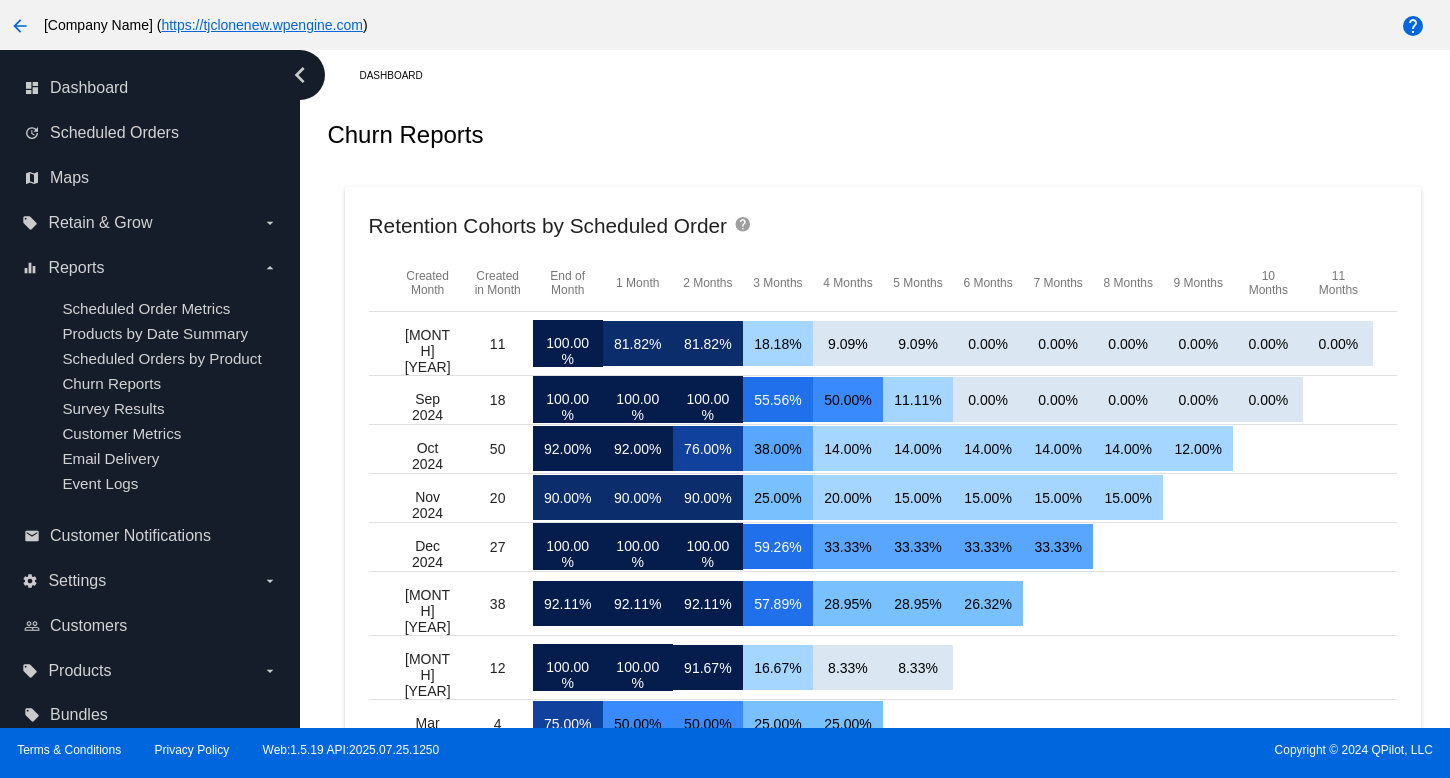 scroll, scrollTop: 0, scrollLeft: 0, axis: both 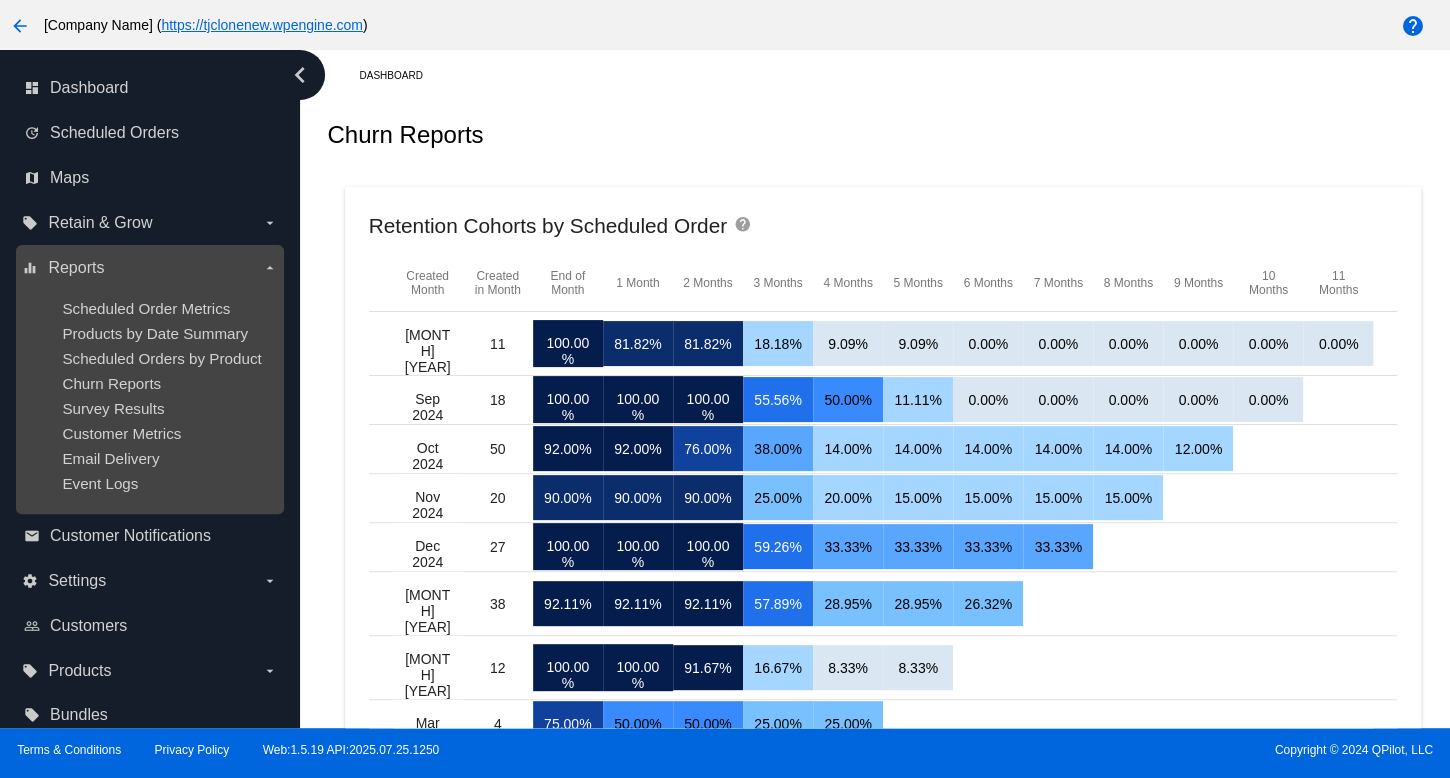 click on "Scheduled Order Metrics
Products by Date Summary
Scheduled Orders by Product
Churn Reports
Survey Results
Customer Metrics
Email Delivery
Event Logs" at bounding box center [149, 396] 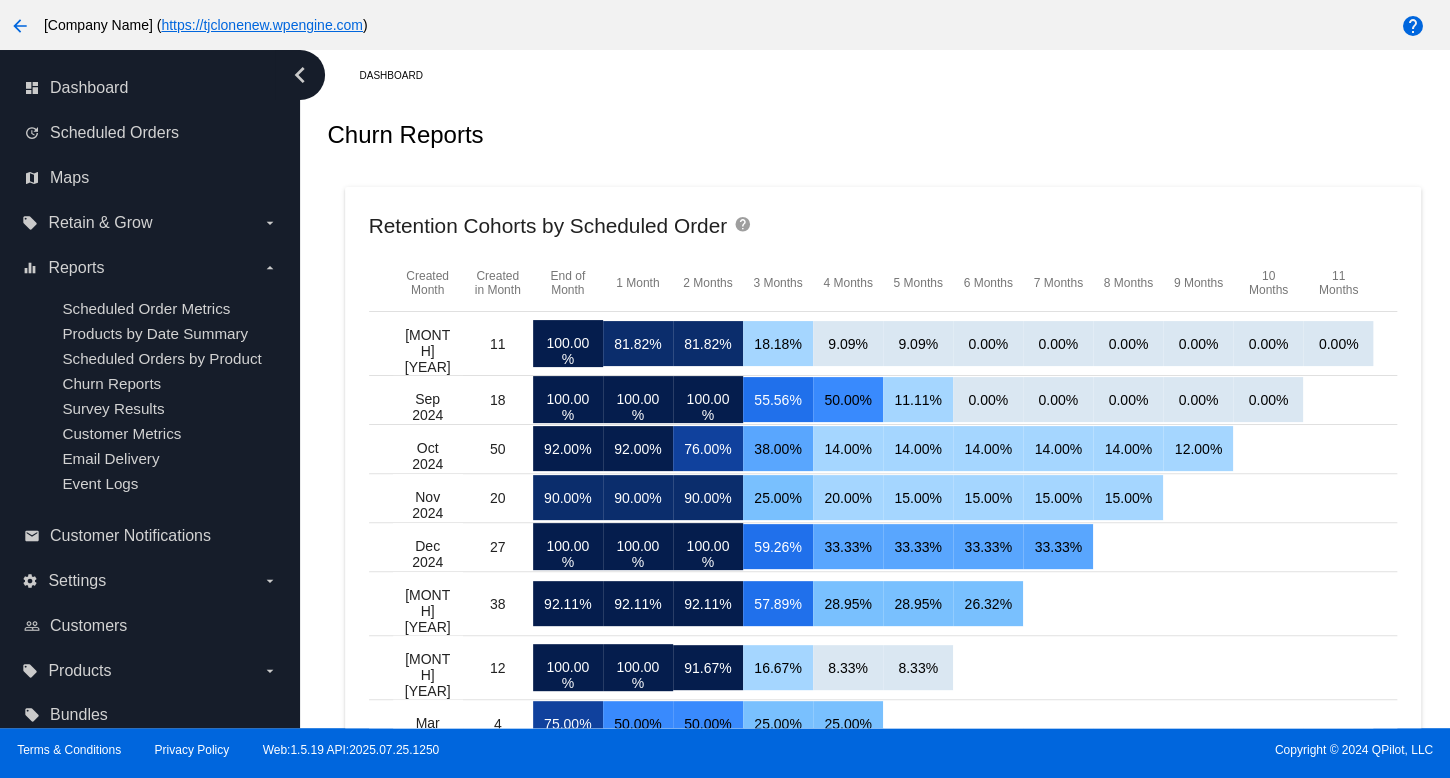 click on "Retention Cohorts by Scheduled Order
help
Created Month
Created in Month
End of Month
1 Month
2 Months
3 Months
4 Months
5 Months
6 Months
7 Months
8 Months
9 Months
10 Months
11 Months
Aug 2024
11
100.00%
81.82%
81.82%
18.18%
9.09%
9.09%
0.00%
0.00%
0.00%
0.00%
0.00%" 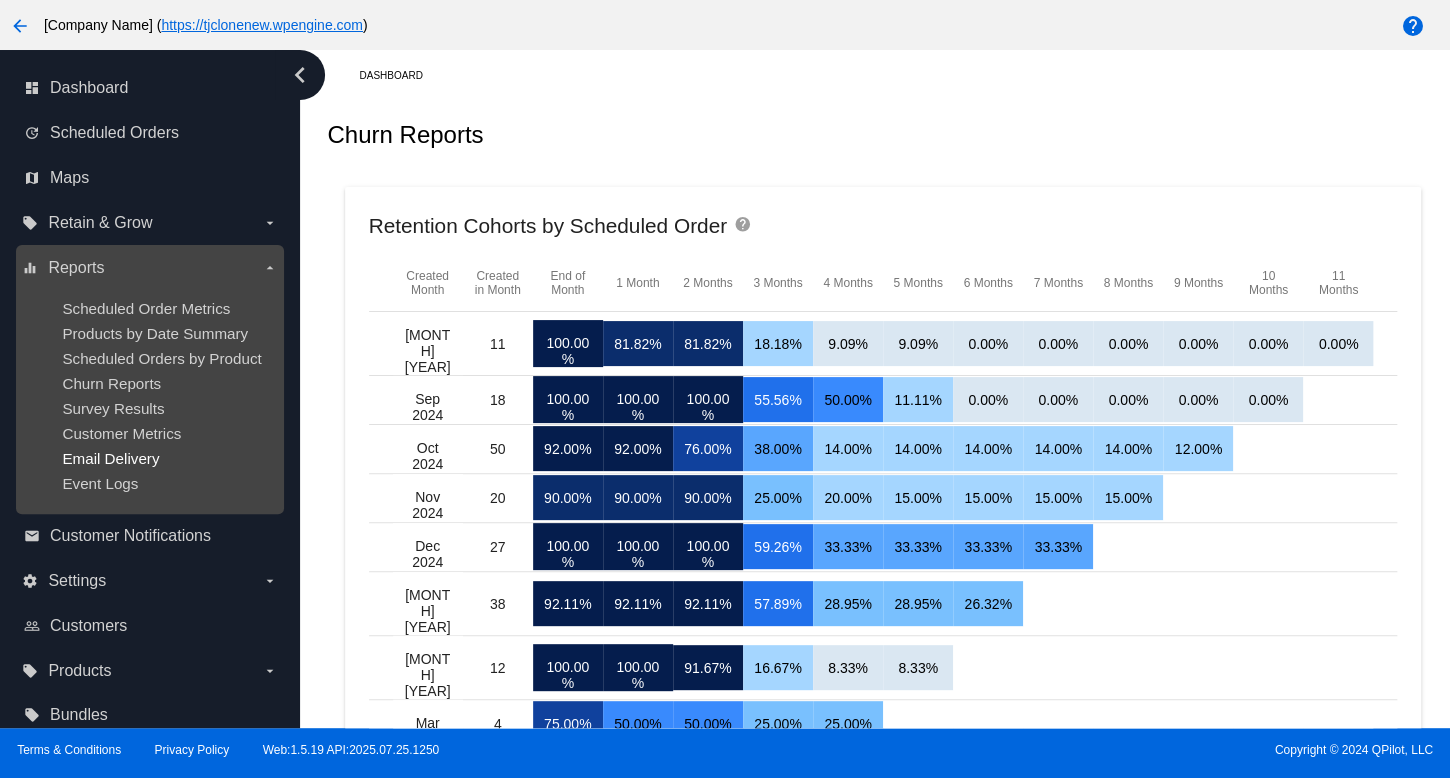 click on "Email Delivery" at bounding box center [110, 458] 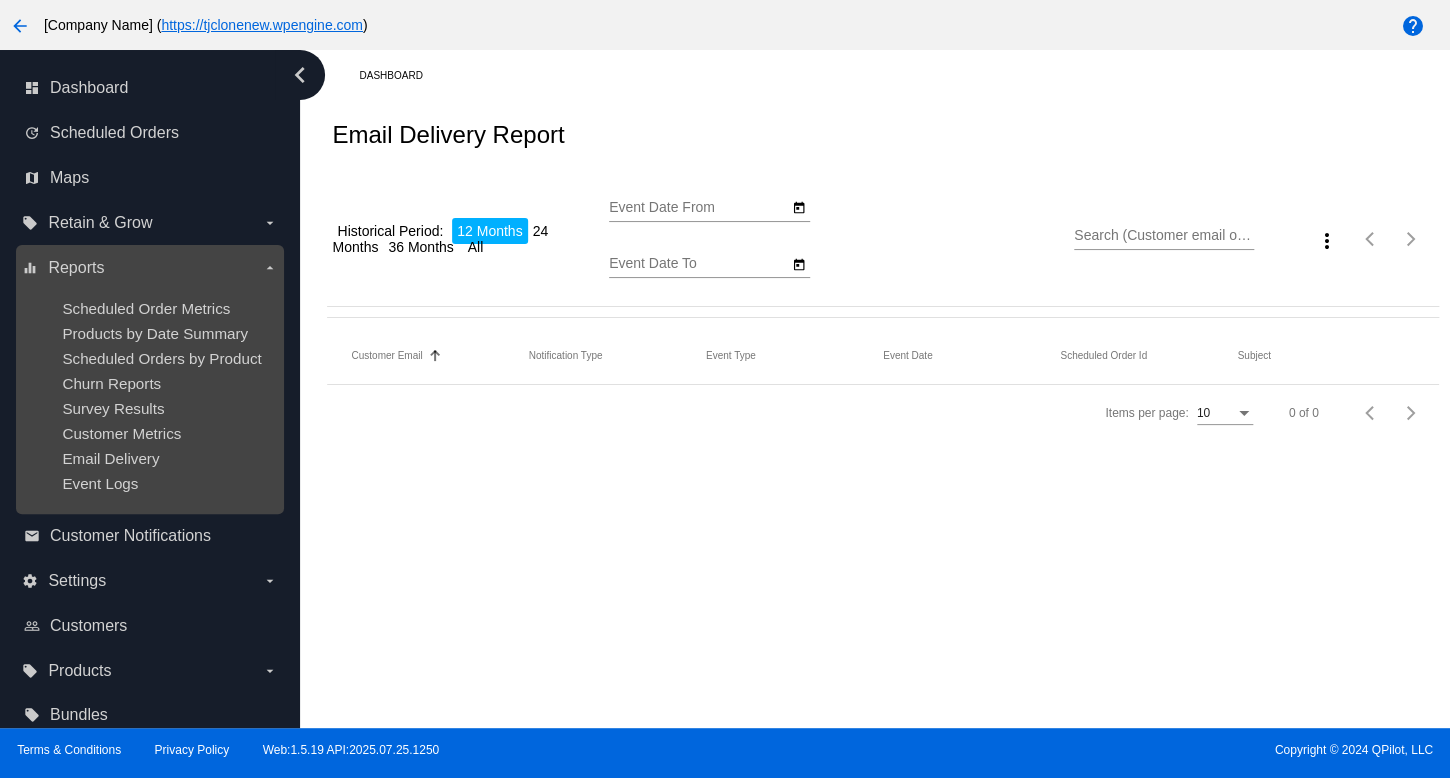 drag, startPoint x: 109, startPoint y: 373, endPoint x: 129, endPoint y: 375, distance: 20.09975 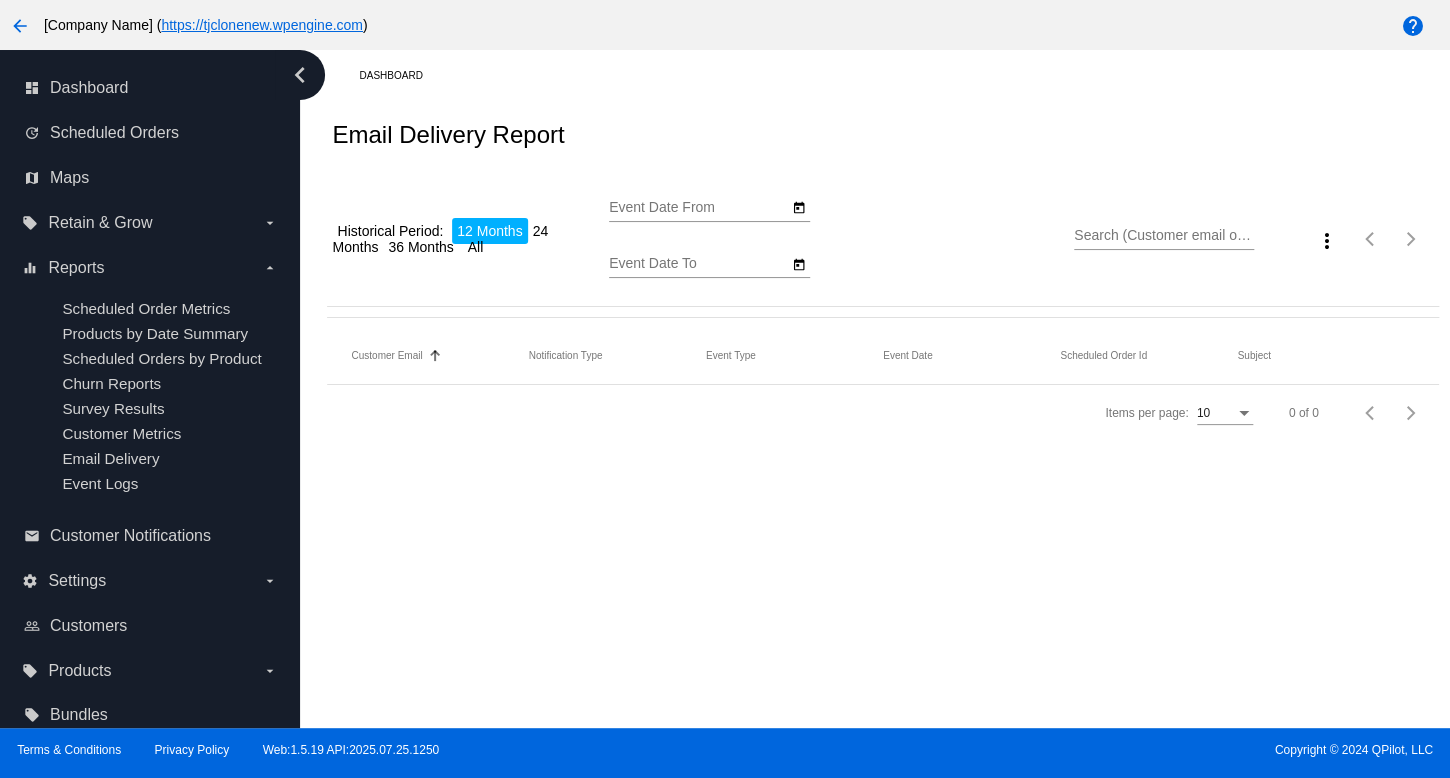 type on "[MONTH]/[DAY]/[YEAR]" 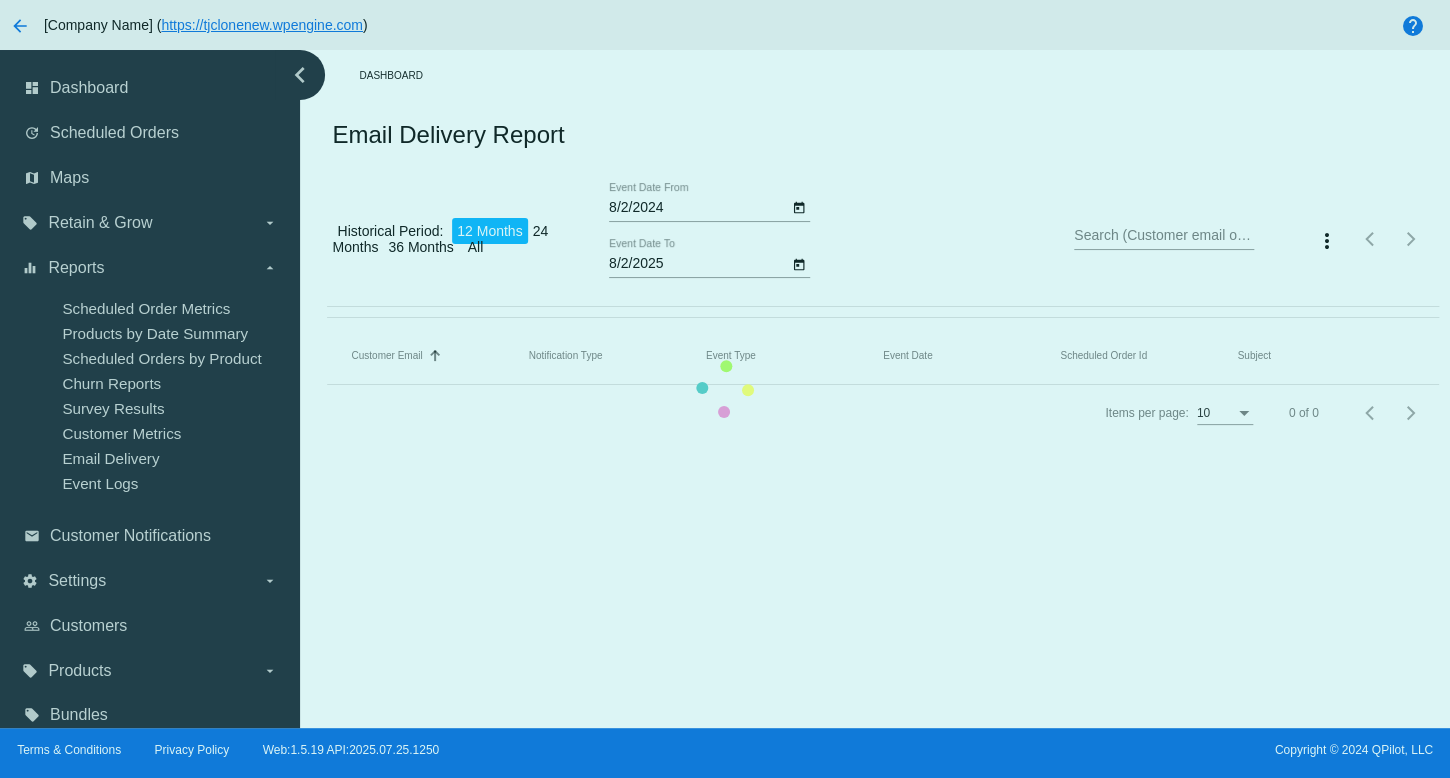 click on "Customer Email   Sorted by EmailTo ascending  Notification Type   Event Type   Event Date   Scheduled Order Id   Subject" 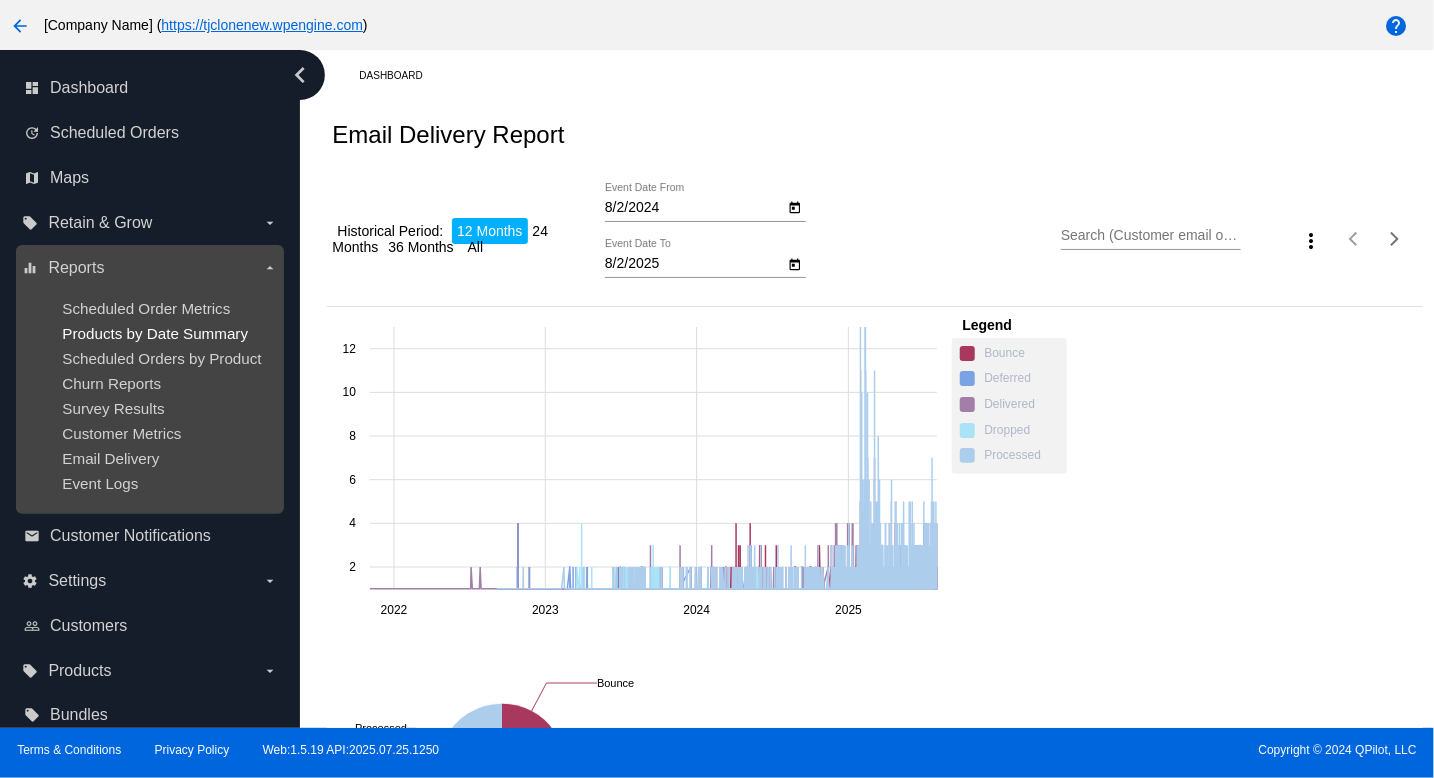 click on "Products by Date Summary" at bounding box center (155, 333) 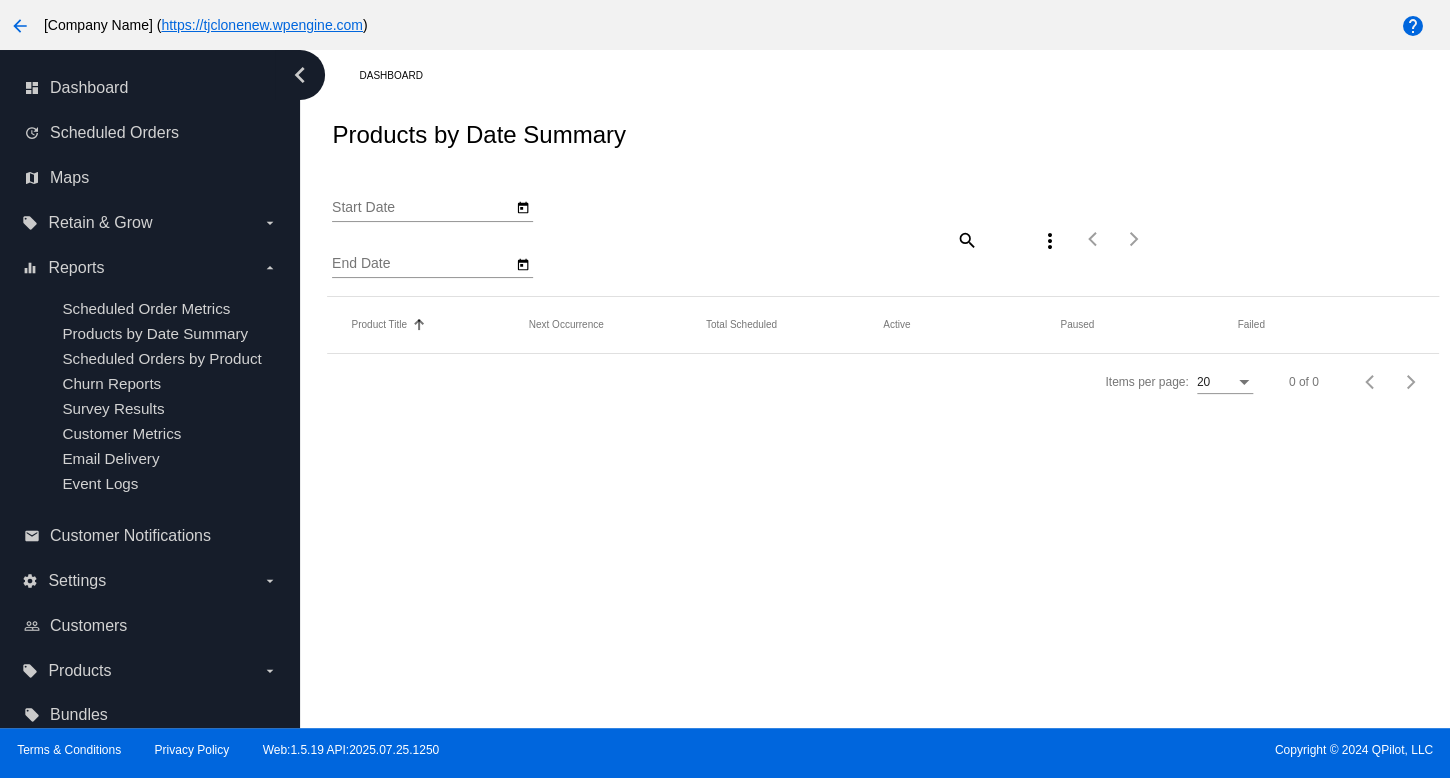 type on "8/2/2025" 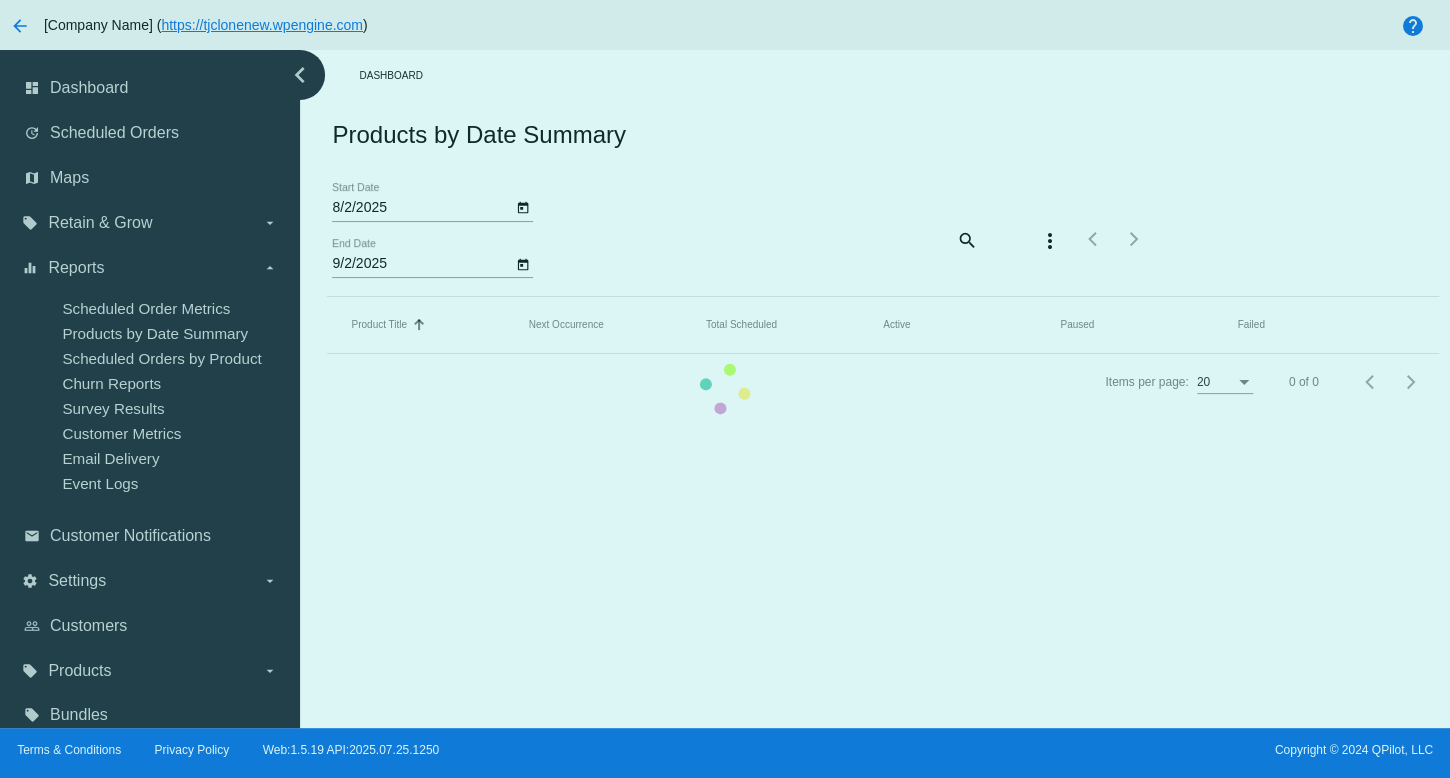 drag, startPoint x: 864, startPoint y: 659, endPoint x: 800, endPoint y: 309, distance: 355.8033 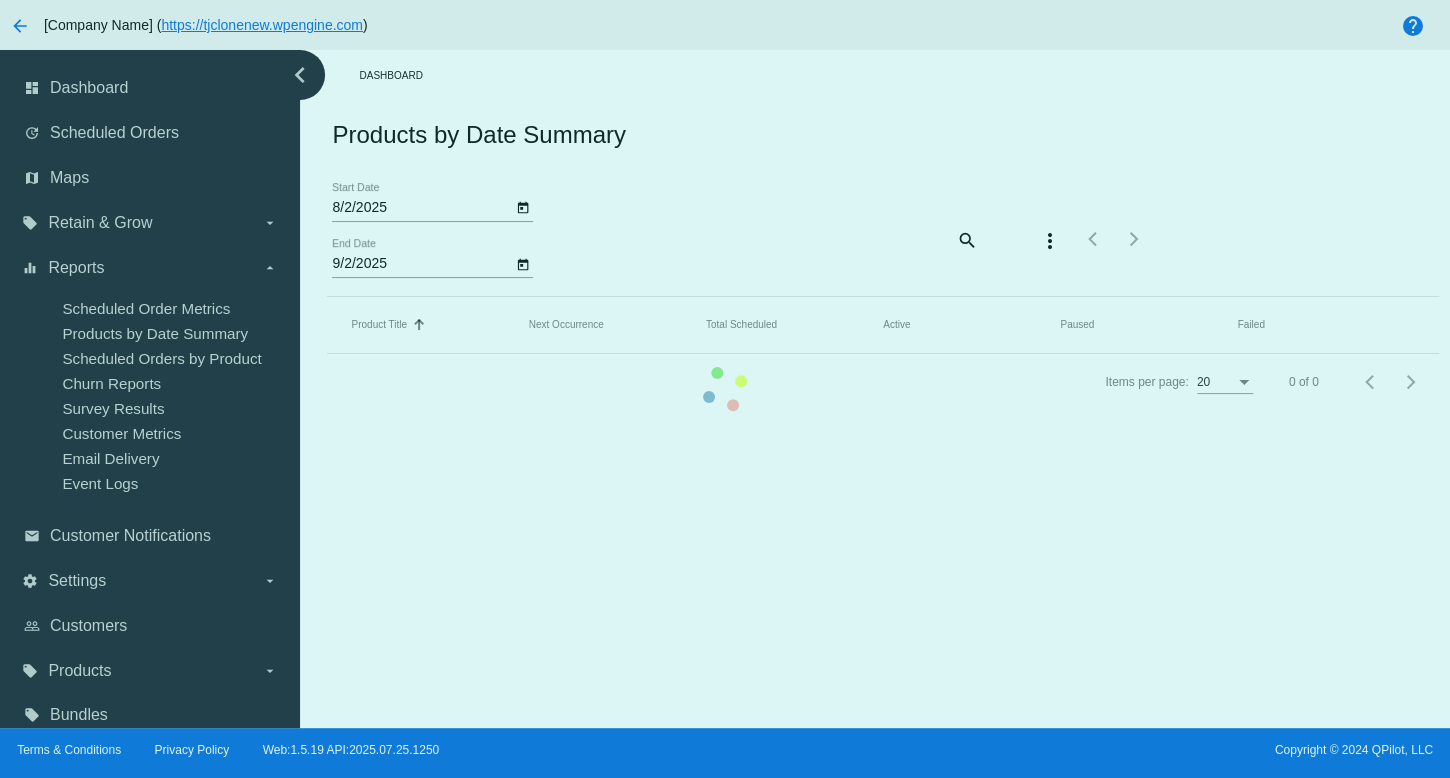 click on "Product Title   Sorted by Title ascending  Next Occurrence   Total Scheduled   Active   Paused  Failed" 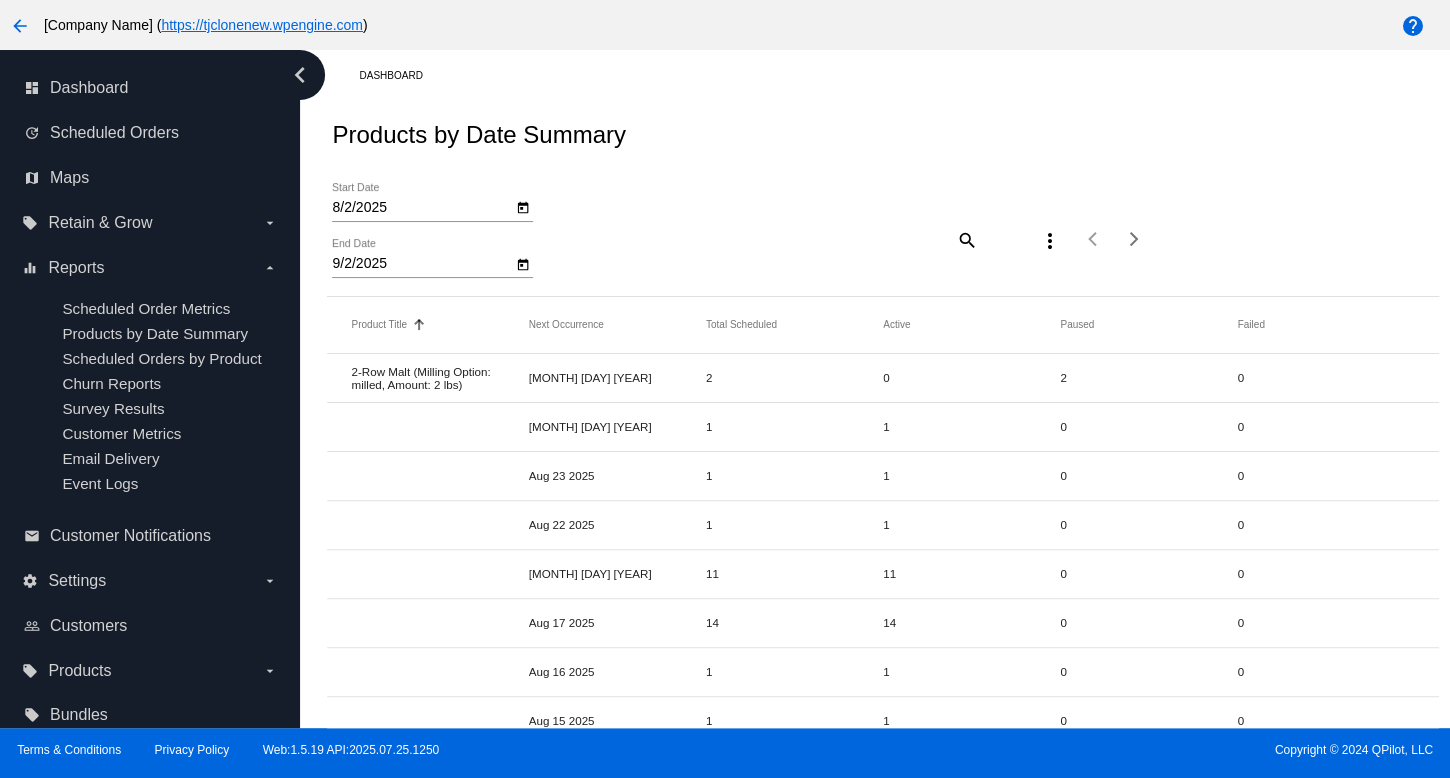 click on "Products by Date Summary" 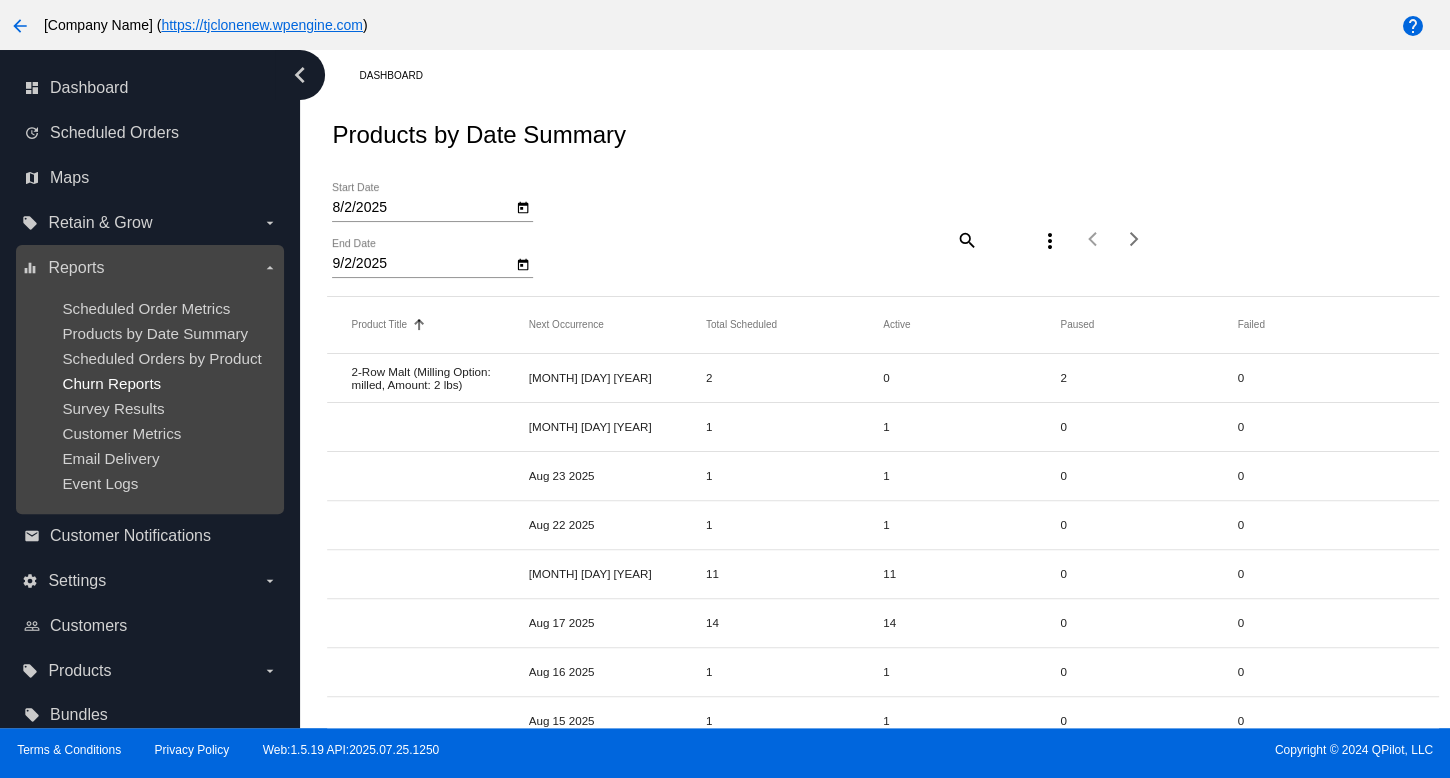 click on "Churn Reports" at bounding box center [111, 383] 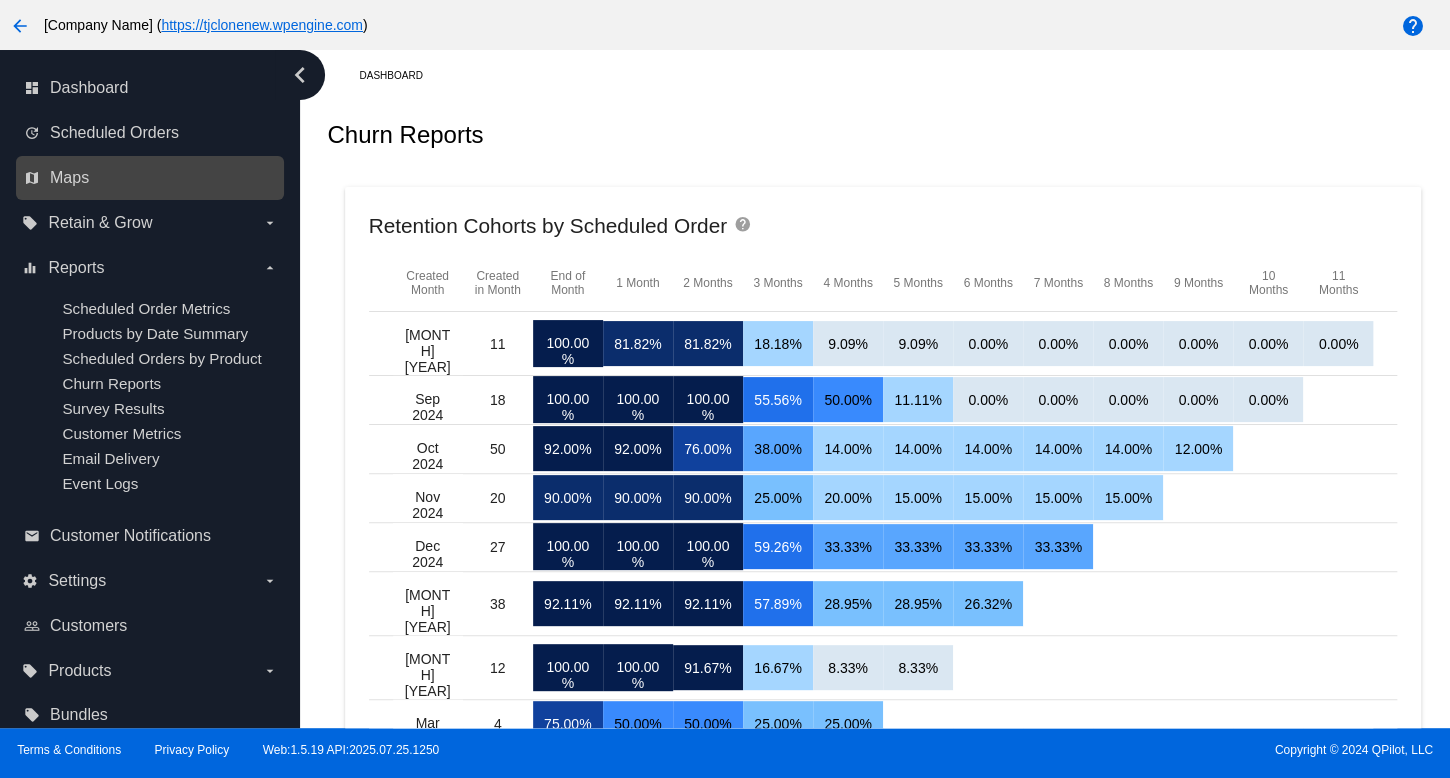 click on "map
Maps" at bounding box center [151, 178] 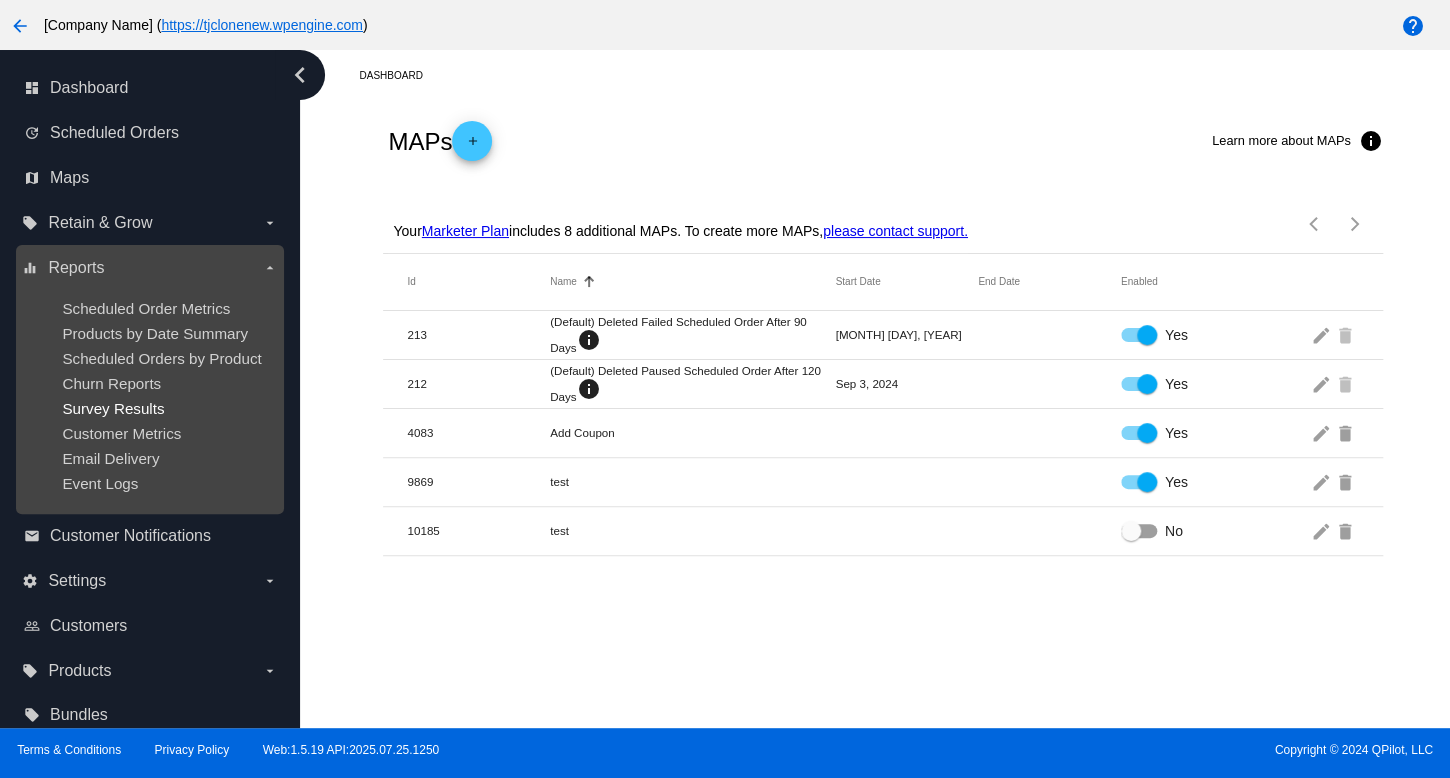 click on "Survey Results" at bounding box center [113, 408] 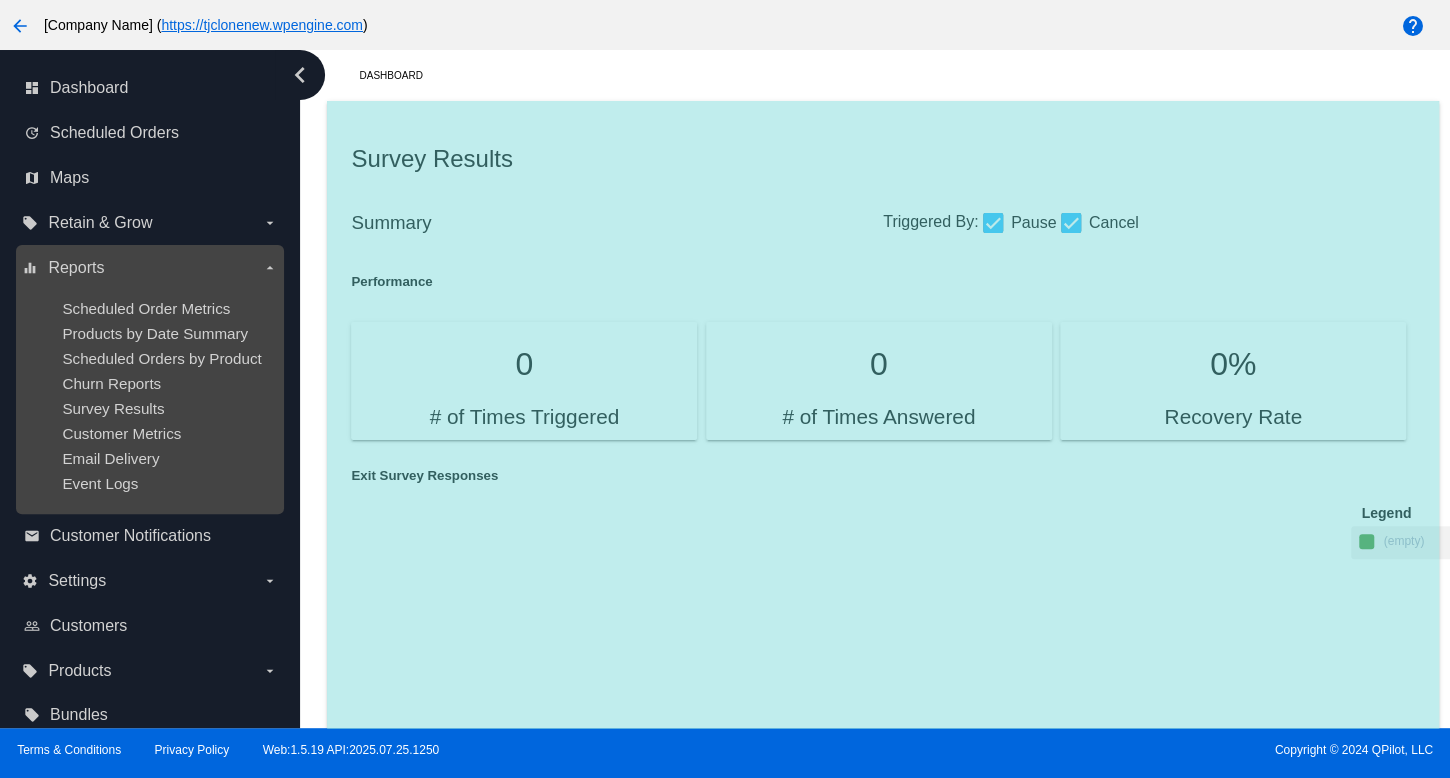 click on "Scheduled Orders by Product" at bounding box center (165, 358) 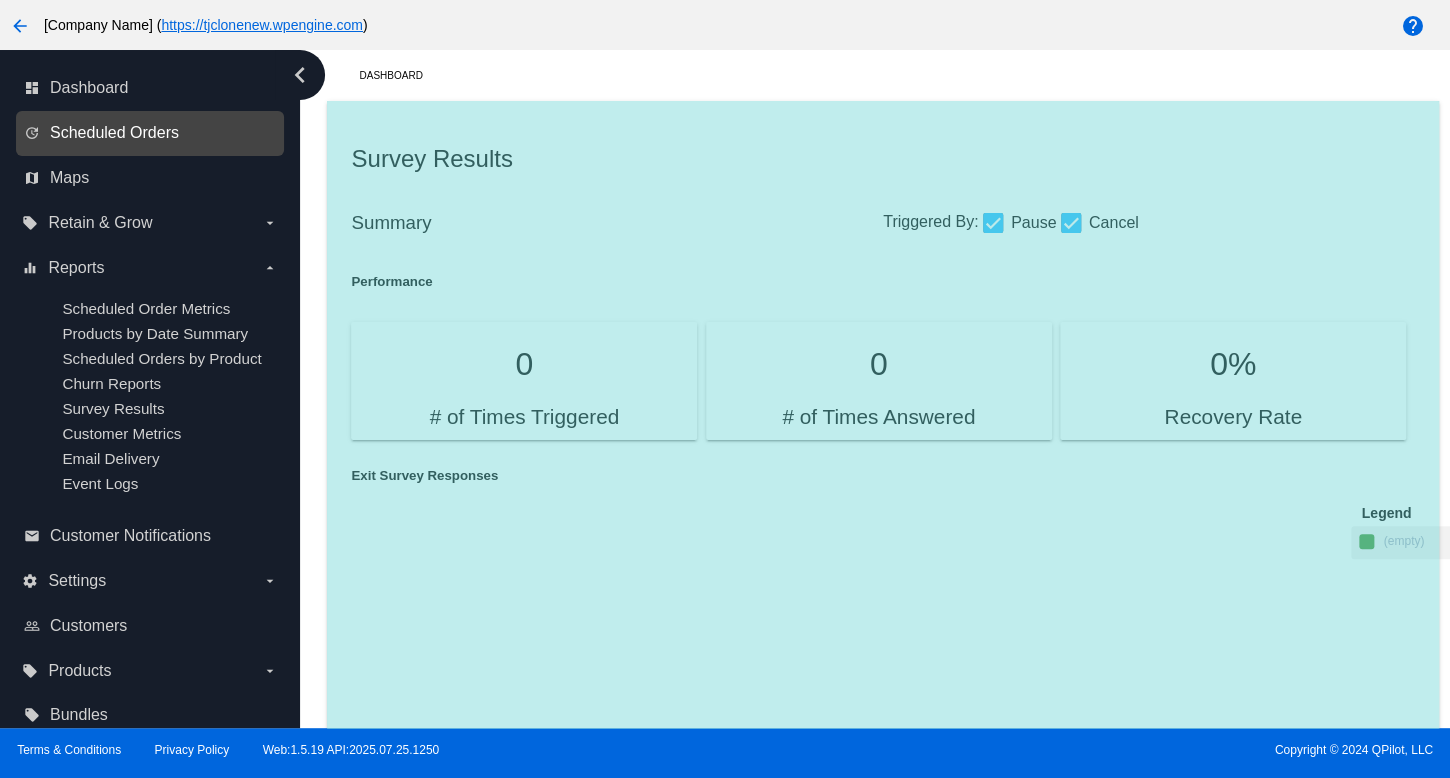 click on "Scheduled Orders" at bounding box center (114, 133) 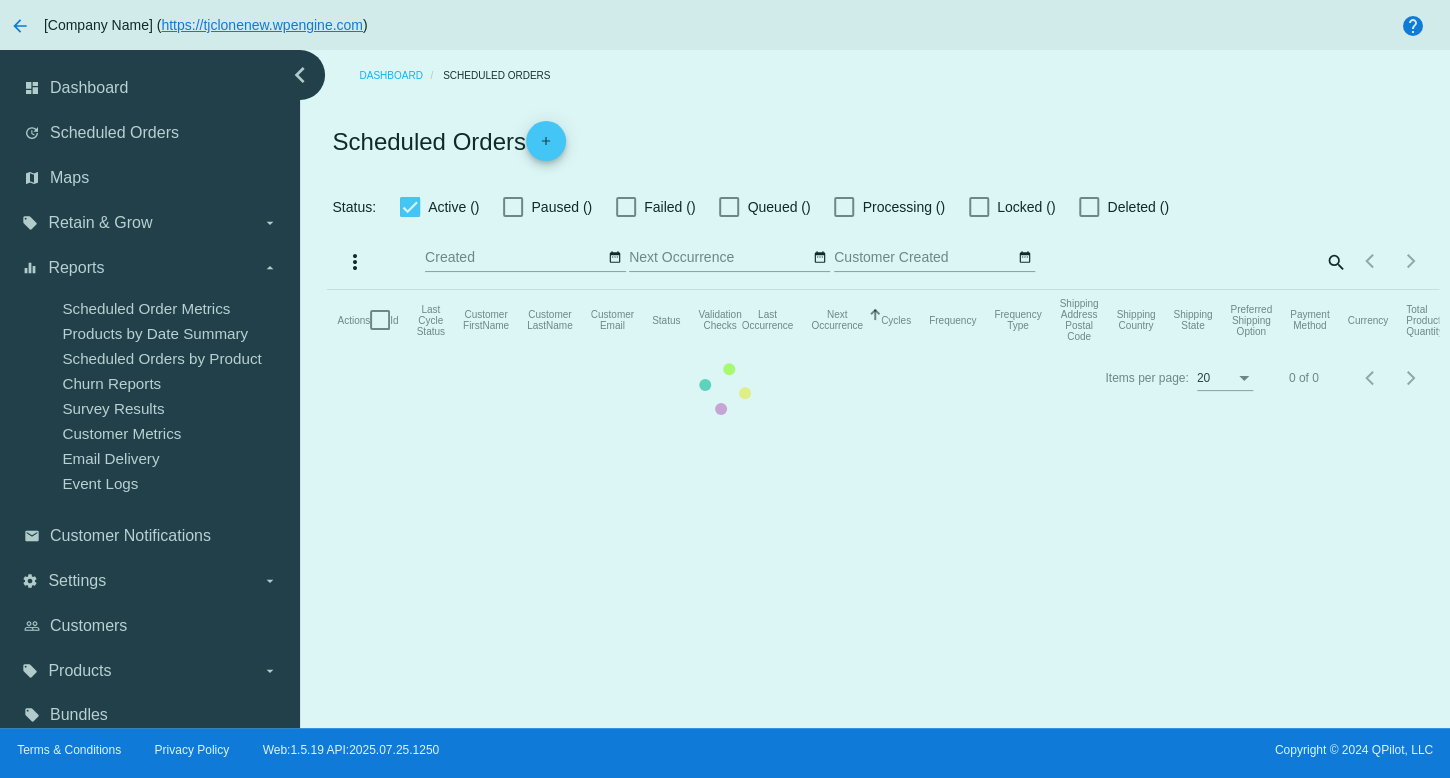 checkbox on "false" 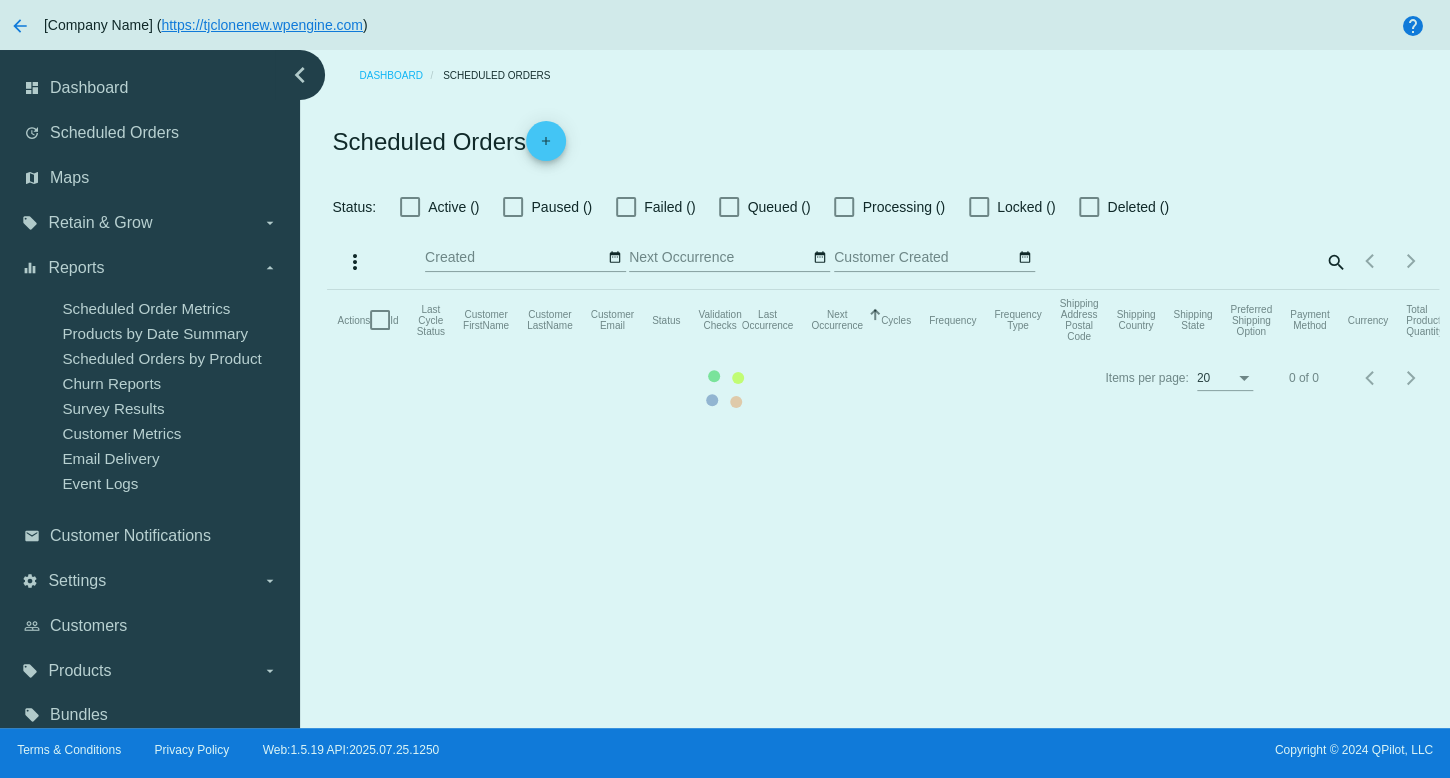 click on "Actions
Id   Last Cycle Status   Customer FirstName   Customer LastName   Customer Email   Status   Validation Checks   Last Occurrence   Next Occurrence   Sorted by NextOccurrenceUtc ascending  Cycles   Frequency   Frequency Type   Shipping Address Postal Code
Shipping Country
Shipping State
Preferred Shipping Option
Payment Method   Currency   Total Product Quantity   Scheduled Order Subtotal
Scheduled Order LTV" 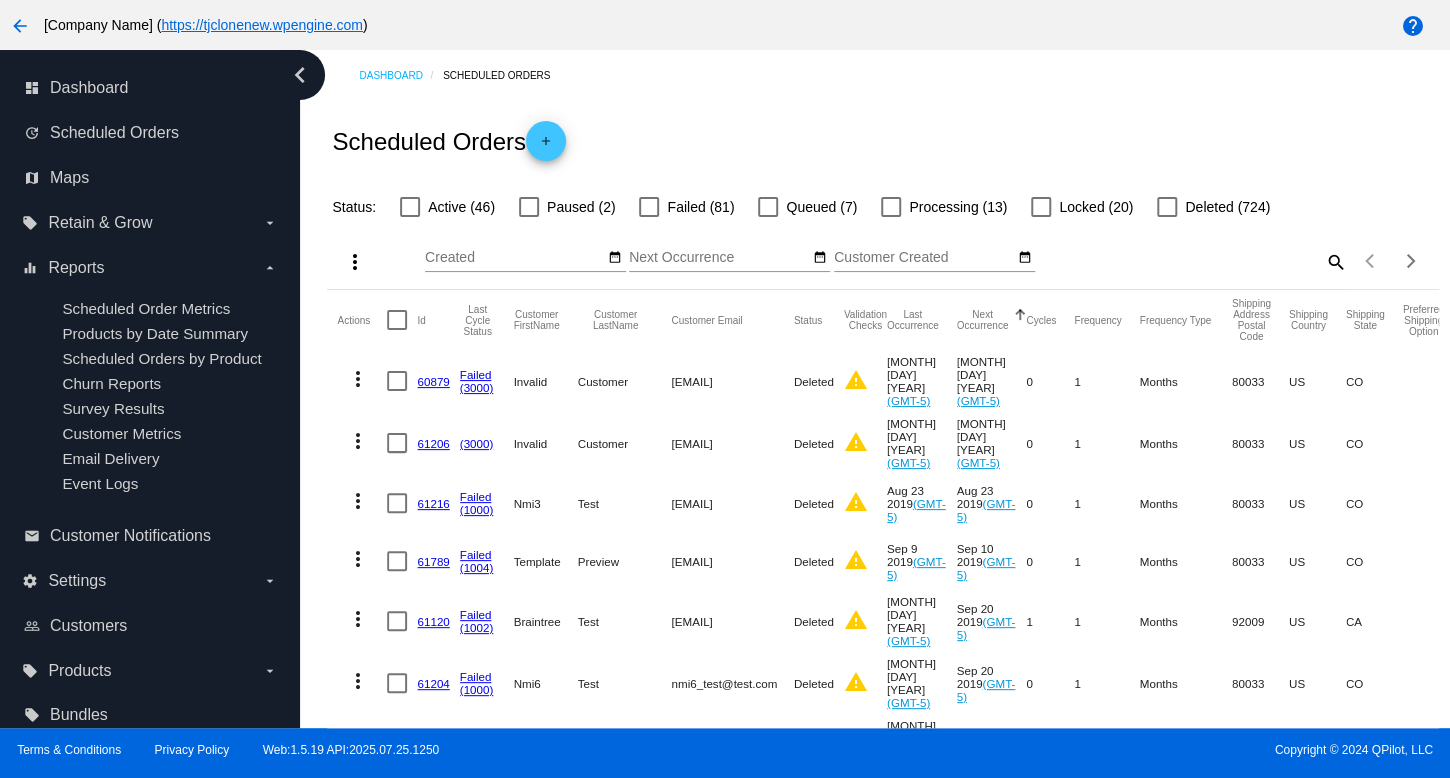 click on "nmi6_test@test.com" 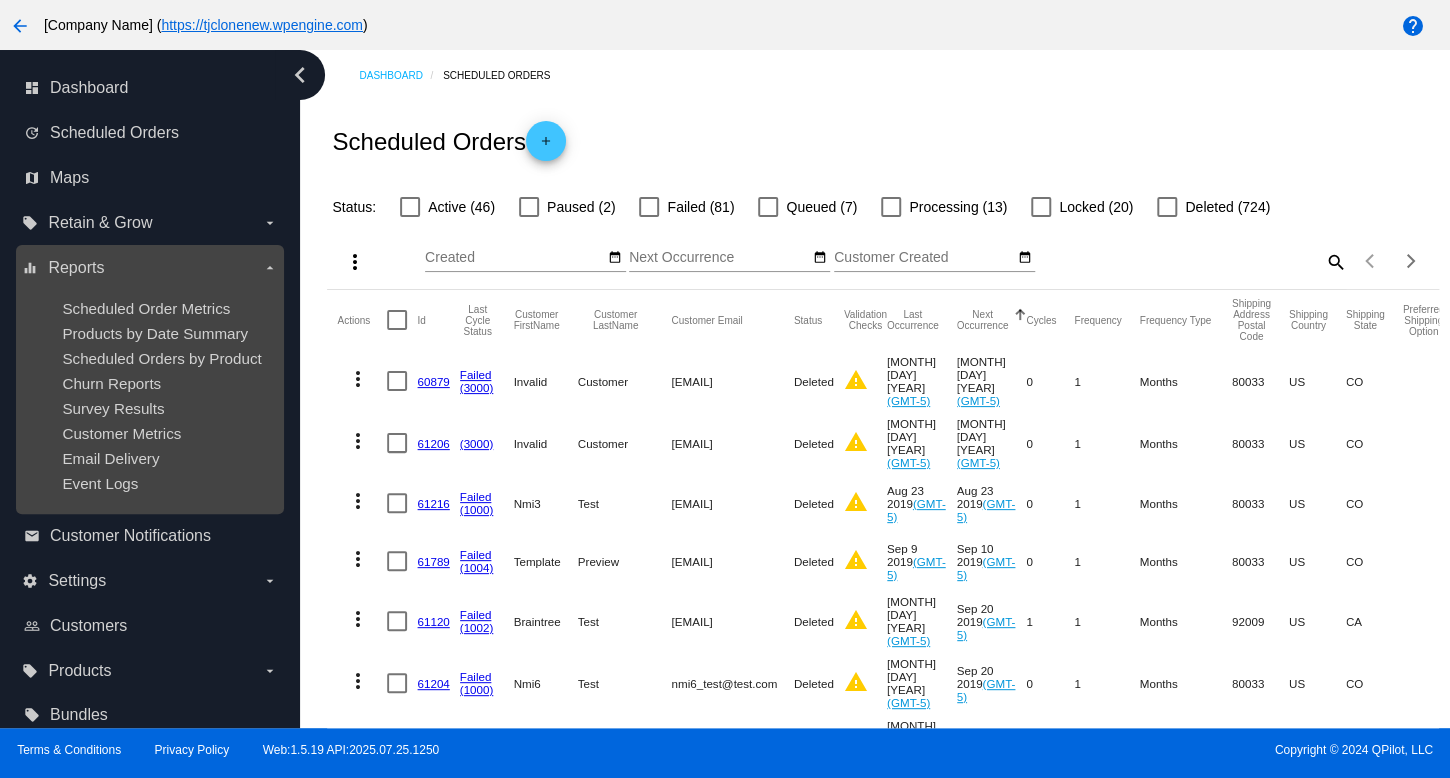 click on "Scheduled Order Metrics
Products by Date Summary
Scheduled Orders by Product
Churn Reports
Survey Results
Customer Metrics
Email Delivery
Event Logs" at bounding box center [149, 396] 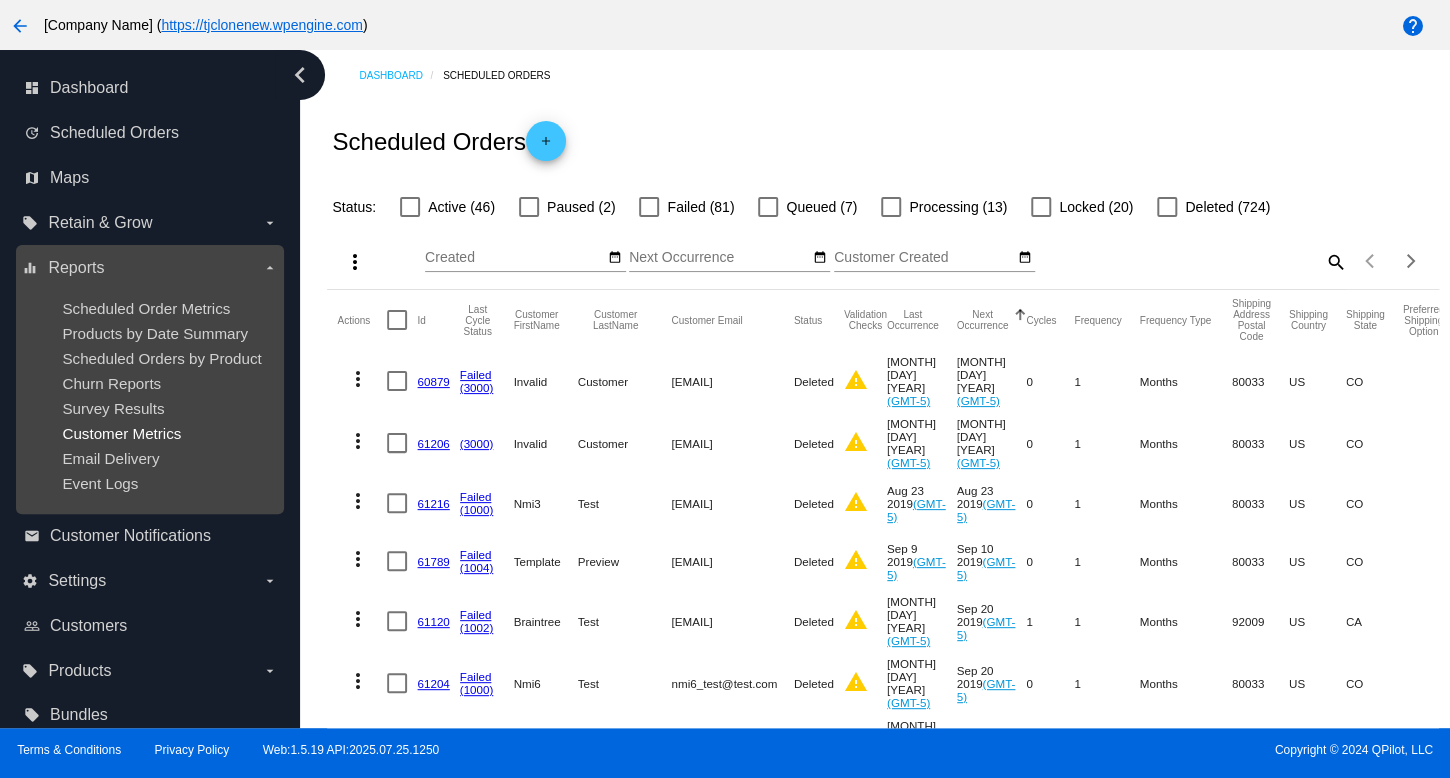 click on "Customer Metrics" at bounding box center [121, 433] 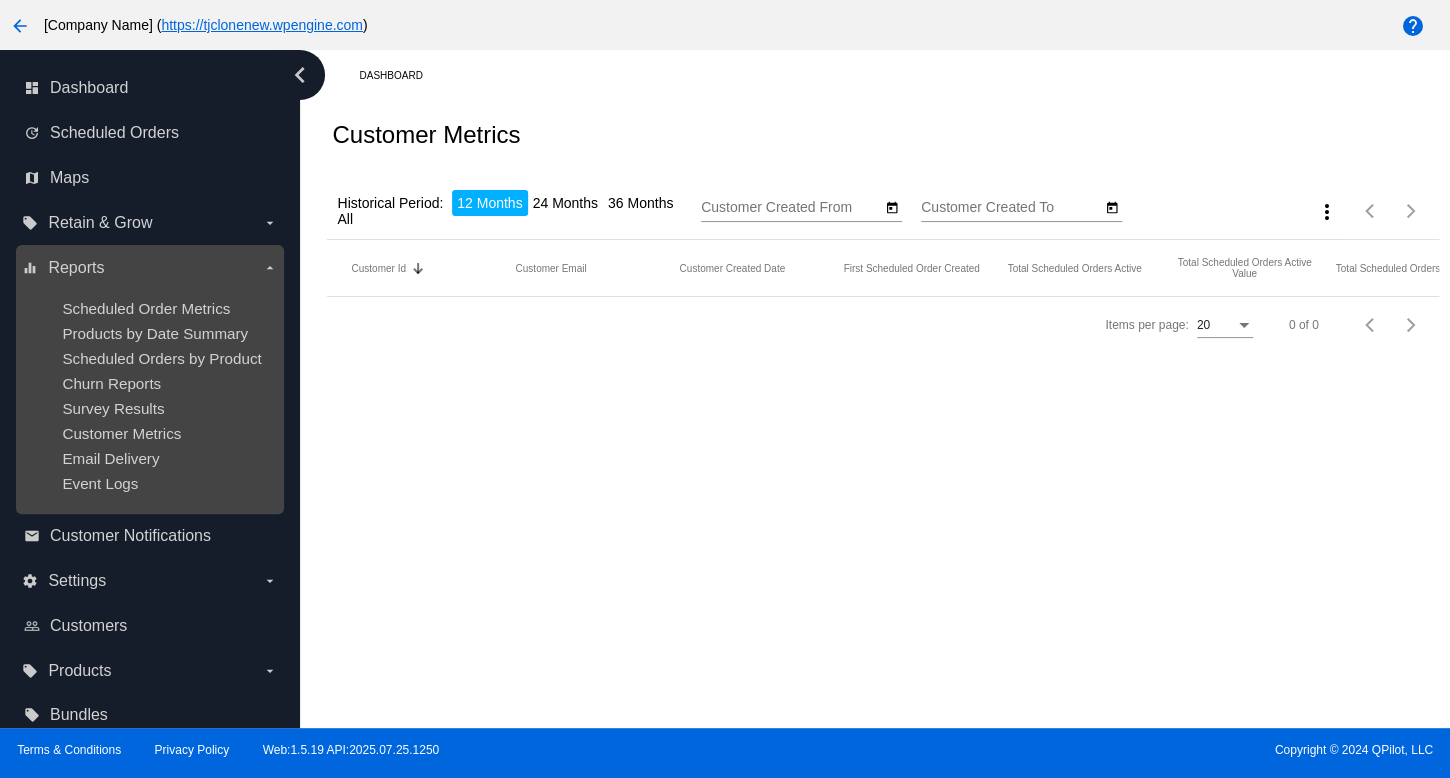 type on "[MONTH]/[DAY]/[YEAR]" 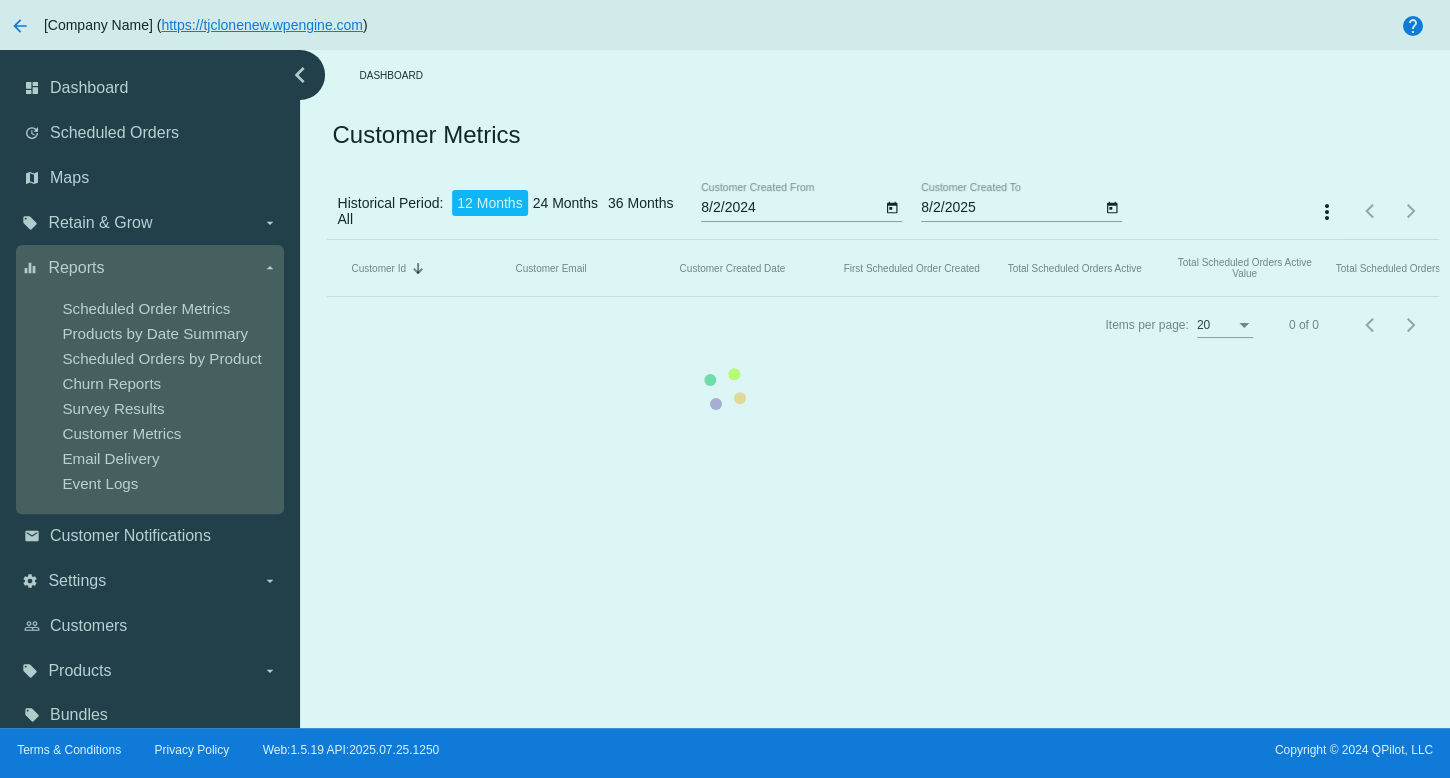 click on "Customer Id   Sorted by CustomerId descending  Customer Email   Customer Created Date   First Scheduled Order Created   Total Scheduled Orders Active   Total Scheduled Orders Active Value   Total Scheduled Orders Paused   Total Scheduled Orders Paused Value   Total Scheduled Orders Failed   Total Scheduled Orders Failed Value   Total Scheduled Orders Deleted   Total Scheduled Orders Deleted Value   Total Scheduled Orders Lifetime Value   Average Processing Cycle Value   Last Successful Processing Cycle Date   Last Failed Processing Cycle Date   Last Paused Scheduled Order Date   Total Successful Processing Cycles" 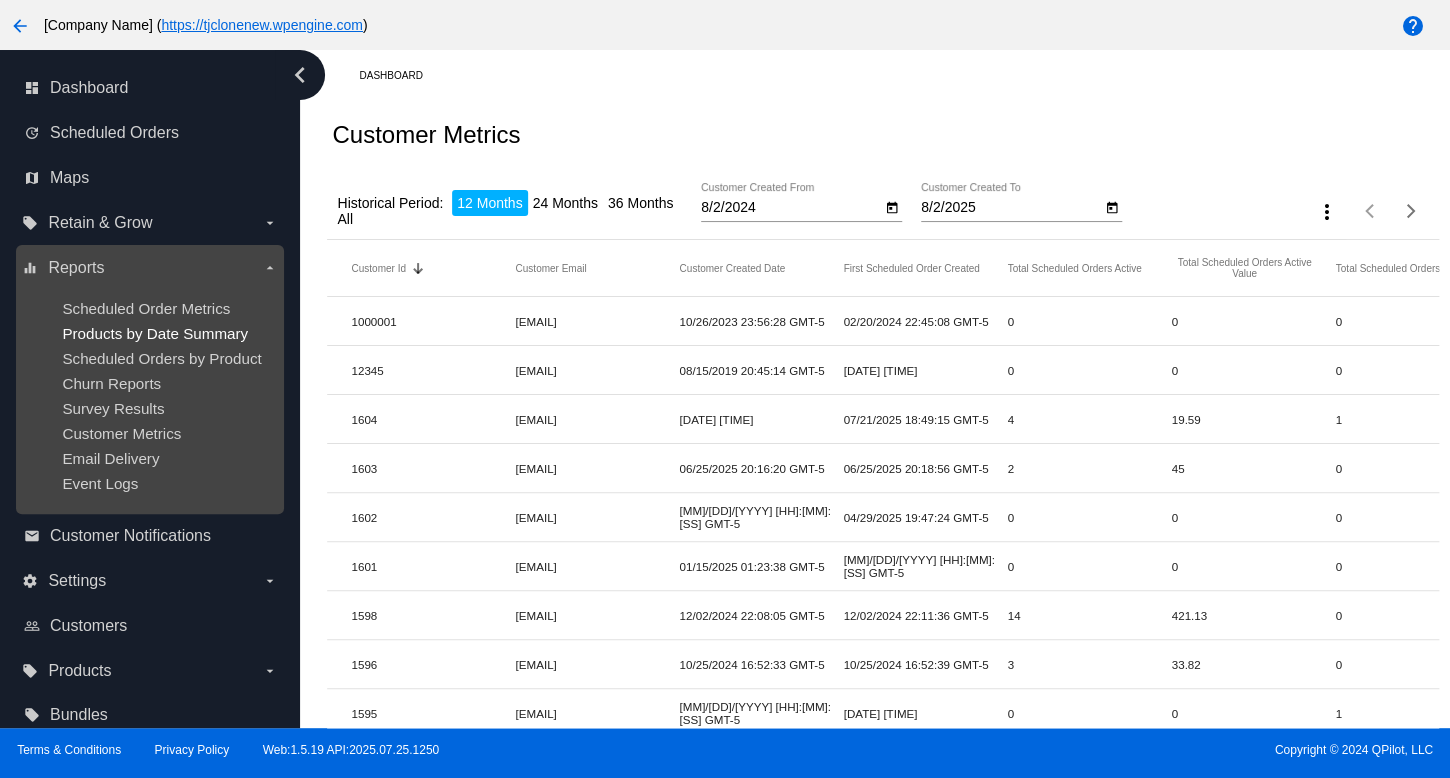 drag, startPoint x: 603, startPoint y: 40, endPoint x: 184, endPoint y: 329, distance: 509.00098 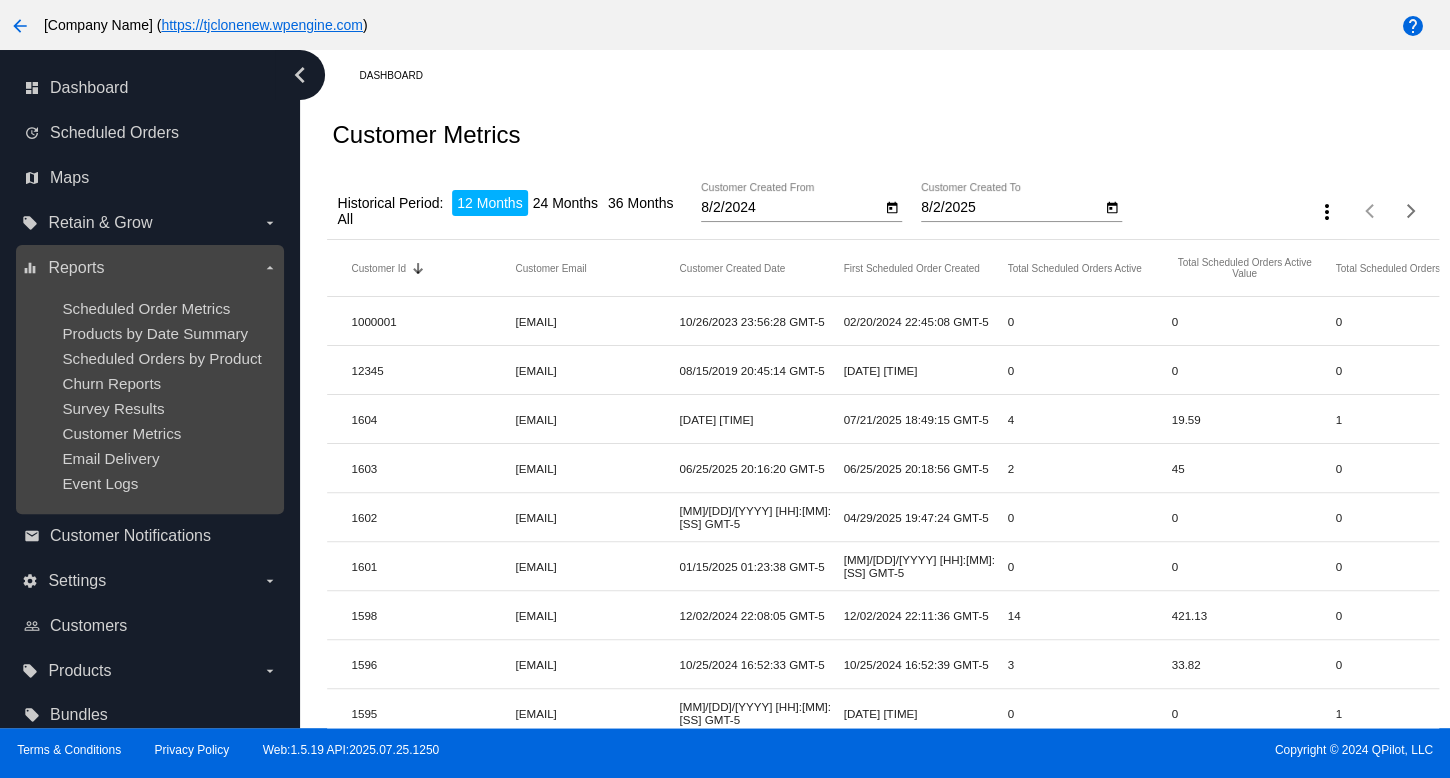 click on "equalizer
Reports
arrow_drop_down
Scheduled Order Metrics
Products by Date Summary
Scheduled Orders by Product
Churn Reports
Survey Results
Customer Metrics" at bounding box center [150, 379] 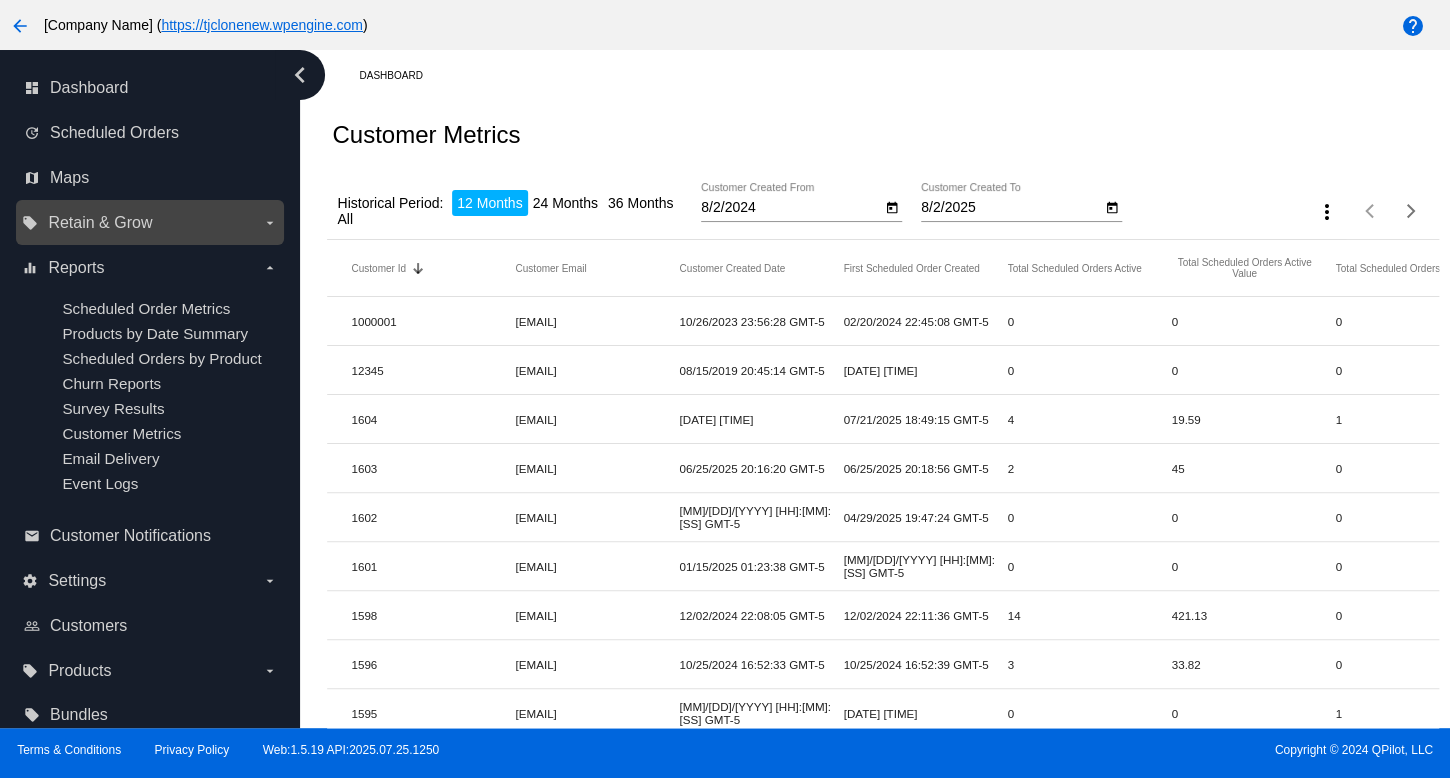 click on "local_offer
Retain & Grow
arrow_drop_down" at bounding box center (149, 223) 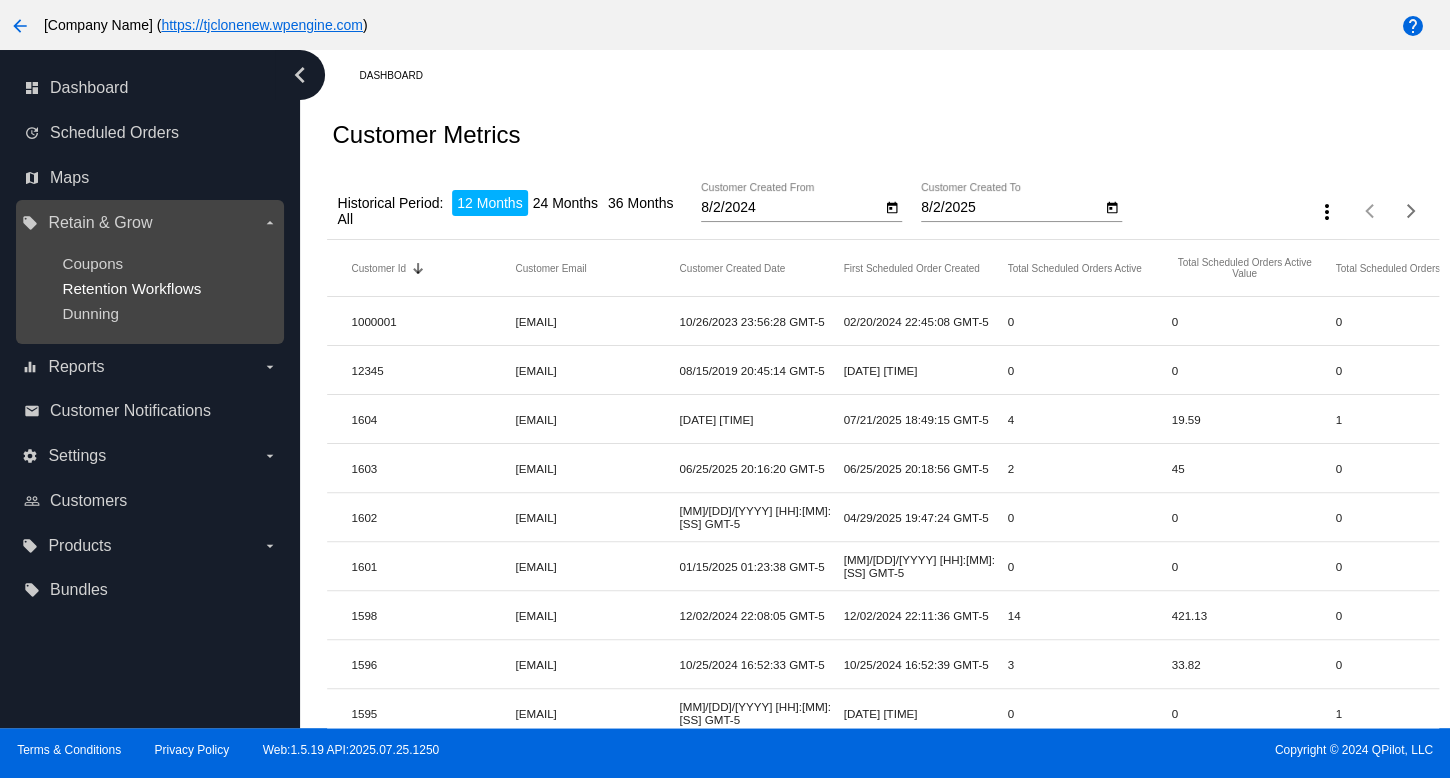click on "Retention Workflows" at bounding box center [131, 288] 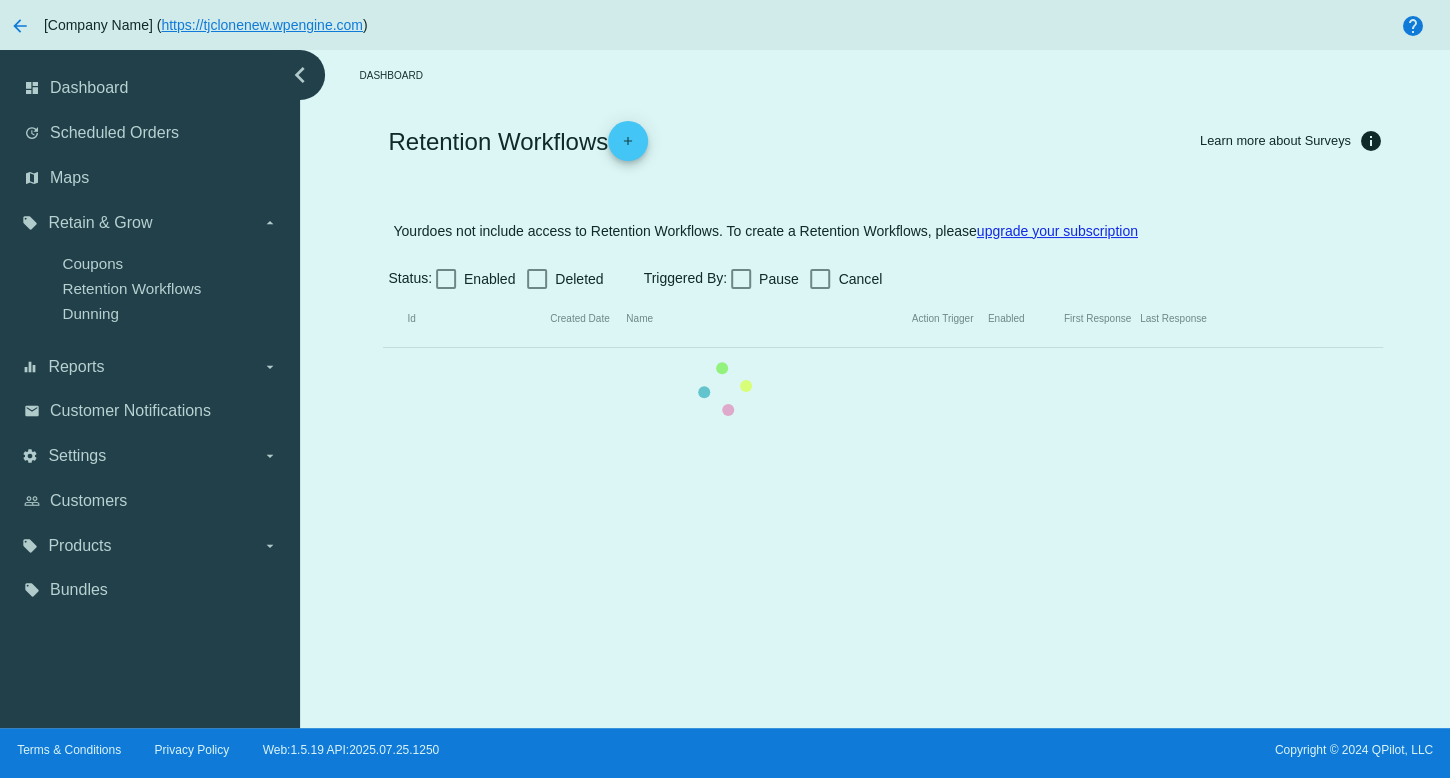 click on "Id   Created Date   Name   Action Trigger   Enabled   First Response   Last Response" 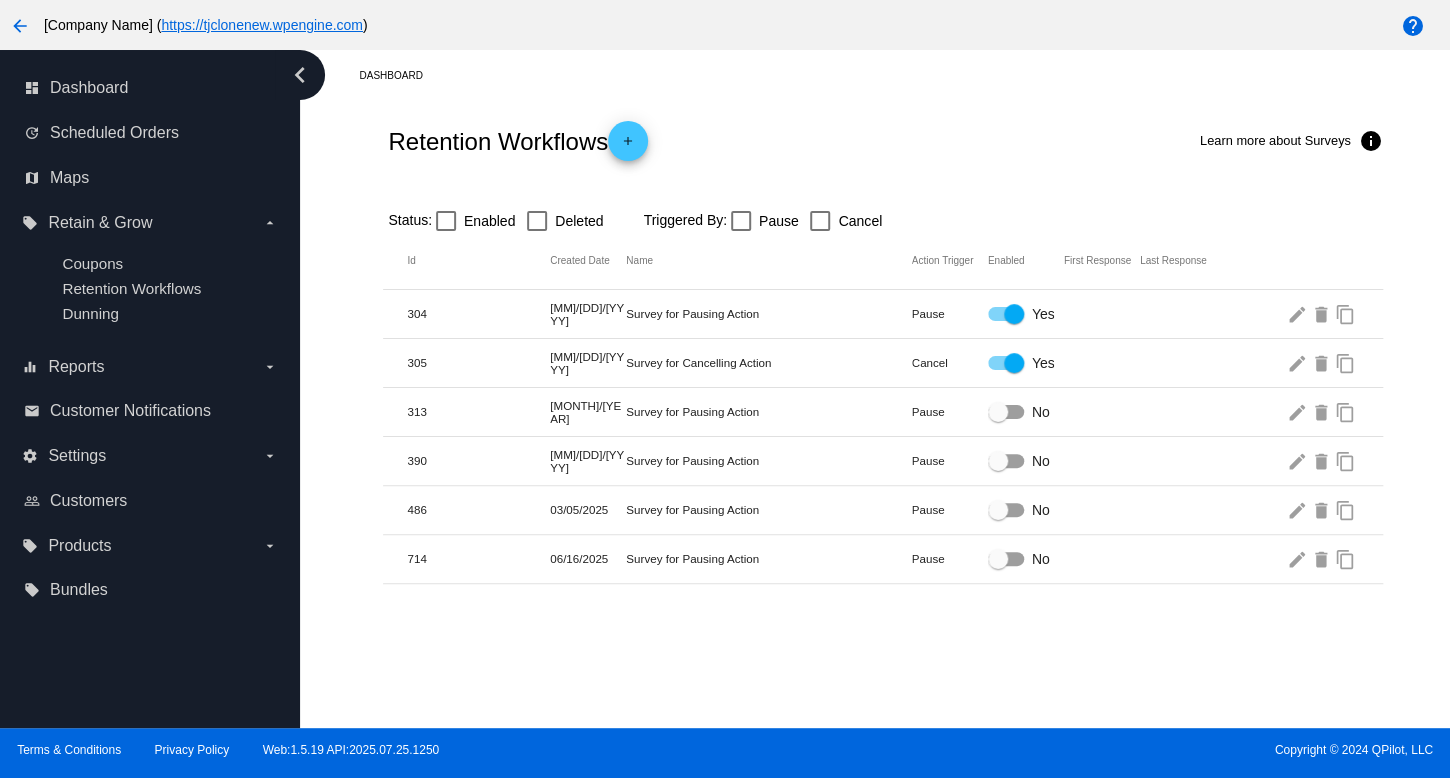 click on "Survey for Pausing Action" 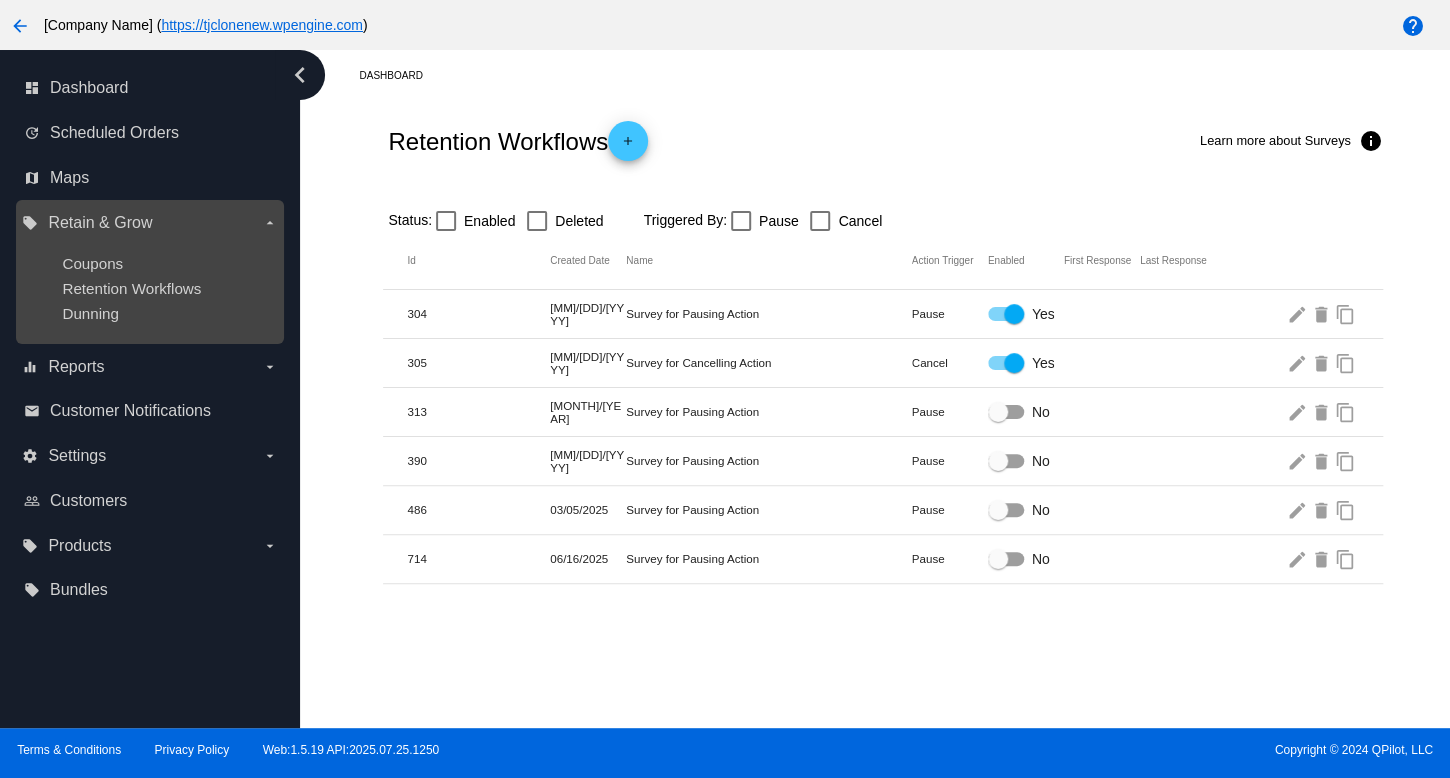 click on "Coupons
Retention Workflows
Dunning" at bounding box center (149, 288) 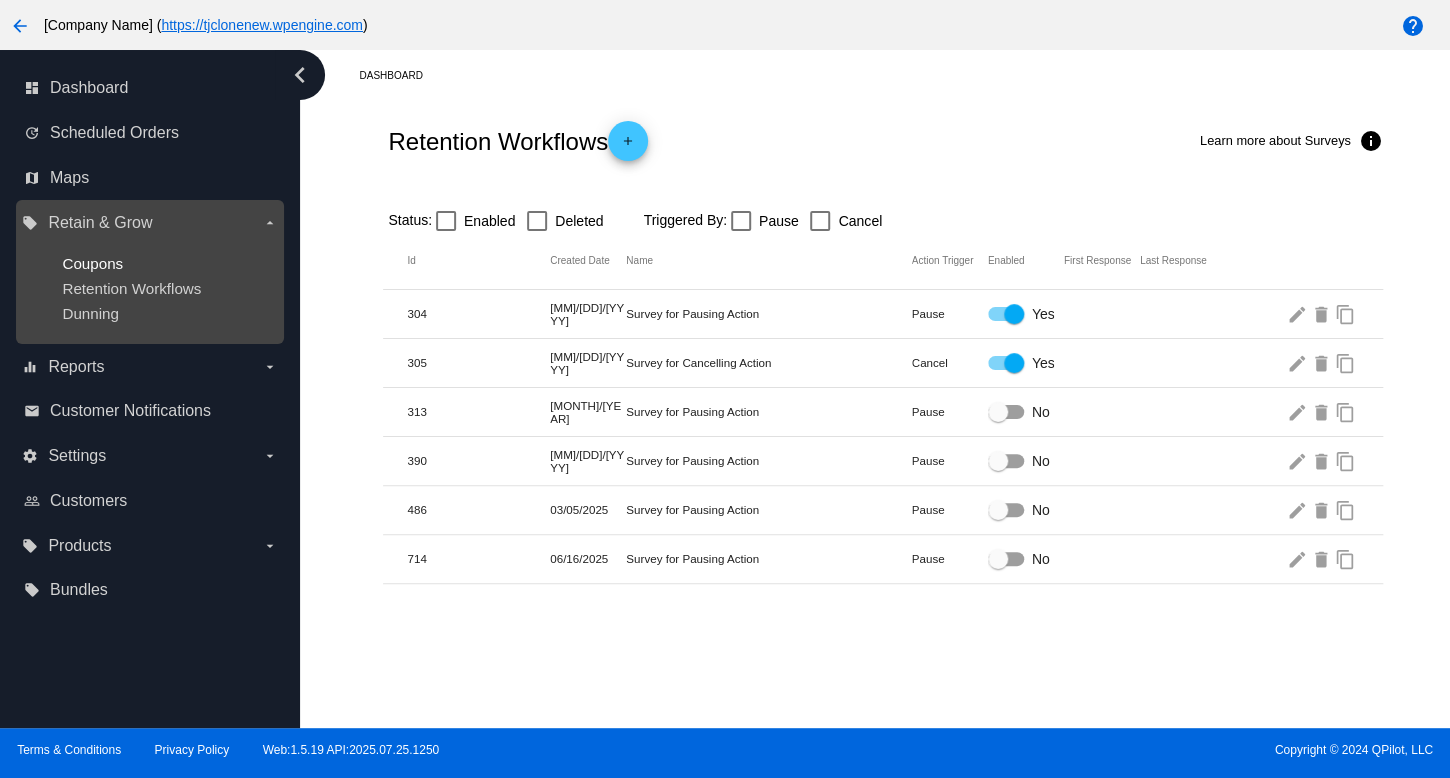 click on "Coupons" at bounding box center (92, 263) 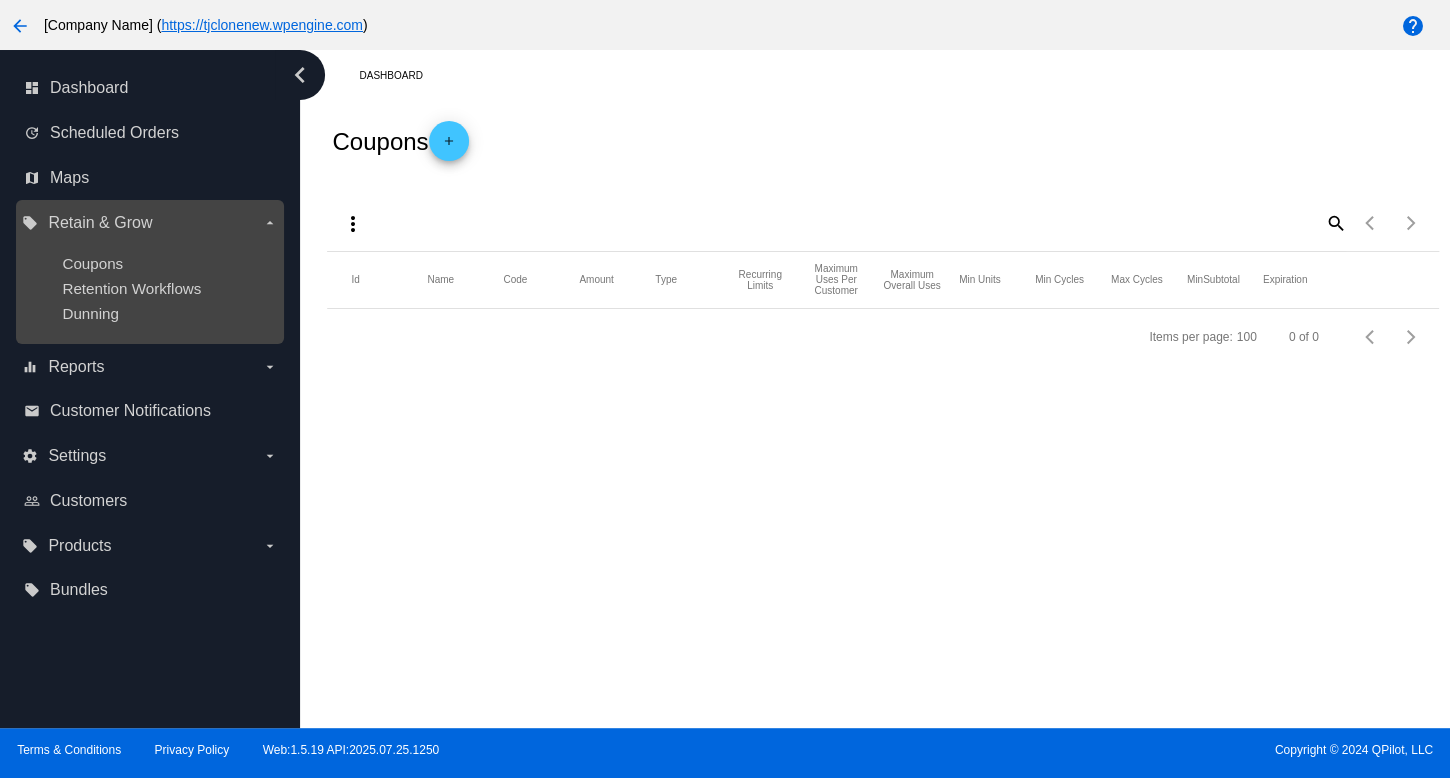 click on "Coupons
Retention Workflows
Dunning" at bounding box center [149, 288] 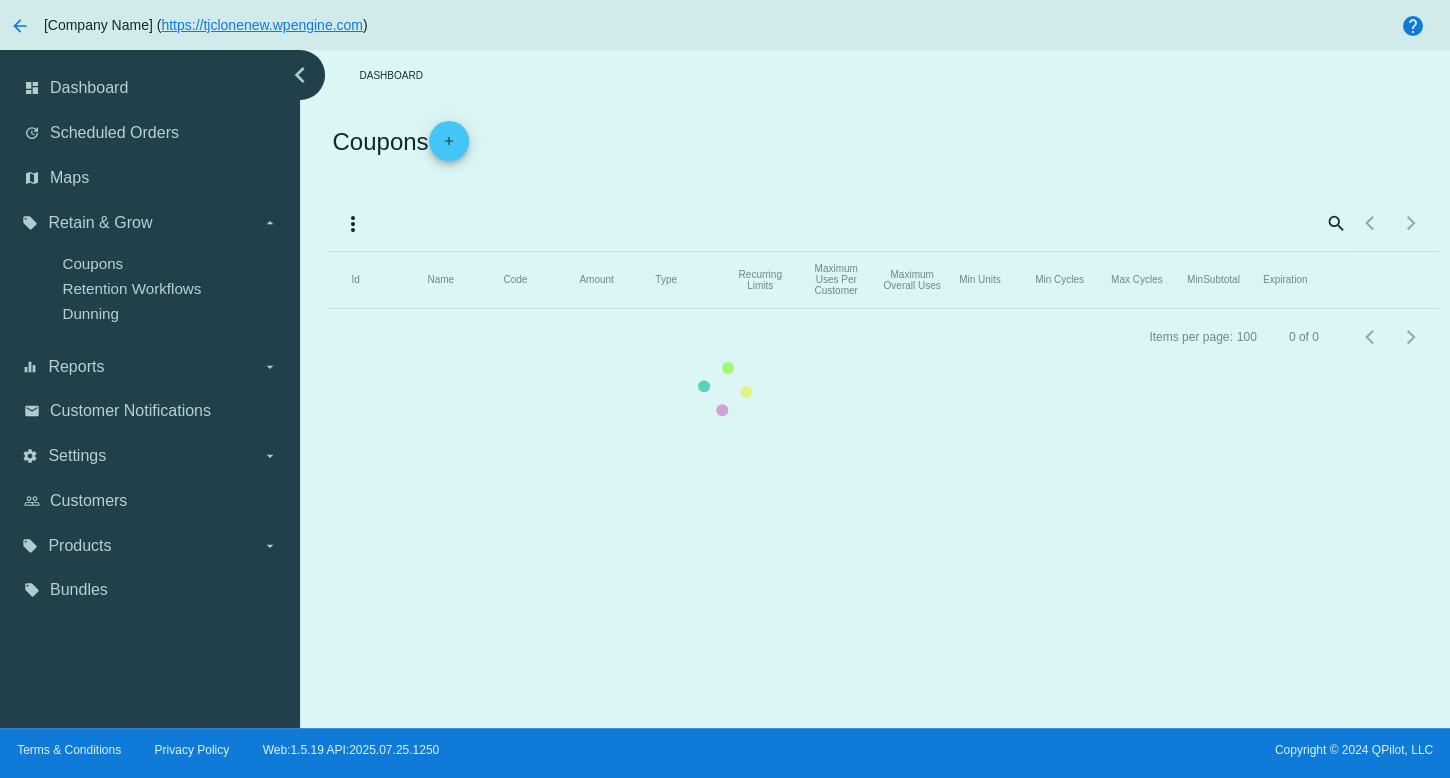 click on "Id   Name   Code   Amount   Type   Recurring Limits   Maximum Uses Per Customer   Maximum Overall Uses   Min Units   Min Cycles   Max Cycles   MinSubtotal   Expiration" 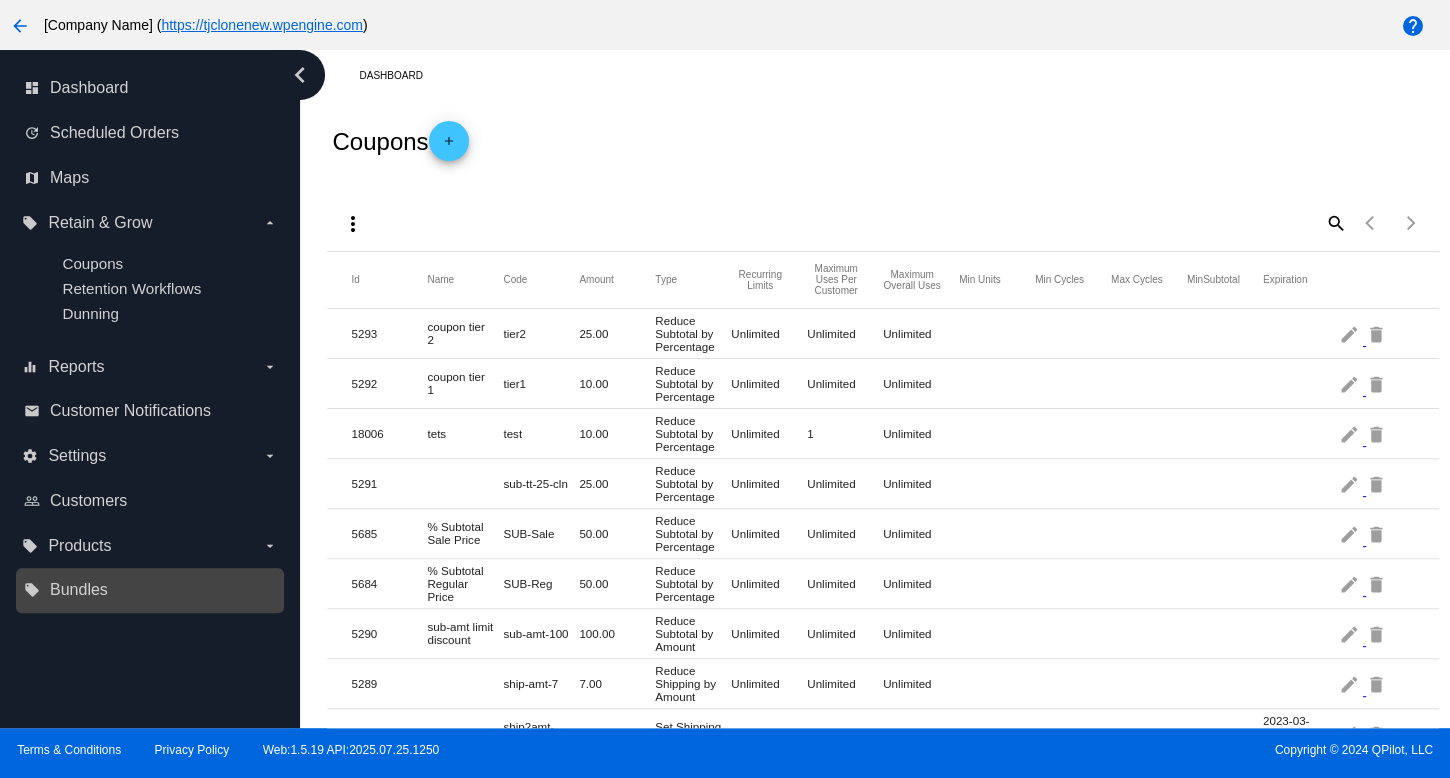 click on "local_offer
Bundles" at bounding box center (150, 590) 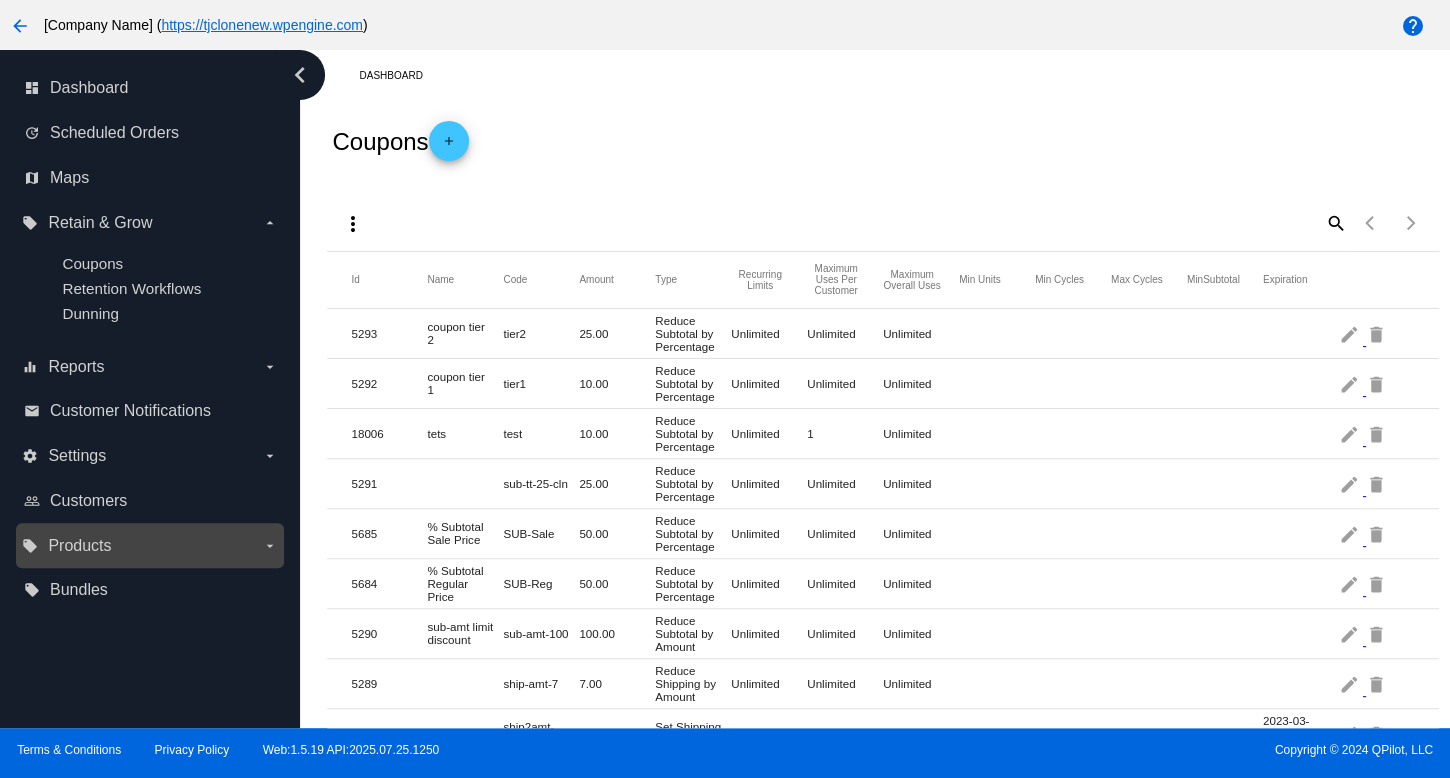 click on "local_offer
Products
arrow_drop_down" at bounding box center [149, 546] 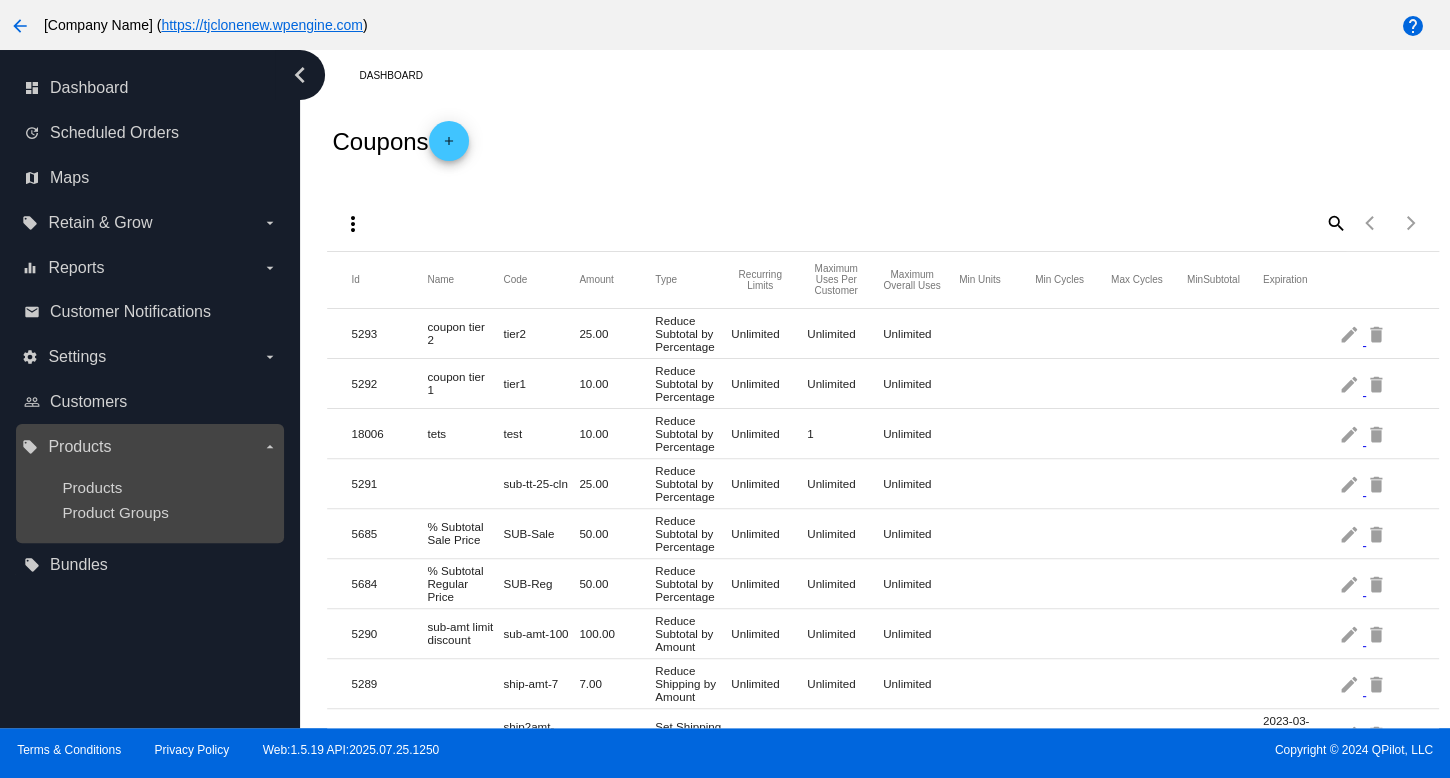 click on "Products
Product Groups" at bounding box center (149, 500) 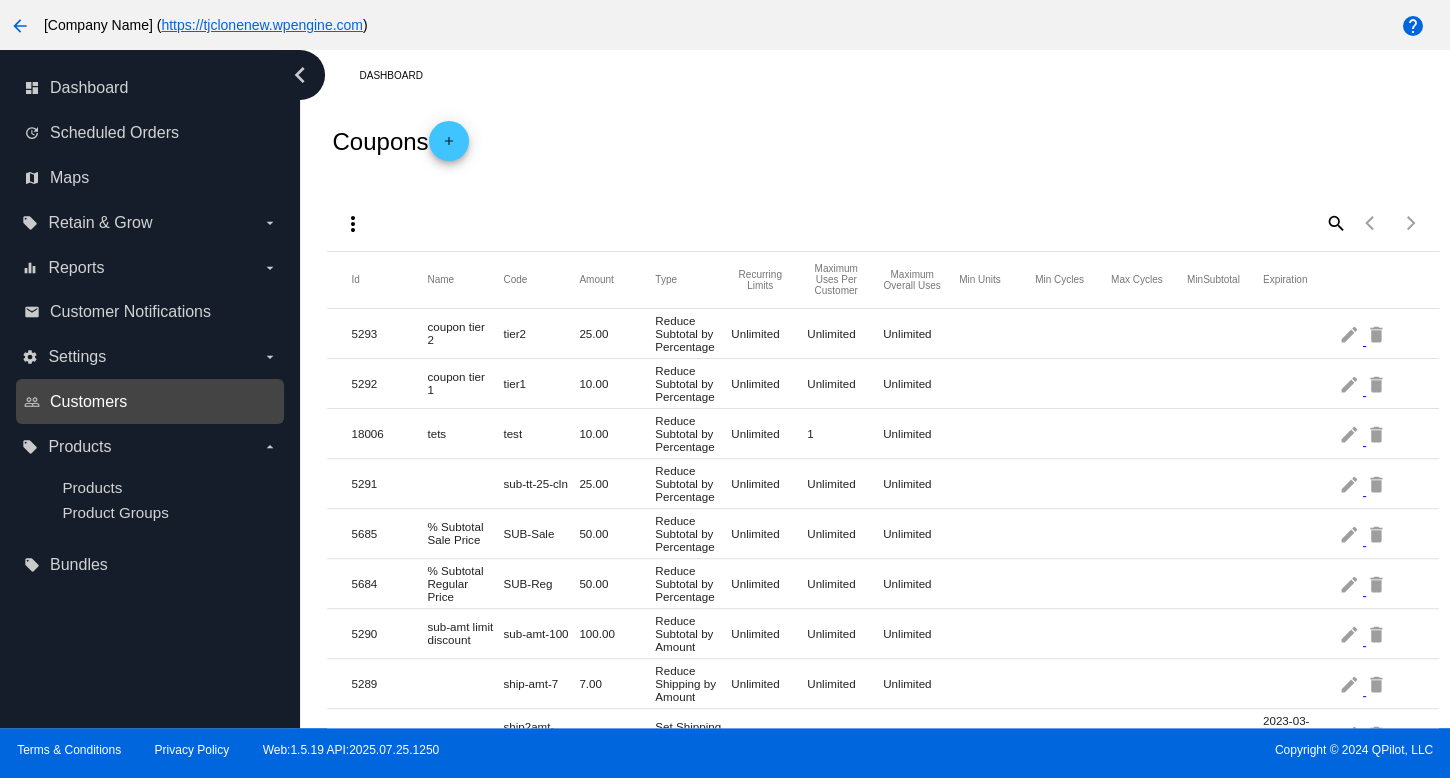 click on "Customers" at bounding box center [88, 402] 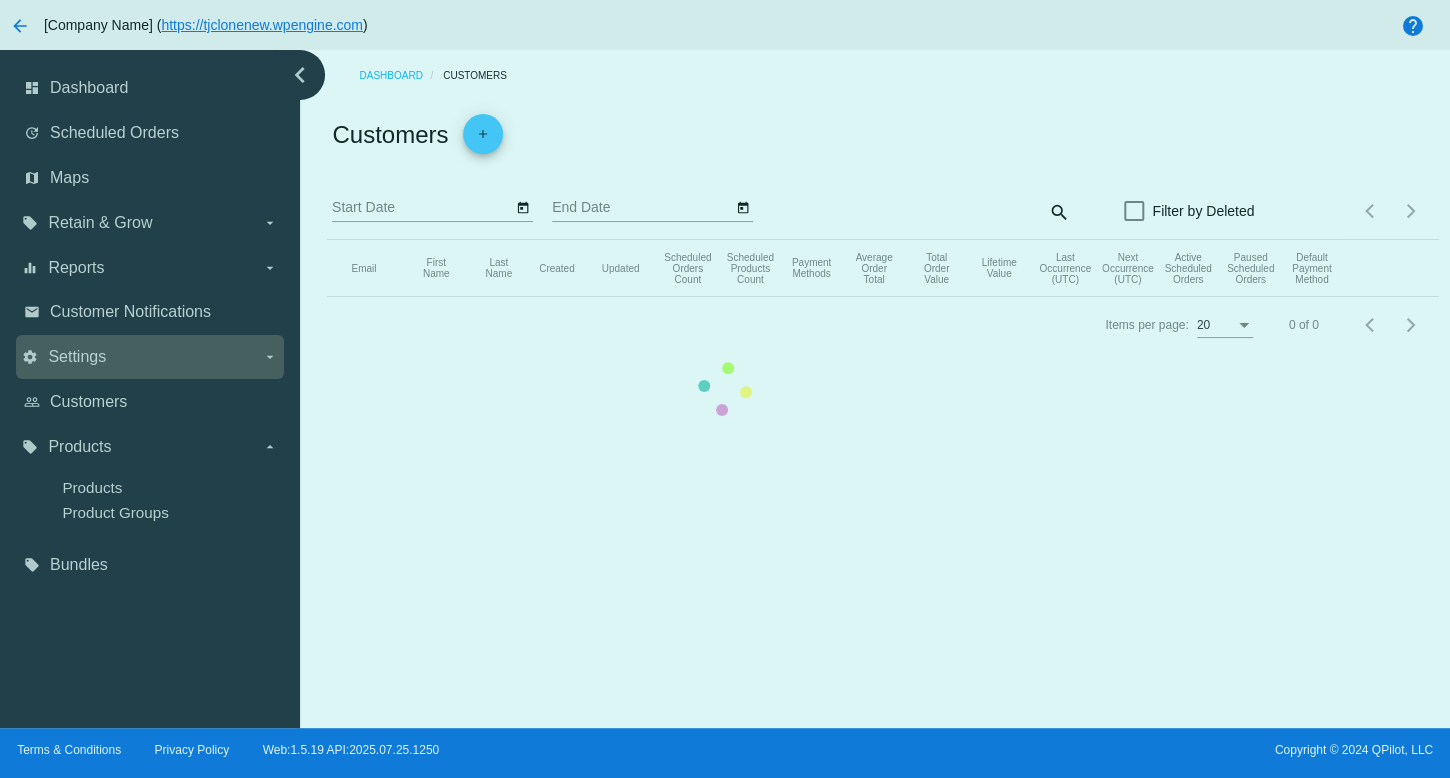 click on "Email   First Name   Last Name   Created   Updated   Scheduled Orders Count   Scheduled Products Count   Payment Methods   Average Order Total   Total Order Value   Lifetime Value   Last Occurrence (UTC)   Next Occurrence (UTC)   Active Scheduled Orders   Paused Scheduled Orders   Default Payment Method" 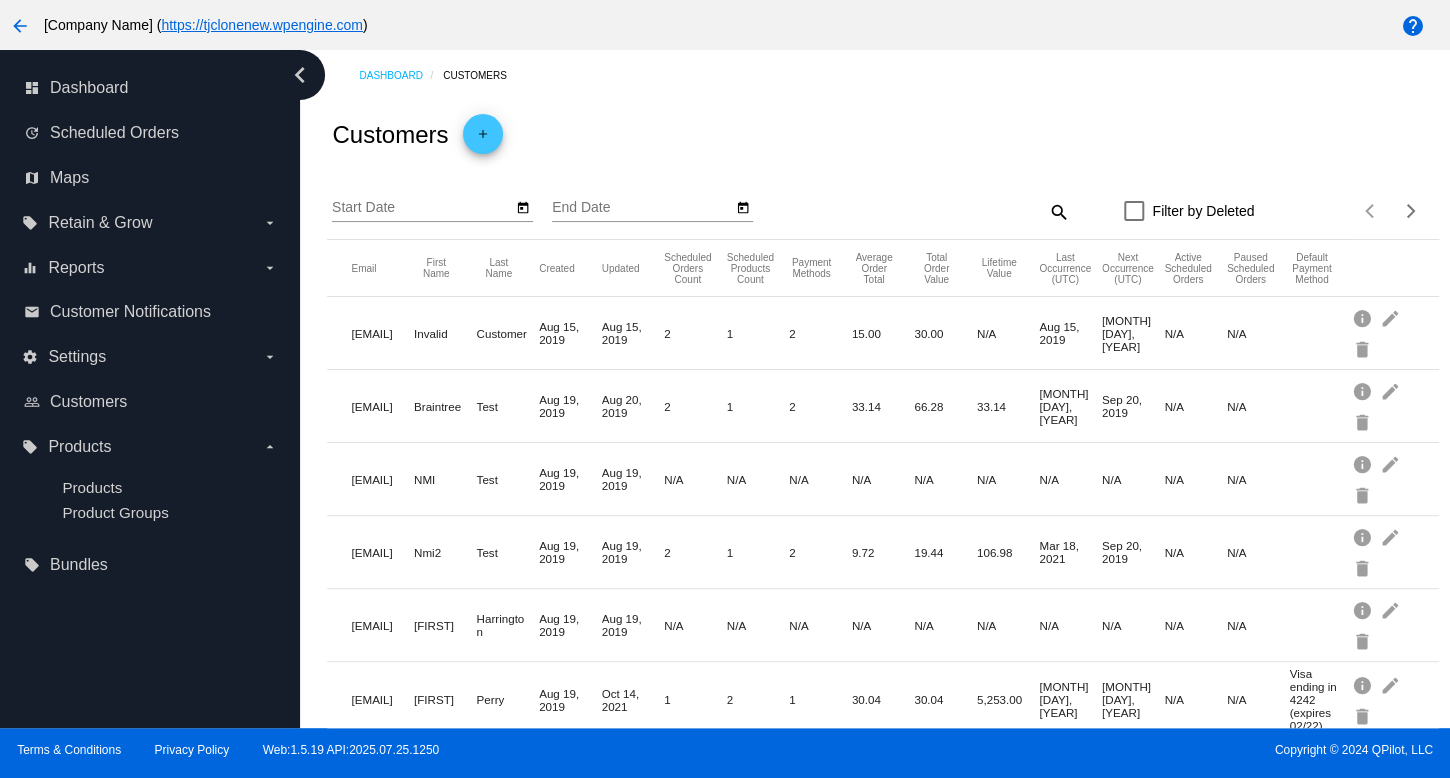 drag, startPoint x: 908, startPoint y: 122, endPoint x: 787, endPoint y: 178, distance: 133.33041 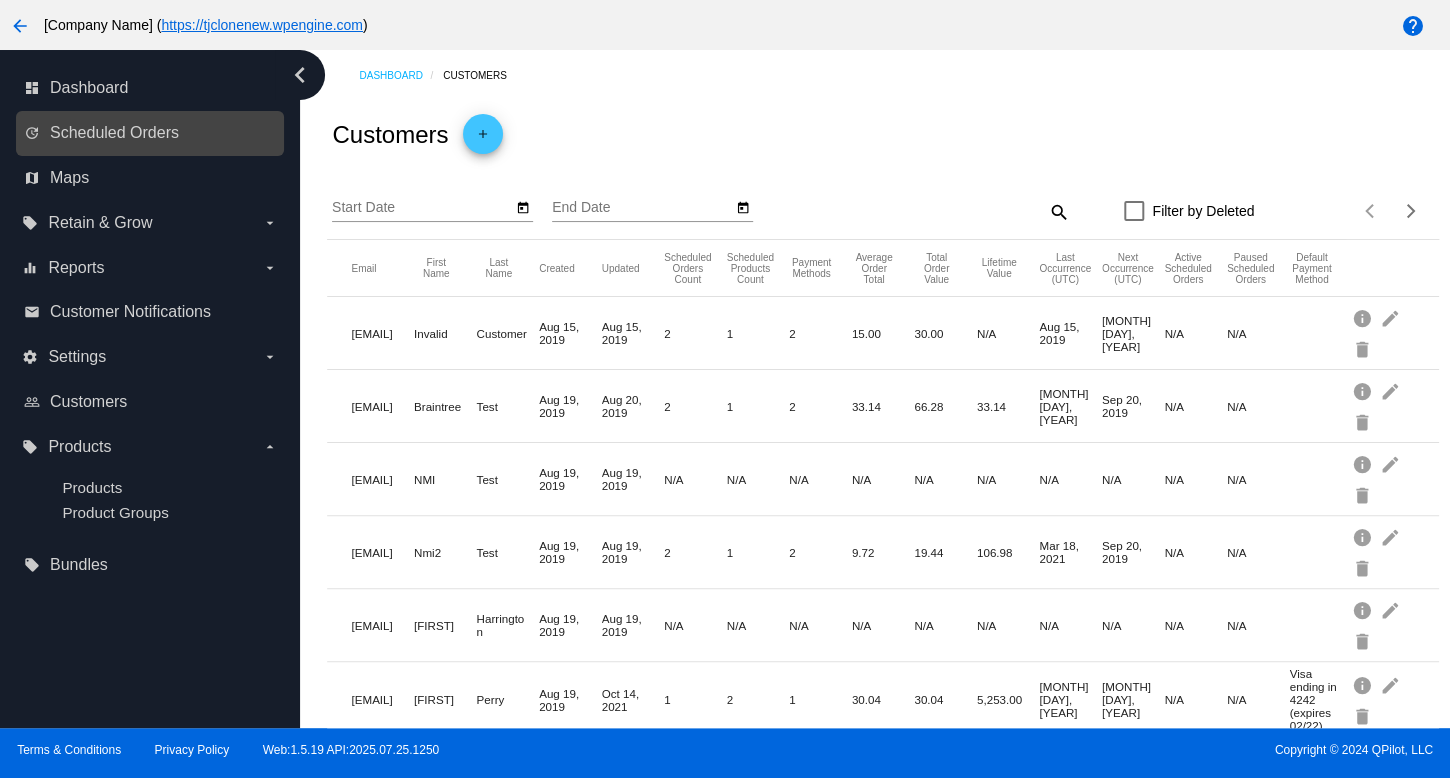 click on "update
Scheduled Orders" at bounding box center (150, 133) 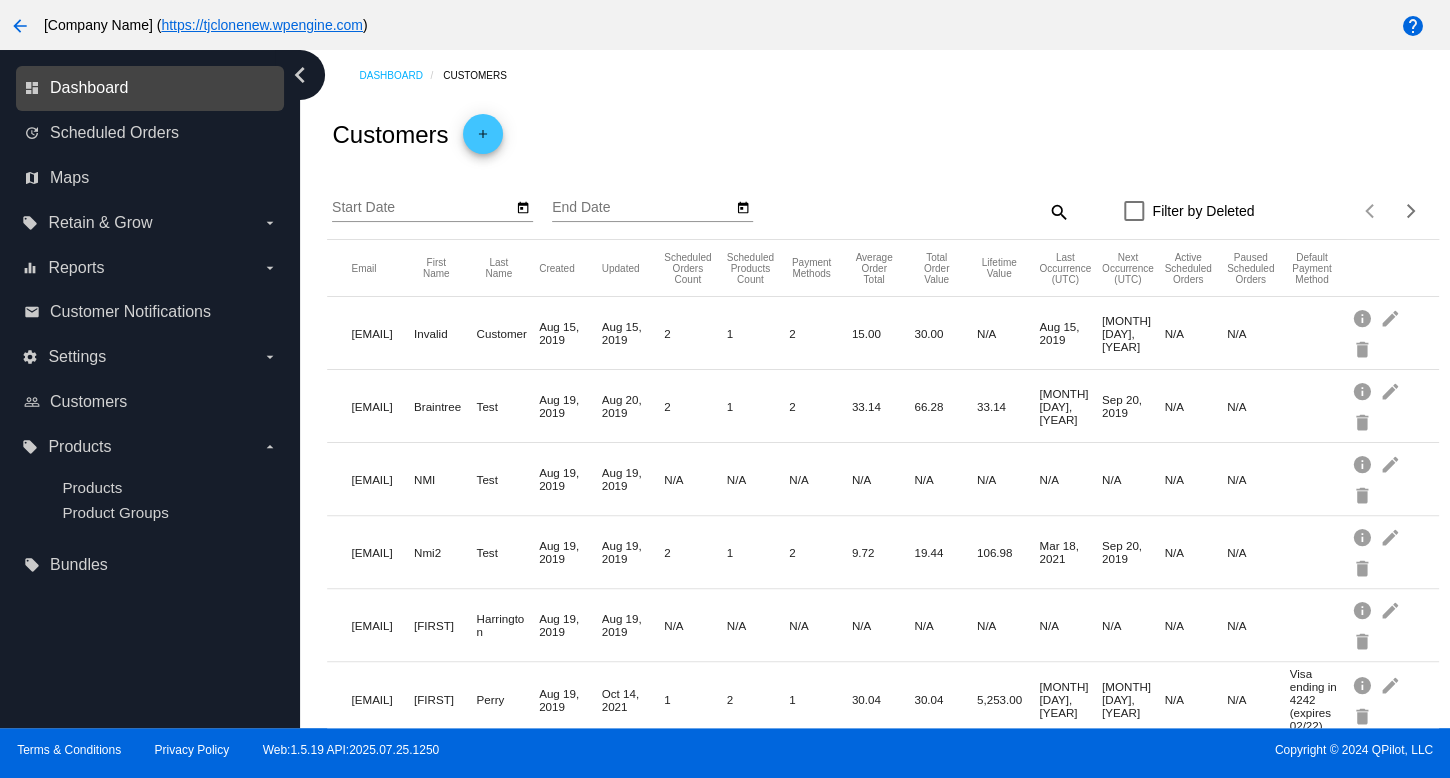 click on "Dashboard" at bounding box center (89, 88) 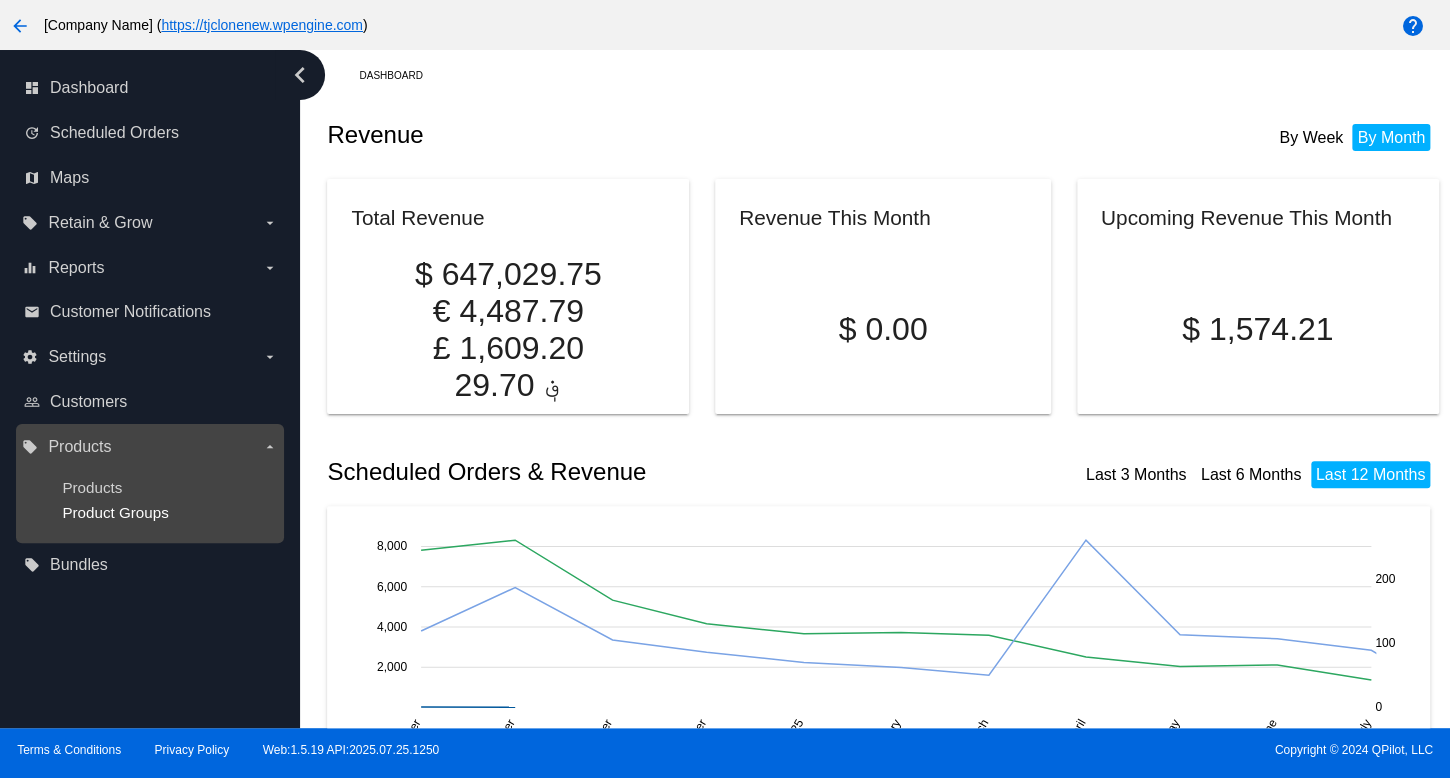 drag, startPoint x: 123, startPoint y: 497, endPoint x: 123, endPoint y: 517, distance: 20 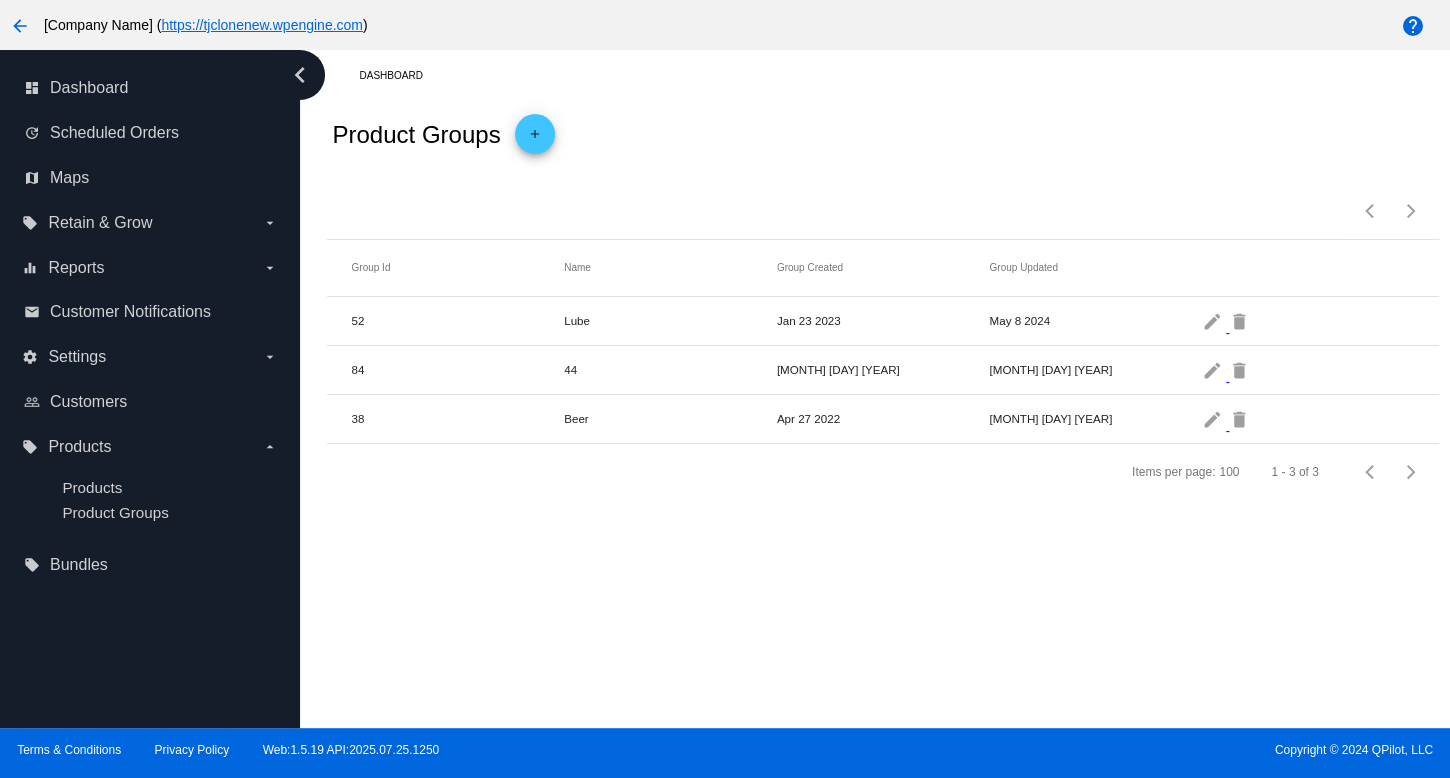 click on "Name" 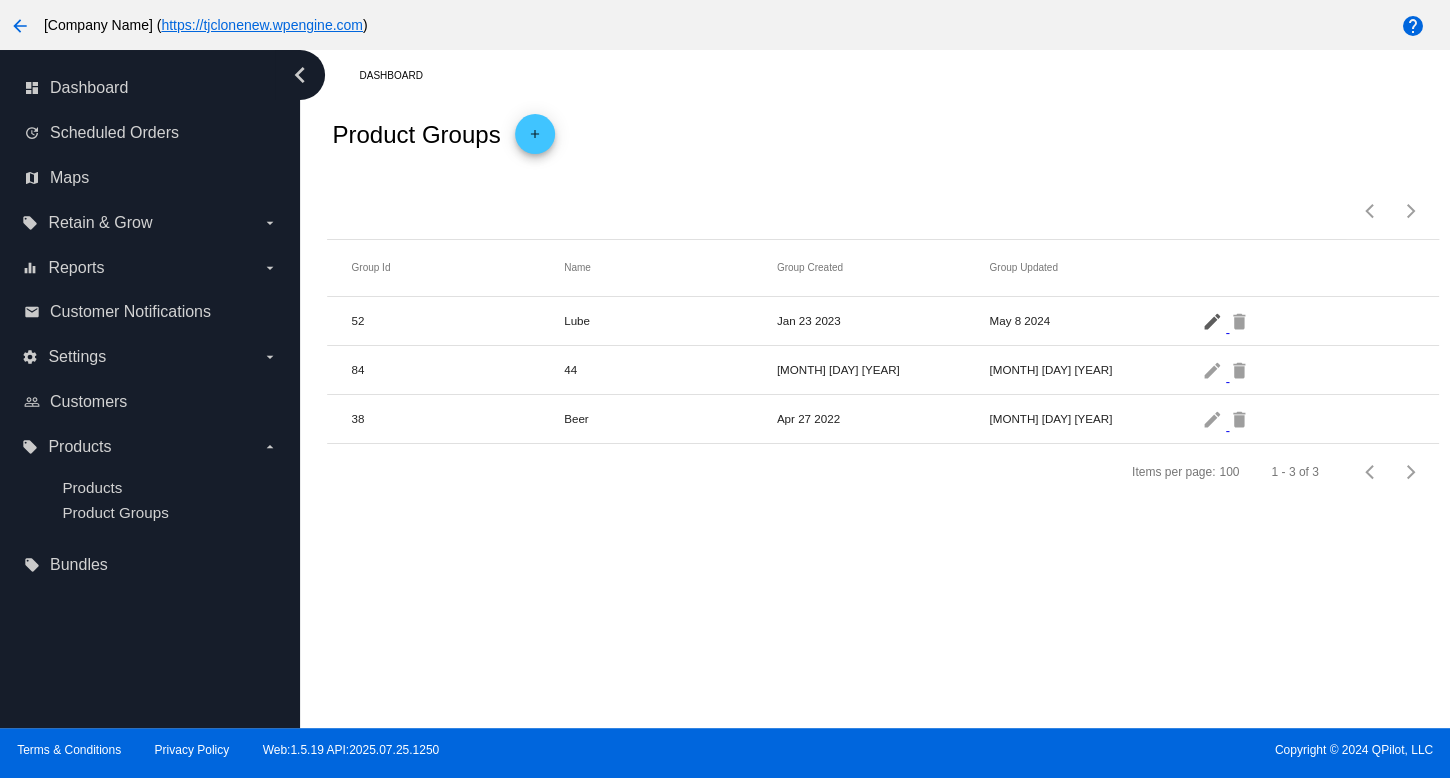 click on "edit" 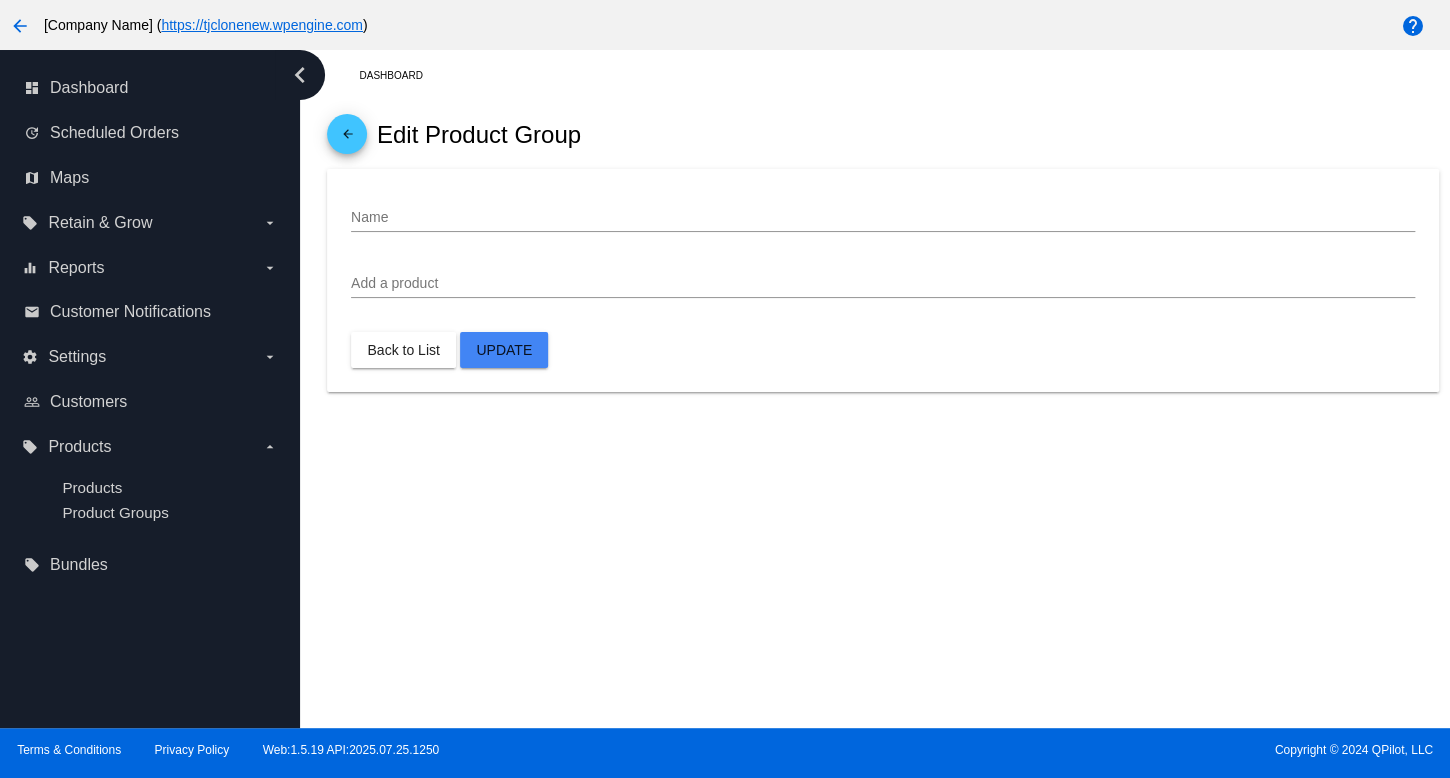 type on "Lube" 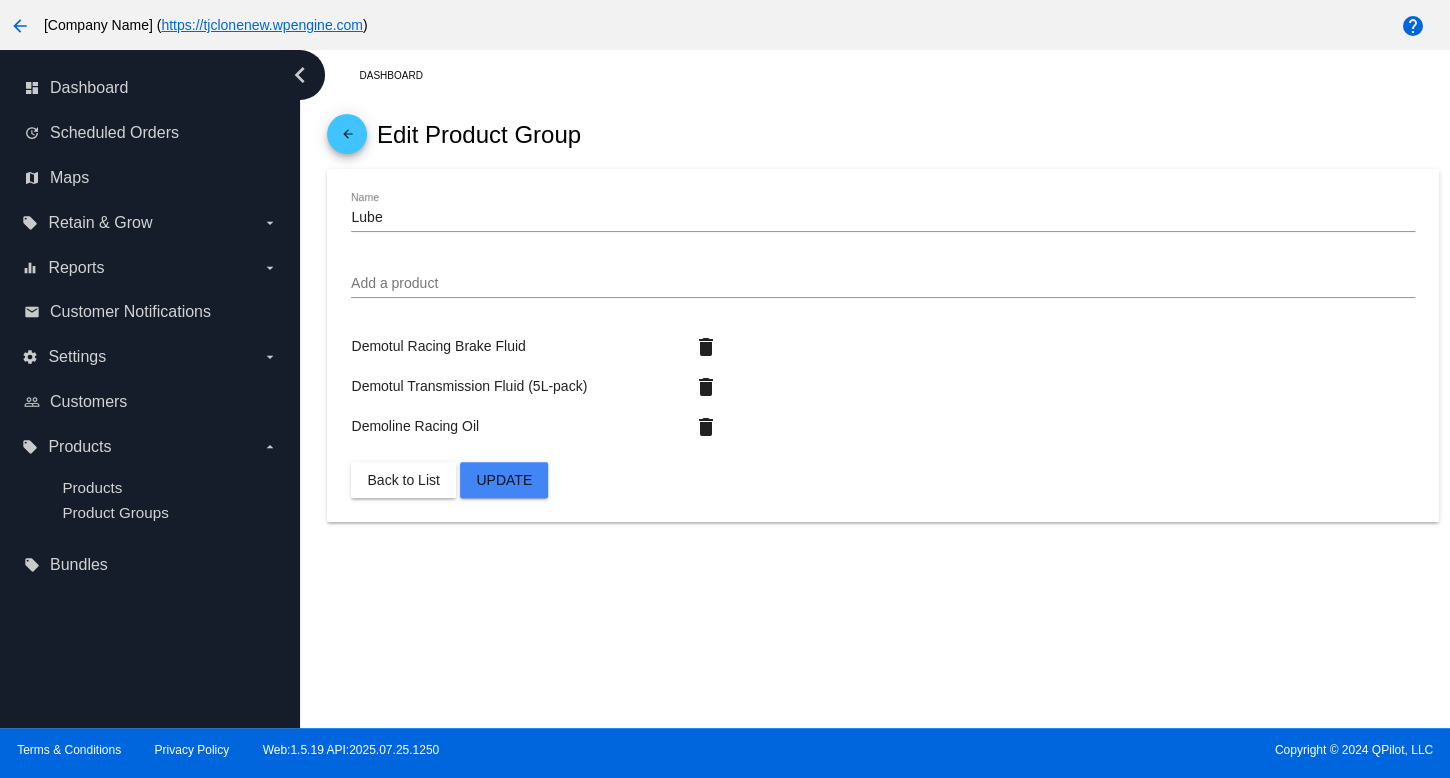 drag, startPoint x: 1068, startPoint y: 260, endPoint x: 953, endPoint y: 247, distance: 115.73245 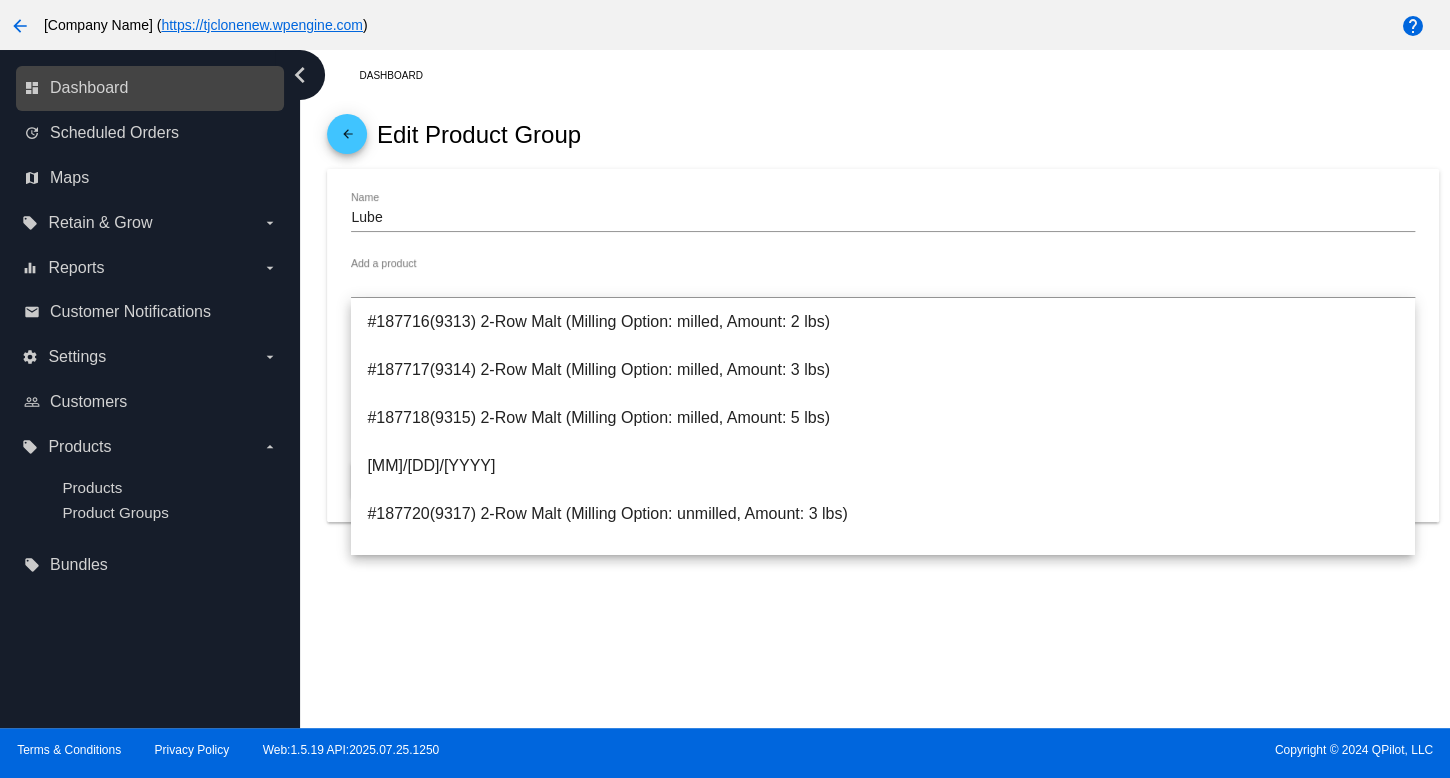 click on "dashboard
Dashboard" at bounding box center (151, 88) 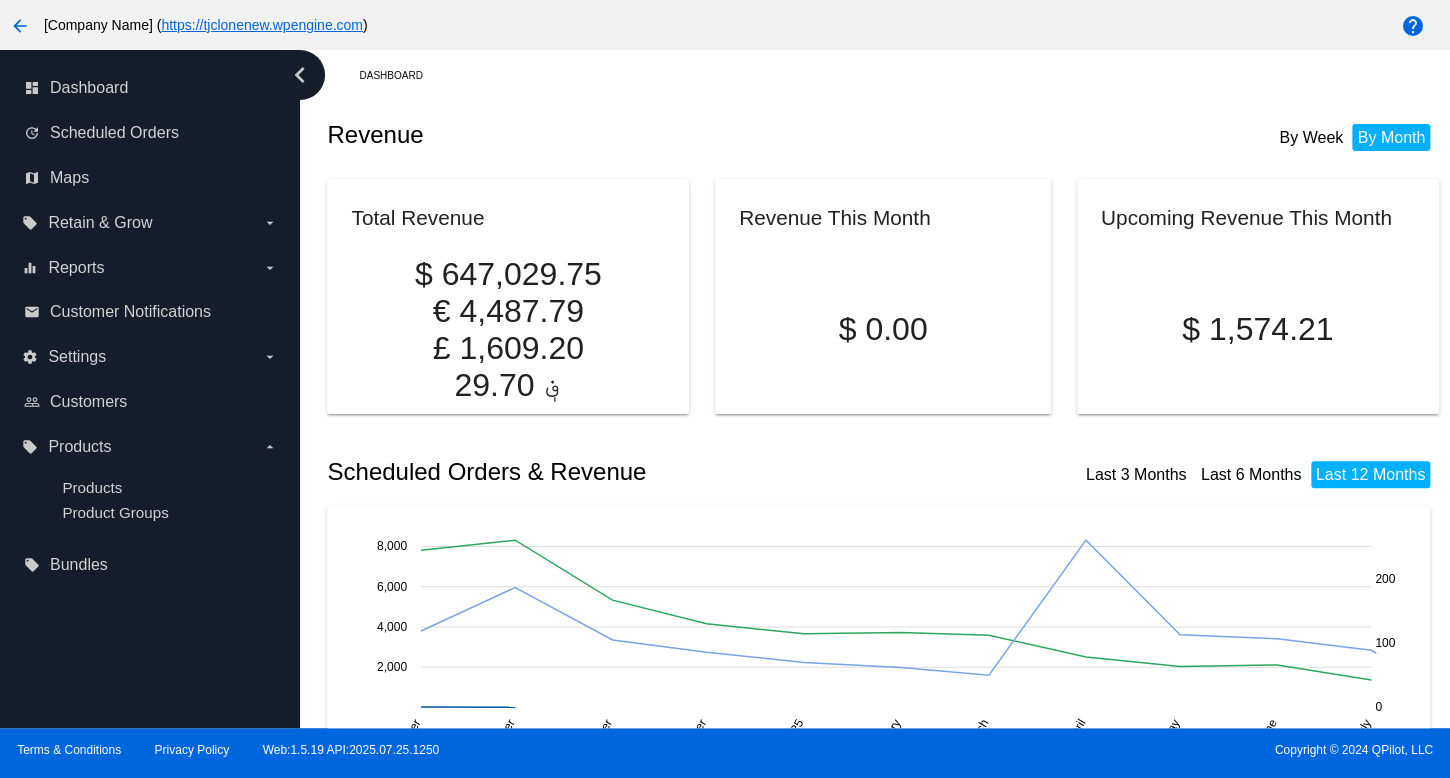 drag, startPoint x: 554, startPoint y: 126, endPoint x: 567, endPoint y: 216, distance: 90.934044 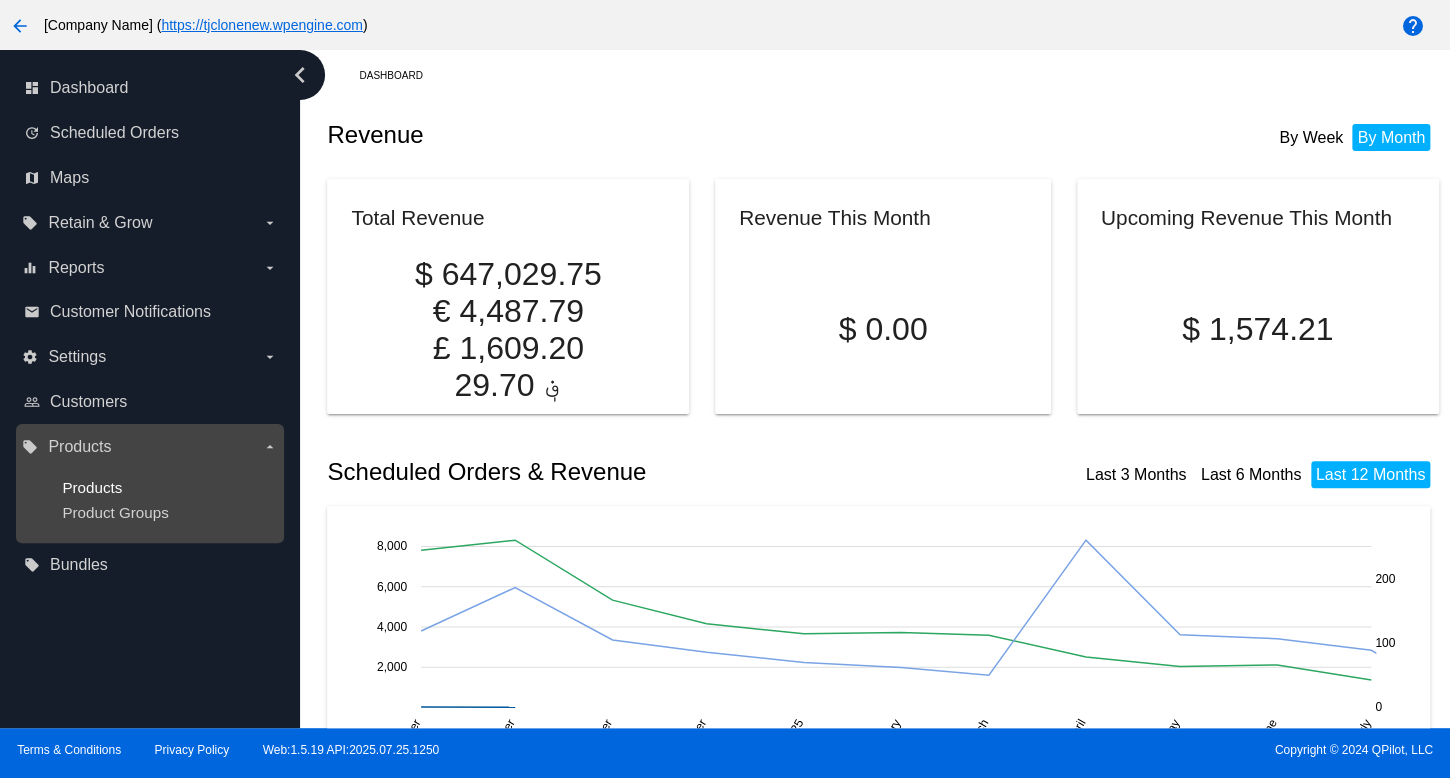 click on "Products" at bounding box center [92, 487] 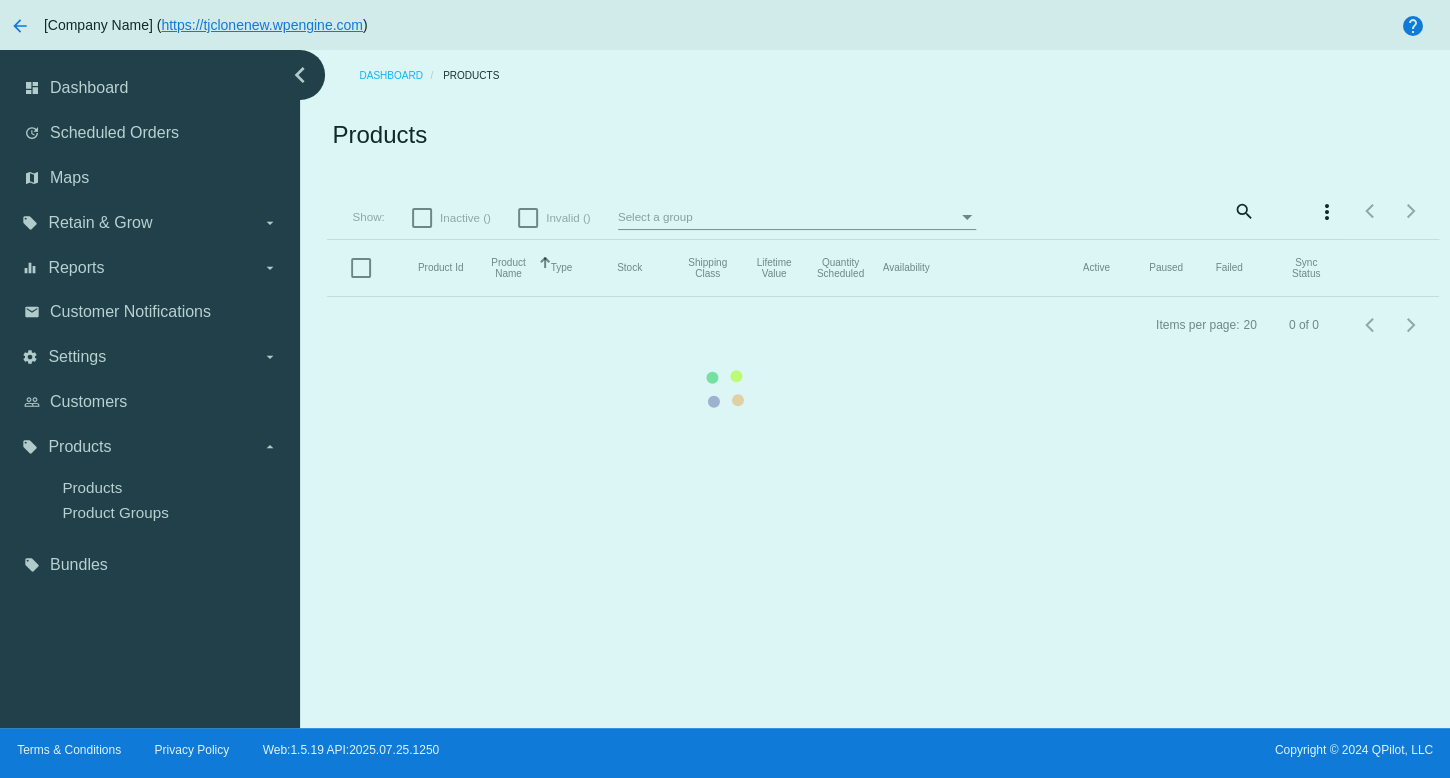 click on "Product Id   Product Name   Sorted by ProductName ascending  Type   Stock   Shipping Class   Lifetime Value   Quantity Scheduled
Availability   Active   Paused   Failed   Sync Status" 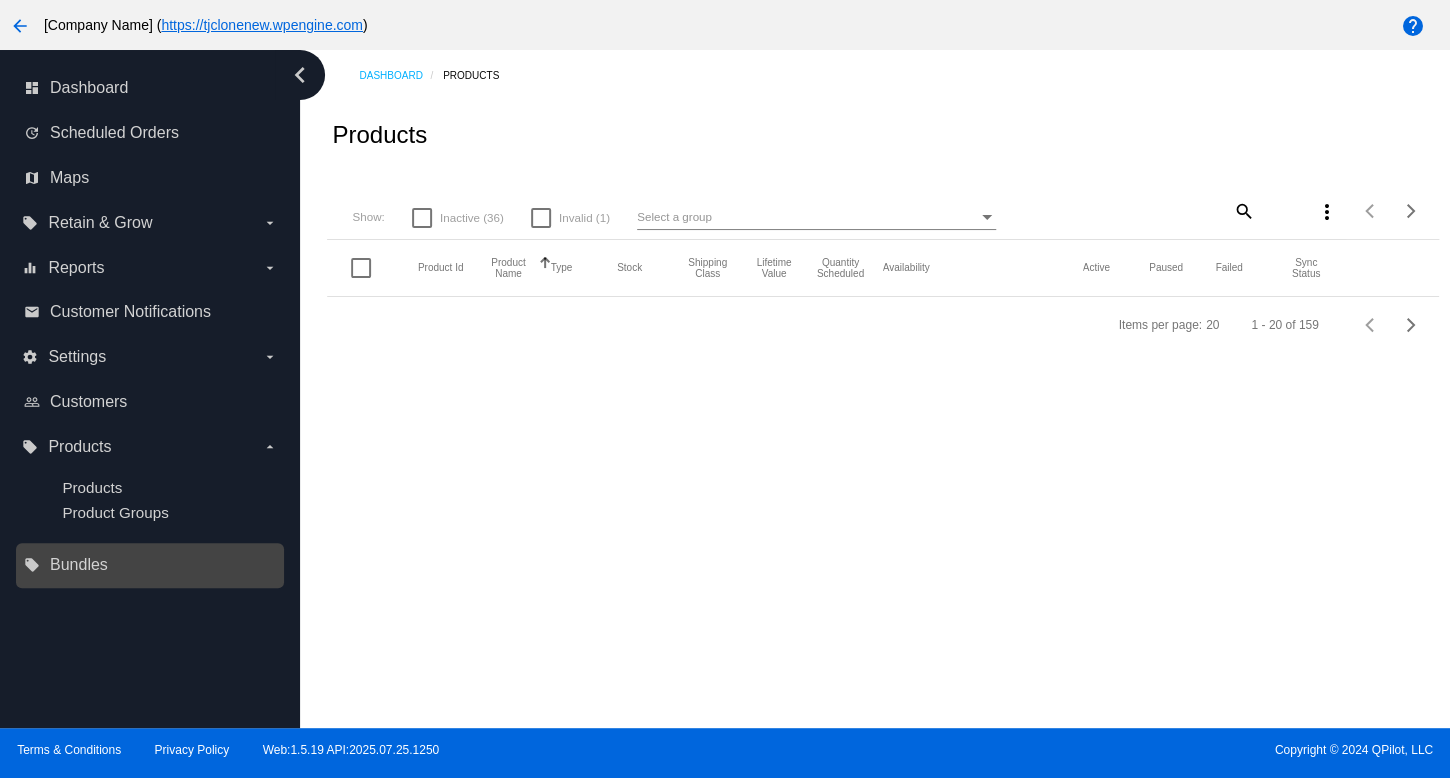 click on "local_offer
Bundles" at bounding box center (151, 565) 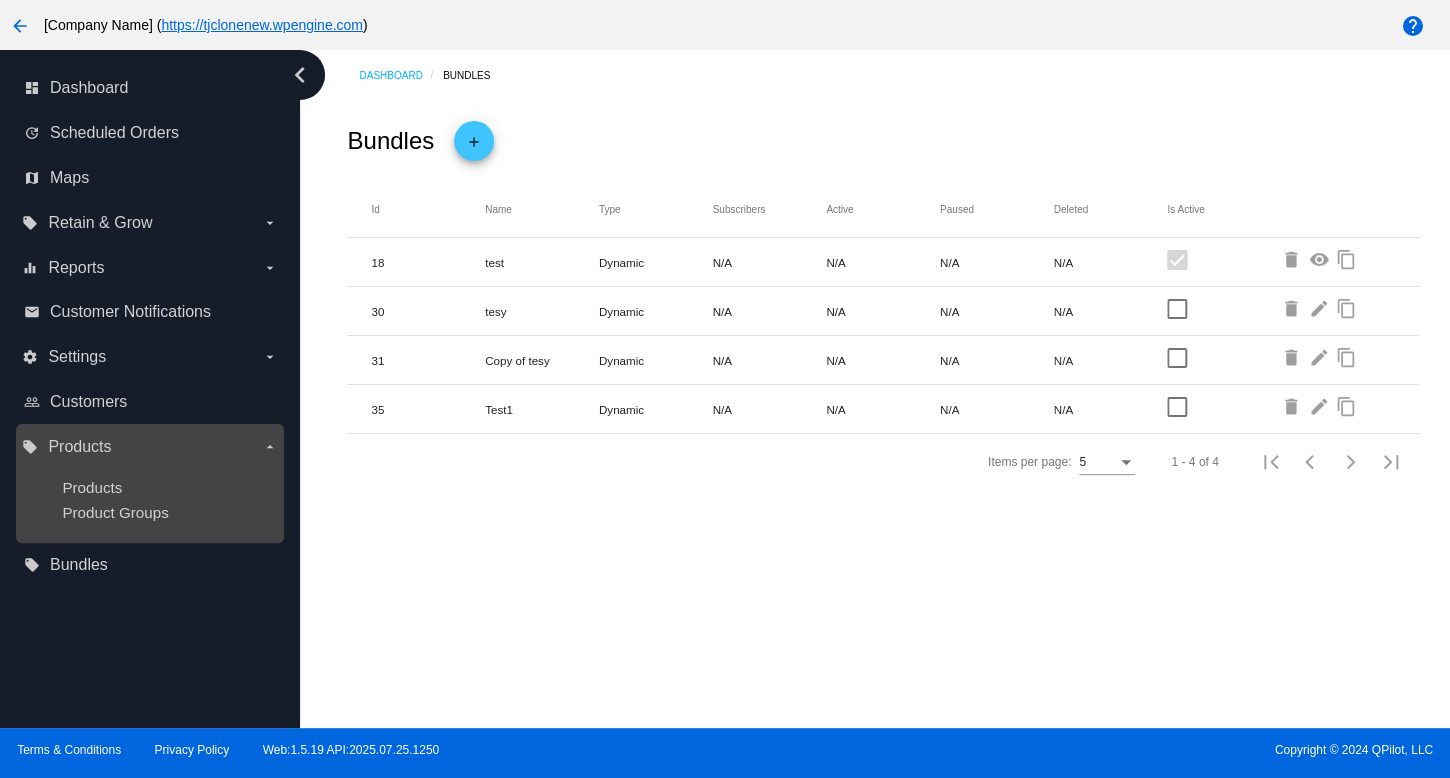 drag, startPoint x: 212, startPoint y: 493, endPoint x: 216, endPoint y: 482, distance: 11.7046995 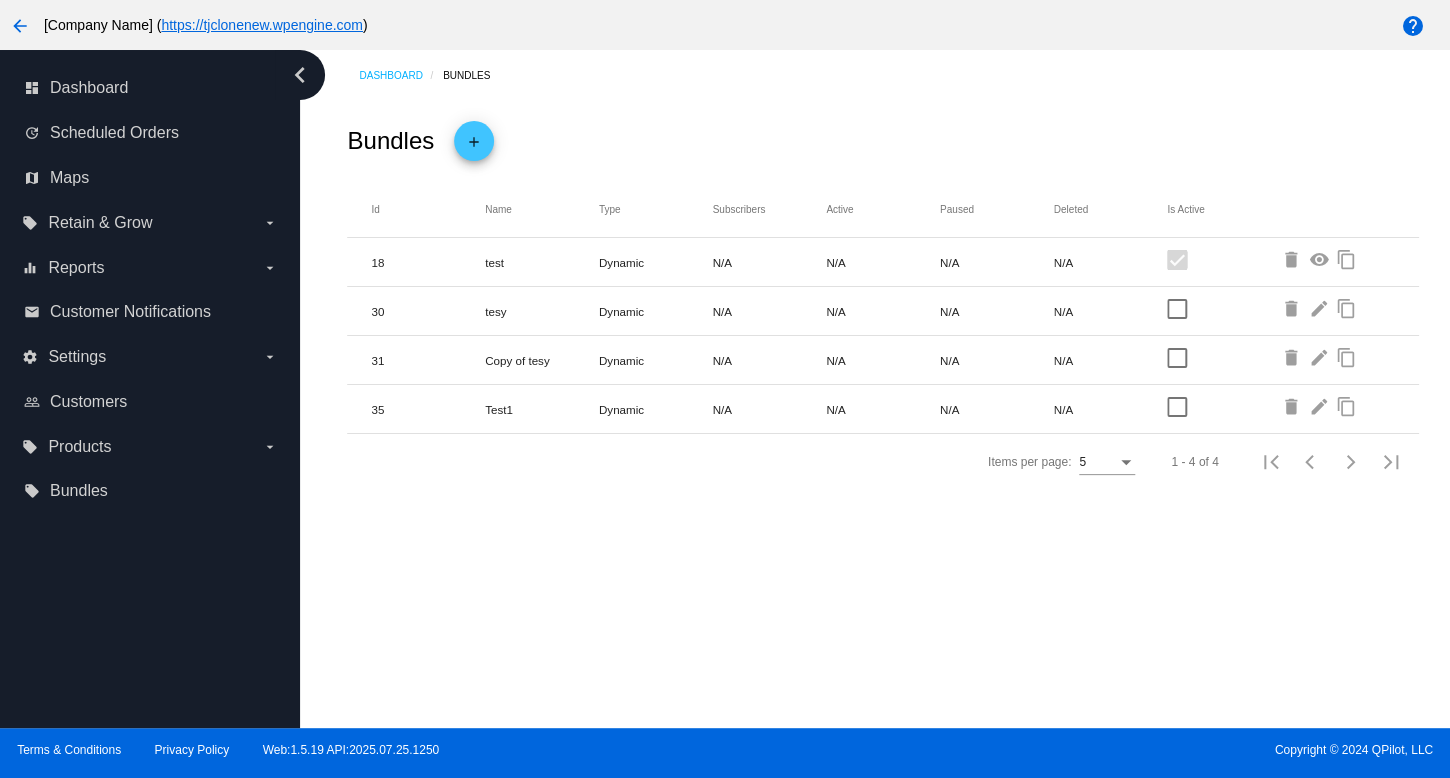 click on "Bundles
add
Id
Name
Type
Subscribers   Active   Paused   Deleted   Is Active     18   test   Dynamic   N/A   N/A   N/A   N/A
delete
visibility
content_copy
30   tesy   Dynamic   N/A   N/A   N/A   N/A
delete
edit
content_copy
31   Copy of tesy   Dynamic   N/A   N/A   N/A   N/A
delete
edit
content_copy
35   Test1   Dynamic   N/A   N/A   N/A   N/A
delete
edit
content_copy
Items per page: 5 1 - 4 of 4" 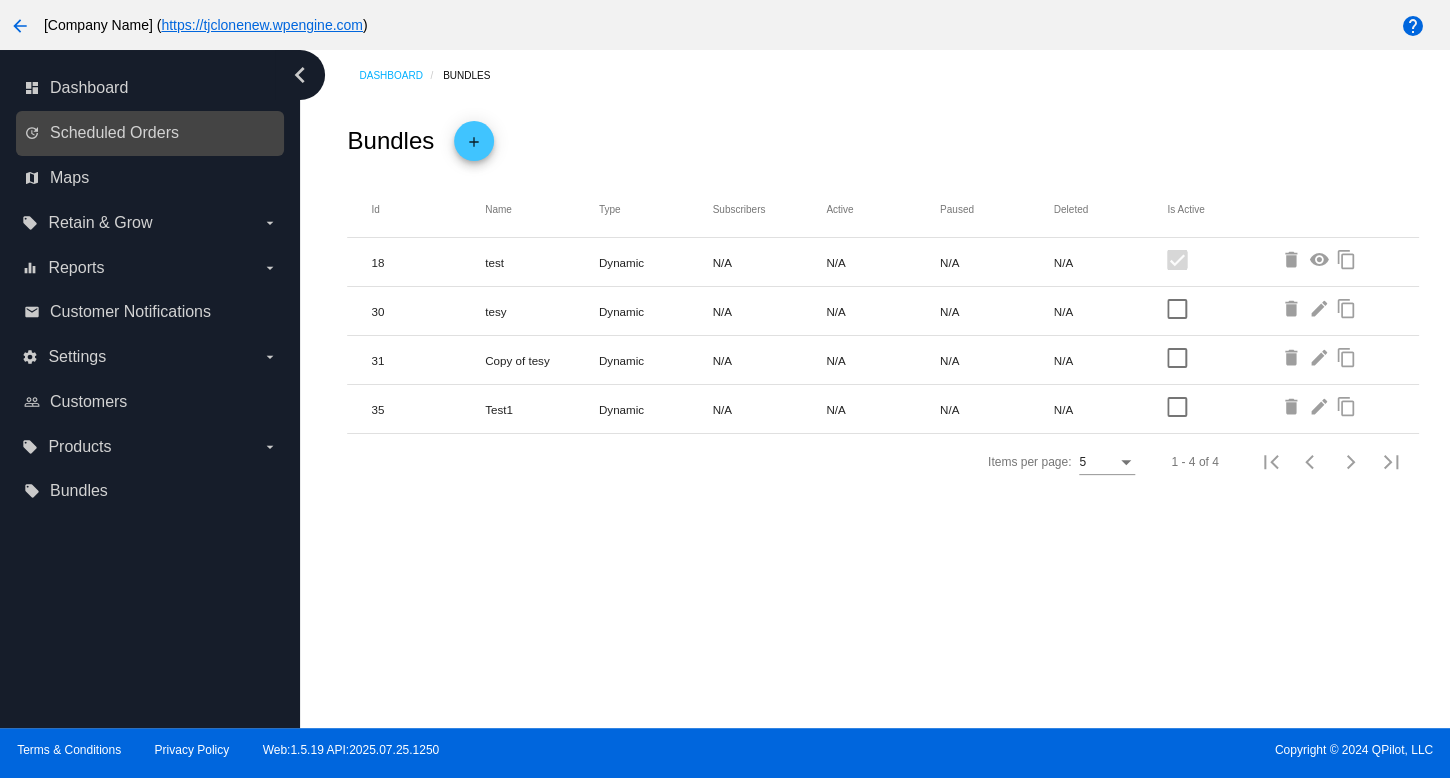 click on "update
Scheduled Orders" at bounding box center [150, 133] 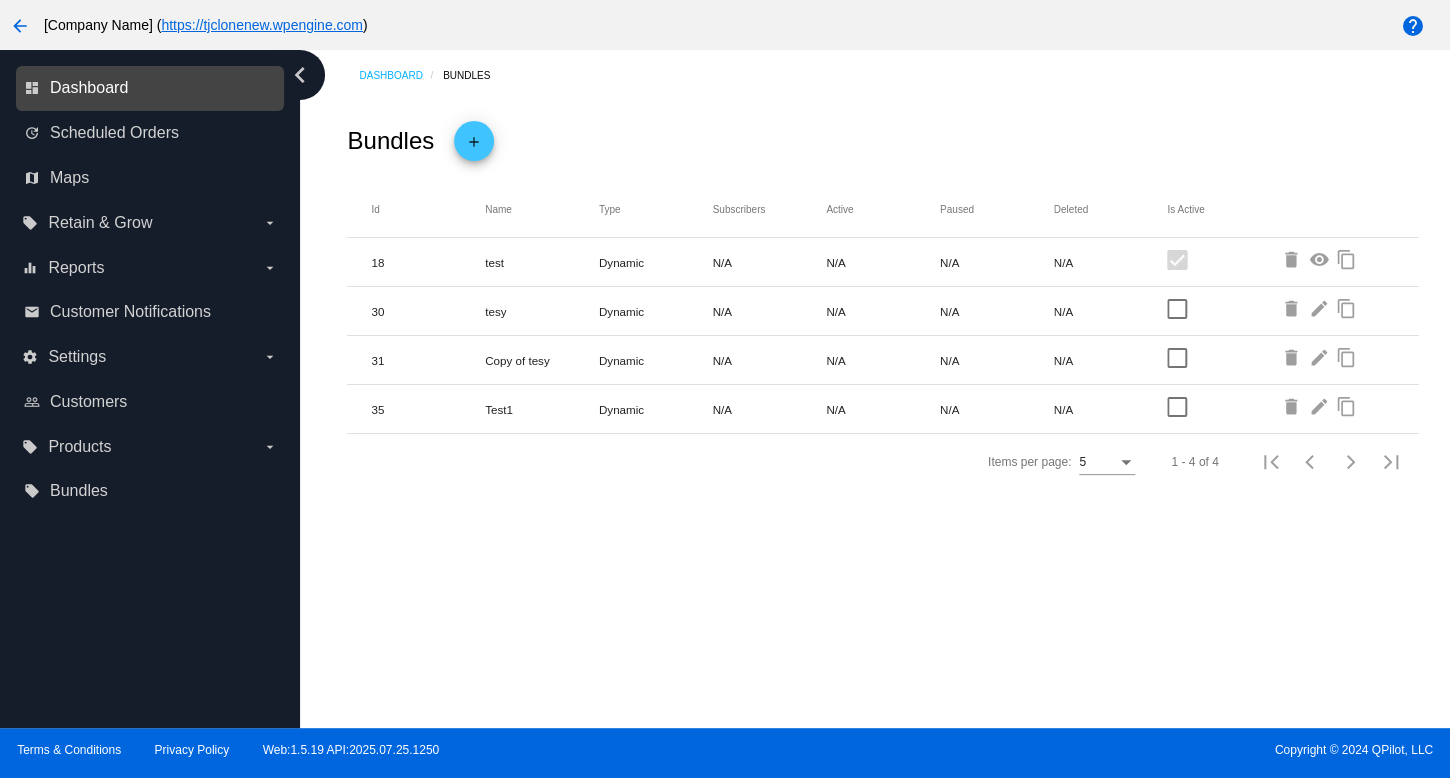click on "Dashboard" at bounding box center [89, 88] 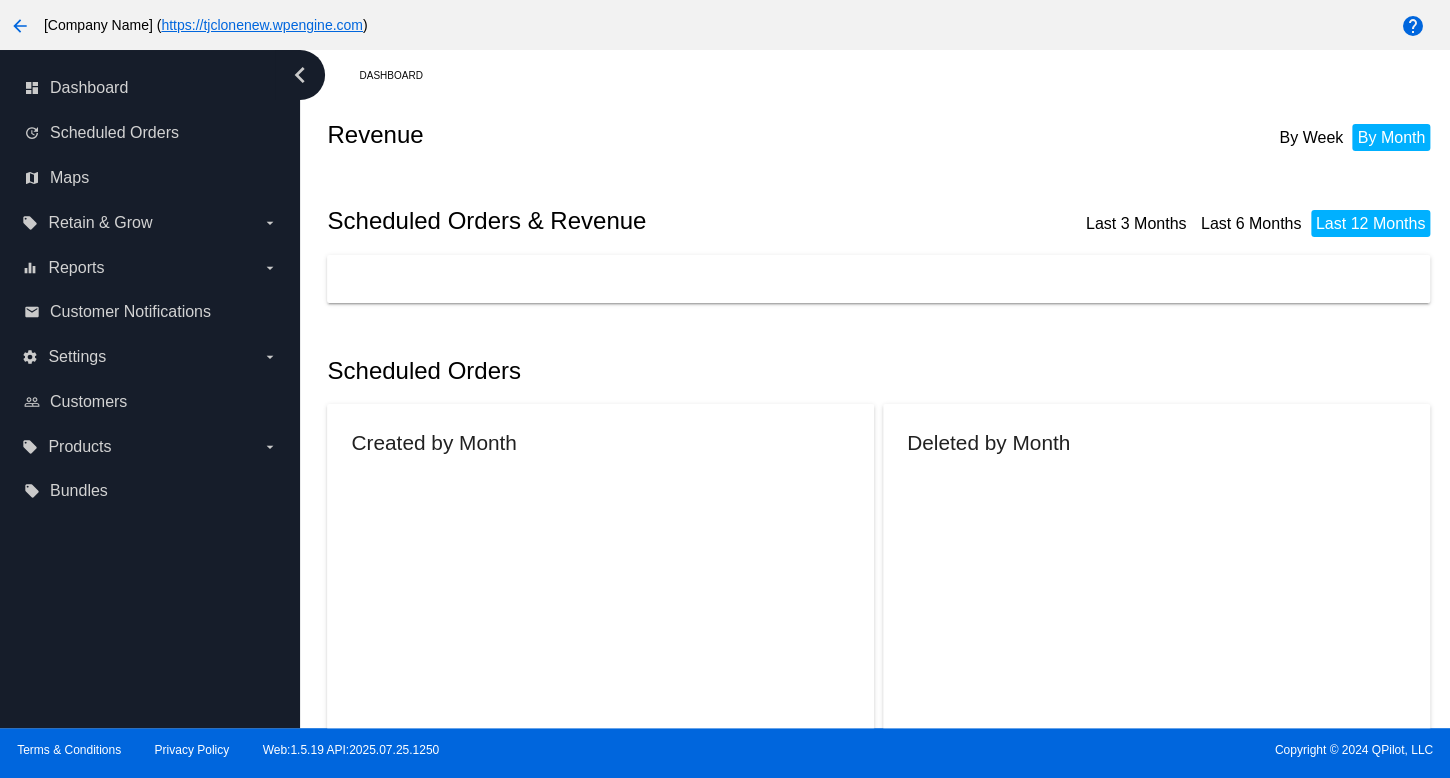 click on "chevron_left
dashboard
Dashboard
update
Scheduled Orders
map
Maps
local_offer
Retain & Grow
arrow_drop_down
equalizer
Reports
arrow_drop_down
email
Customer Notifications" at bounding box center [725, 389] 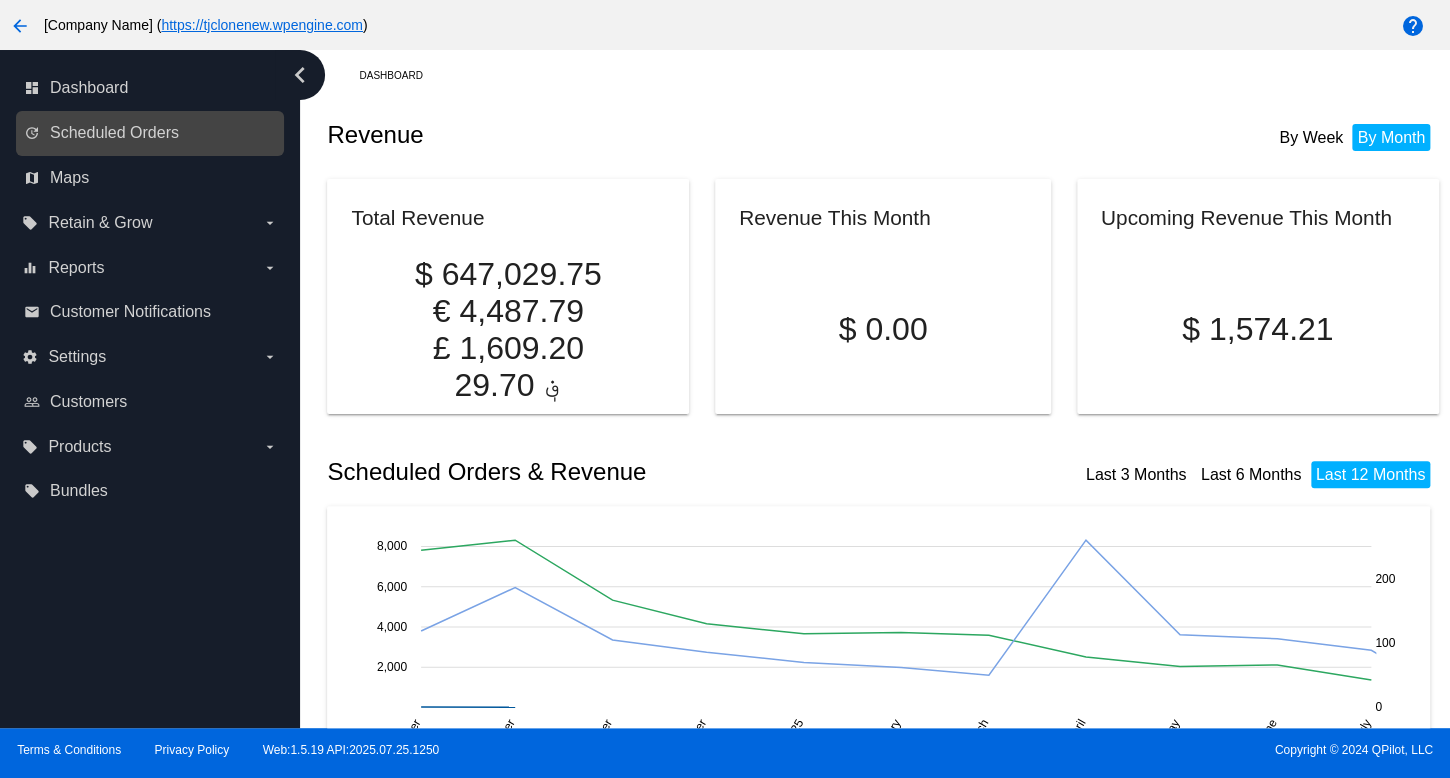 click on "update
Scheduled Orders" at bounding box center [150, 133] 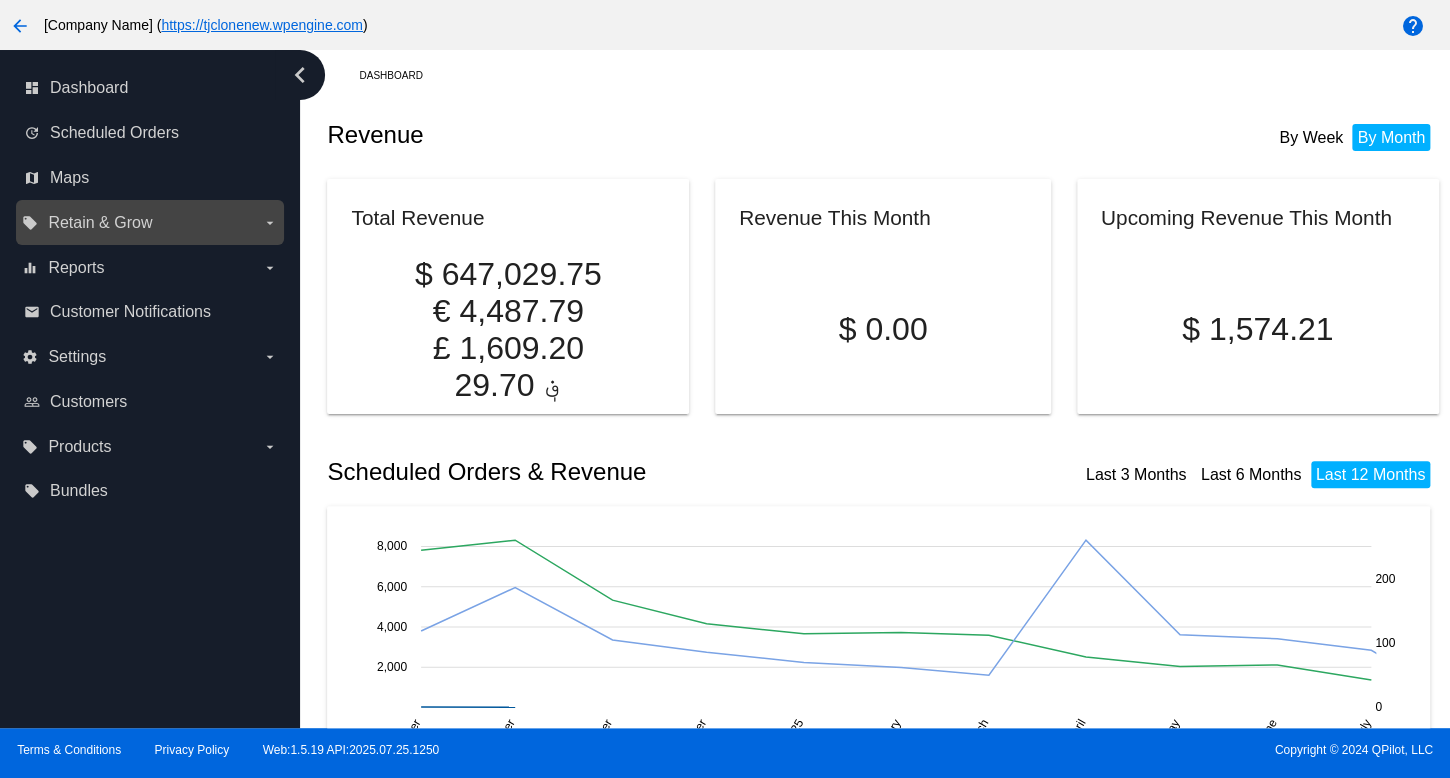click on "local_offer
Retain & Grow
arrow_drop_down" at bounding box center [150, 222] 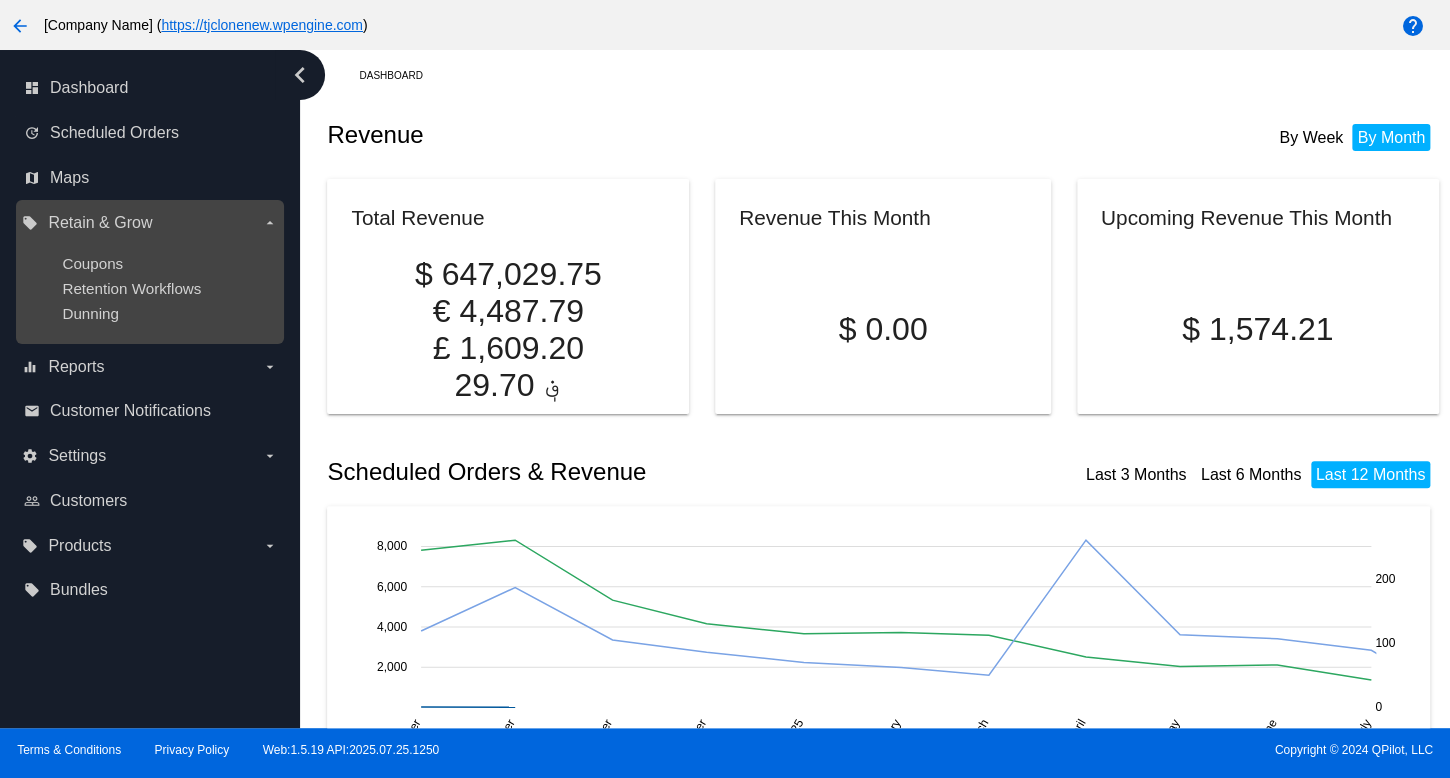 click on "Coupons" at bounding box center [165, 263] 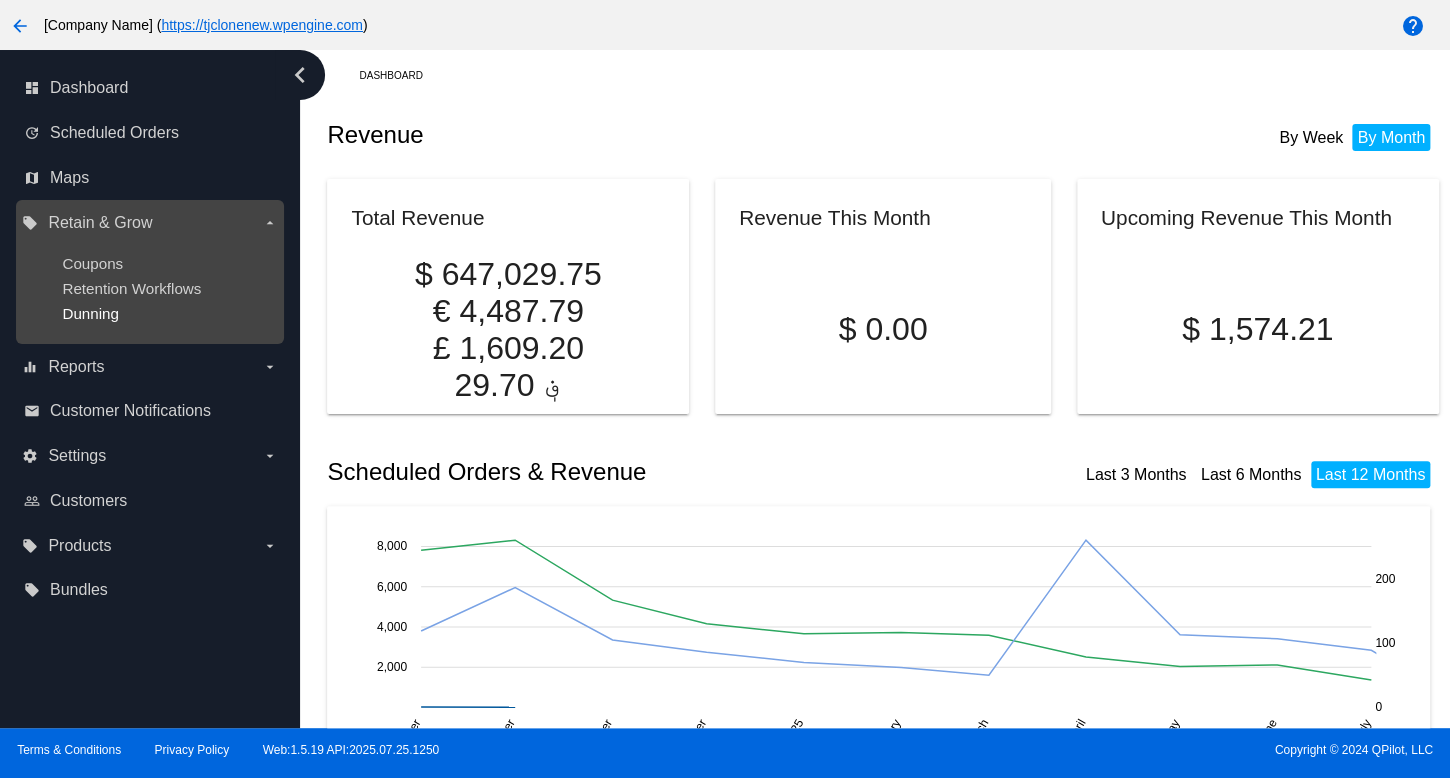 click on "Dunning" at bounding box center [90, 313] 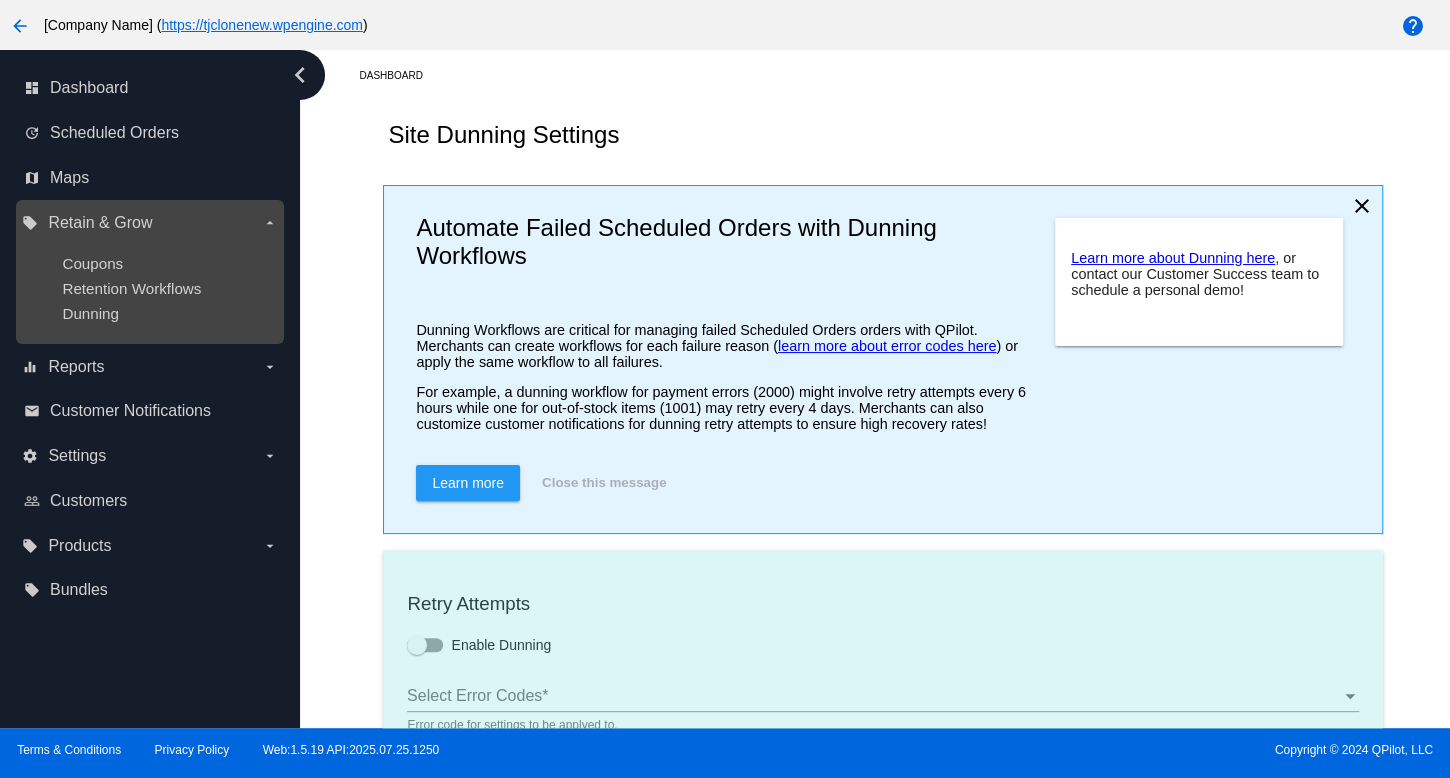 checkbox on "true" 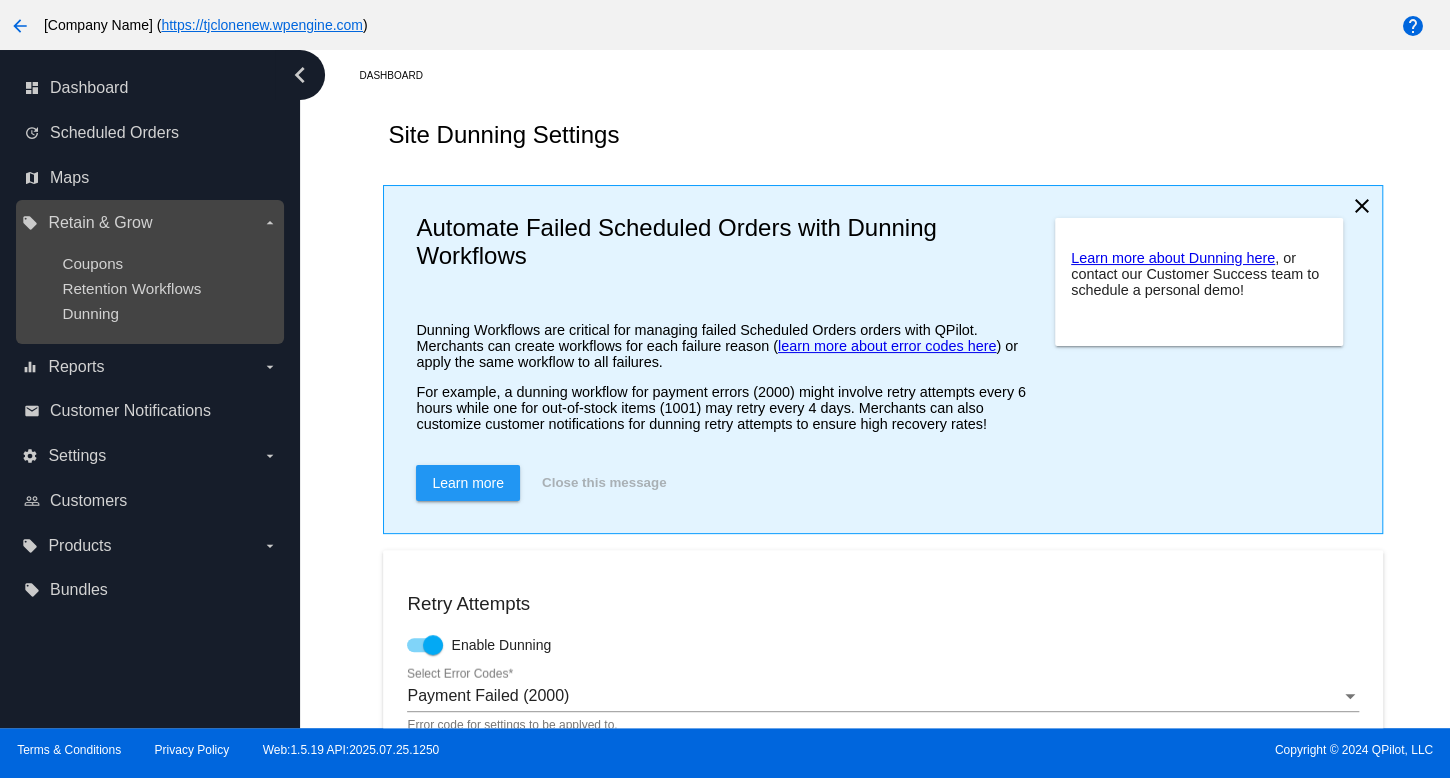 click on "Coupons" at bounding box center (165, 263) 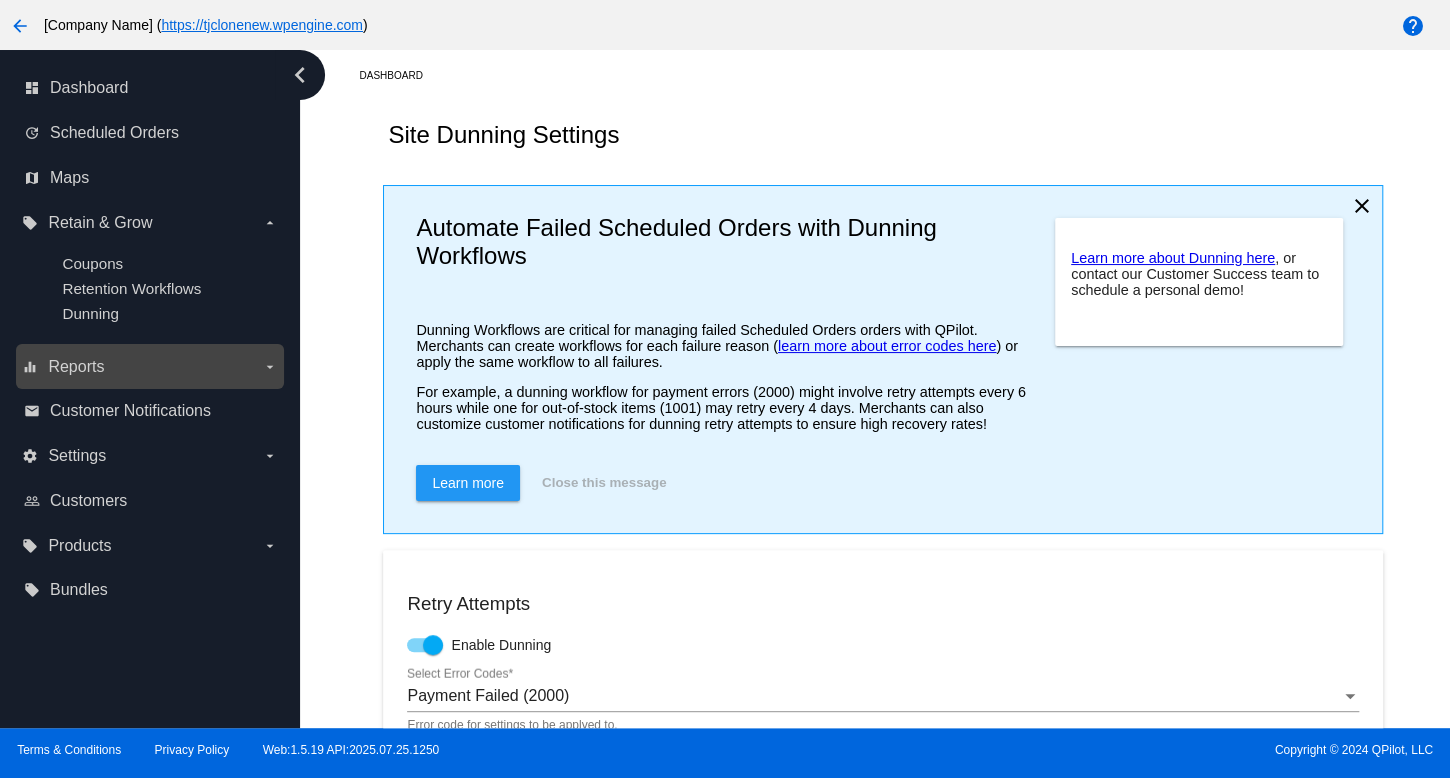 click on "equalizer
Reports
arrow_drop_down" at bounding box center (149, 367) 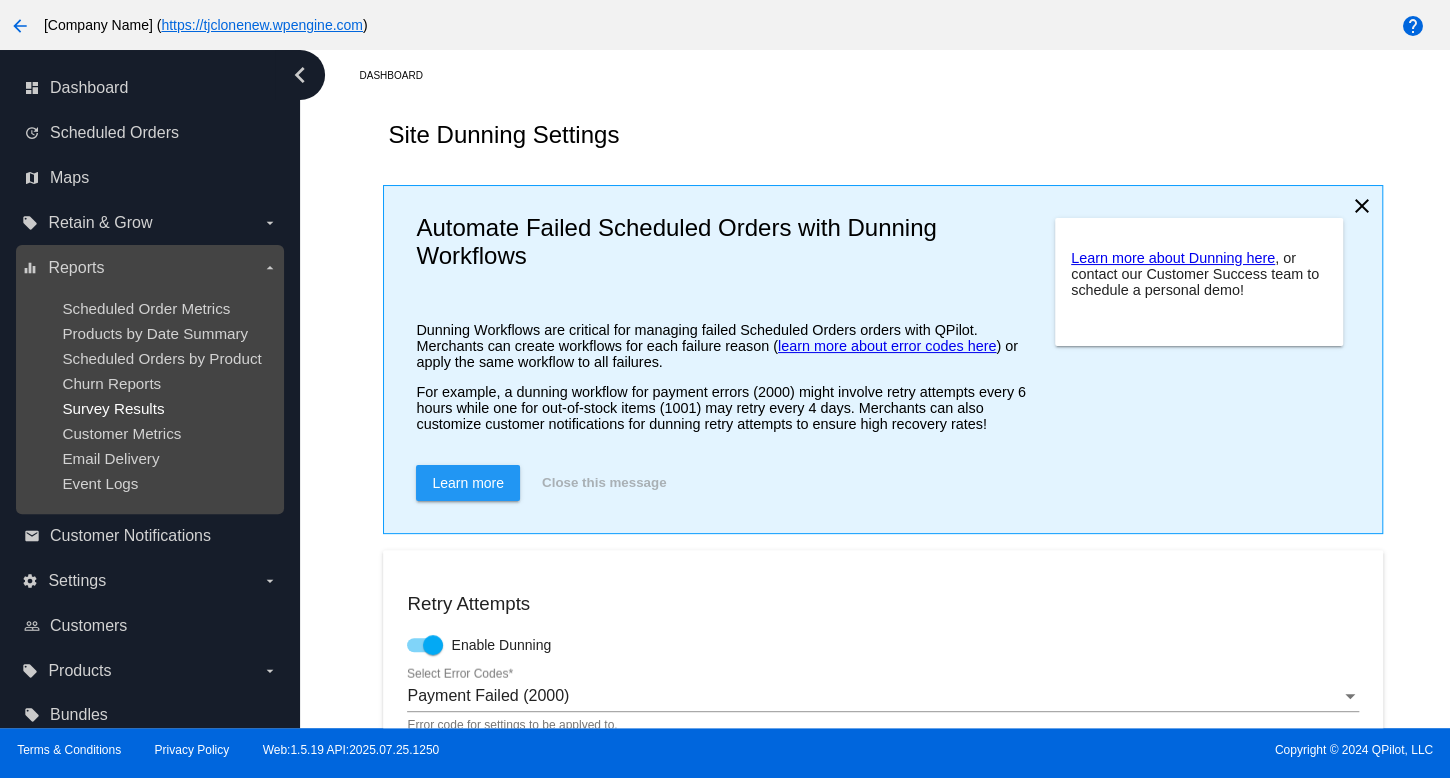 click on "Survey Results" at bounding box center (113, 408) 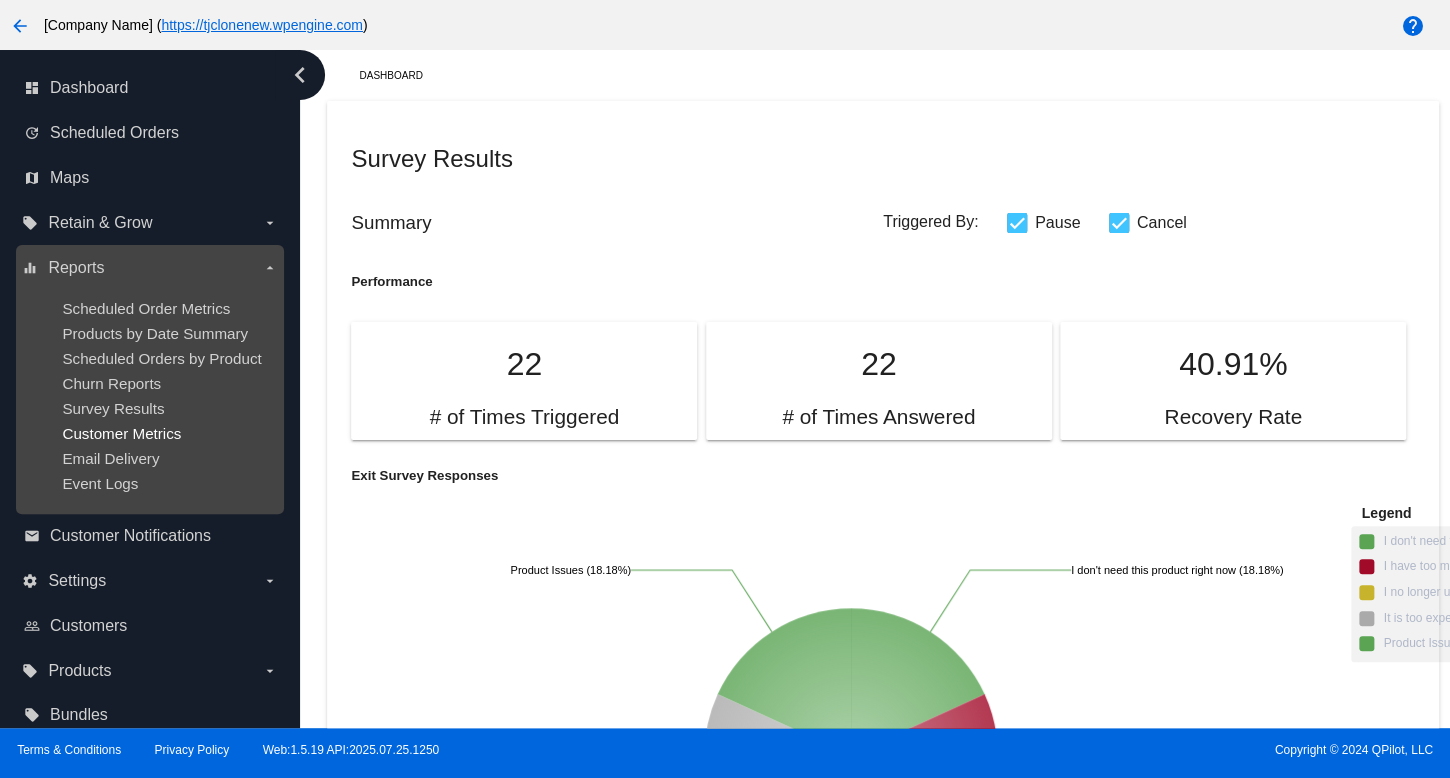 click on "Customer Metrics" at bounding box center (121, 433) 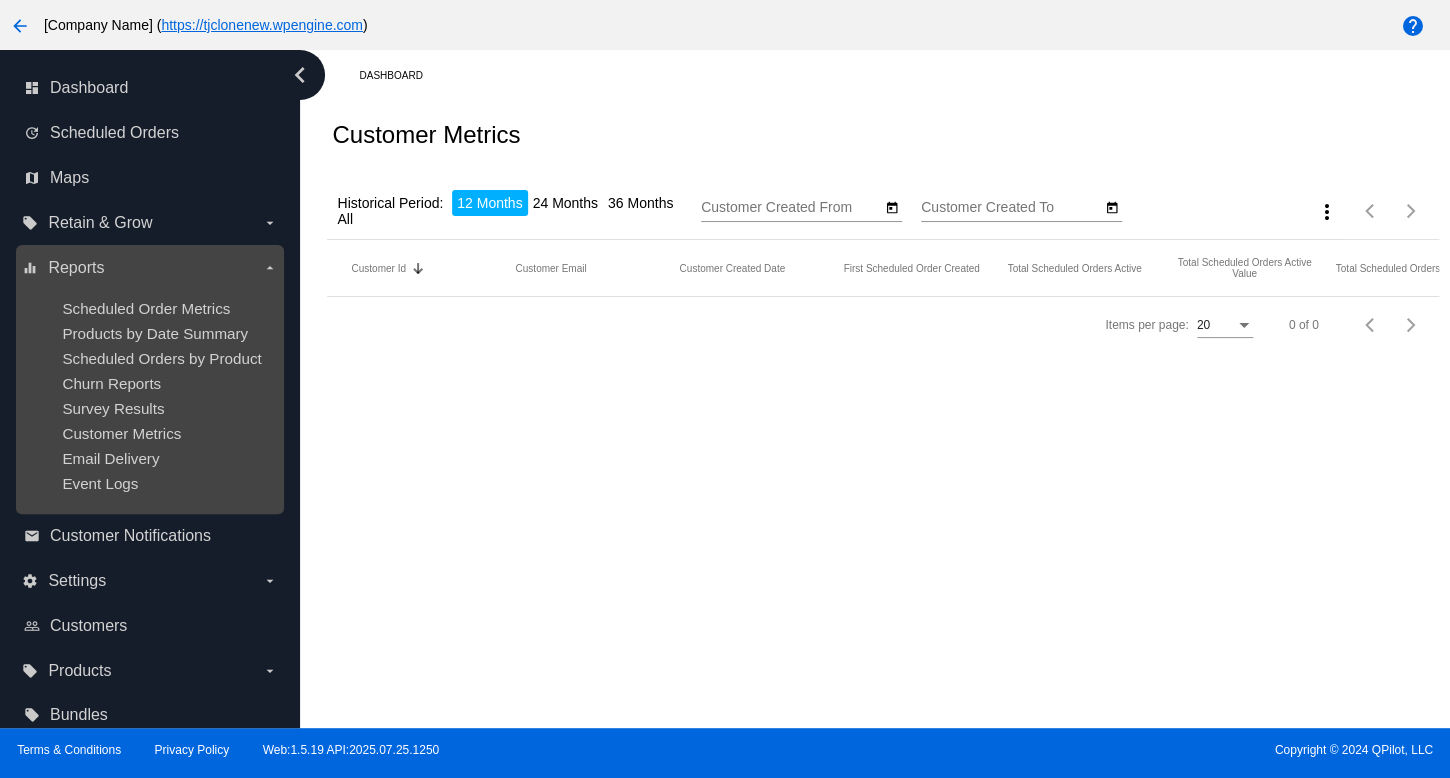 type on "[MONTH]/[DAY]/[YEAR]" 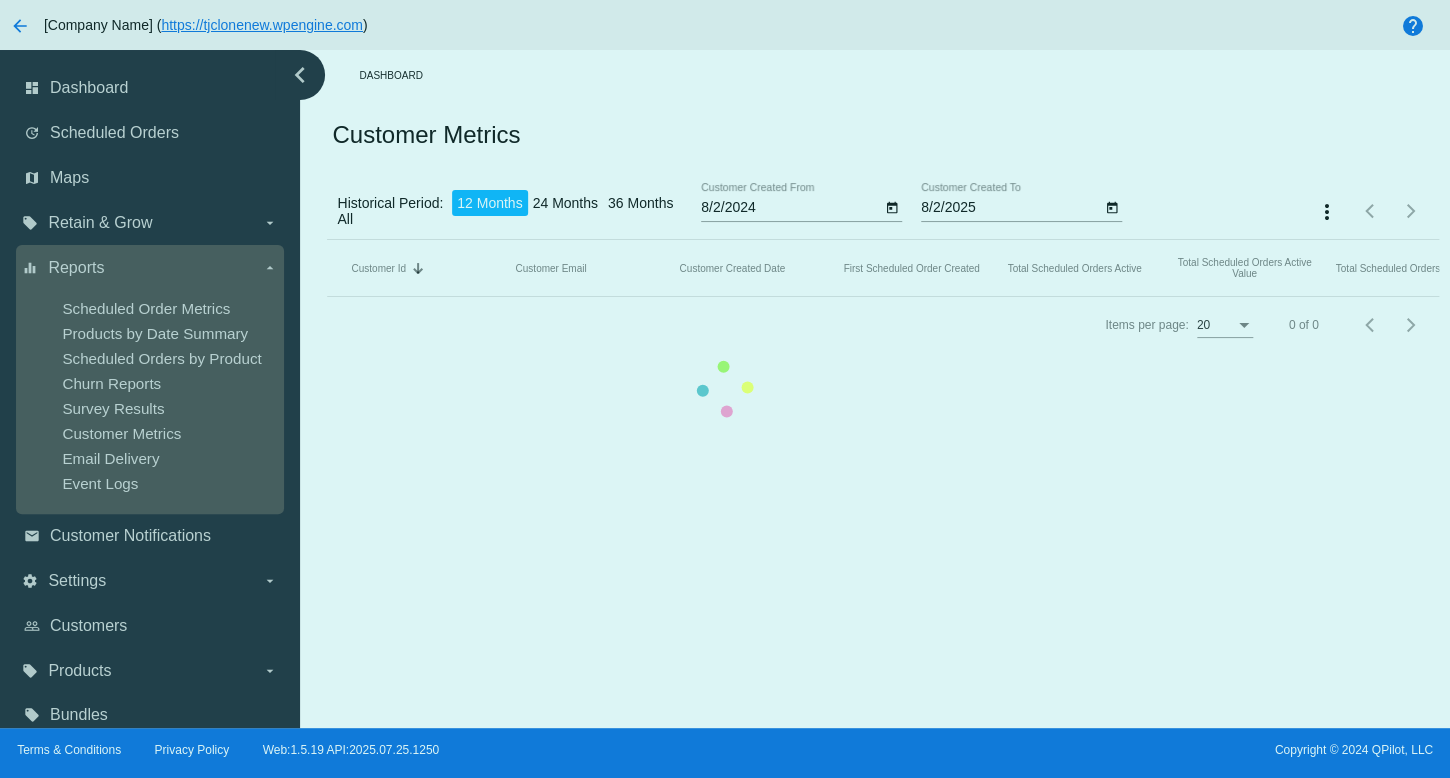 click on "chevron_left
dashboard
Dashboard
update
Scheduled Orders
map
Maps
local_offer
Retain & Grow
arrow_drop_down
equalizer
Reports
arrow_drop_down
Scheduled Order Metrics" at bounding box center (725, 389) 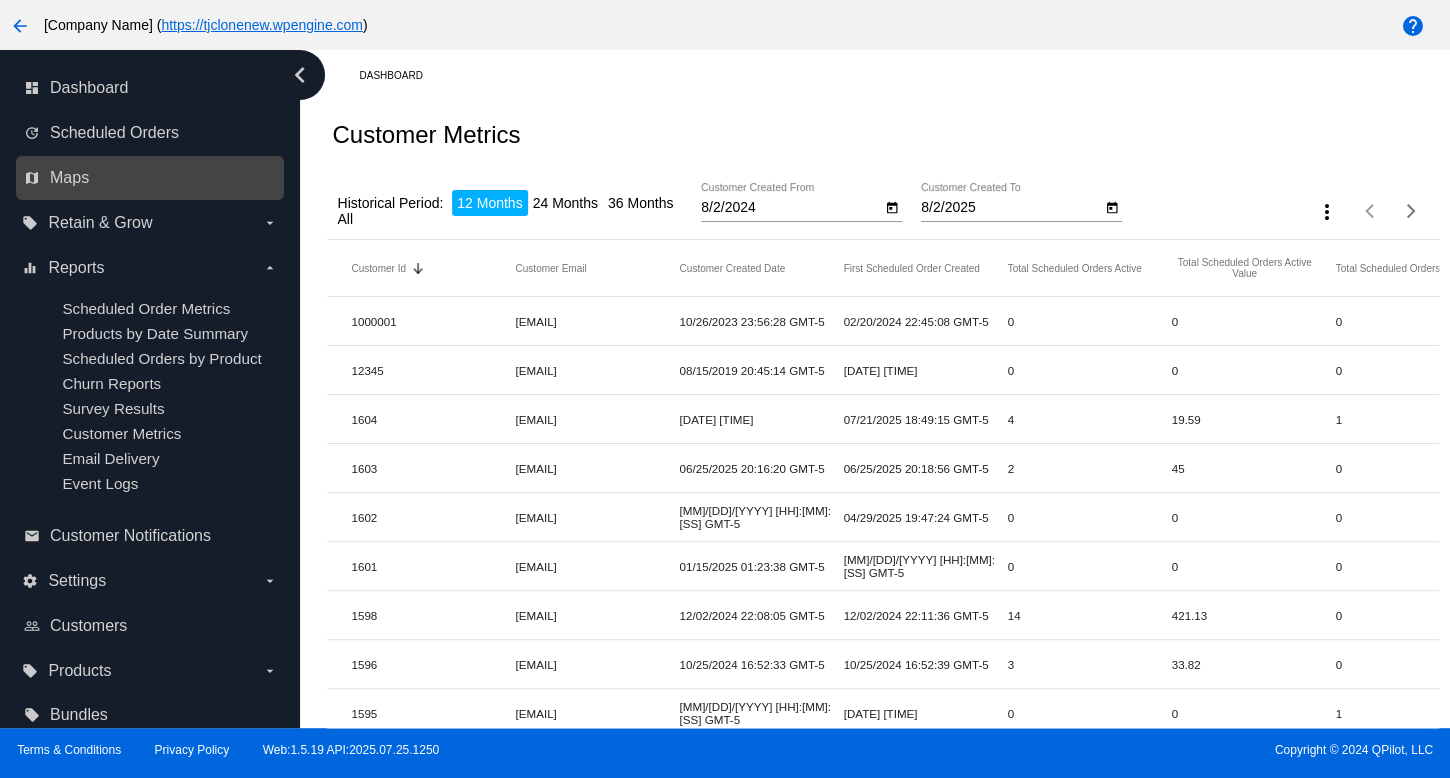 click on "map
Maps" at bounding box center [151, 178] 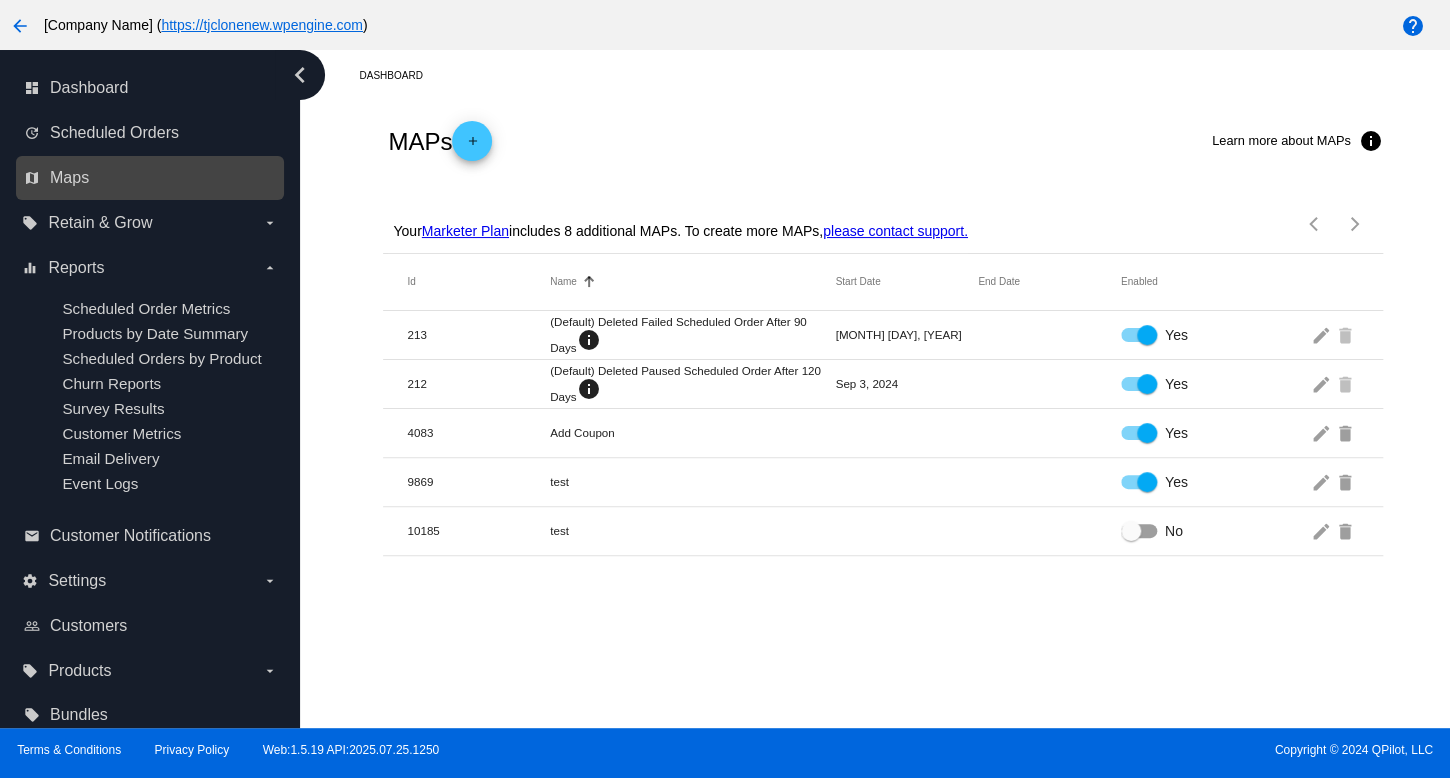 click on "map
Maps" at bounding box center (150, 178) 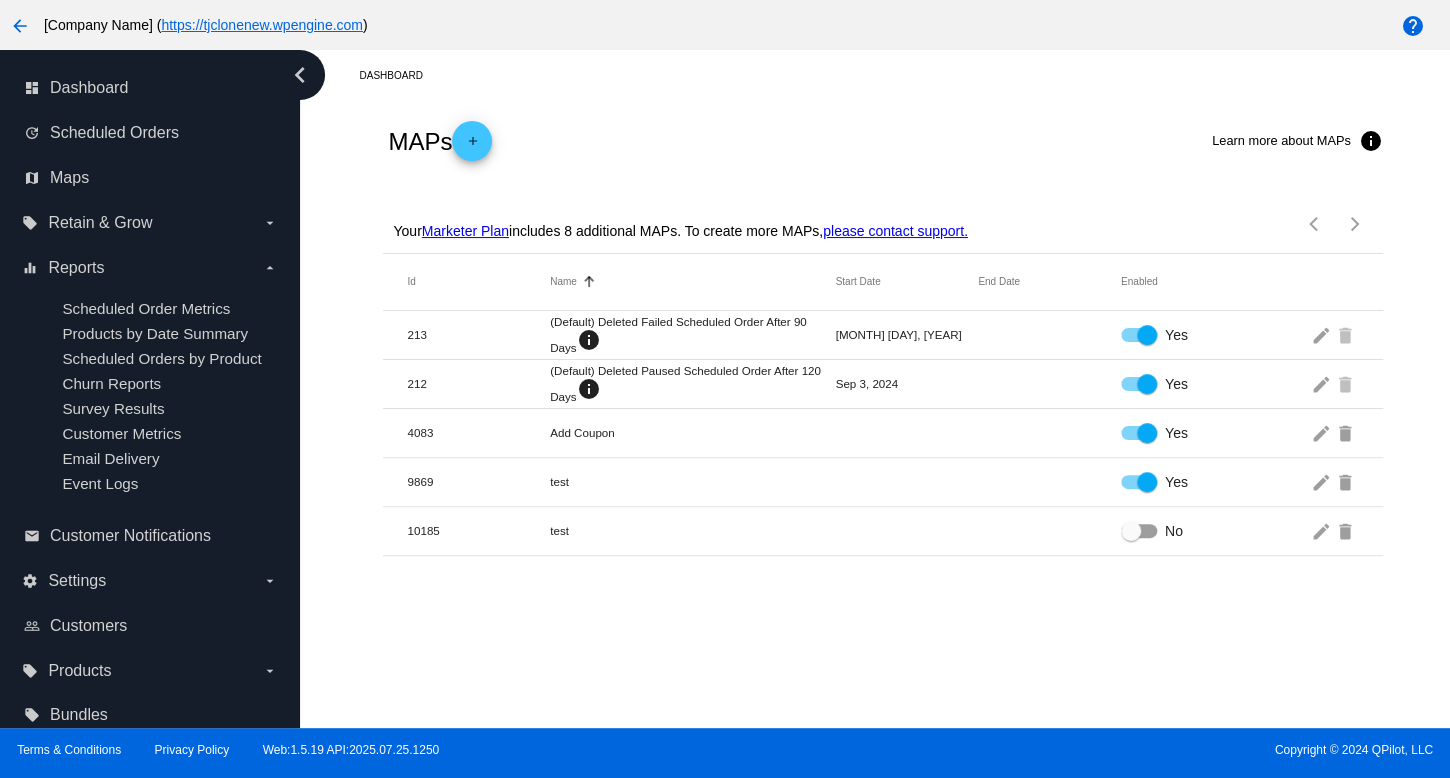 click on "Terms & Conditions
Privacy Policy
Web:1.5.19 API:2025.07.25.1250
Copyright © 2024 QPilot, LLC" at bounding box center (725, 753) 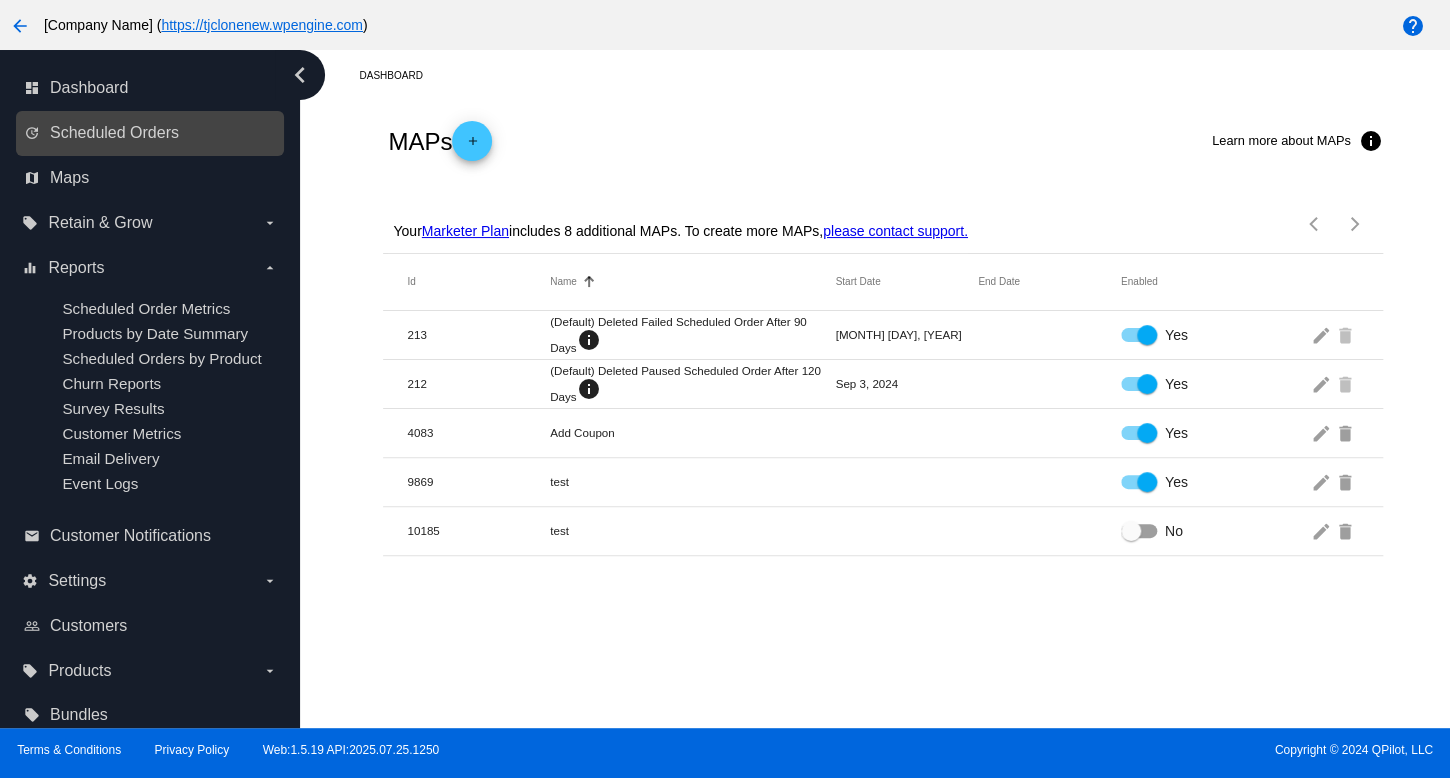 click on "update
Scheduled Orders" at bounding box center (151, 133) 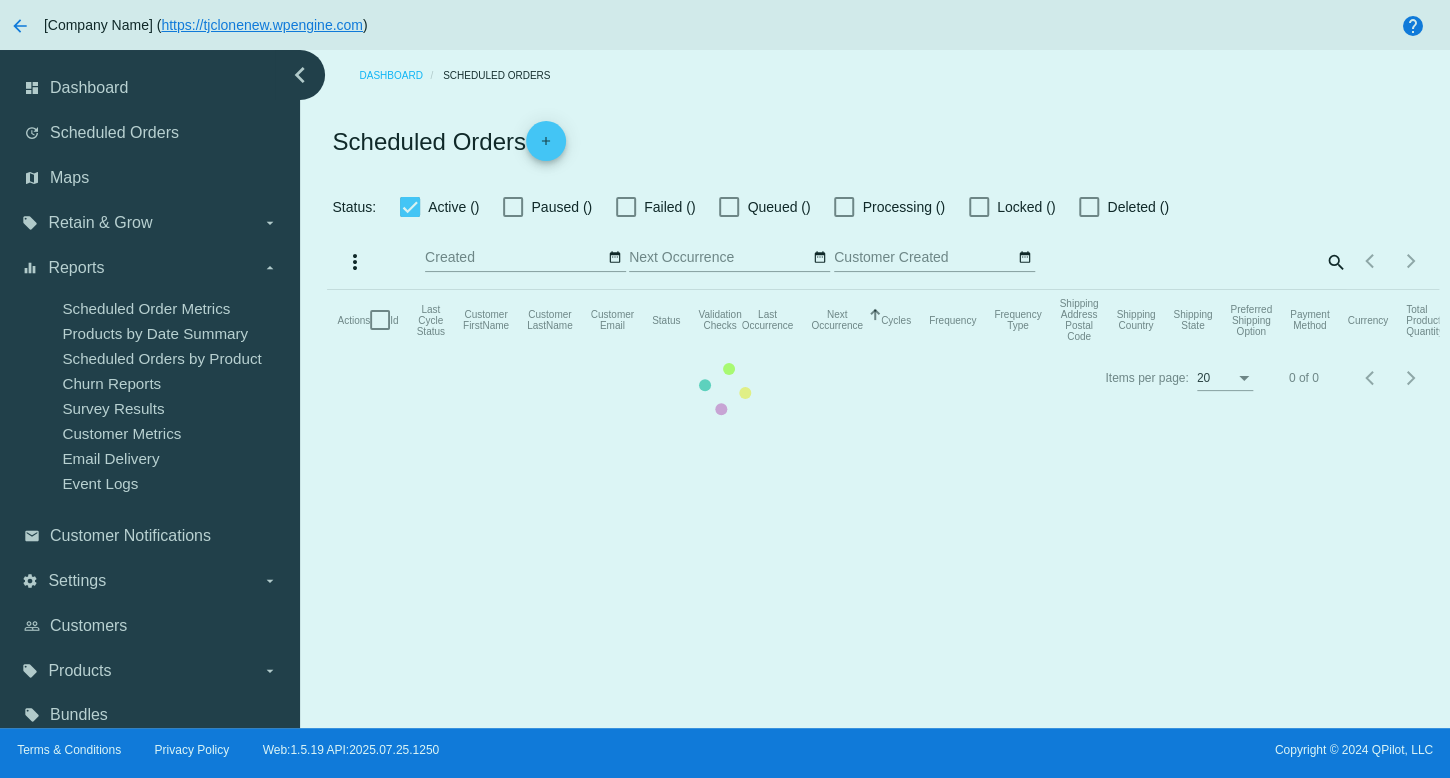 checkbox on "false" 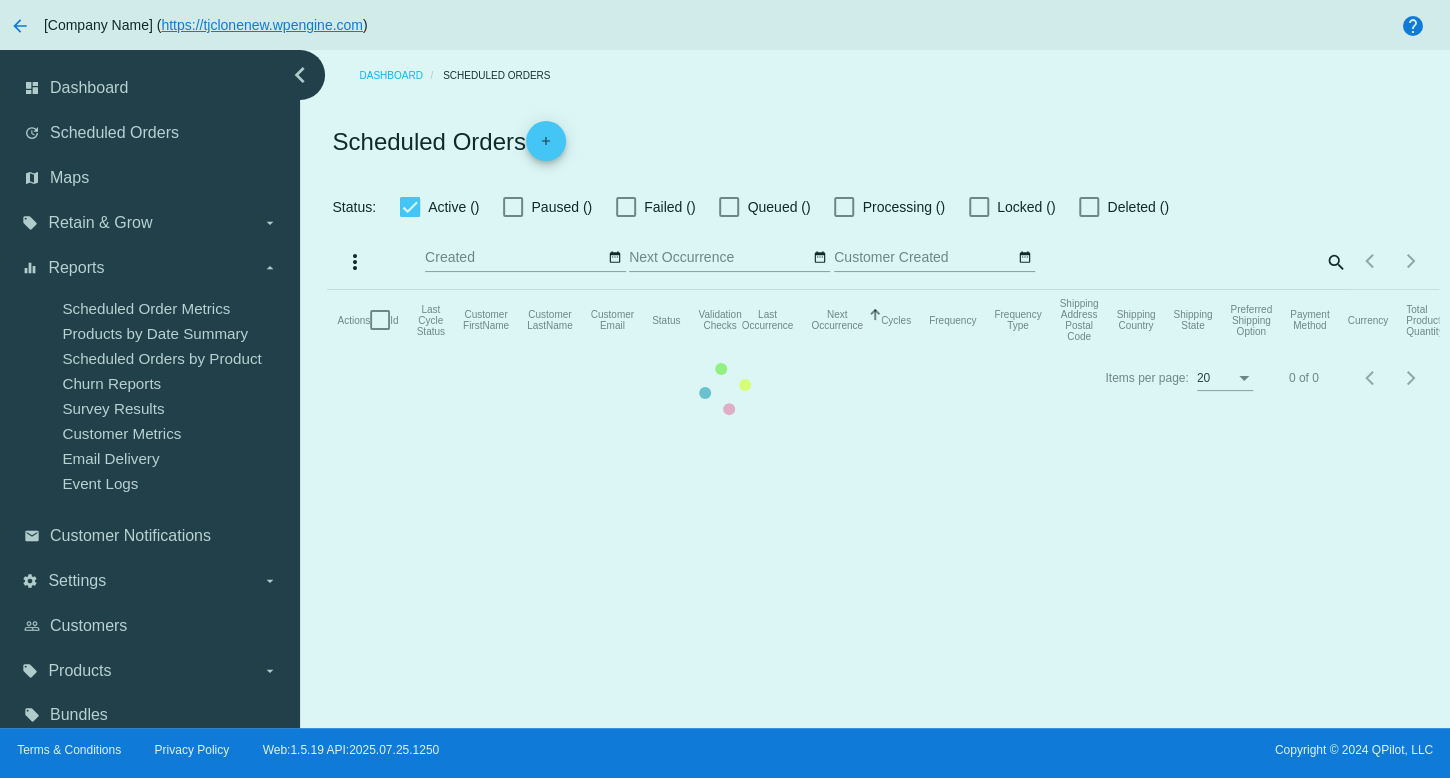 click on "Actions
Id   Last Cycle Status   Customer FirstName   Customer LastName   Customer Email   Status   Validation Checks   Last Occurrence   Next Occurrence   Sorted by NextOccurrenceUtc ascending  Cycles   Frequency   Frequency Type   Shipping Address Postal Code
Shipping Country
Shipping State
Preferred Shipping Option
Payment Method   Currency   Total Product Quantity   Scheduled Order Subtotal
Scheduled Order LTV" 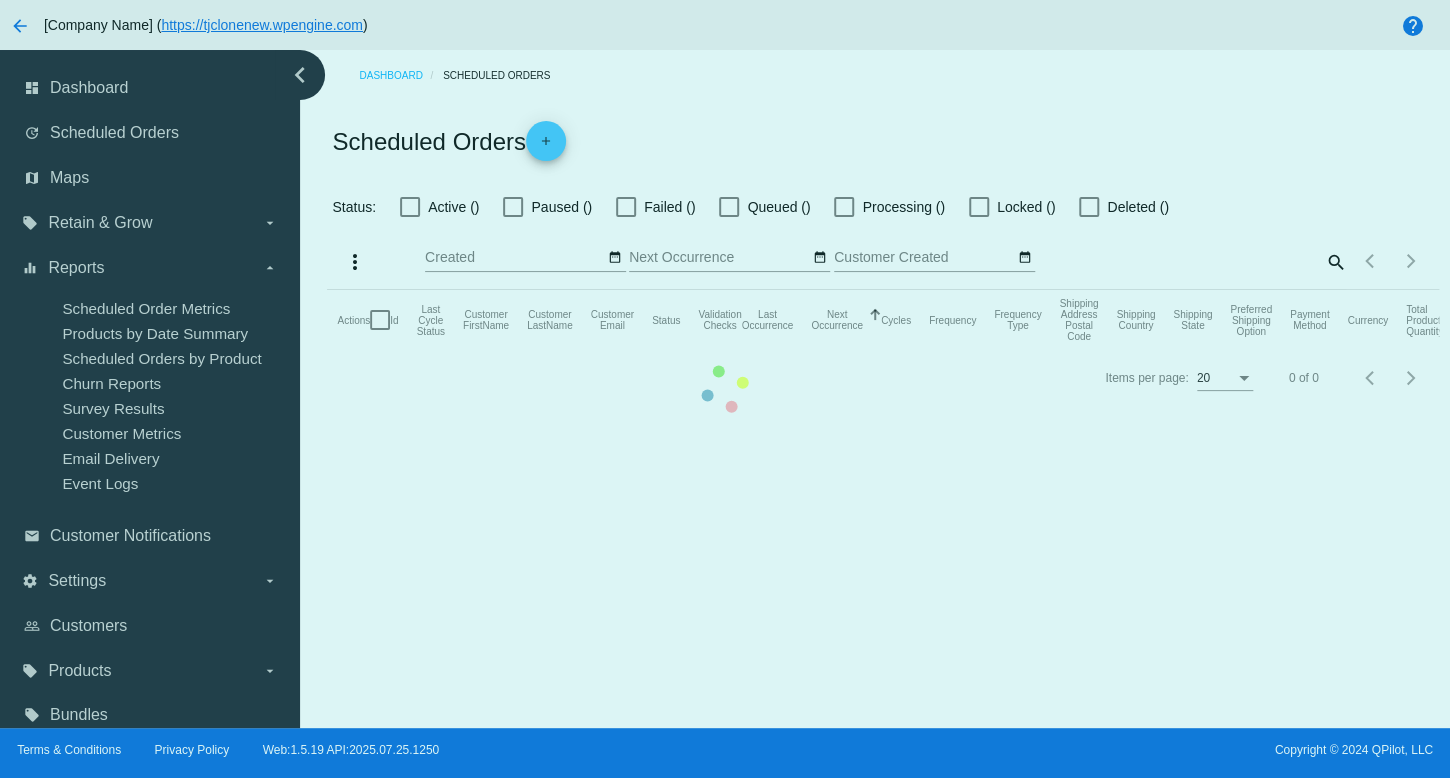 click on "Actions
Id   Last Cycle Status   Customer FirstName   Customer LastName   Customer Email   Status   Validation Checks   Last Occurrence   Next Occurrence   Sorted by NextOccurrenceUtc ascending  Cycles   Frequency   Frequency Type   Shipping Address Postal Code
Shipping Country
Shipping State
Preferred Shipping Option
Payment Method   Currency   Total Product Quantity   Scheduled Order Subtotal
Scheduled Order LTV" 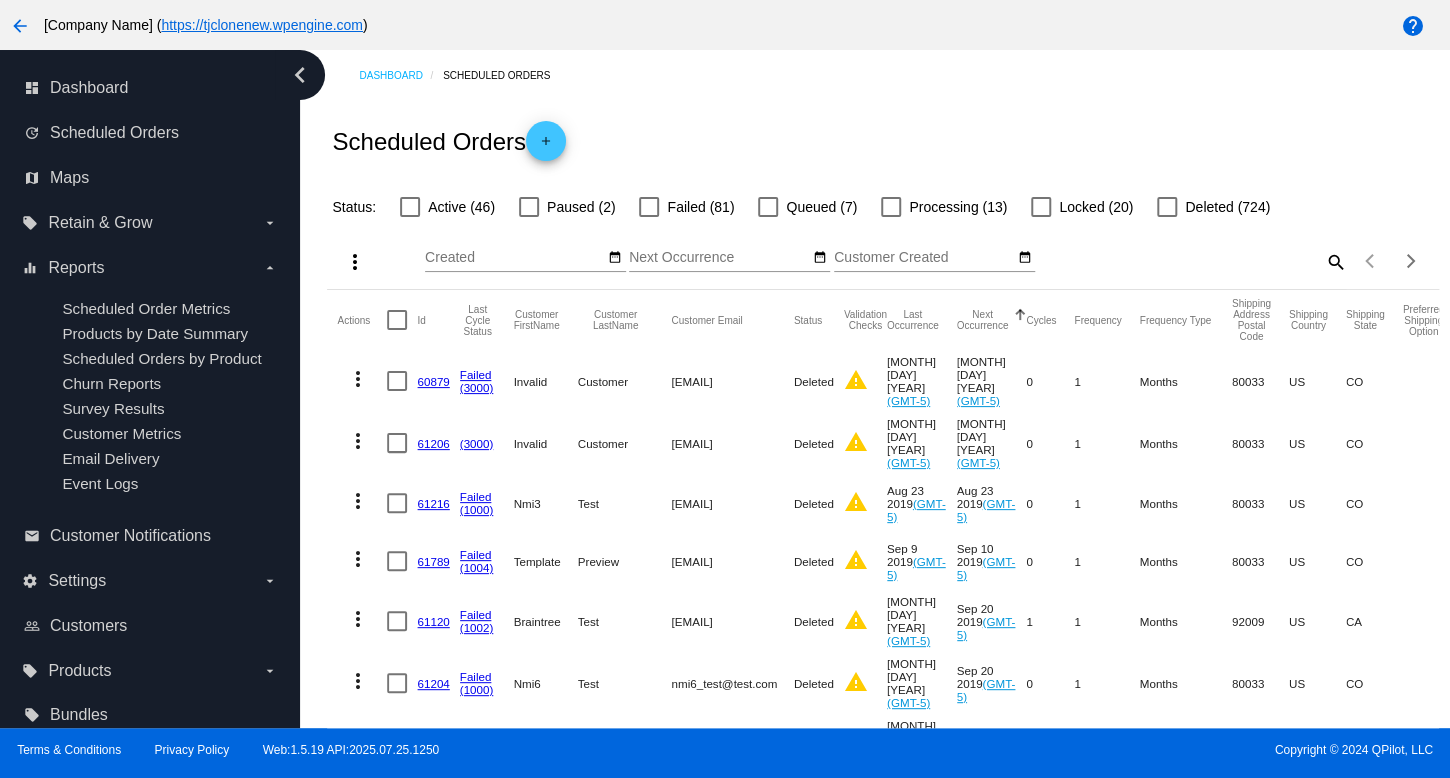 click on "60879" 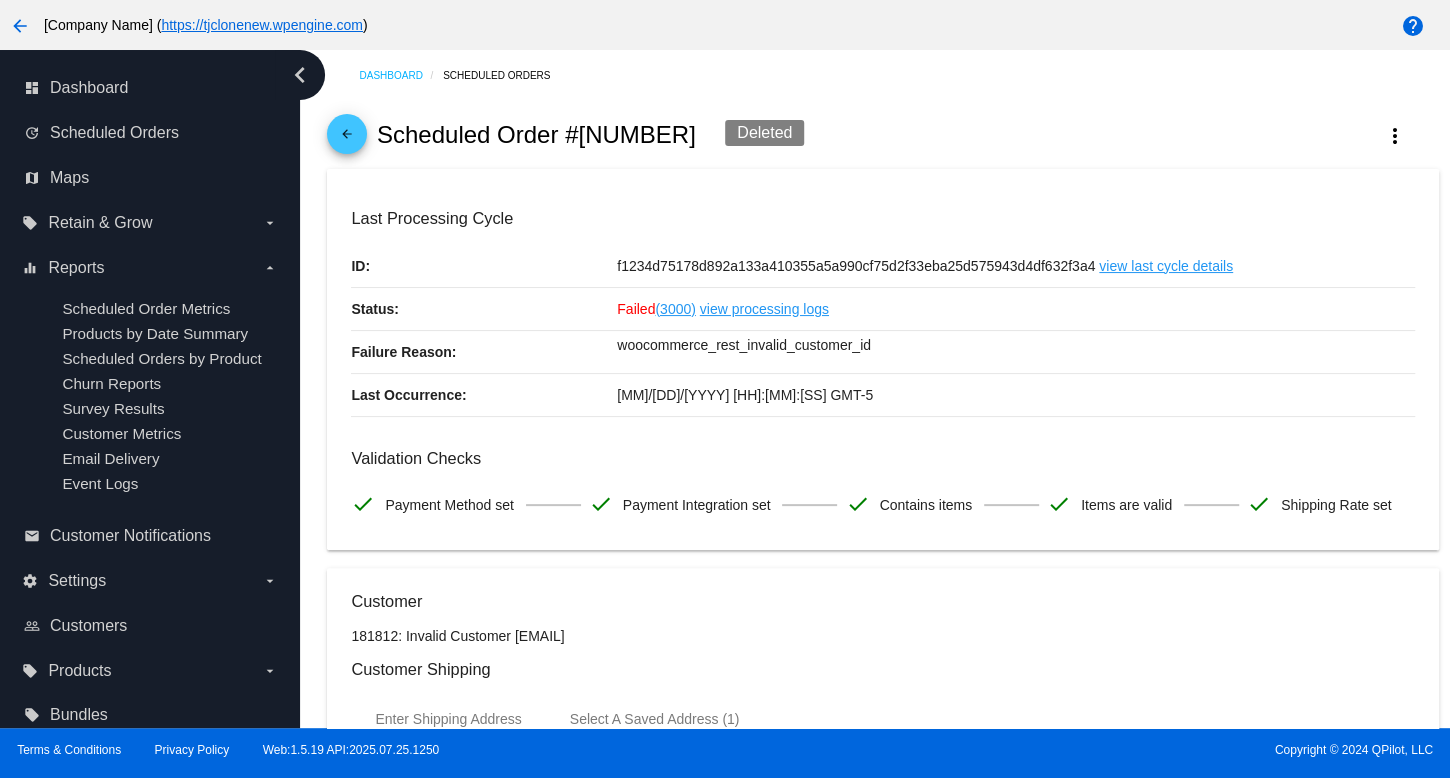 drag, startPoint x: 1424, startPoint y: 580, endPoint x: 1458, endPoint y: 597, distance: 38.013157 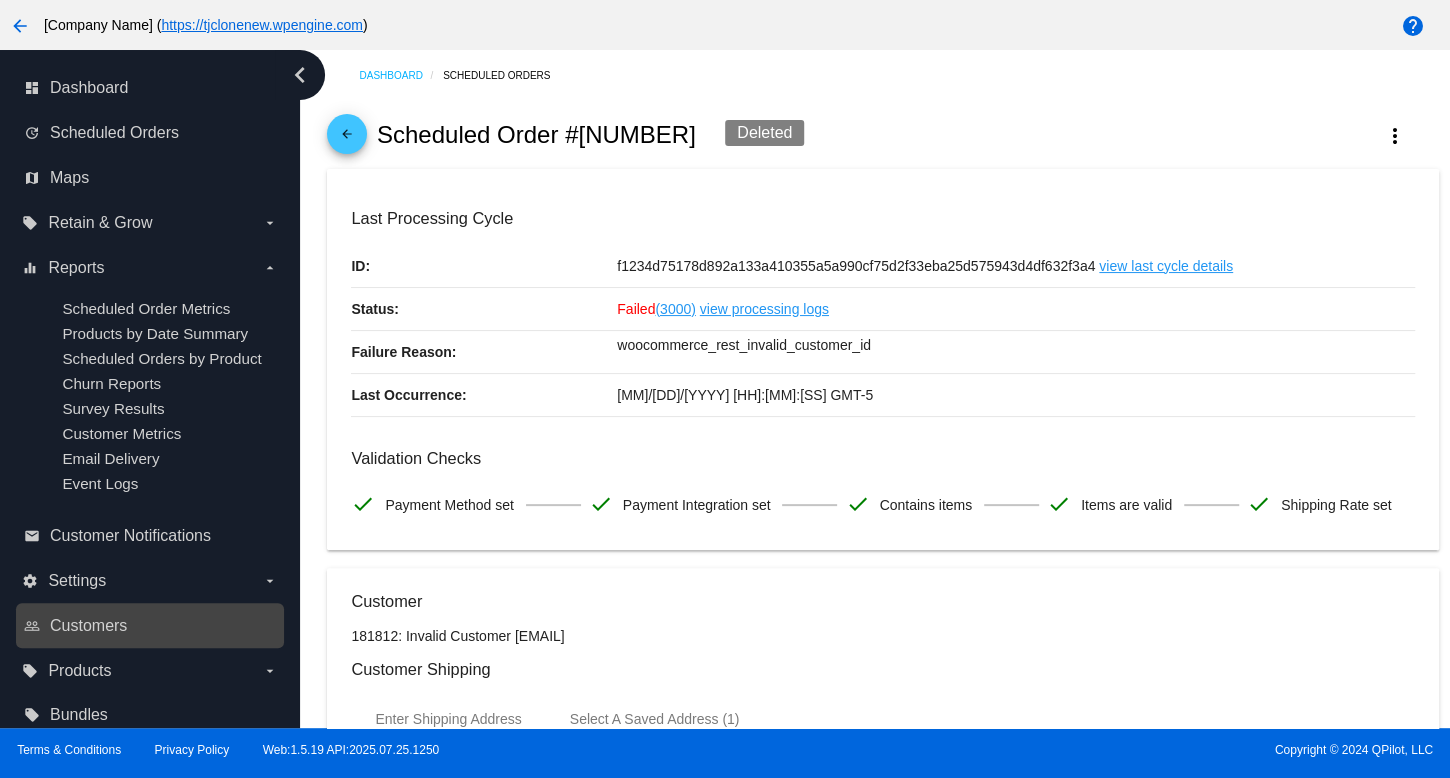 click on "people_outline
Customers" at bounding box center (151, 626) 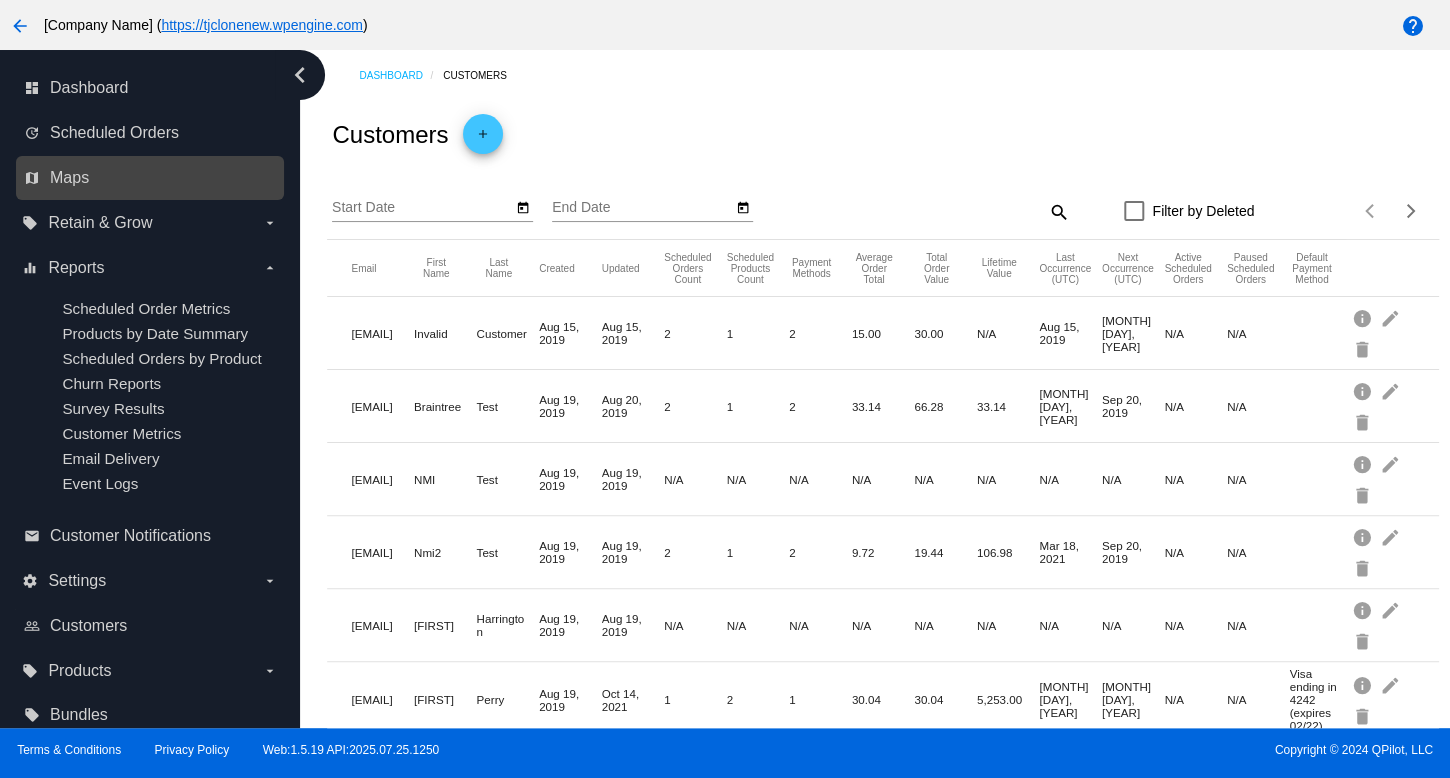 click on "map
Maps" at bounding box center [151, 178] 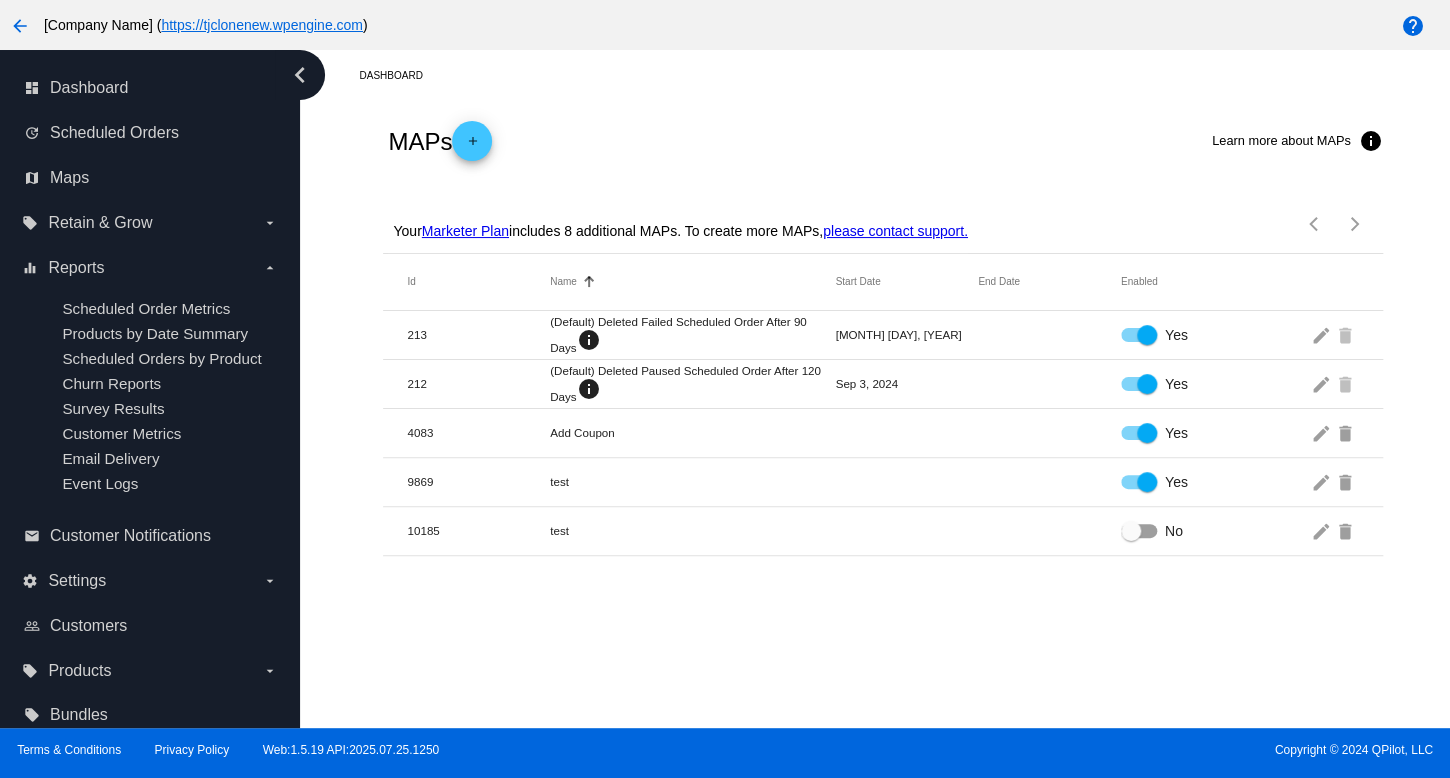 click on "Your
Marketer Plan
includes 8 additional MAPs. To create more
MAPs,
please contact support." 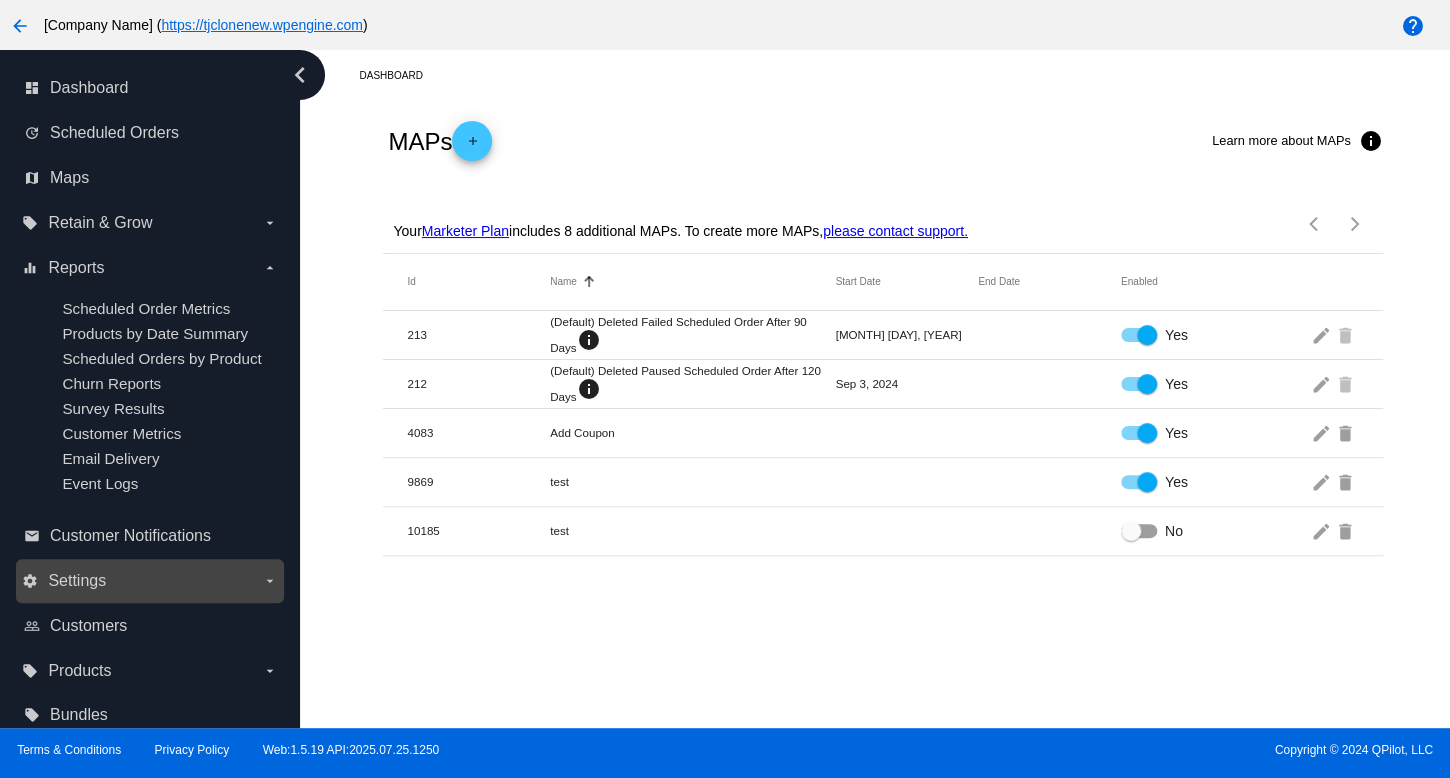 click on "settings
Settings
arrow_drop_down" at bounding box center [150, 581] 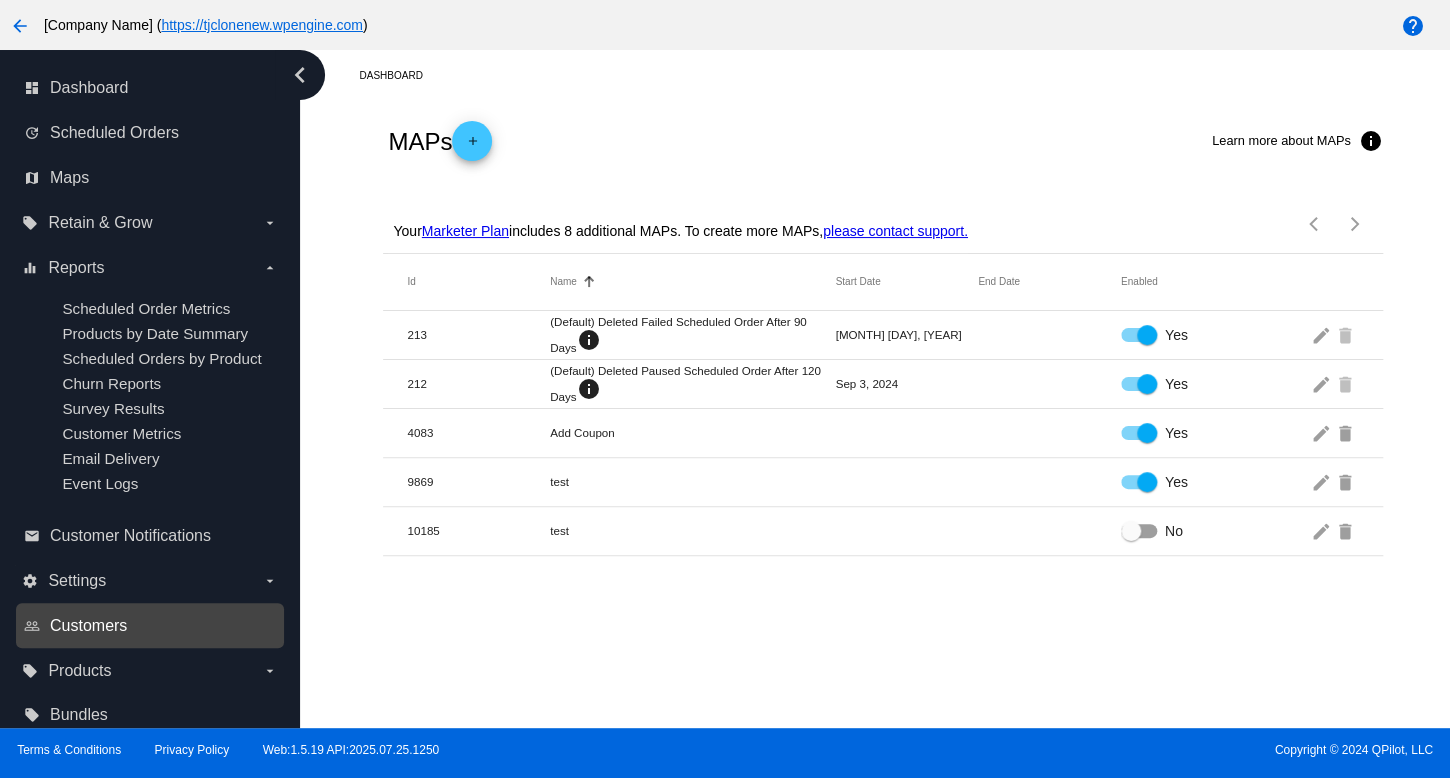 drag, startPoint x: 121, startPoint y: 645, endPoint x: 120, endPoint y: 627, distance: 18.027756 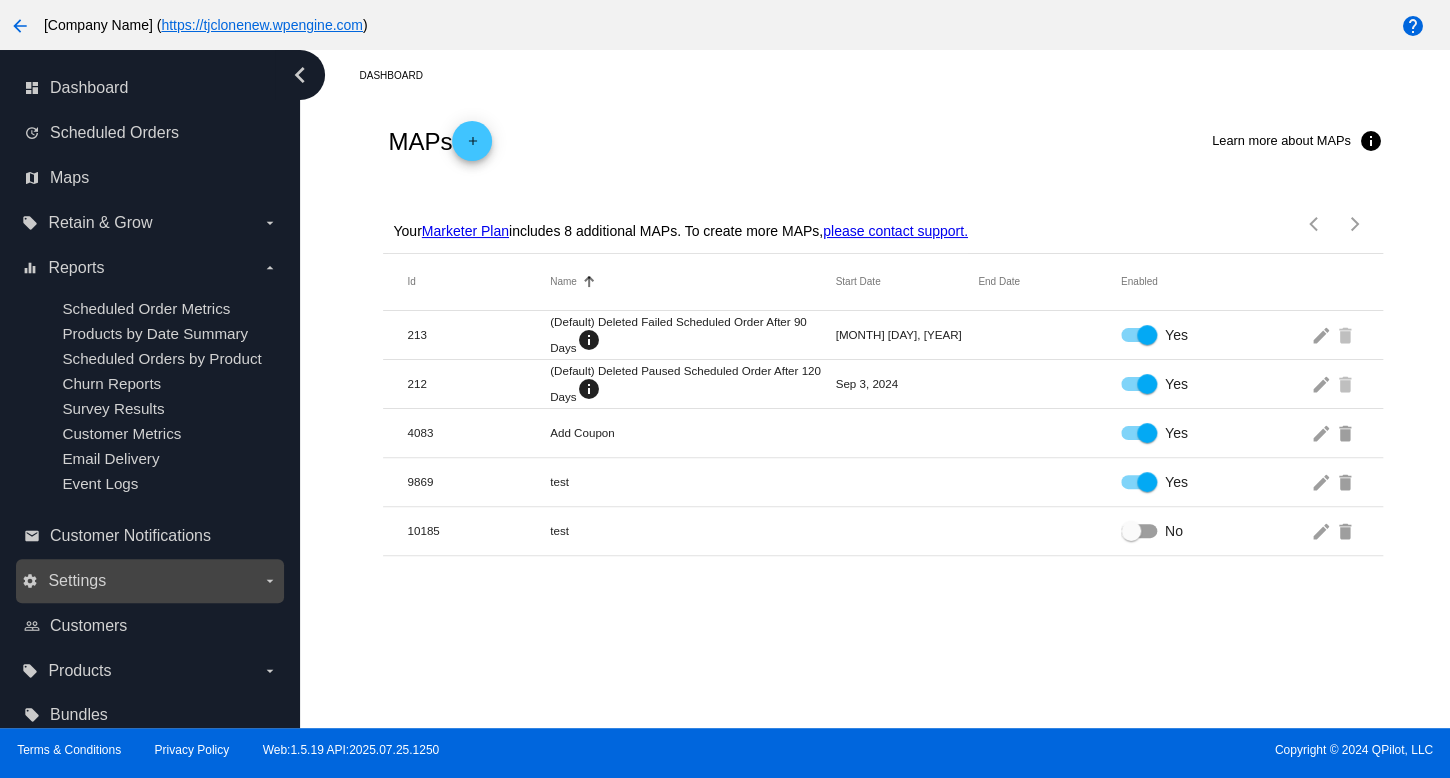 click on "settings
Settings
arrow_drop_down" at bounding box center [149, 581] 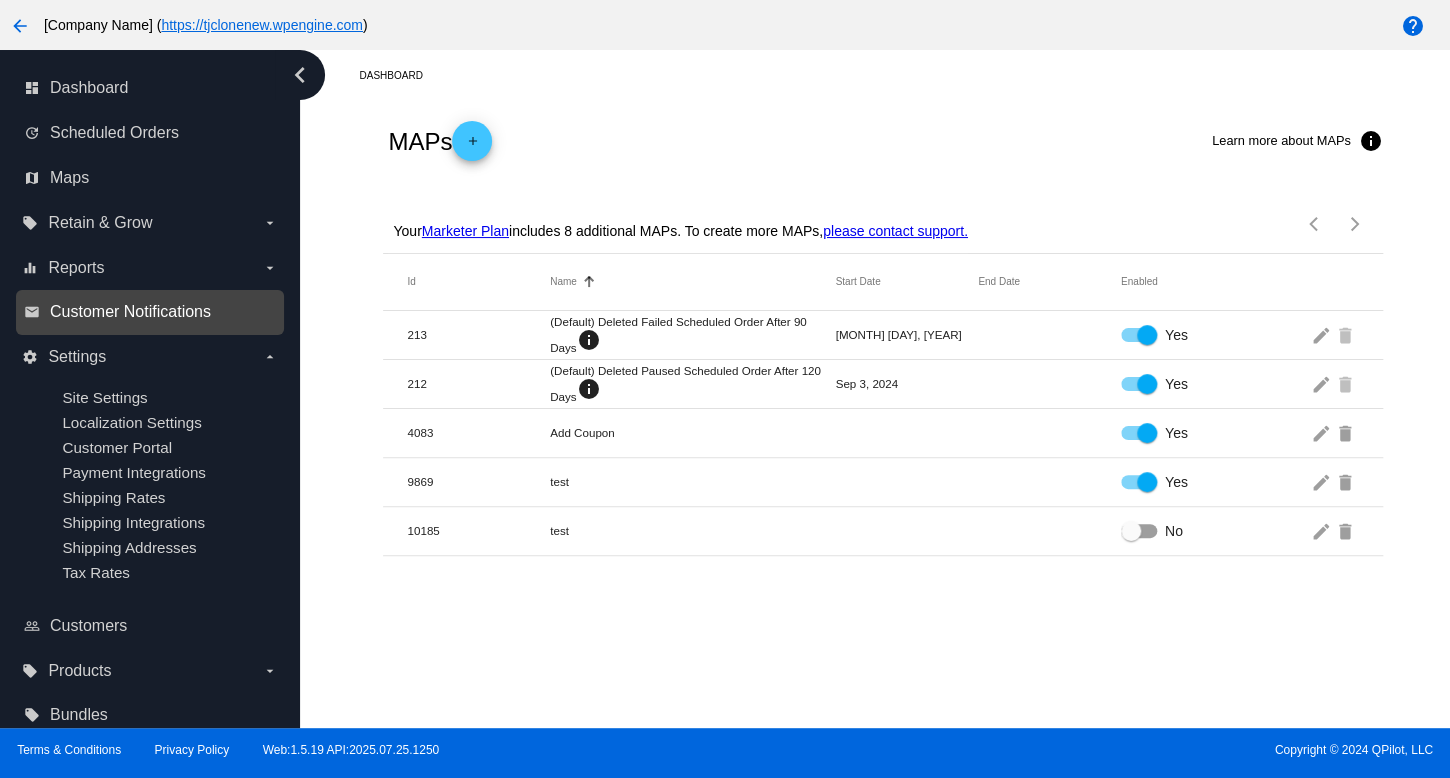 click on "Customer Notifications" at bounding box center (130, 312) 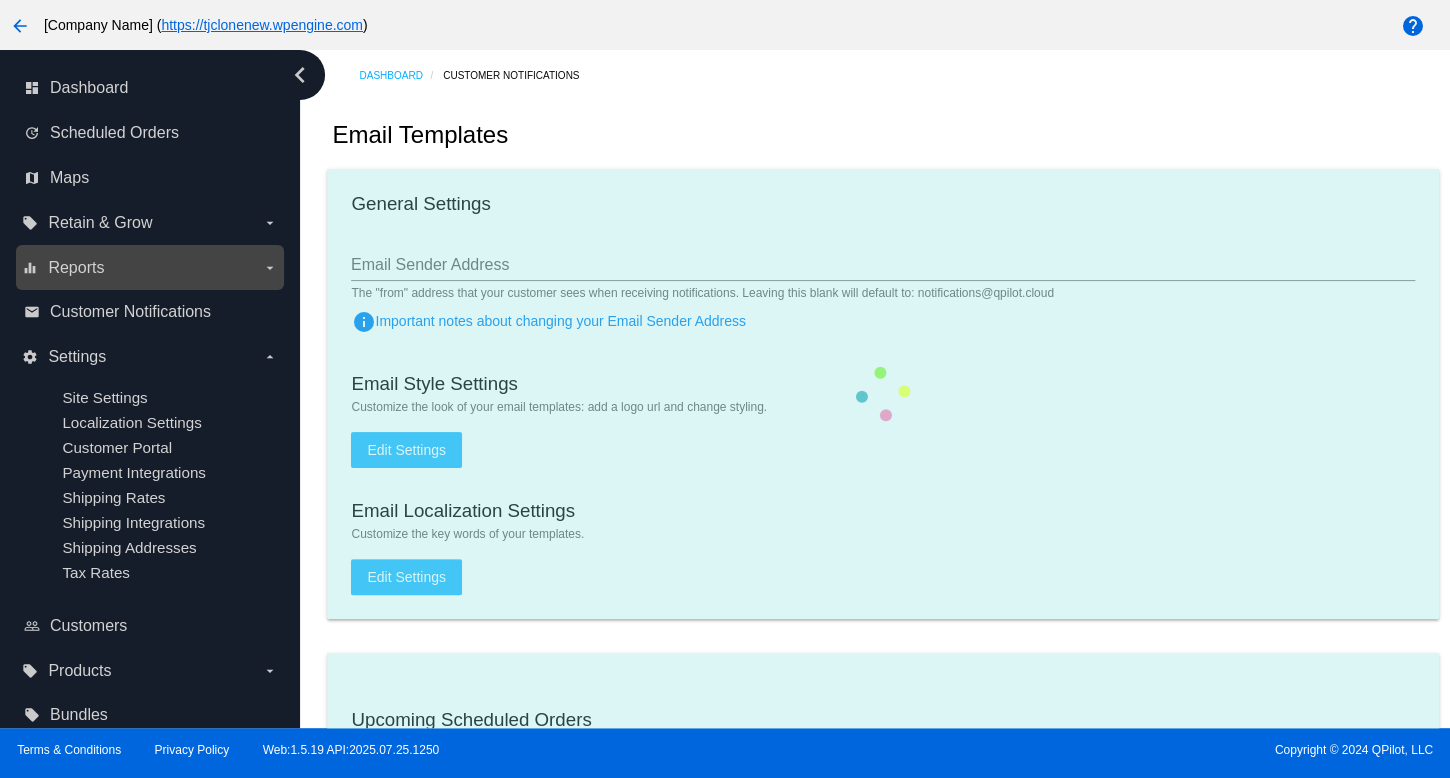 checkbox on "true" 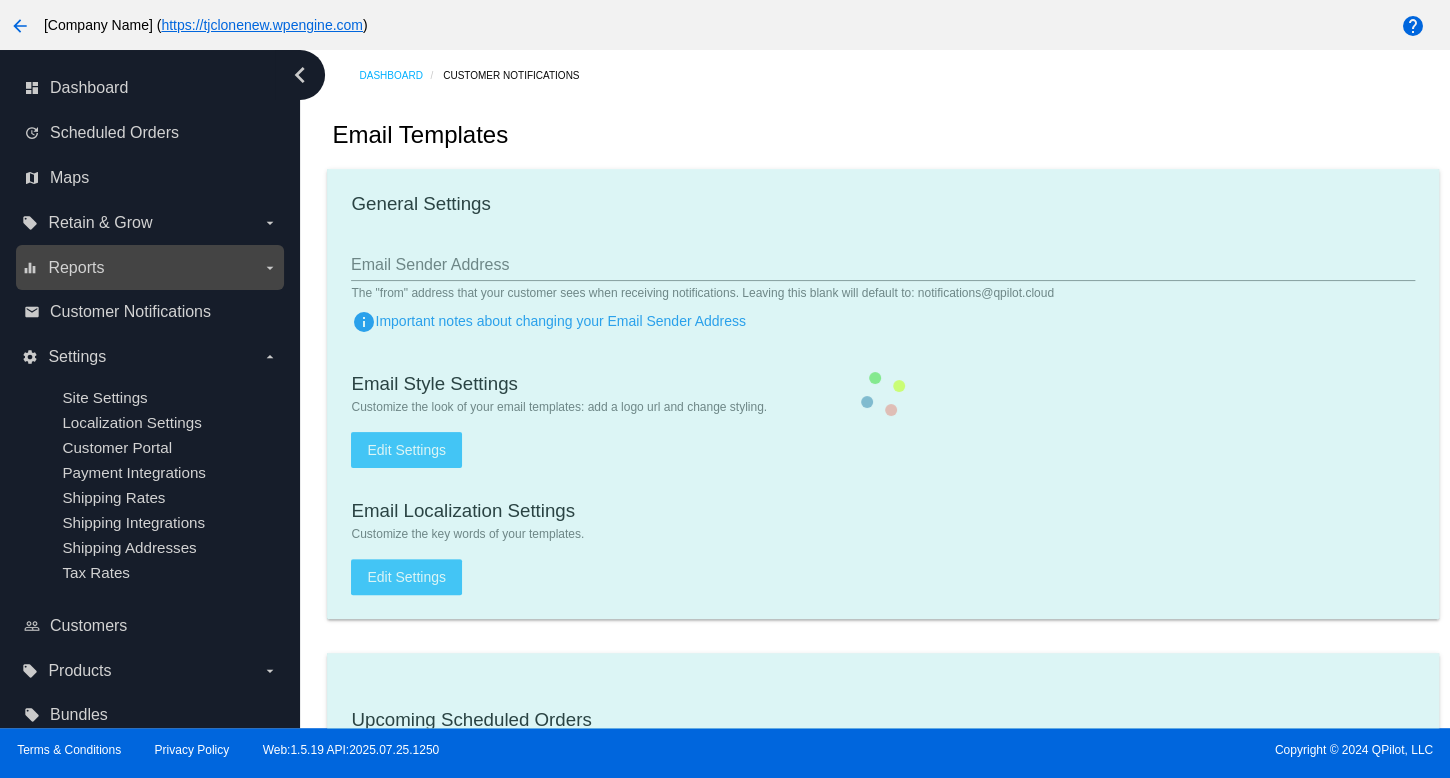 checkbox on "true" 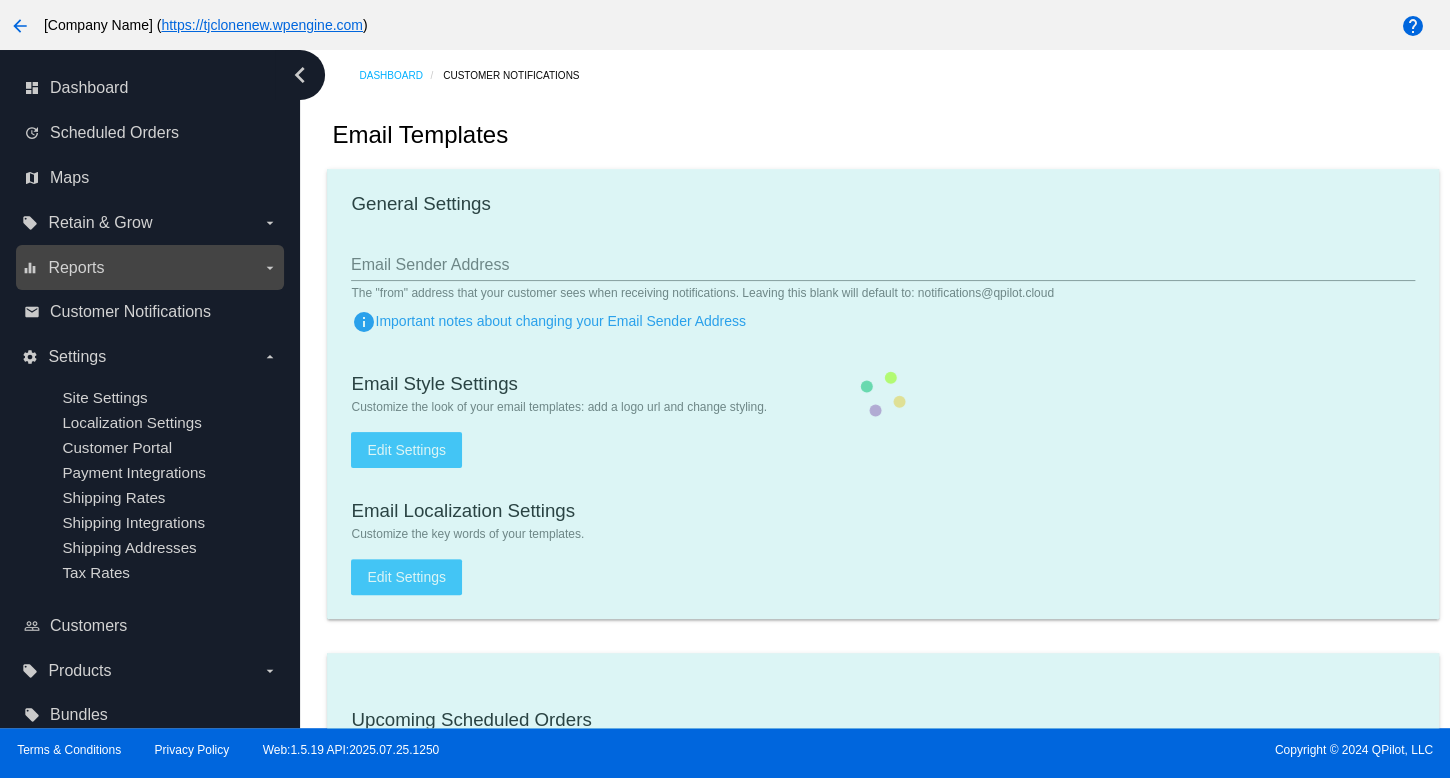 type on "1" 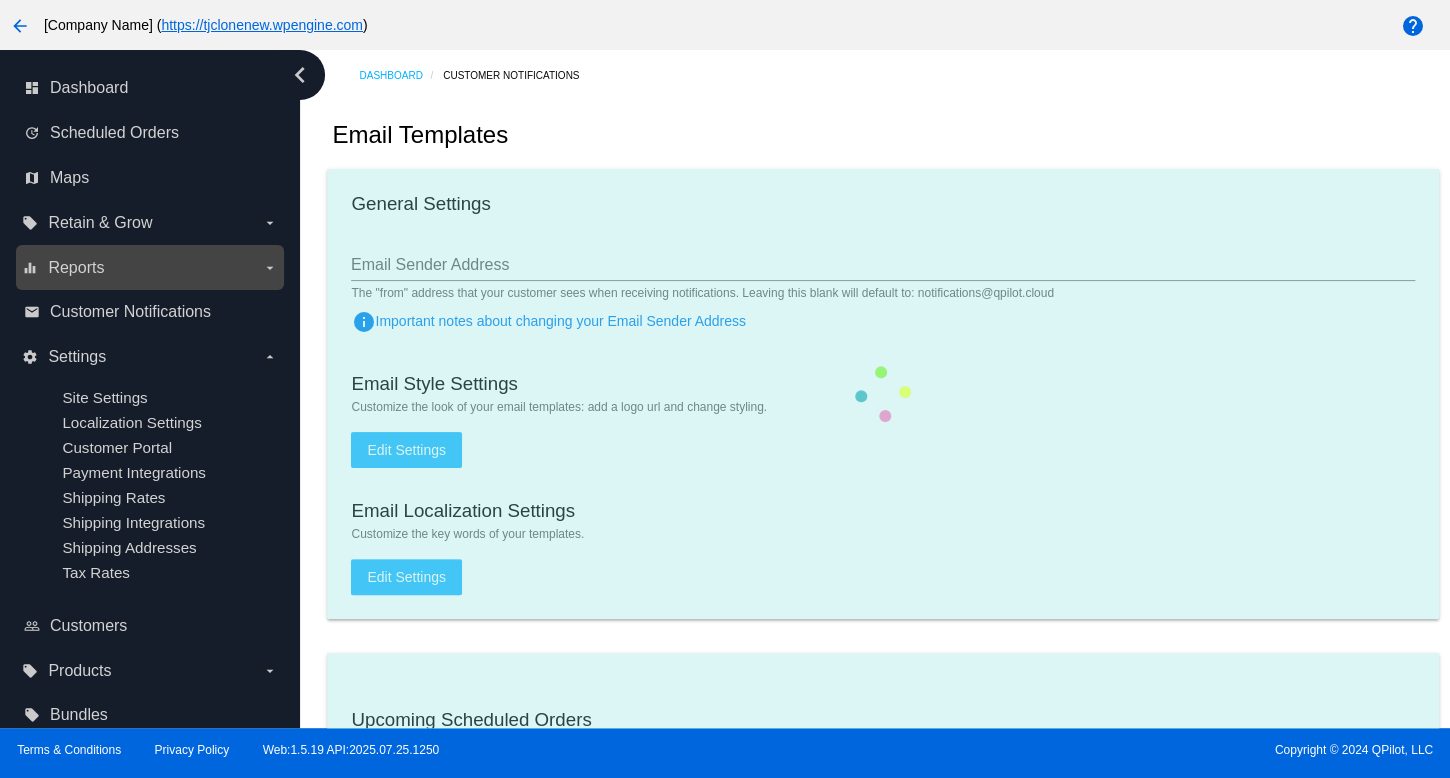 checkbox on "true" 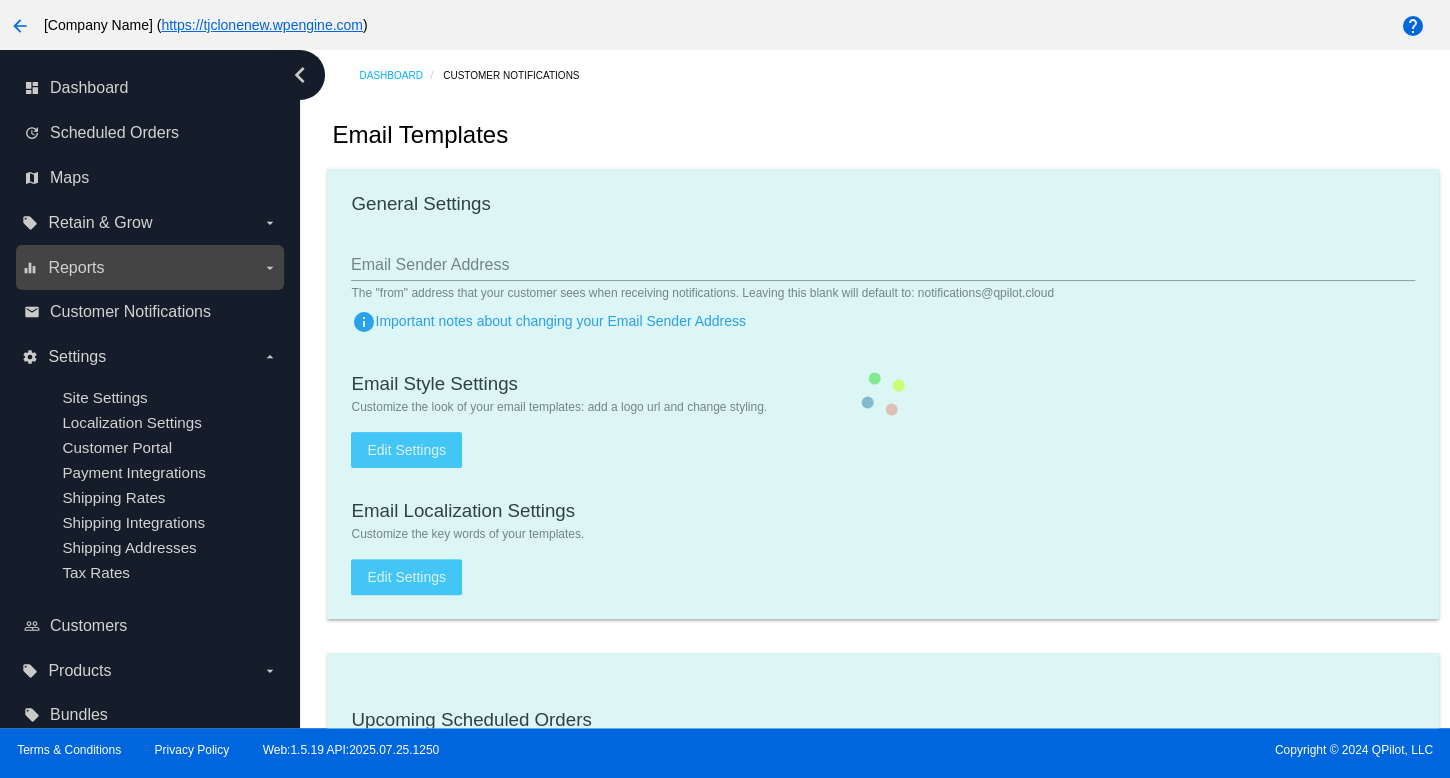 checkbox on "true" 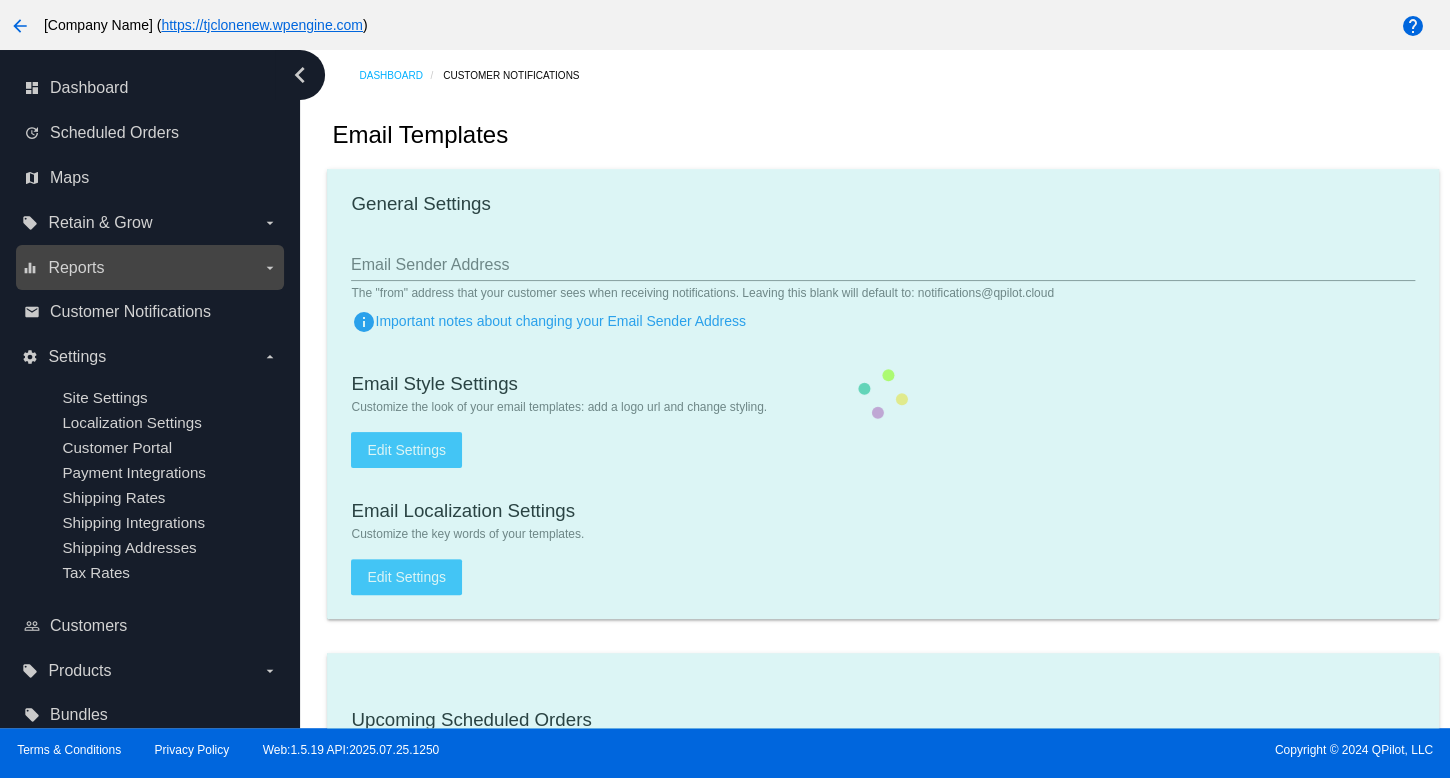 checkbox on "true" 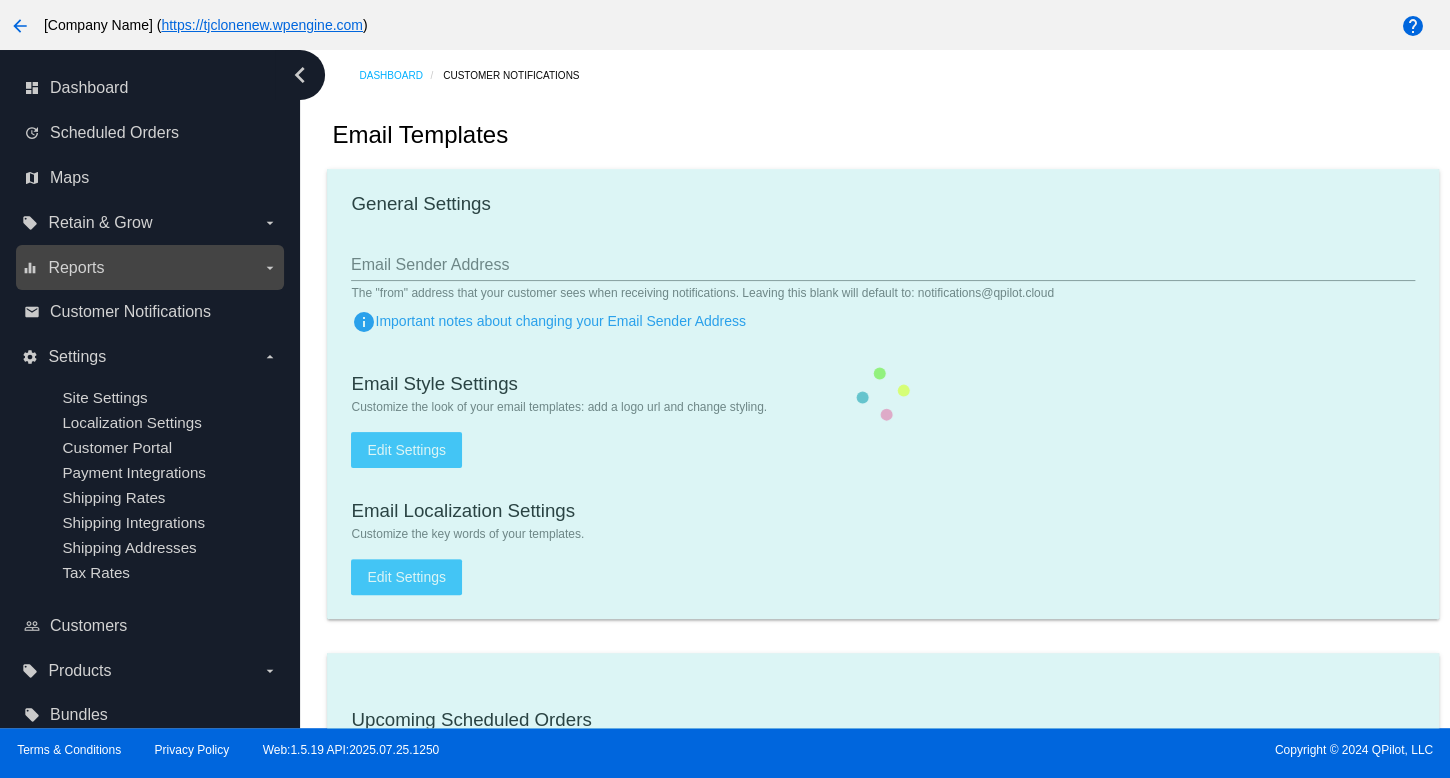 checkbox on "true" 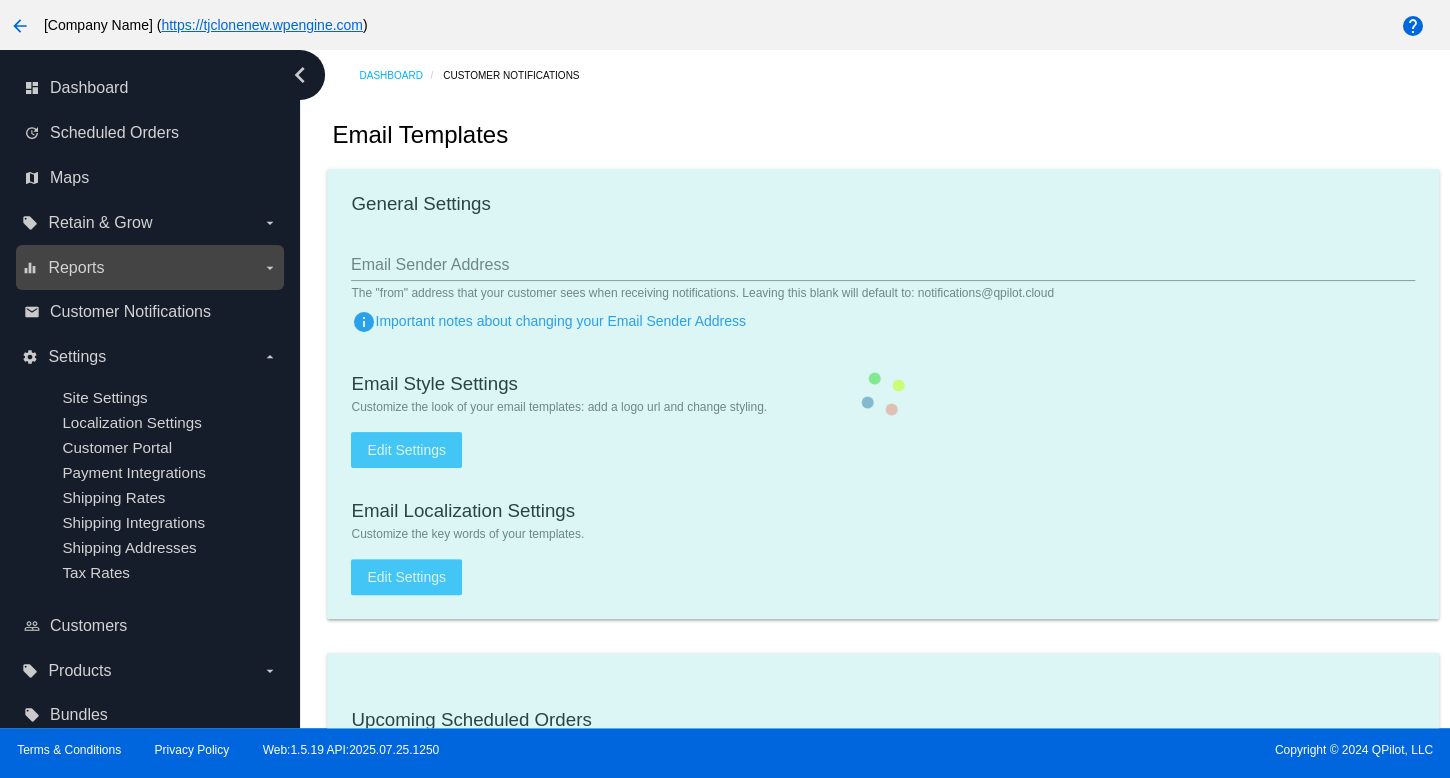 type on "[EMAIL]" 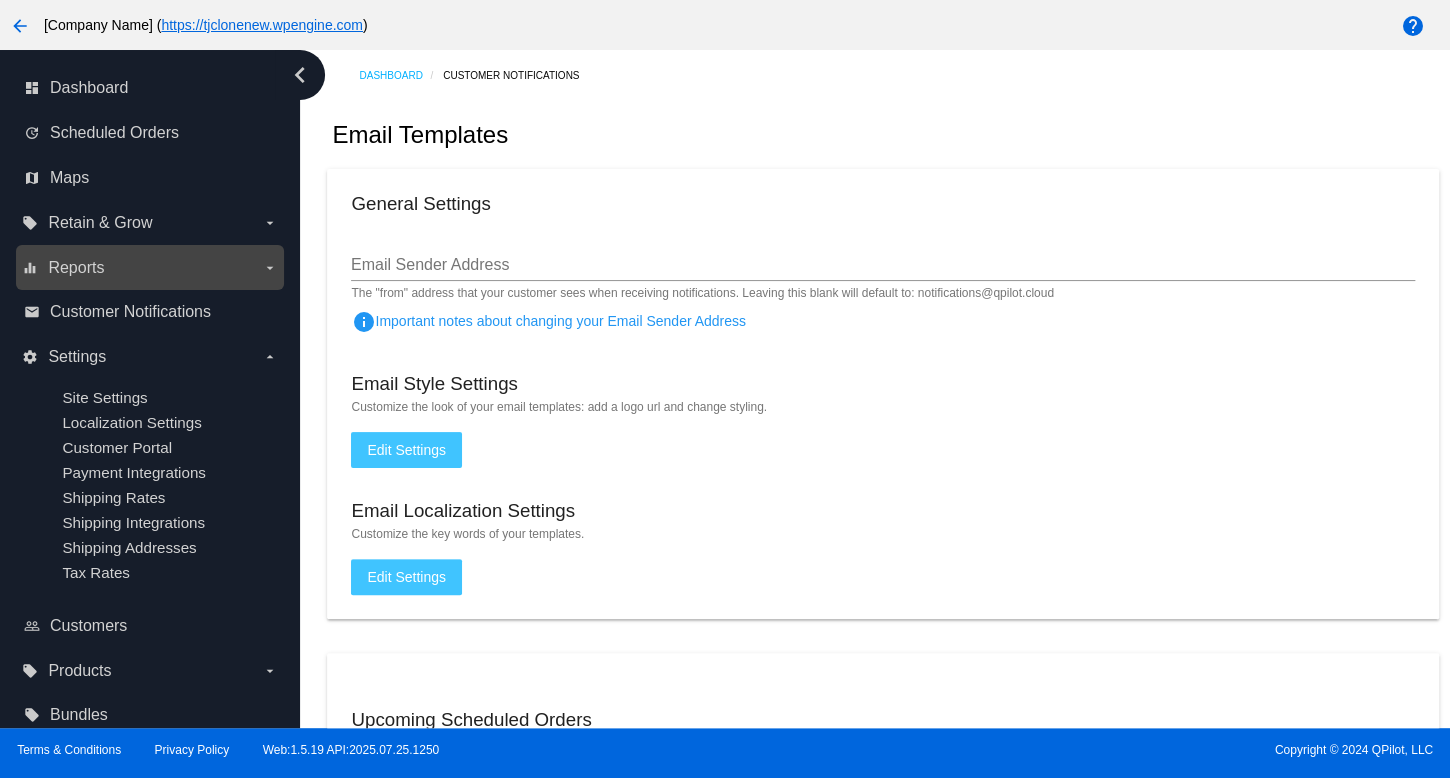 click on "equalizer
Reports
arrow_drop_down" at bounding box center [149, 268] 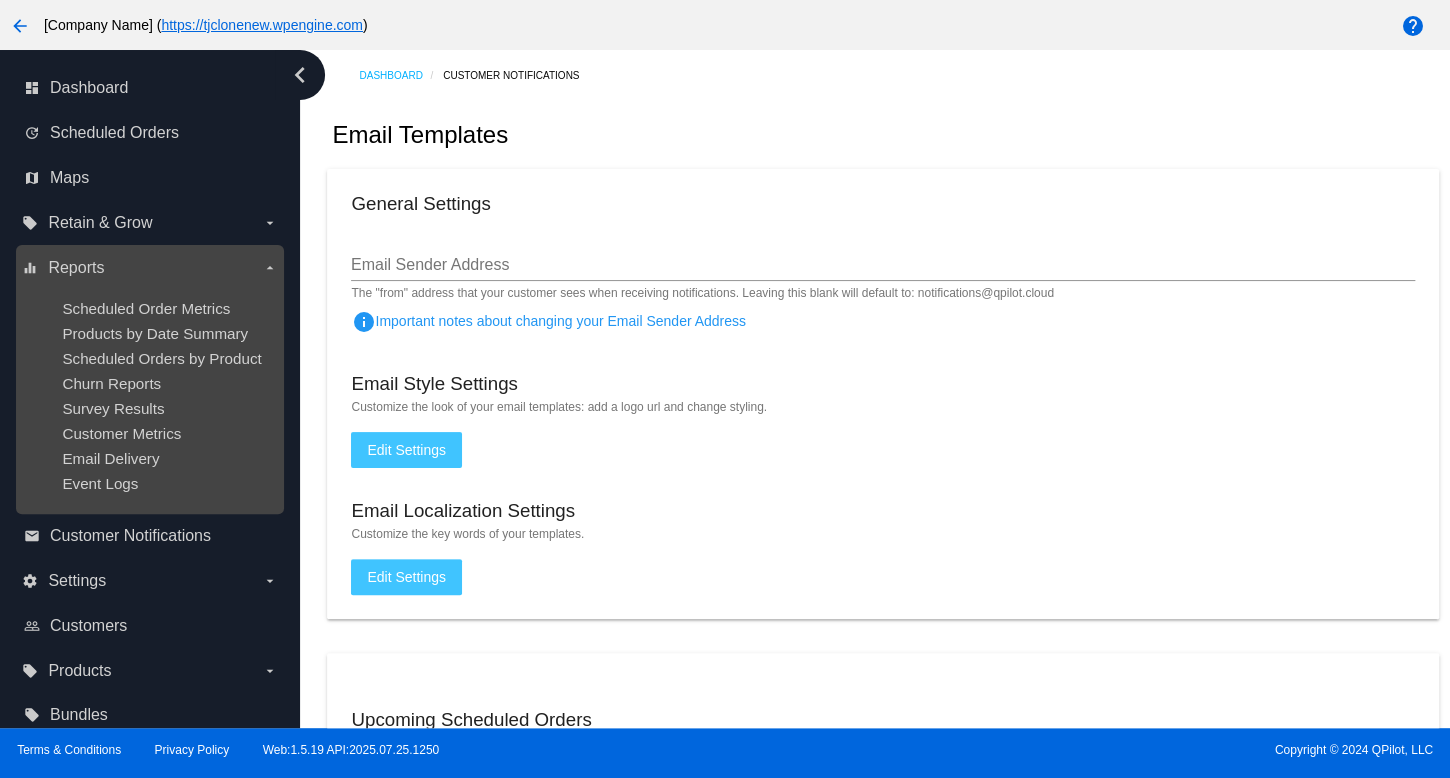 drag, startPoint x: 130, startPoint y: 293, endPoint x: 152, endPoint y: 321, distance: 35.608986 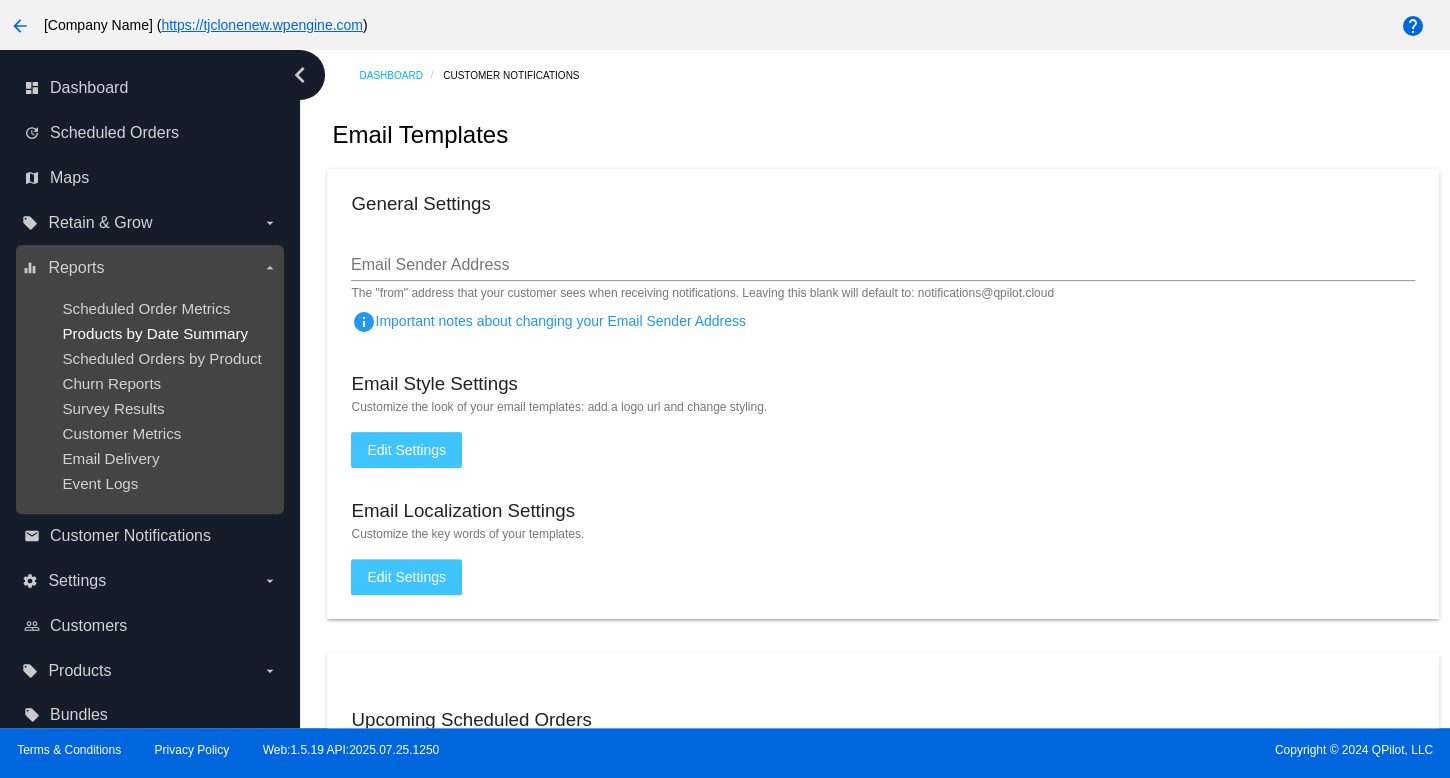 click on "Products by Date Summary" at bounding box center [155, 333] 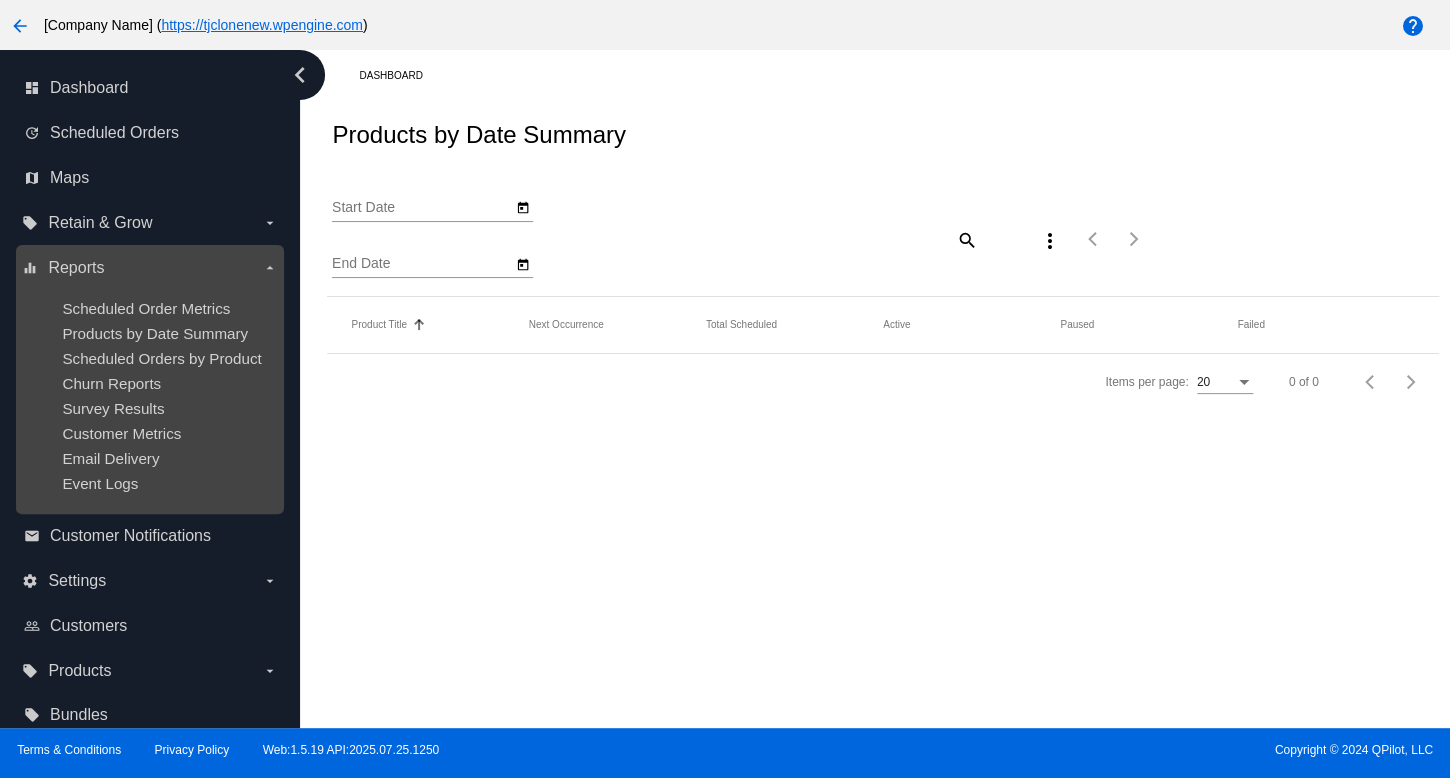 type on "8/2/2025" 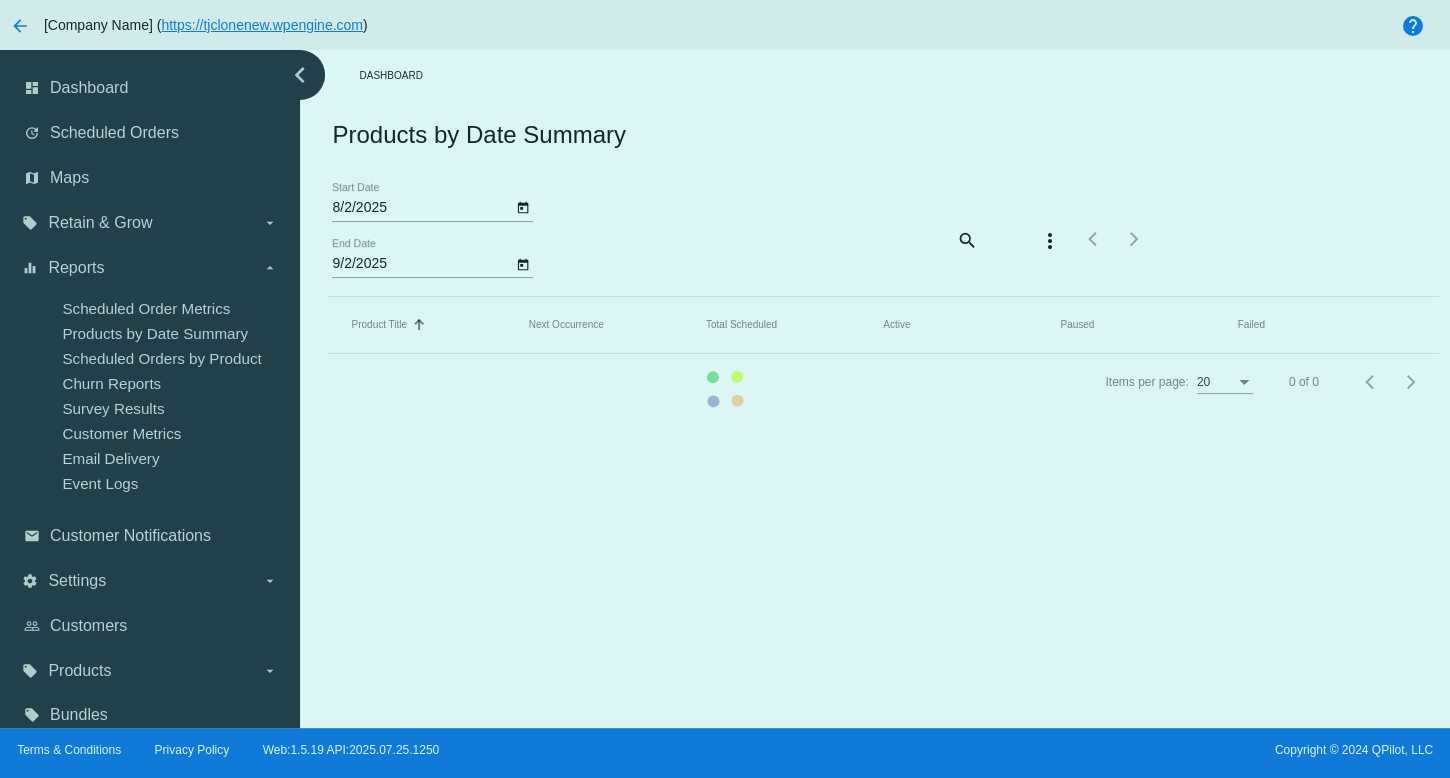 click on "Product Title   Sorted by Title ascending  Next Occurrence   Total Scheduled   Active   Paused  Failed" 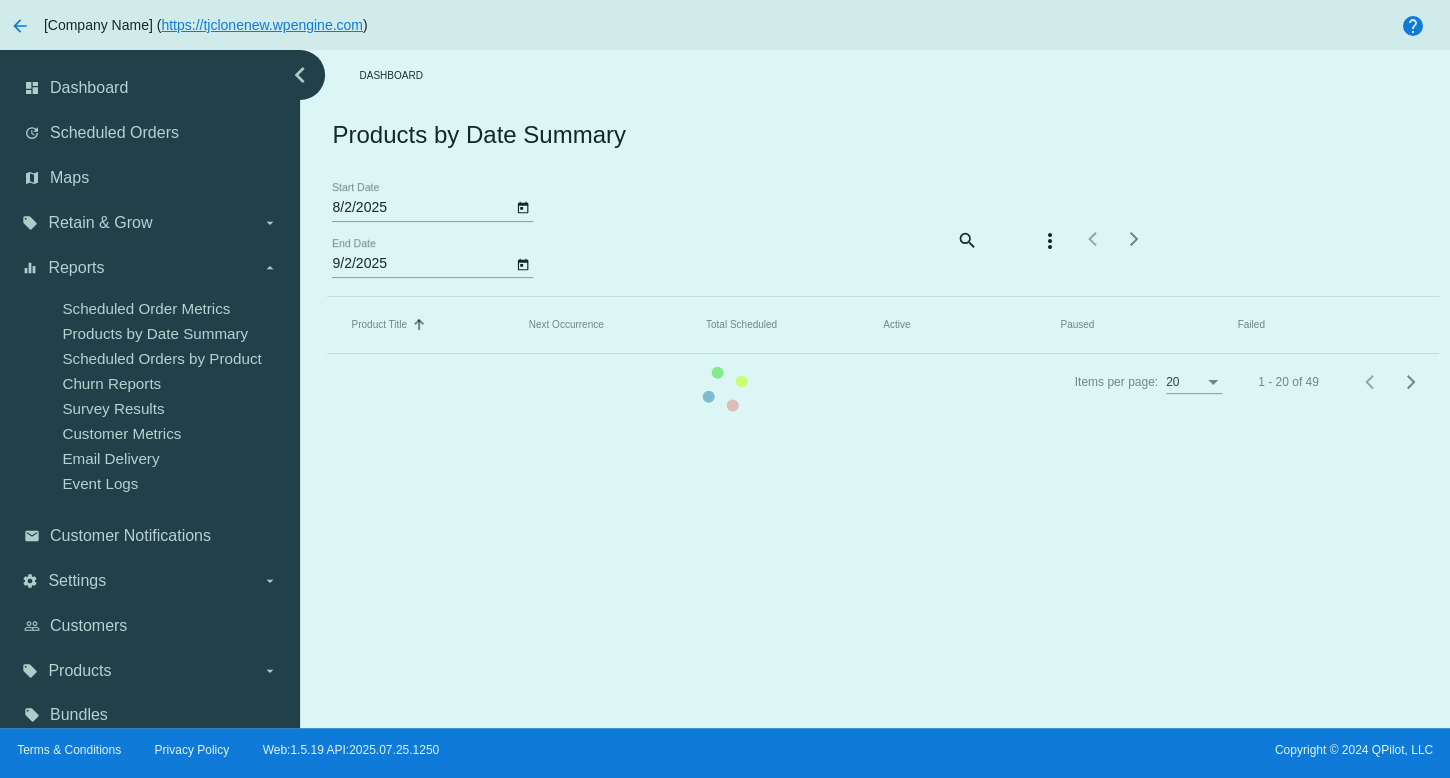 click on "Product Title   Sorted by Title ascending  Next Occurrence   Total Scheduled   Active   Paused  Failed" 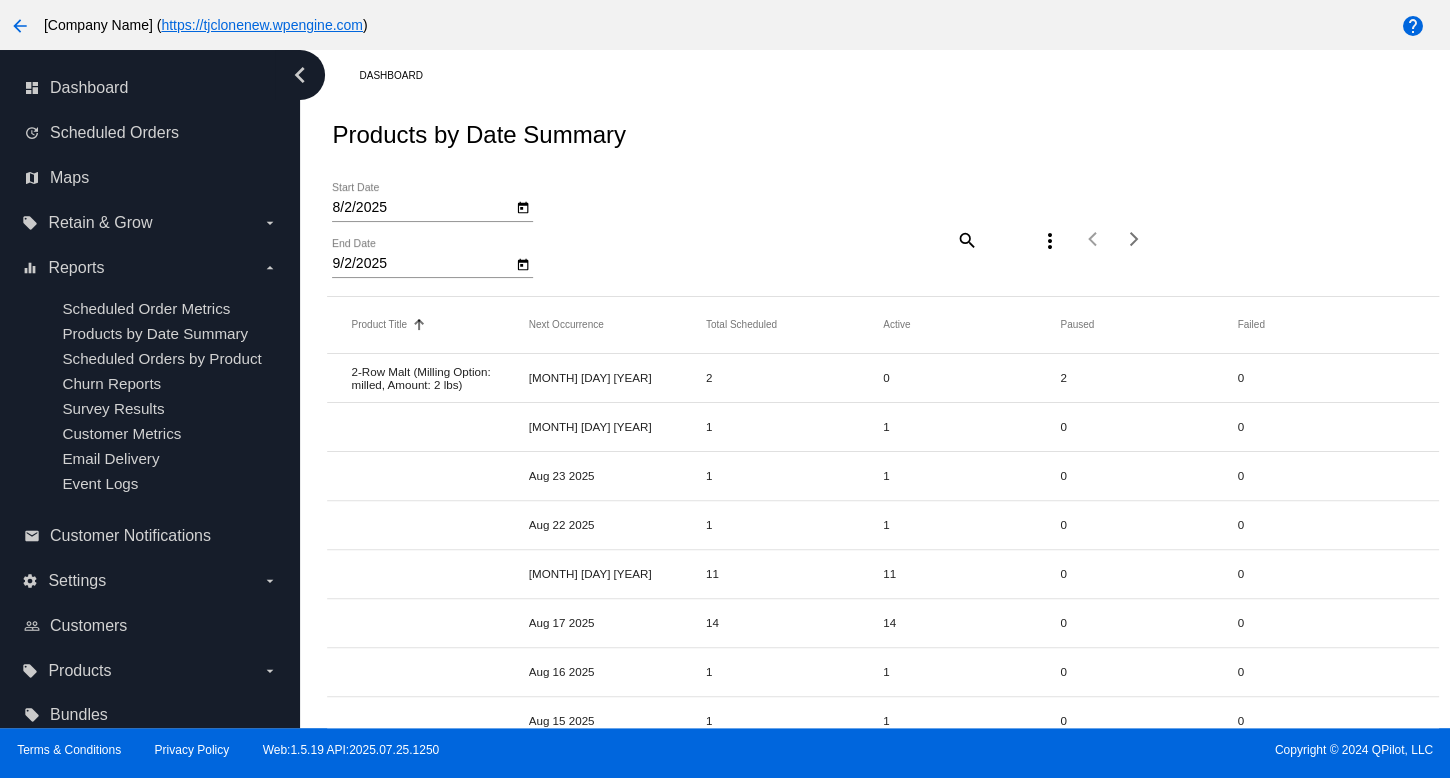click on "8/2/2025
Start Date
9/2/2025
End Date
search
more_vert
Items per page: 20 1 - 20 of 49" 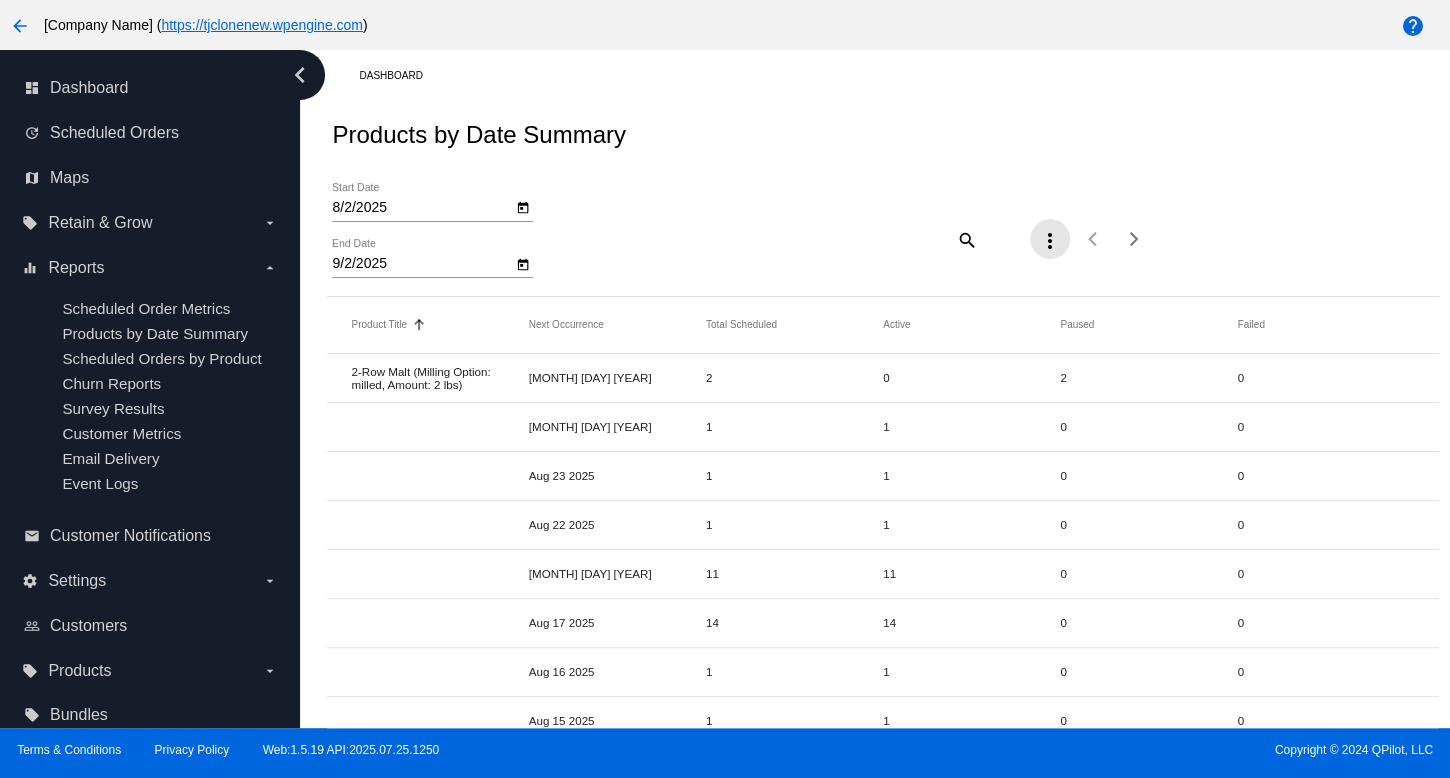 drag, startPoint x: 1053, startPoint y: 227, endPoint x: 1040, endPoint y: 226, distance: 13.038404 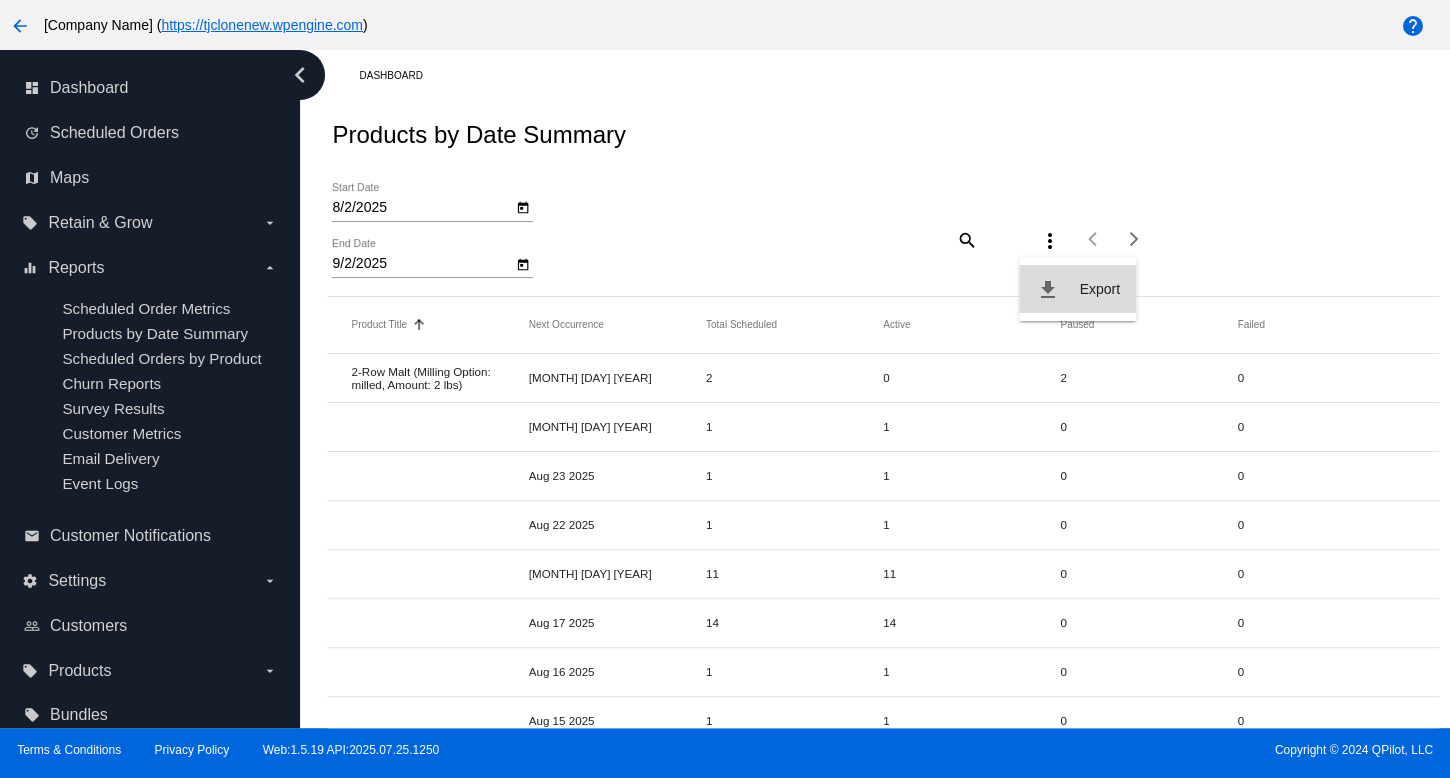 click on "file_download
Export" at bounding box center [1077, 289] 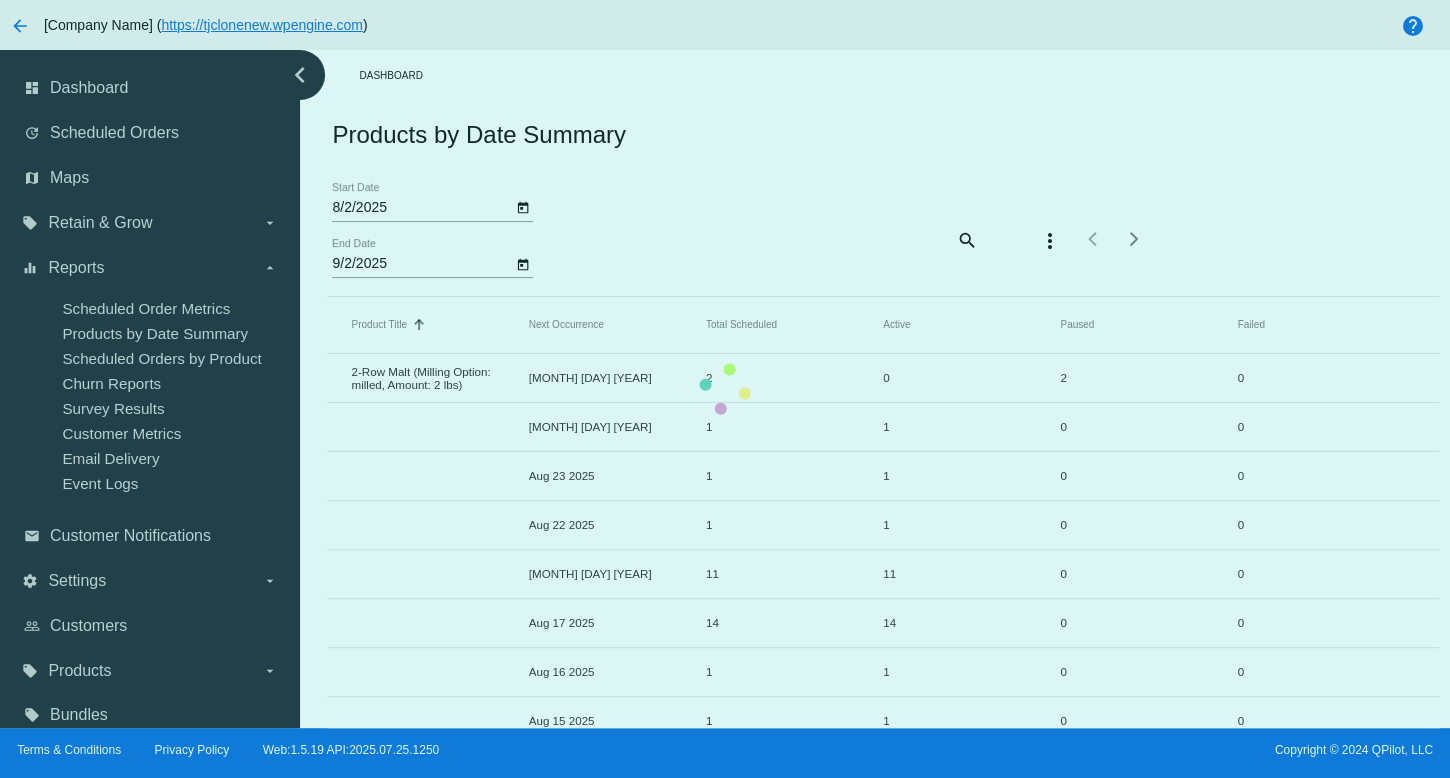 click on "Product Title   Sorted by Title ascending  Next Occurrence   Total Scheduled   Active   Paused  Failed  2-Row Malt (Milling Option: milled, Amount: 2 lbs)  Aug 30 2025  2  0  2  0    Aug 25 2025  1  1  0  0    Aug 23 2025  1  1  0  0    Aug 22 2025  1  1  0  0    Aug 20 2025  11  11  0  0    Aug 17 2025  14  14  0  0    Aug 16 2025  1  1  0  0    Aug 15 2025  1  1  0  0    Aug 14 2025  2  2  0  0    Aug 11 2025  1  1  0  0    Aug 10 2025  2  0  0  2    Aug 7 2025  1  1  0  0    Aug 5 2025  1  1  0  0    Aug 4 2025  2  2  0  0    Aug 3 2025  3  2  0  1    Jul 28 2025  2  0  0  2    Jul 19 2025  1  0  0  1    Jul 18 2025  1  0  0  1    Jul 17 2025  2  0  0  2    Jul 16 2025  3  0  0  2" 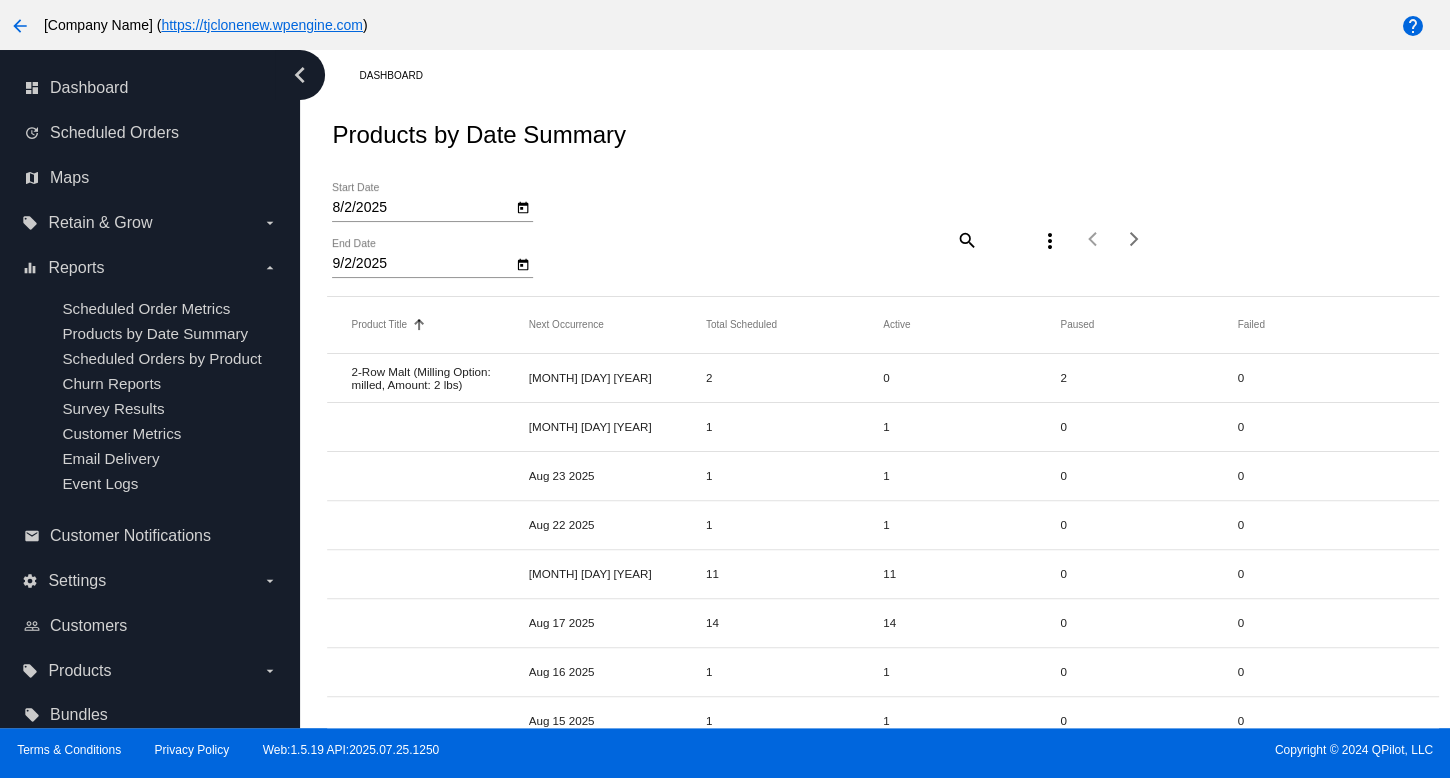click on "8/2/2025
Start Date
9/2/2025
End Date" 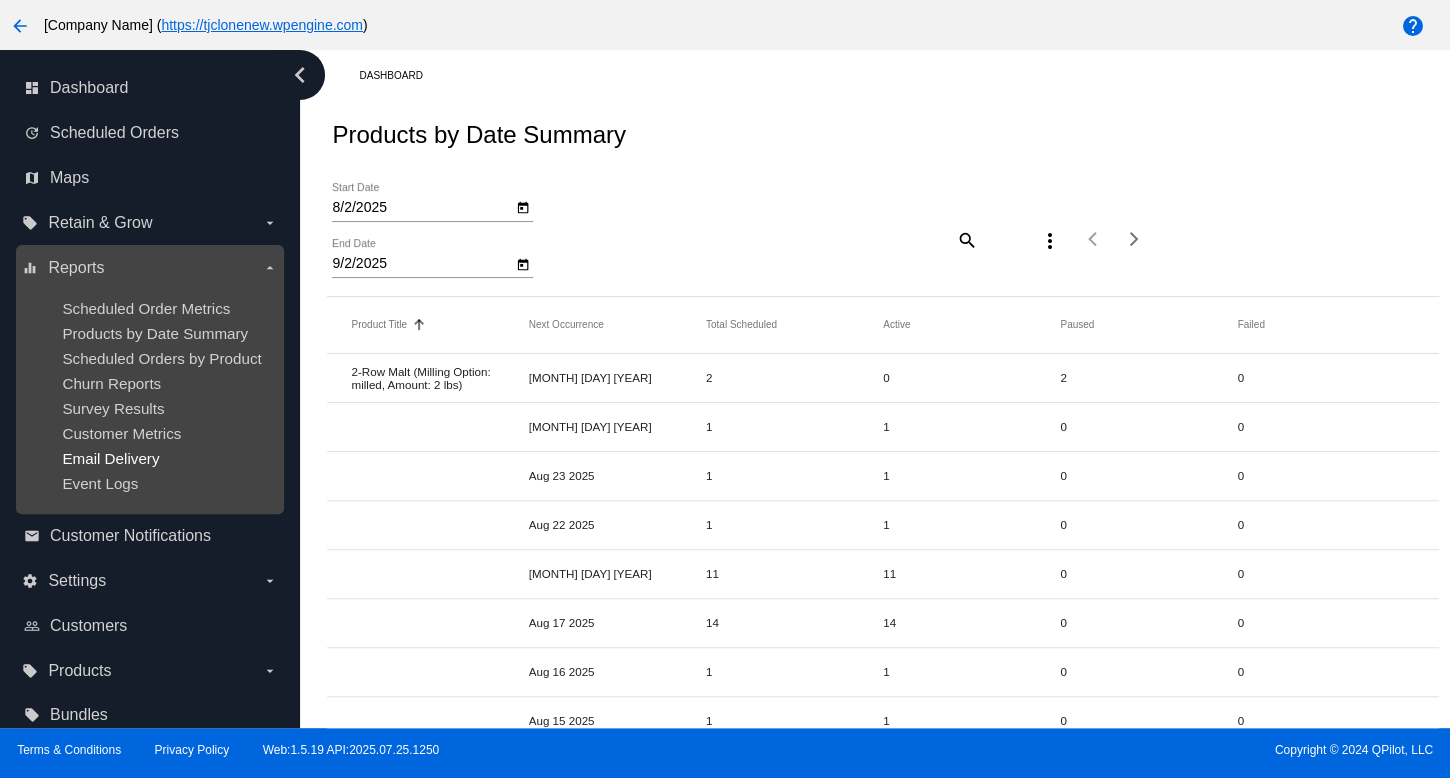 click on "Email Delivery" at bounding box center [110, 458] 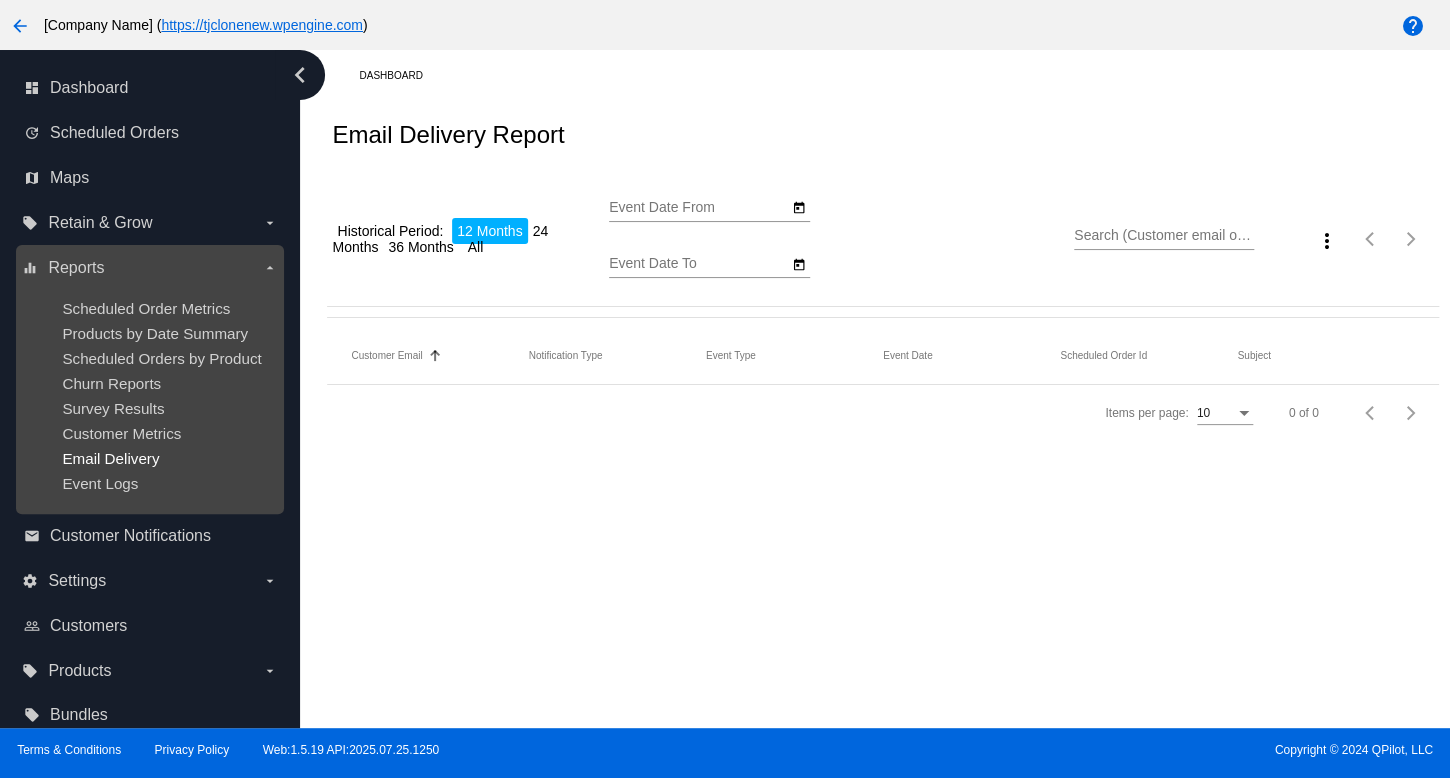 type on "[MONTH]/[DAY]/[YEAR]" 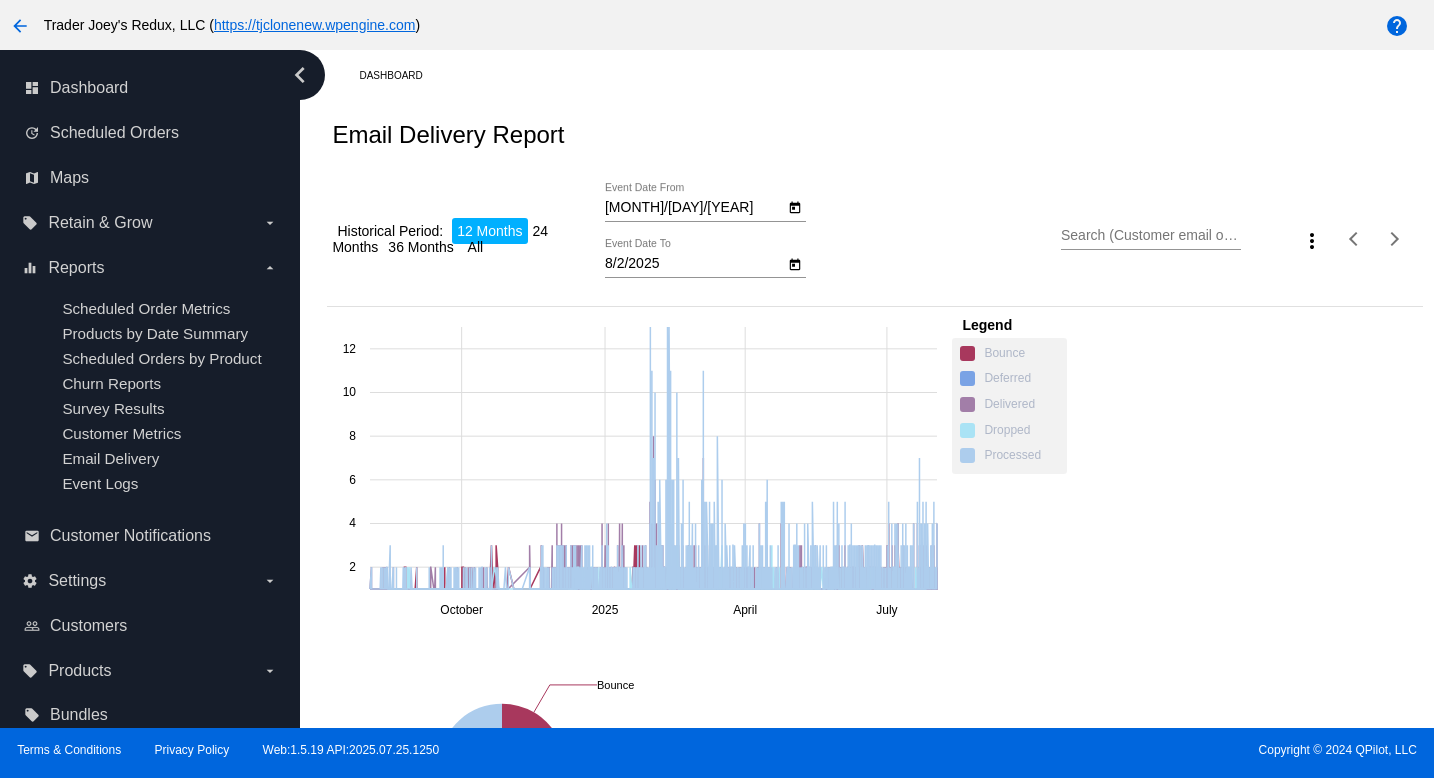 scroll, scrollTop: 0, scrollLeft: 0, axis: both 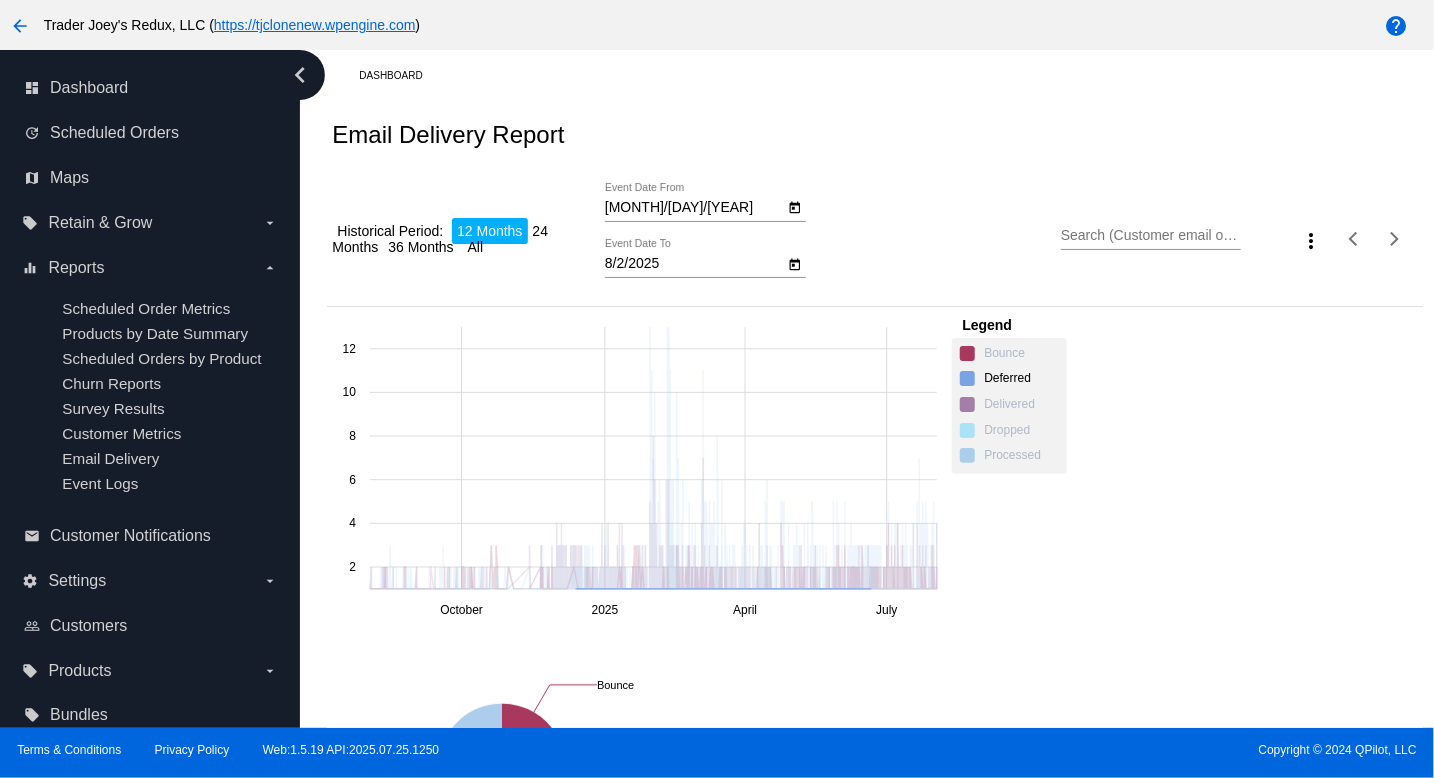 click on "Deferred" 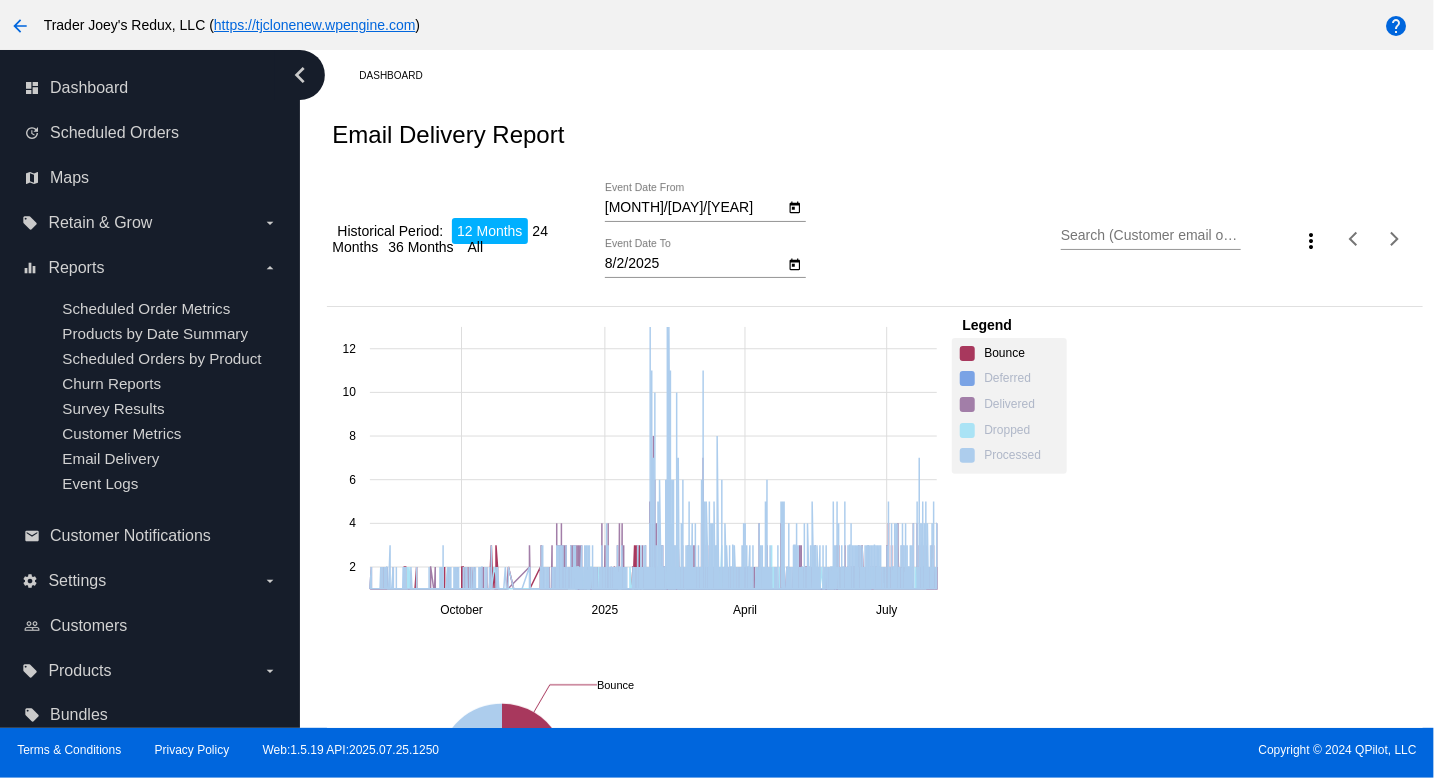 click at bounding box center (1014, 344) 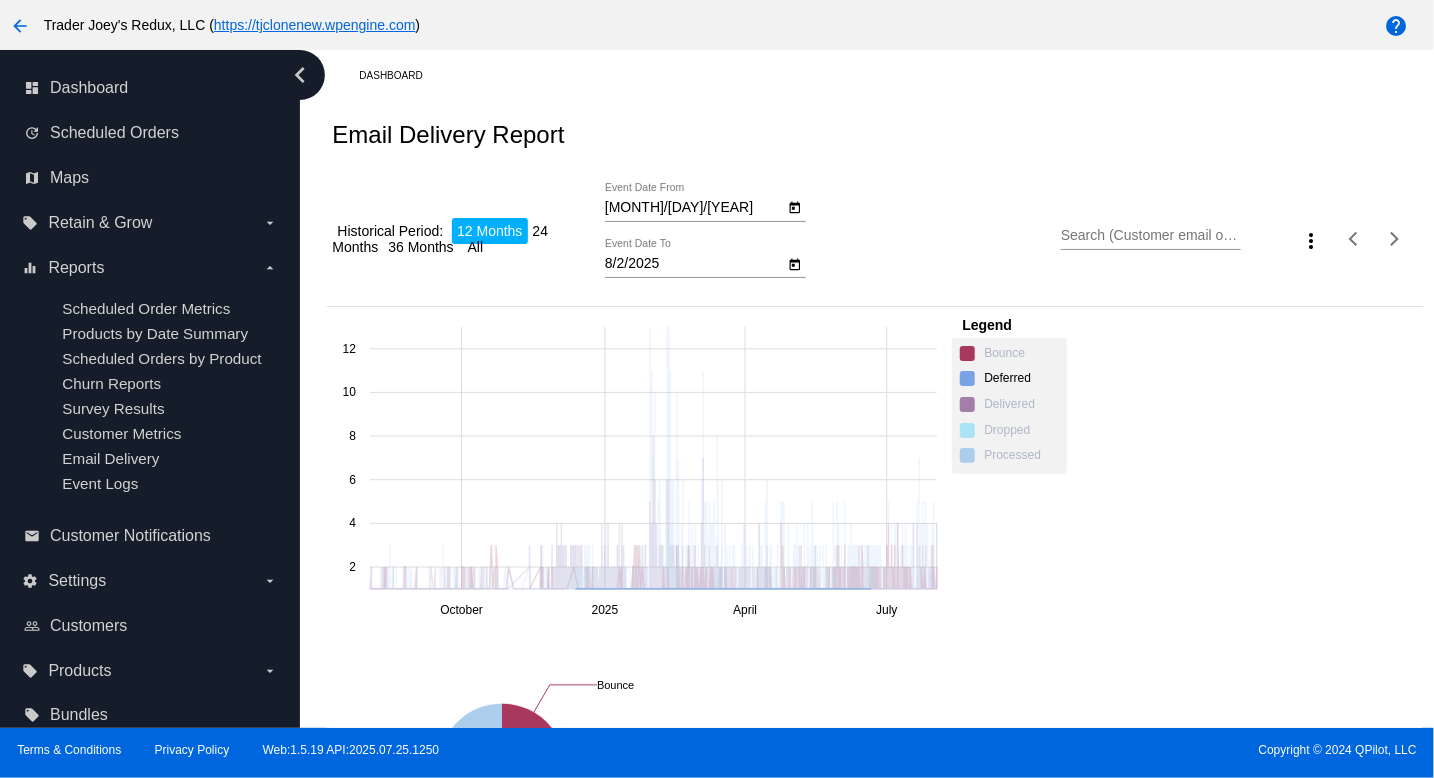 click on "Deferred" 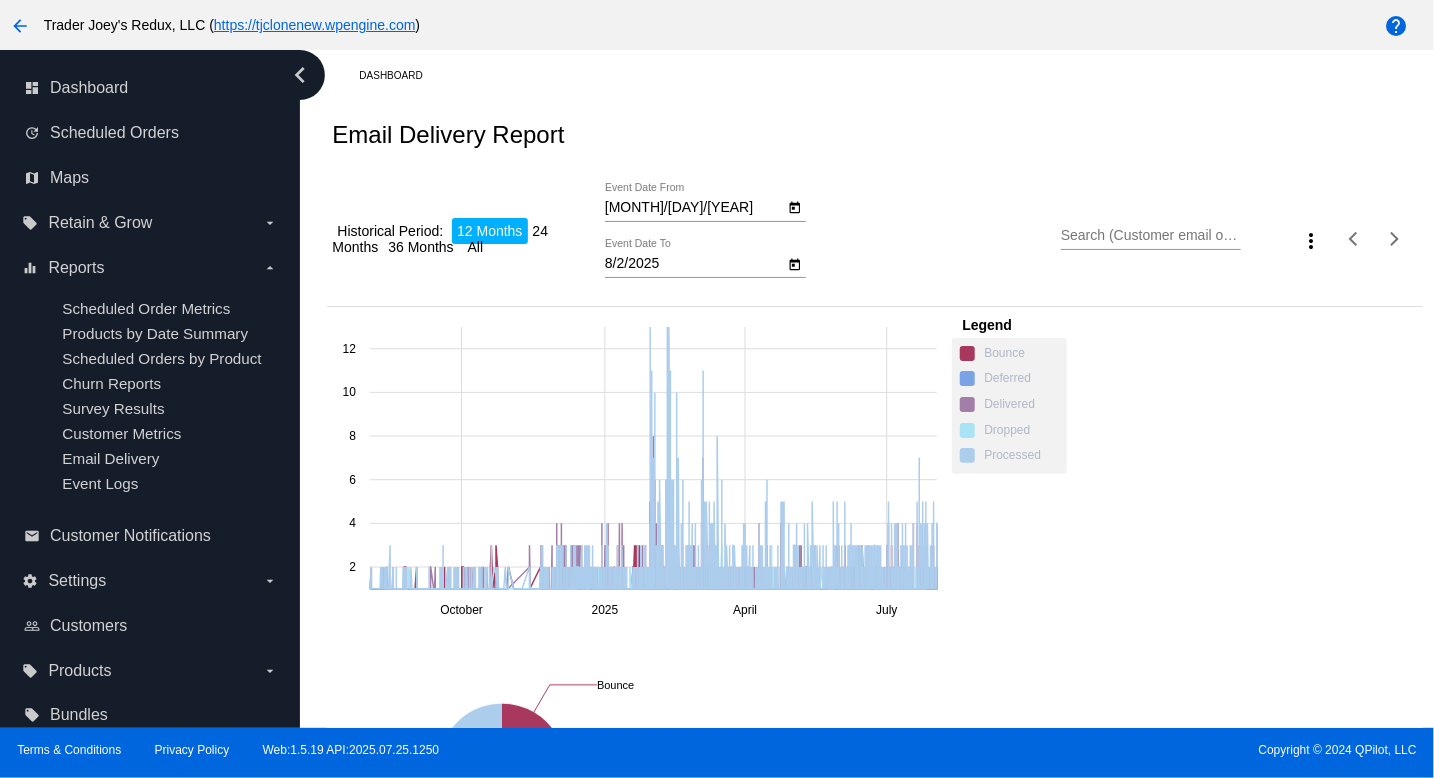 click on "dashboard
Dashboard
update
Scheduled Orders
map
Maps
local_offer
Retain & Grow
arrow_drop_down
equalizer
Reports
arrow_drop_down
Scheduled Order Metrics" at bounding box center (150, 402) 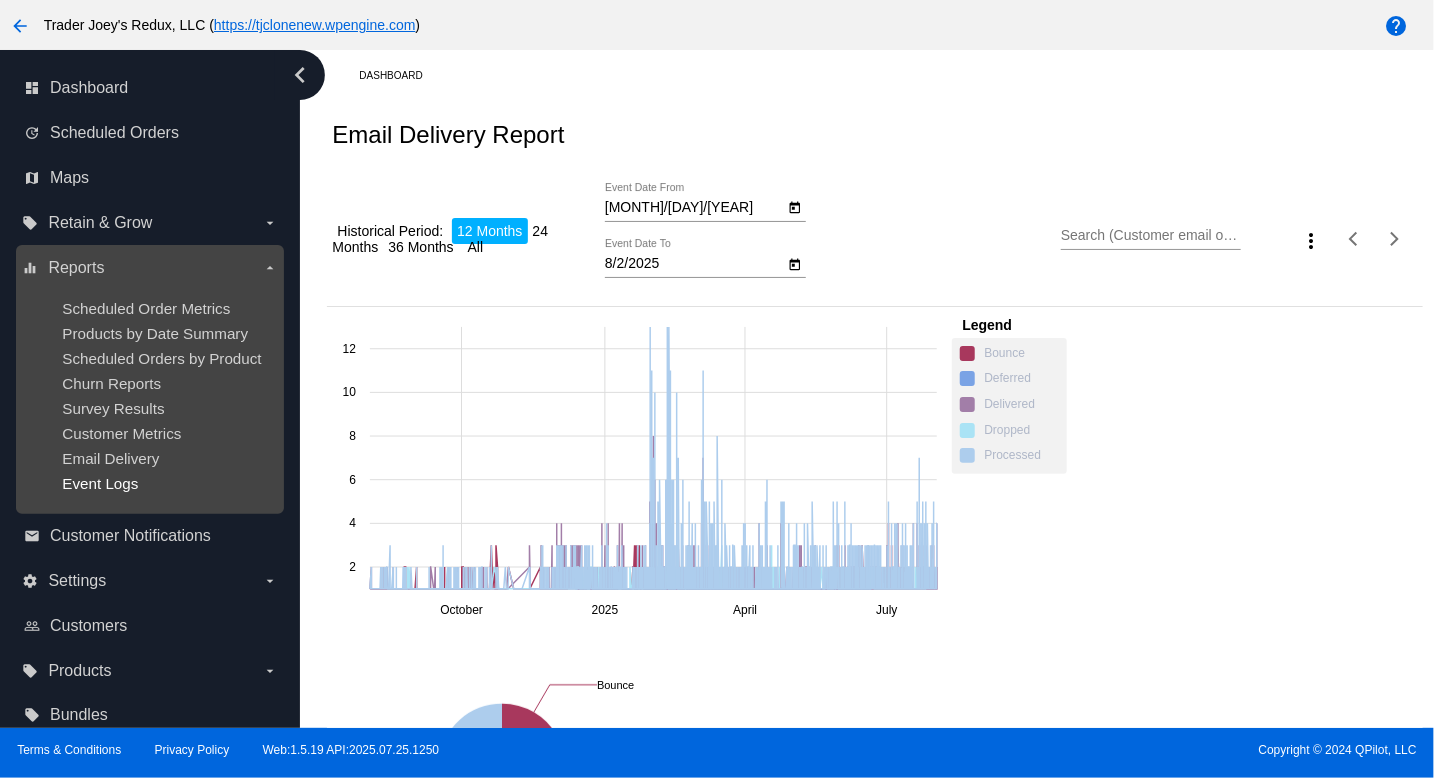 click on "Event Logs" at bounding box center [100, 483] 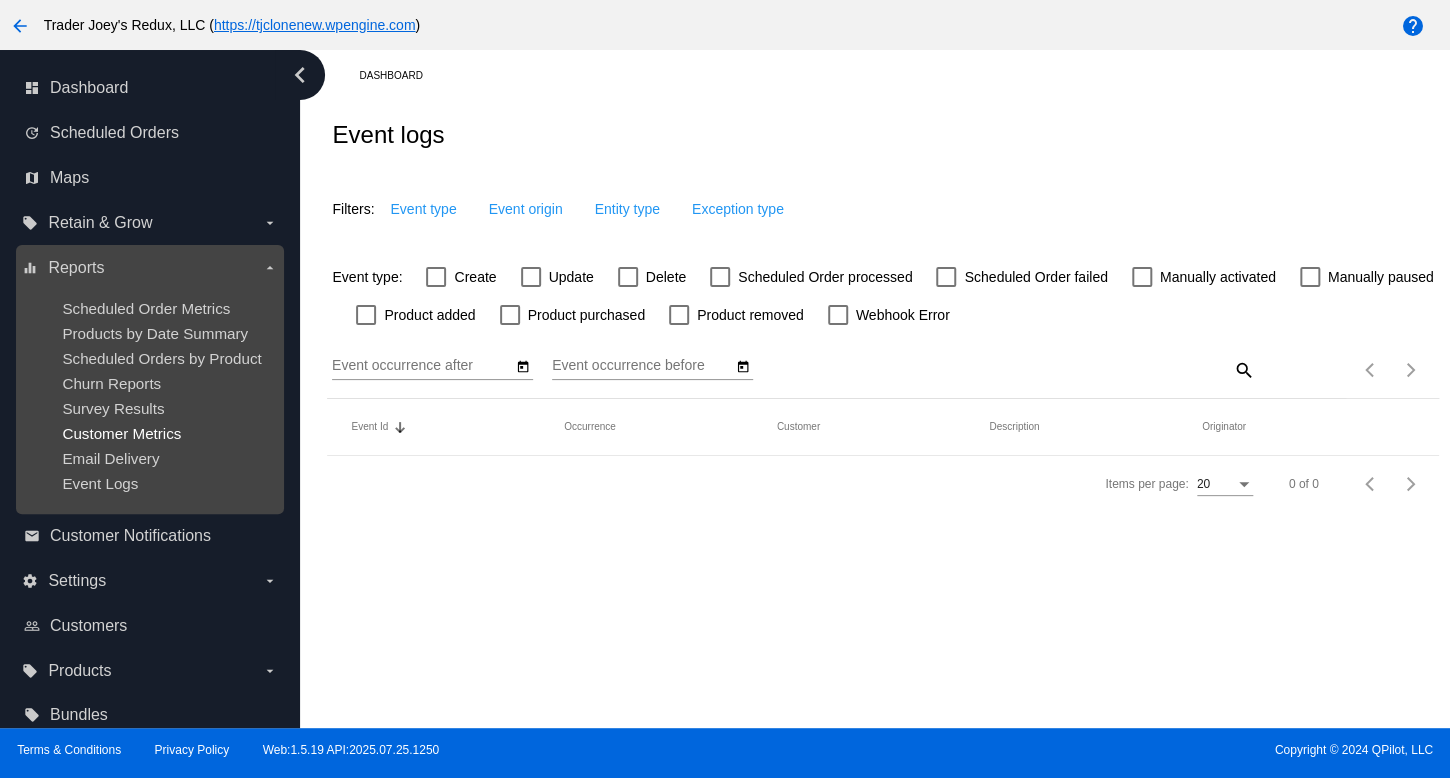 click on "Customer Metrics" at bounding box center (121, 433) 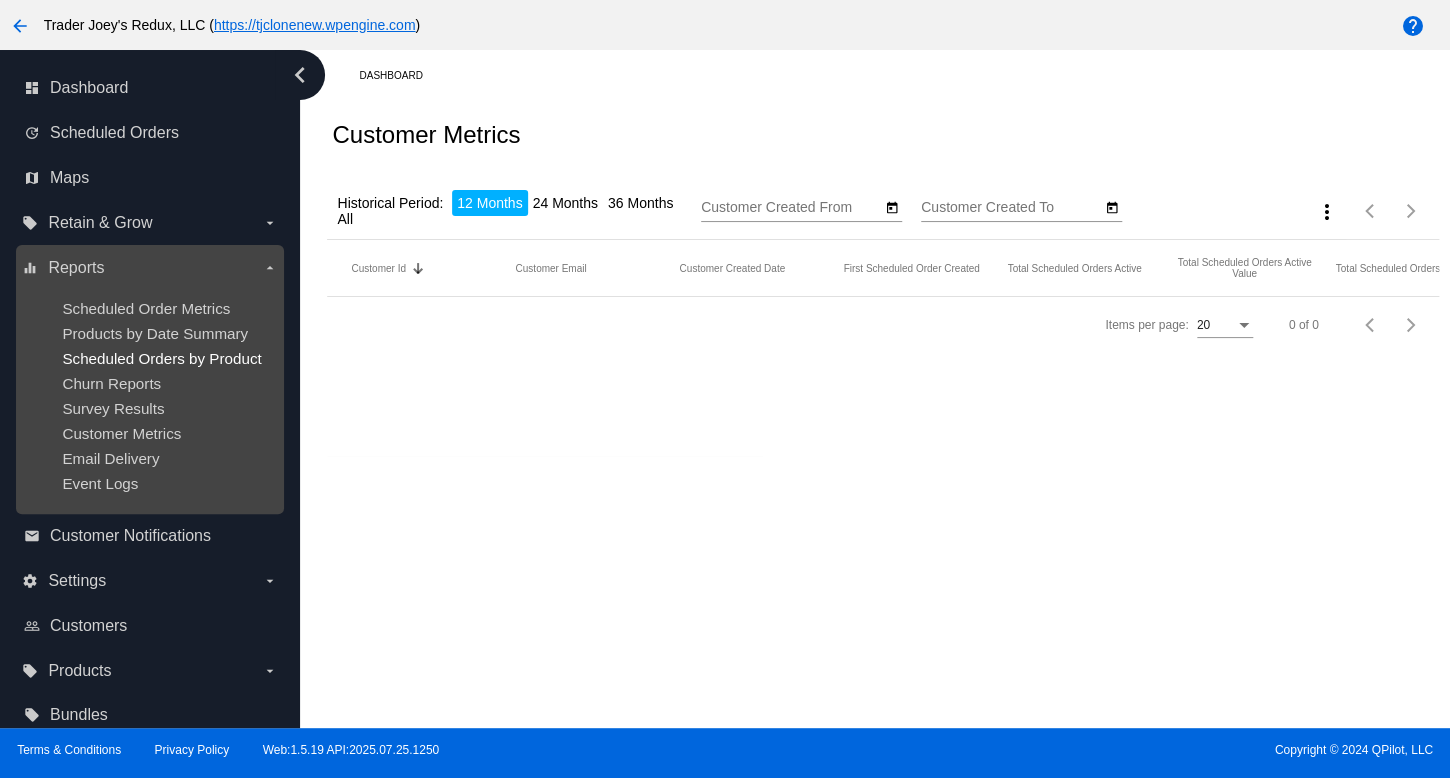 click on "Scheduled Orders by Product" at bounding box center [161, 358] 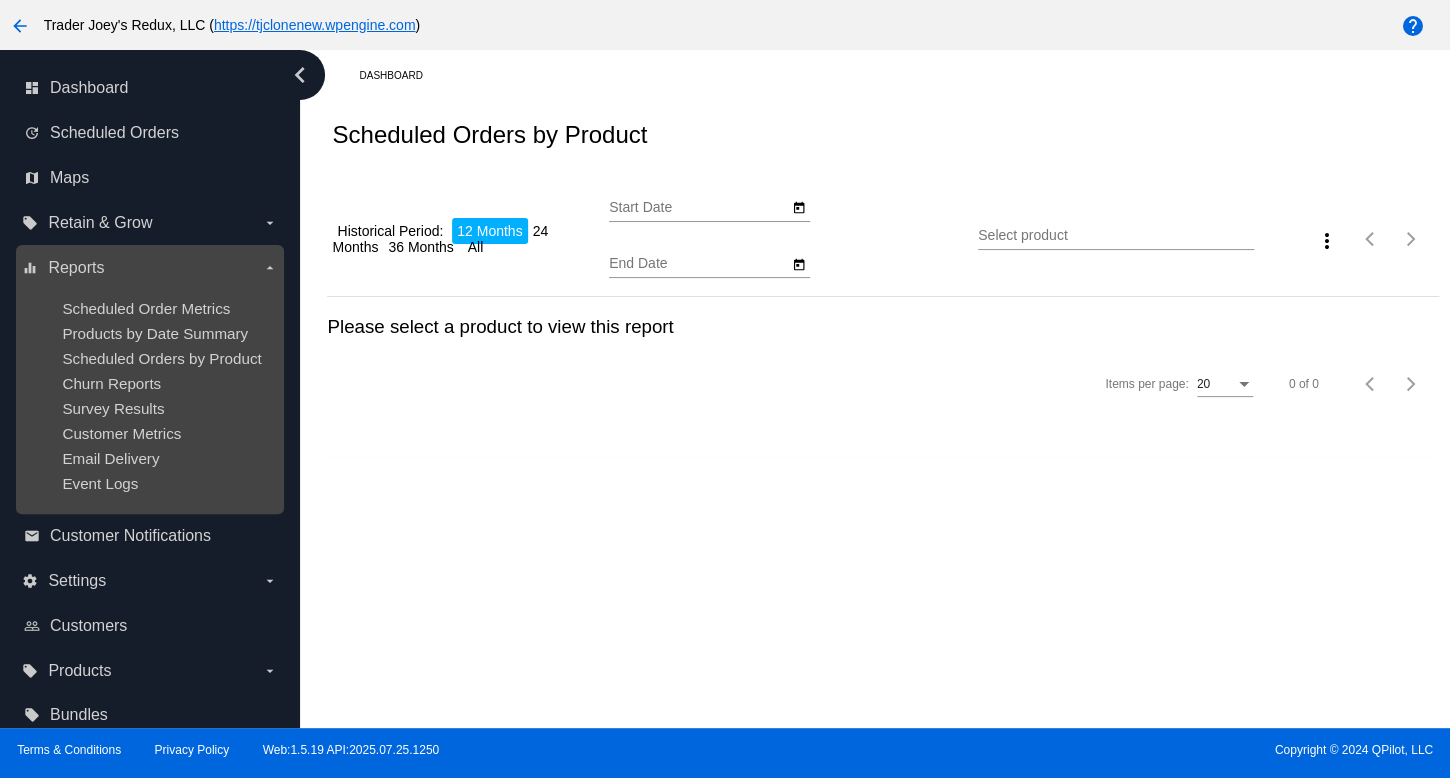 type on "[MONTH]/[DAY]/[YEAR]" 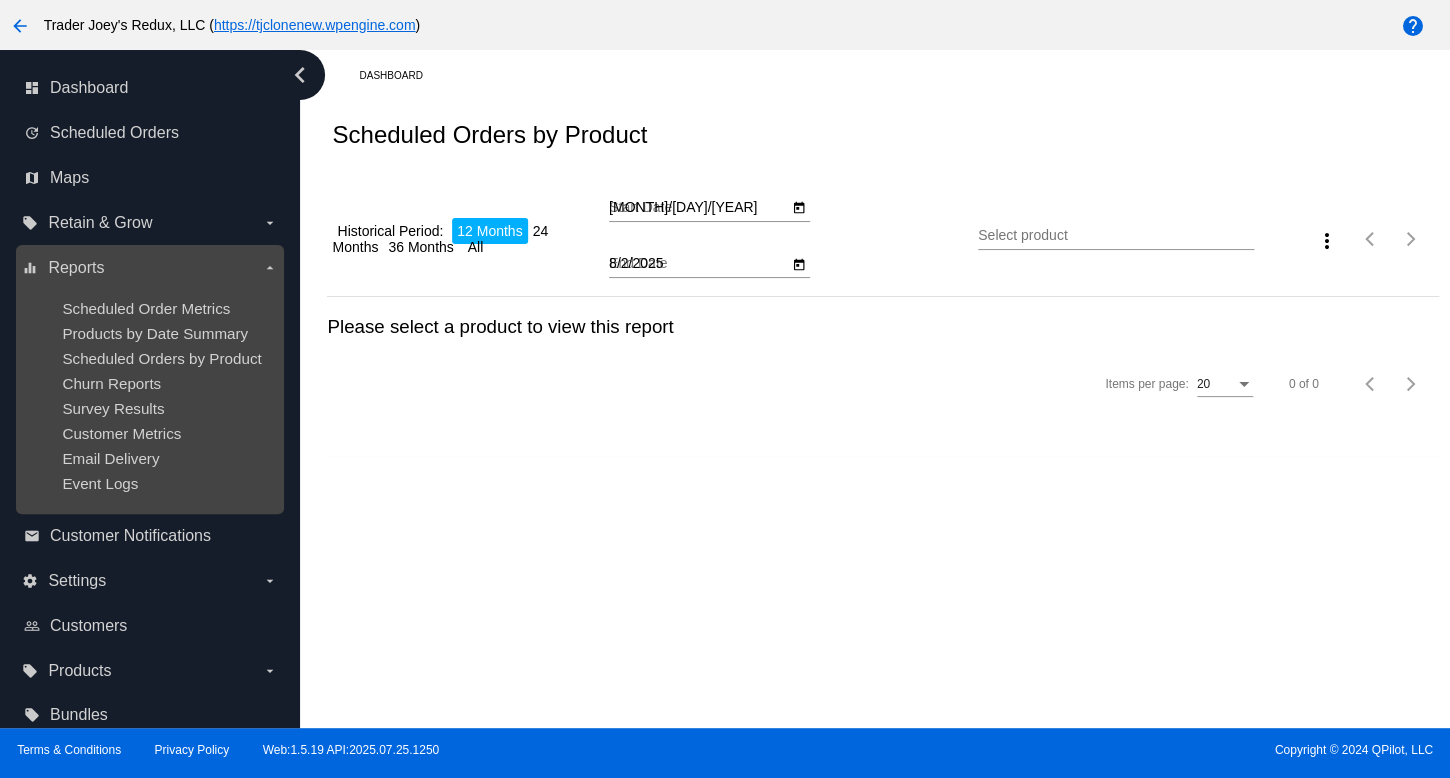 click on "Scheduled Order Metrics
Products by Date Summary
Scheduled Orders by Product
Churn Reports
Survey Results
Customer Metrics
Email Delivery
Event Logs" at bounding box center (149, 396) 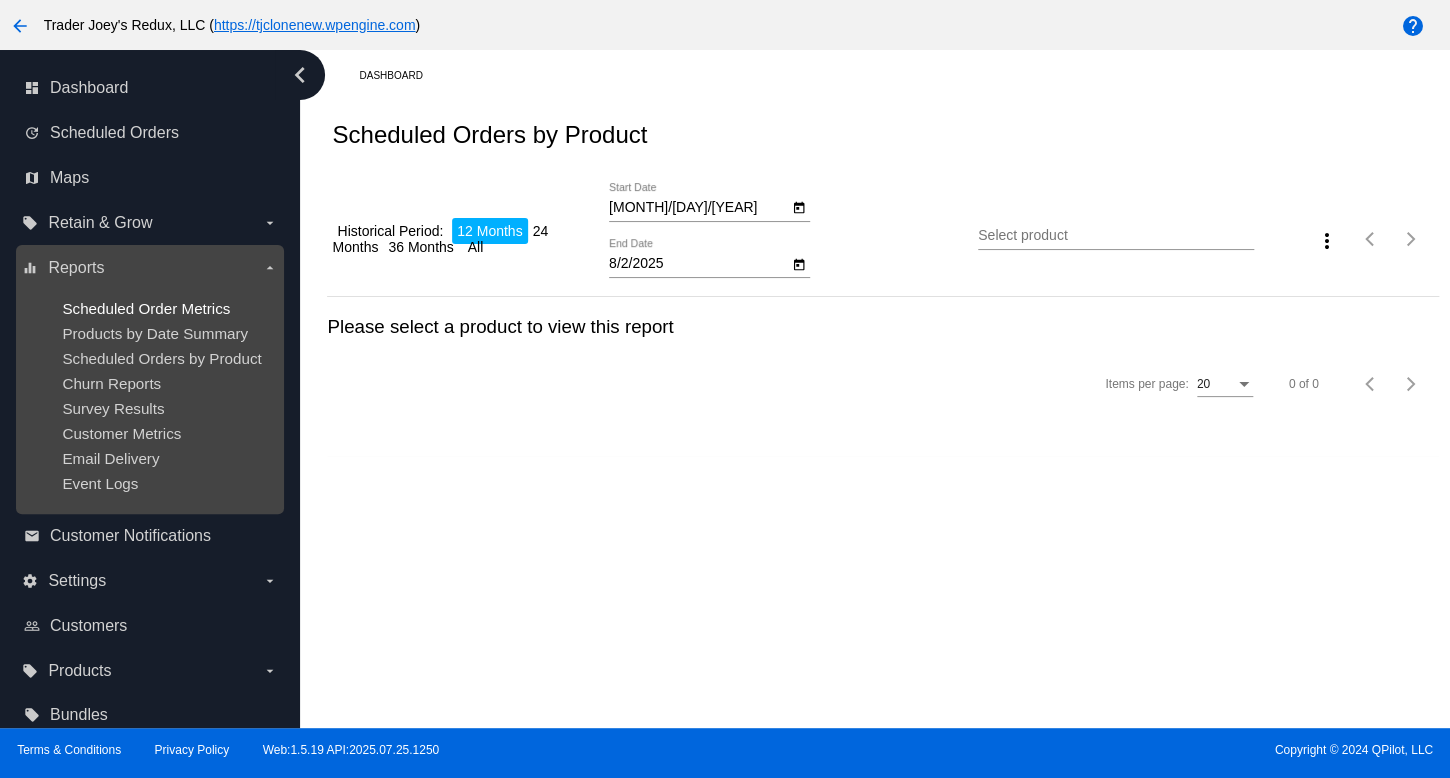 click on "Scheduled Order Metrics" at bounding box center [146, 308] 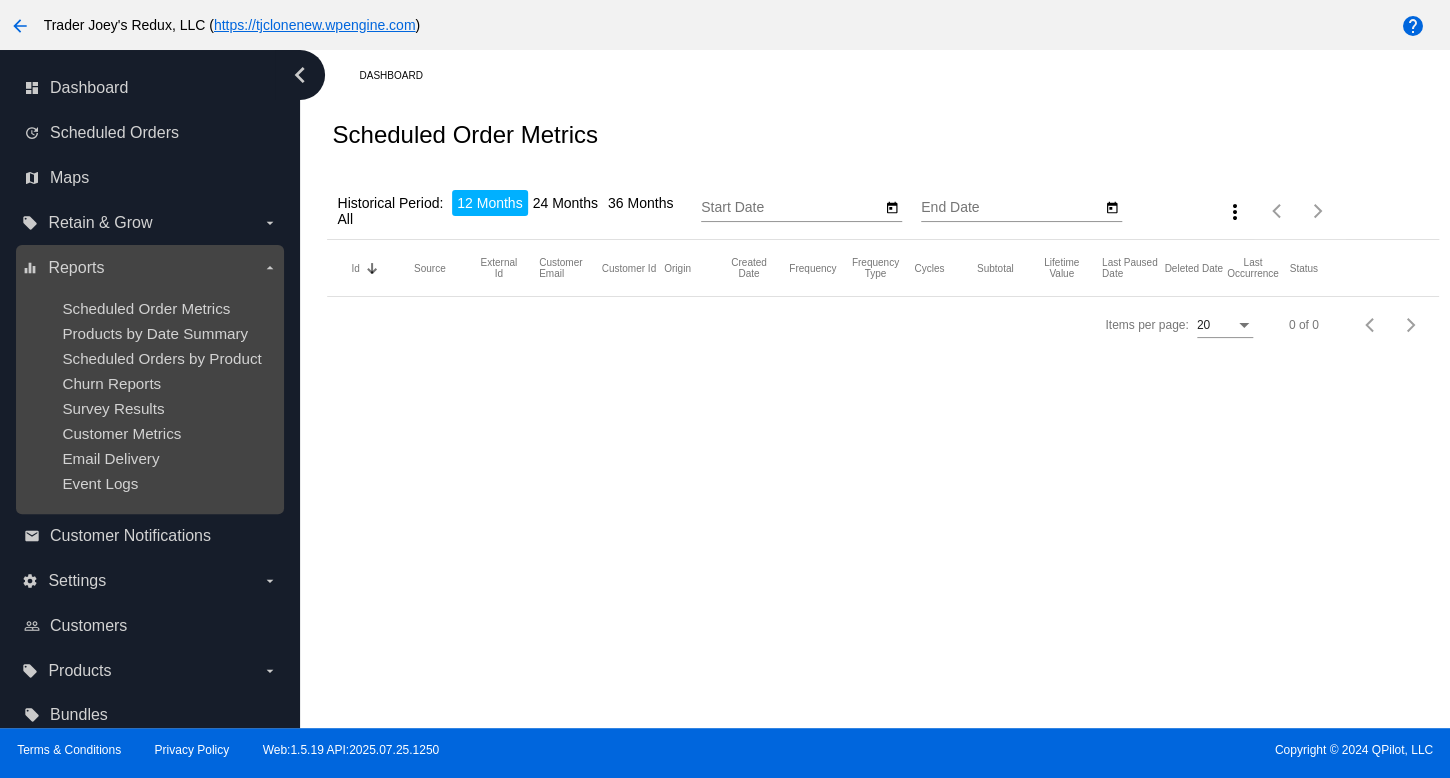 drag, startPoint x: 230, startPoint y: 297, endPoint x: 240, endPoint y: 313, distance: 18.867962 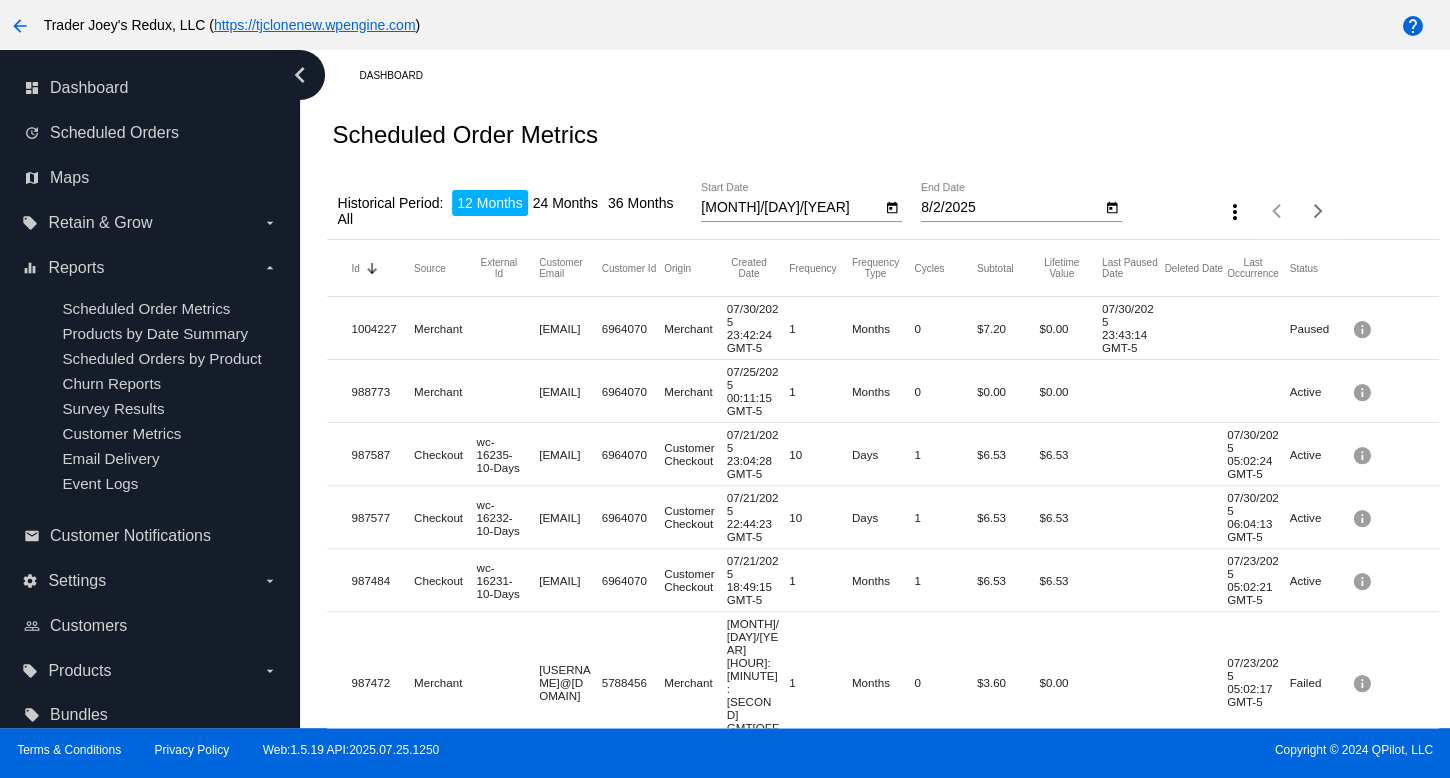 drag, startPoint x: 329, startPoint y: 241, endPoint x: 344, endPoint y: 156, distance: 86.313385 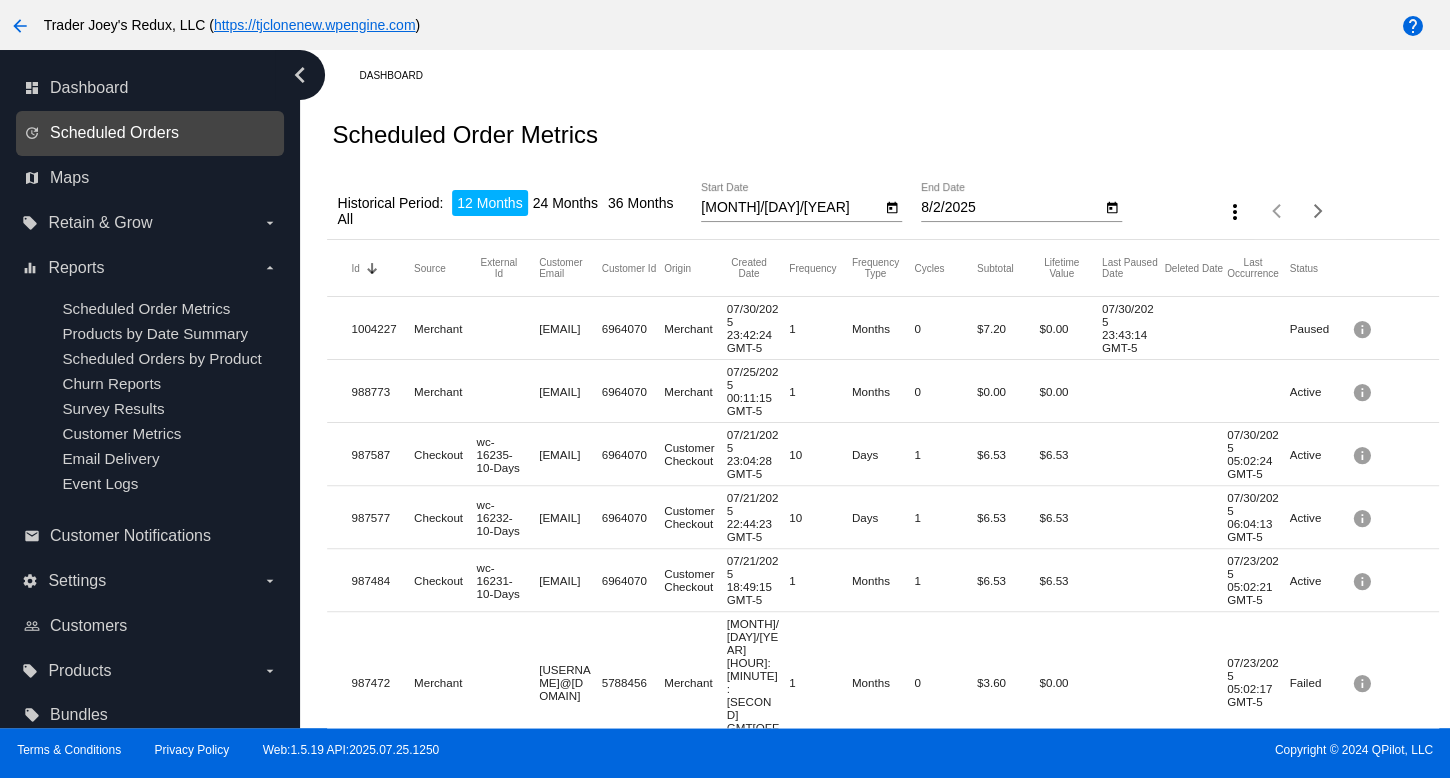 click on "Scheduled Orders" at bounding box center (114, 133) 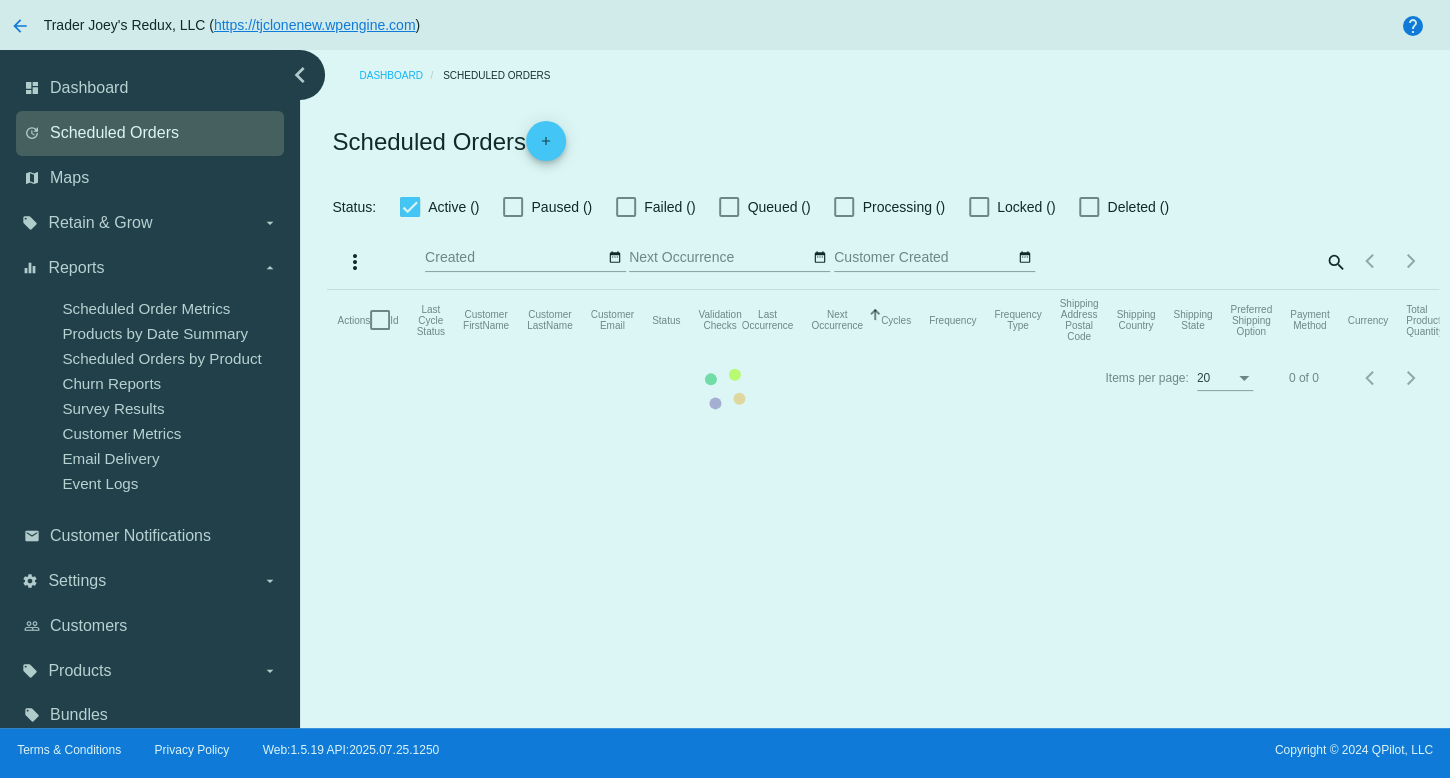 checkbox on "false" 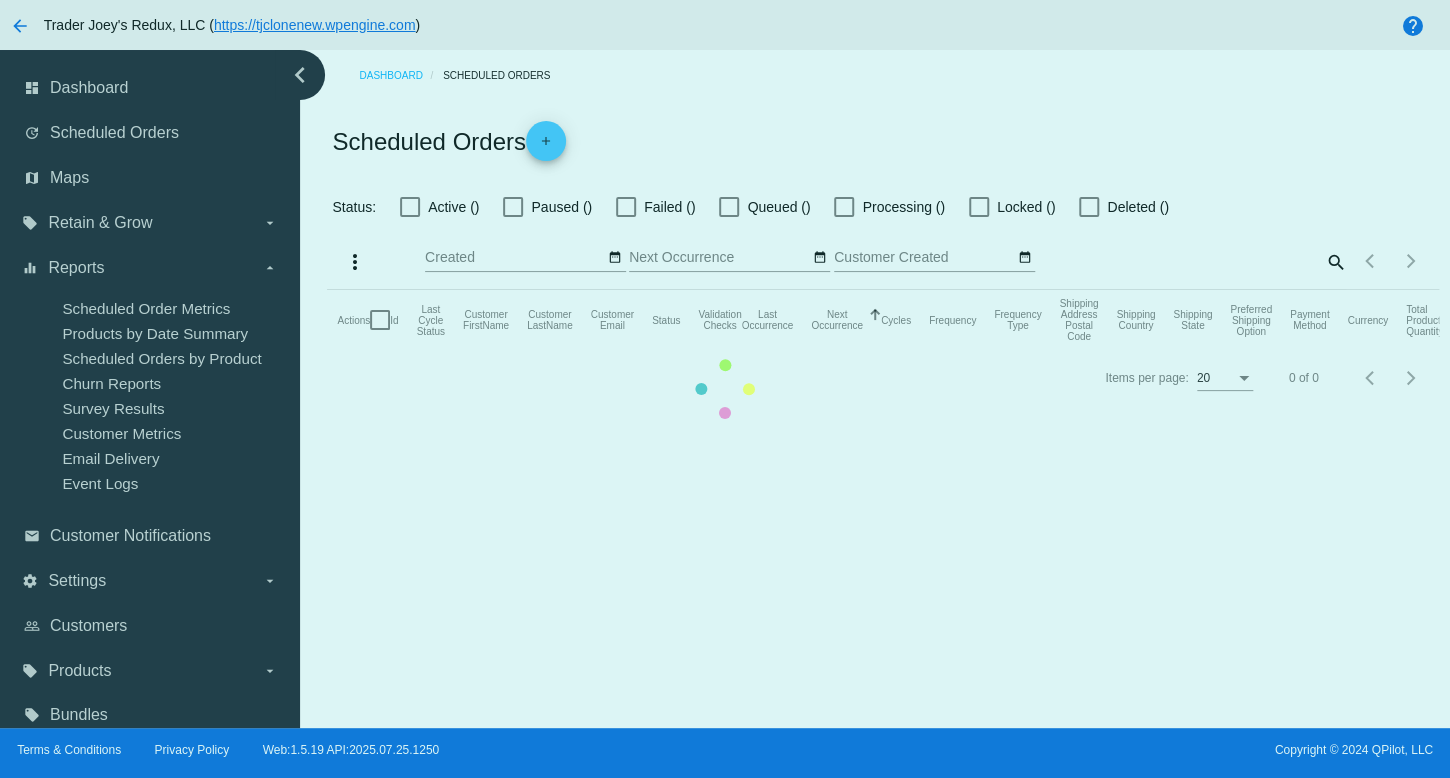 drag, startPoint x: 157, startPoint y: 125, endPoint x: 162, endPoint y: 270, distance: 145.08618 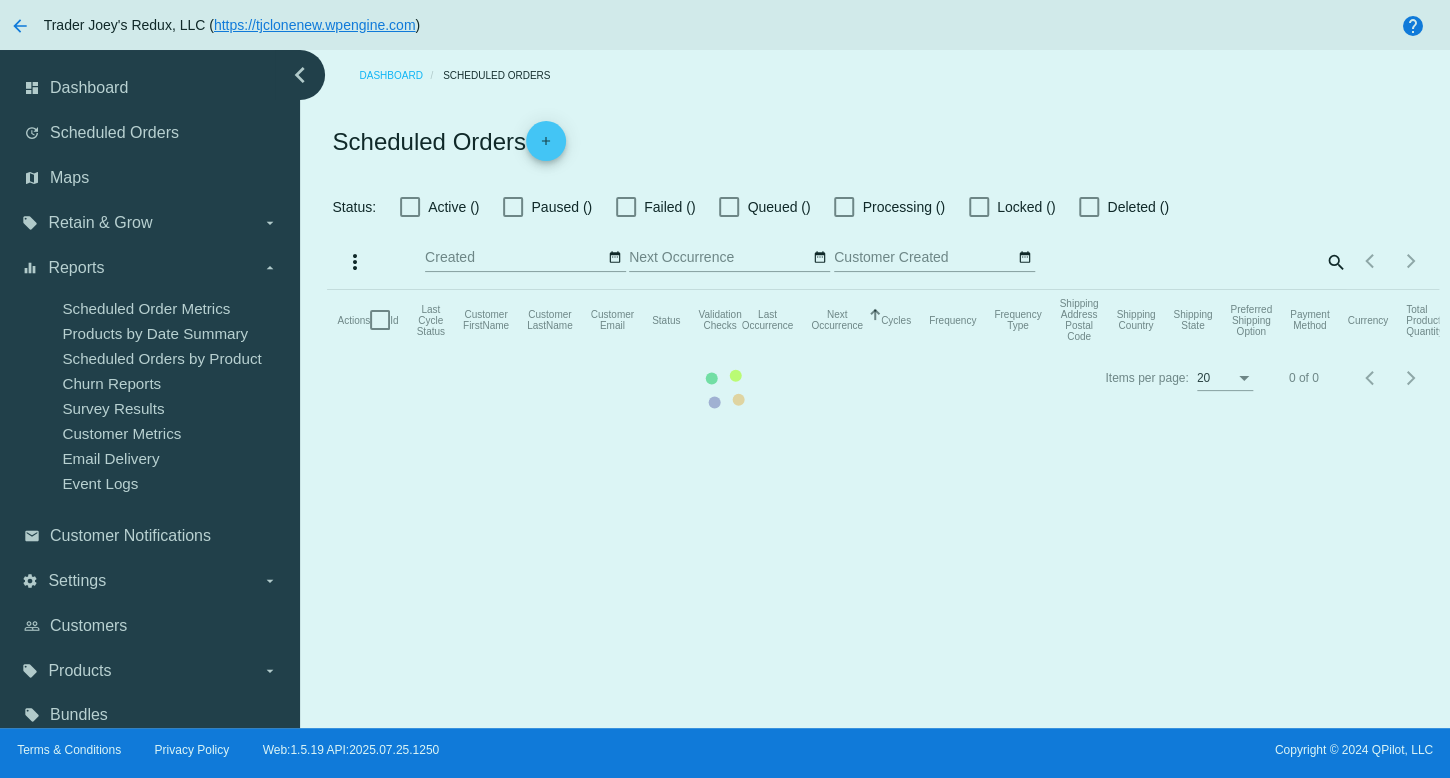 click on "Actions
Id   Last Cycle Status   Customer FirstName   Customer LastName   Customer Email   Status   Validation Checks   Last Occurrence   Next Occurrence   Sorted by NextOccurrenceUtc ascending  Cycles   Frequency   Frequency Type   Shipping Address Postal Code
Shipping Country
Shipping State
Preferred Shipping Option
Payment Method   Currency   Total Product Quantity   Scheduled Order Subtotal
Scheduled Order LTV" 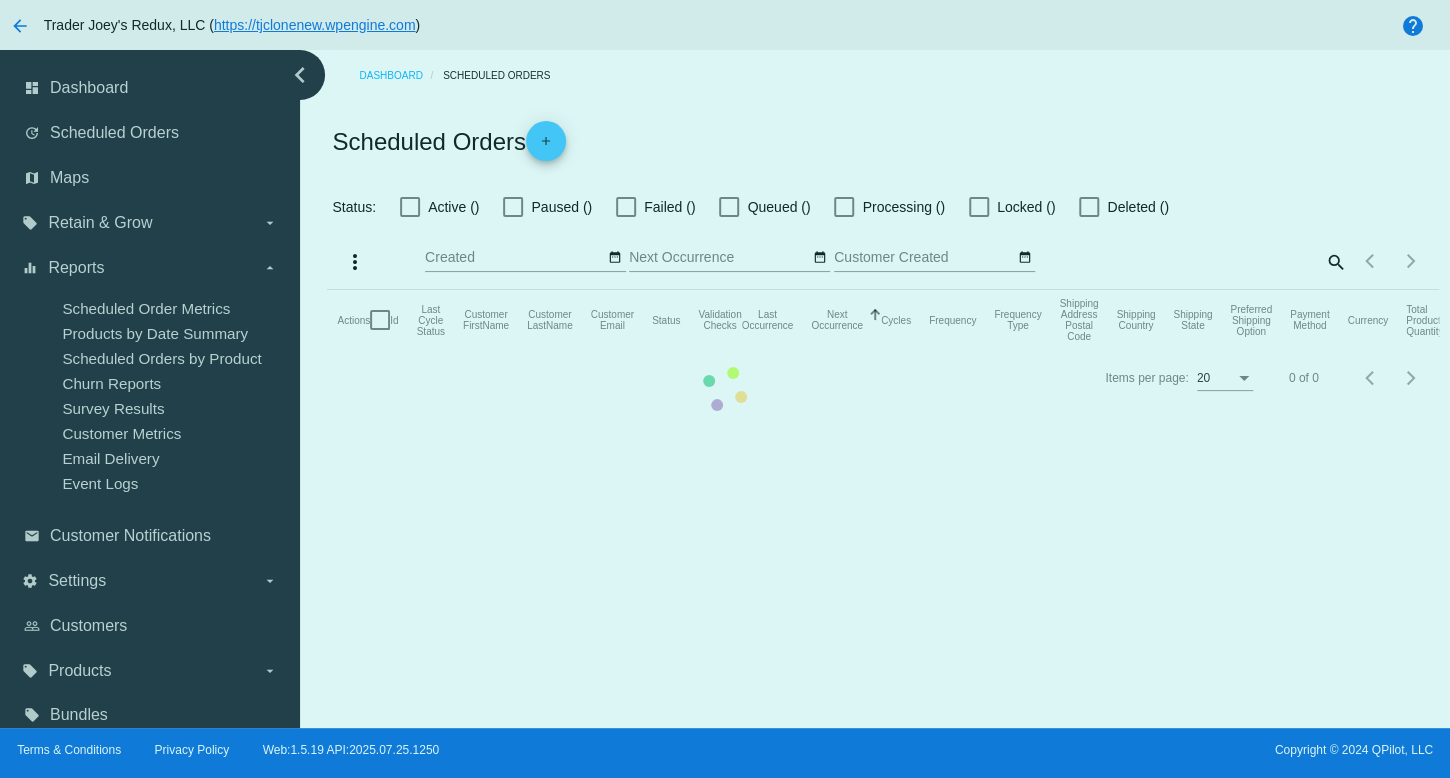 click on "Actions
Id   Last Cycle Status   Customer FirstName   Customer LastName   Customer Email   Status   Validation Checks   Last Occurrence   Next Occurrence   Sorted by NextOccurrenceUtc ascending  Cycles   Frequency   Frequency Type   Shipping Address Postal Code
Shipping Country
Shipping State
Preferred Shipping Option
Payment Method   Currency   Total Product Quantity   Scheduled Order Subtotal
Scheduled Order LTV" 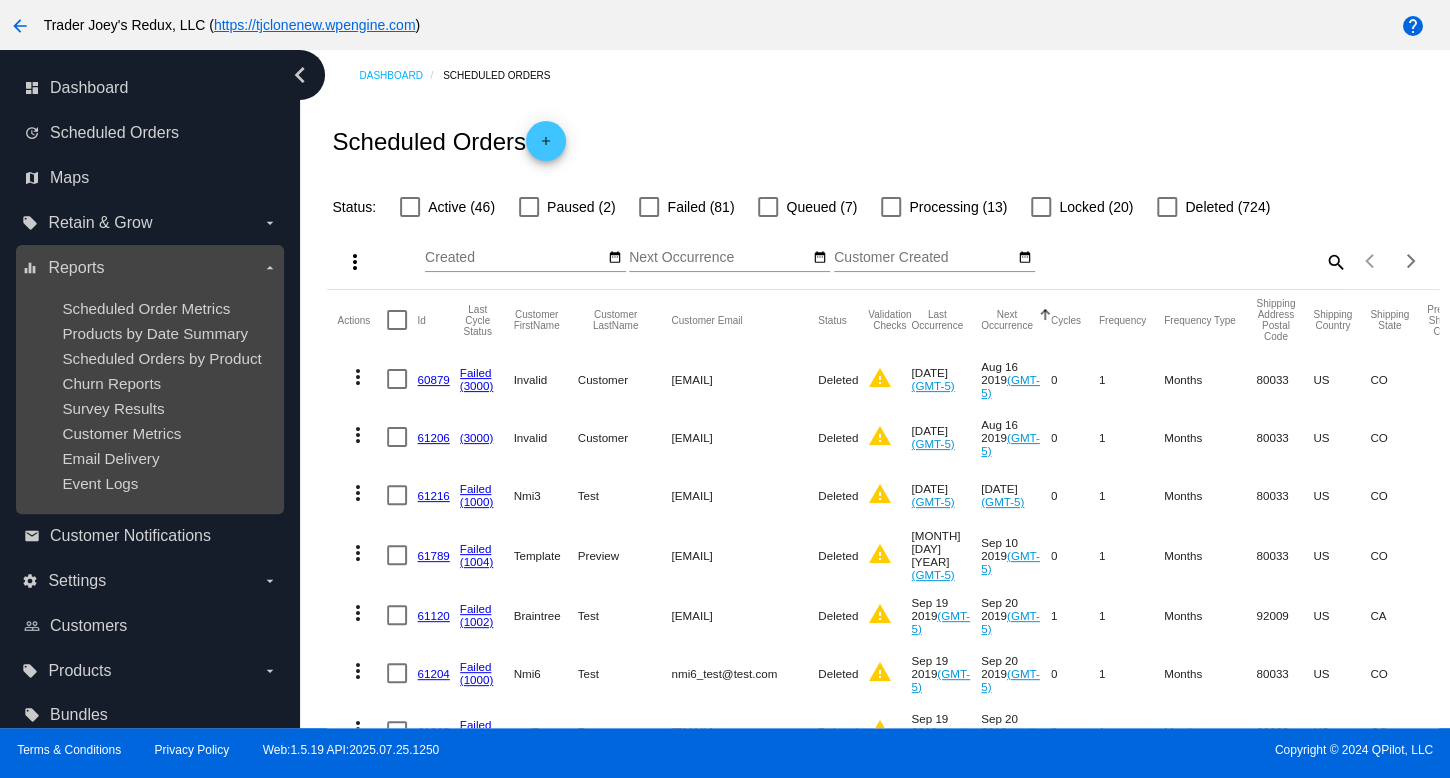 click on "Scheduled Order Metrics
Products by Date Summary
Scheduled Orders by Product
Churn Reports
Survey Results
Customer Metrics
Email Delivery
Event Logs" at bounding box center (149, 396) 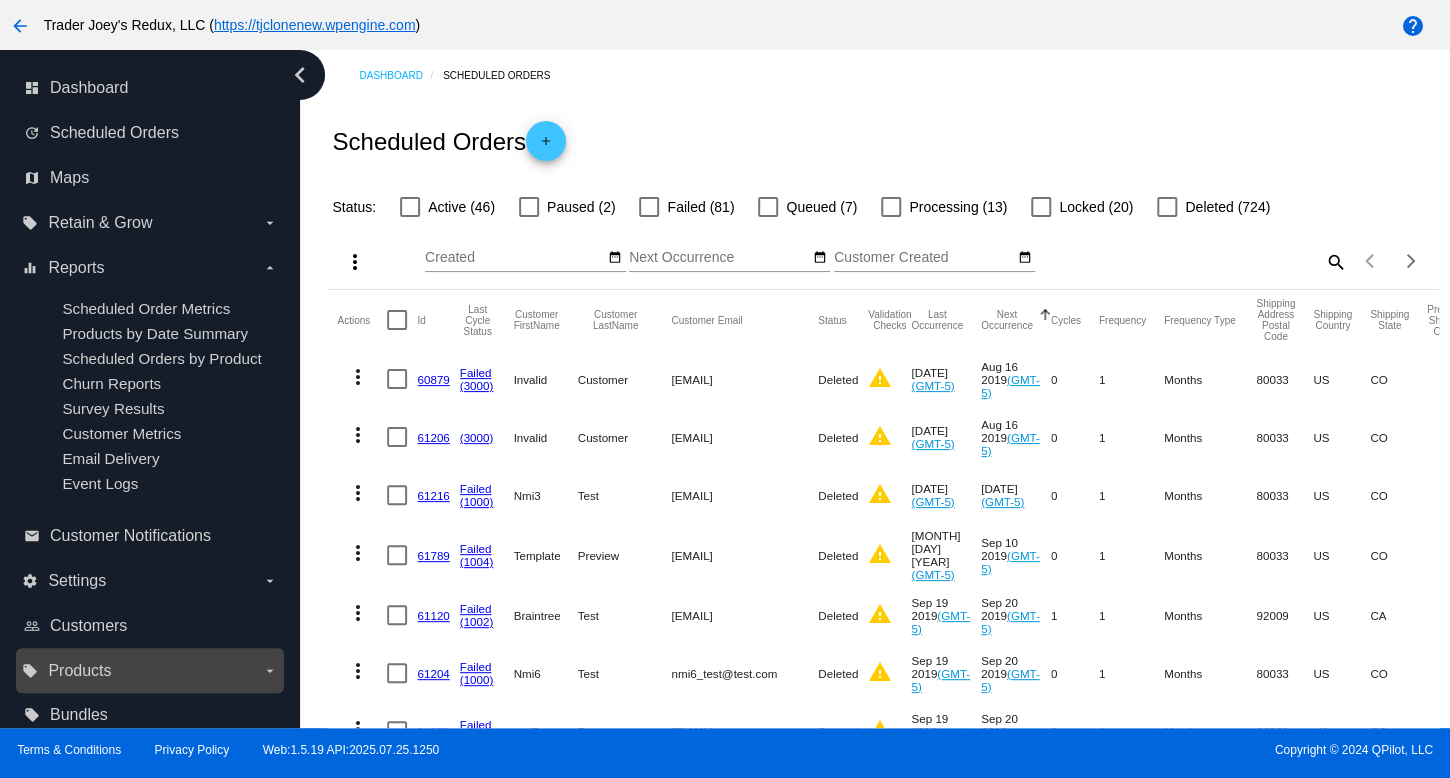 click on "local_offer
Products
arrow_drop_down" at bounding box center [150, 670] 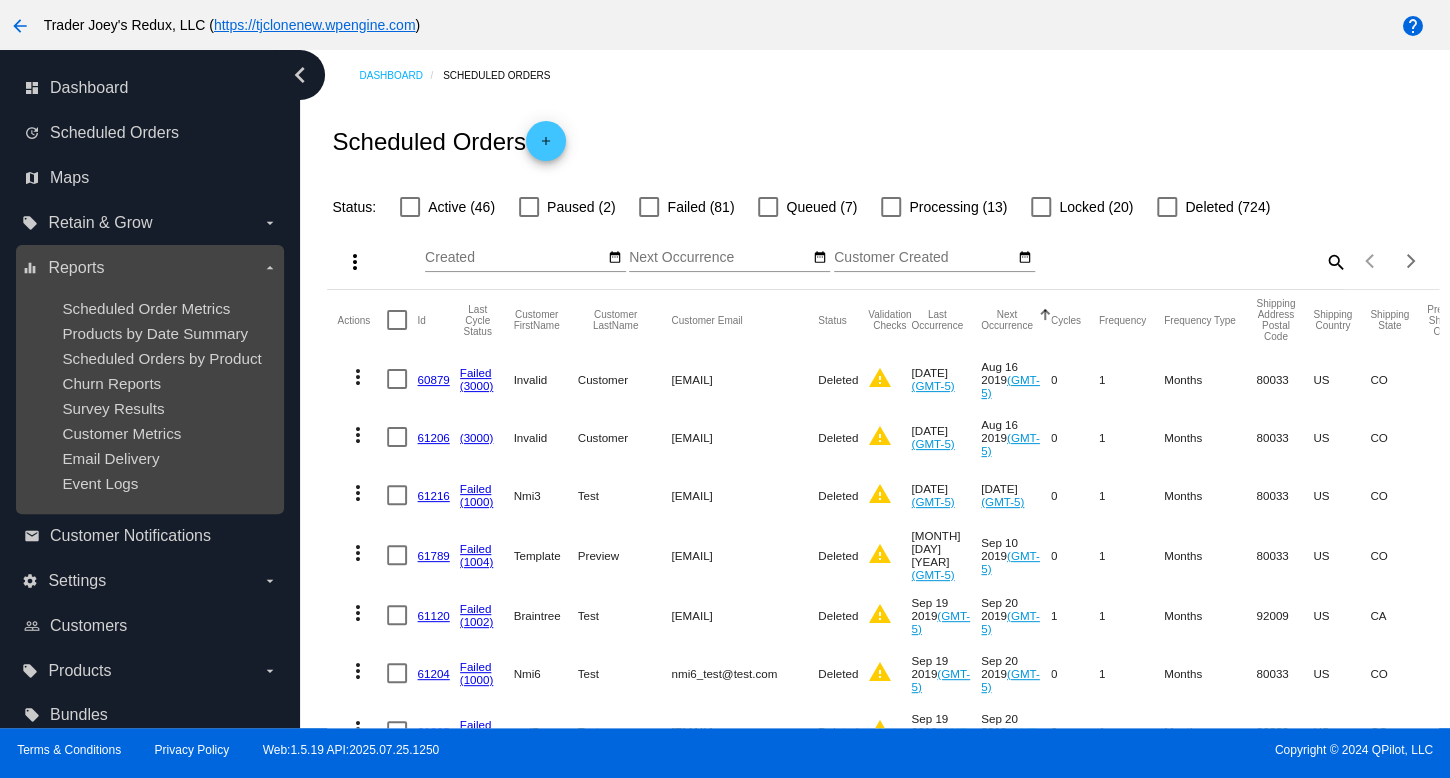 click on "Event Logs" at bounding box center (165, 483) 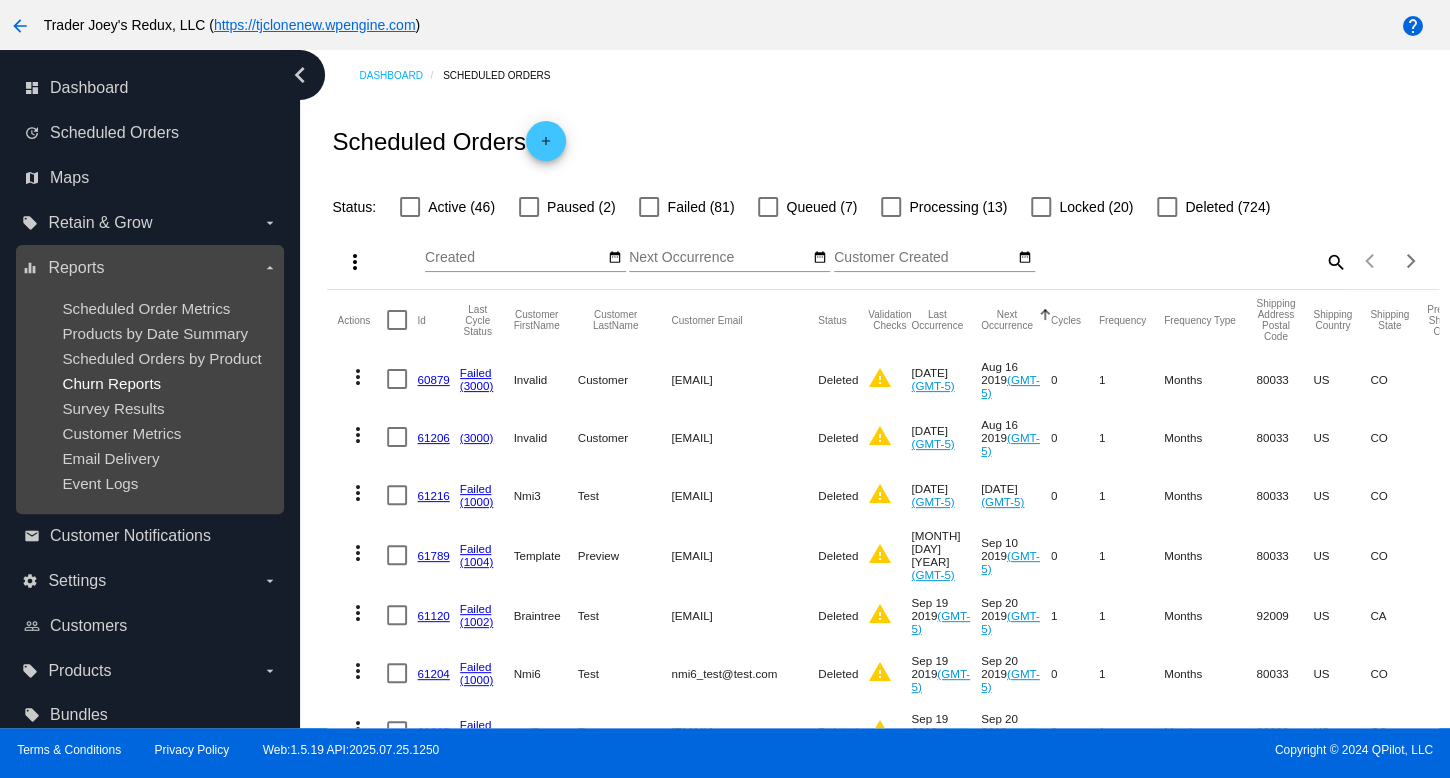 click on "Churn Reports" at bounding box center (111, 383) 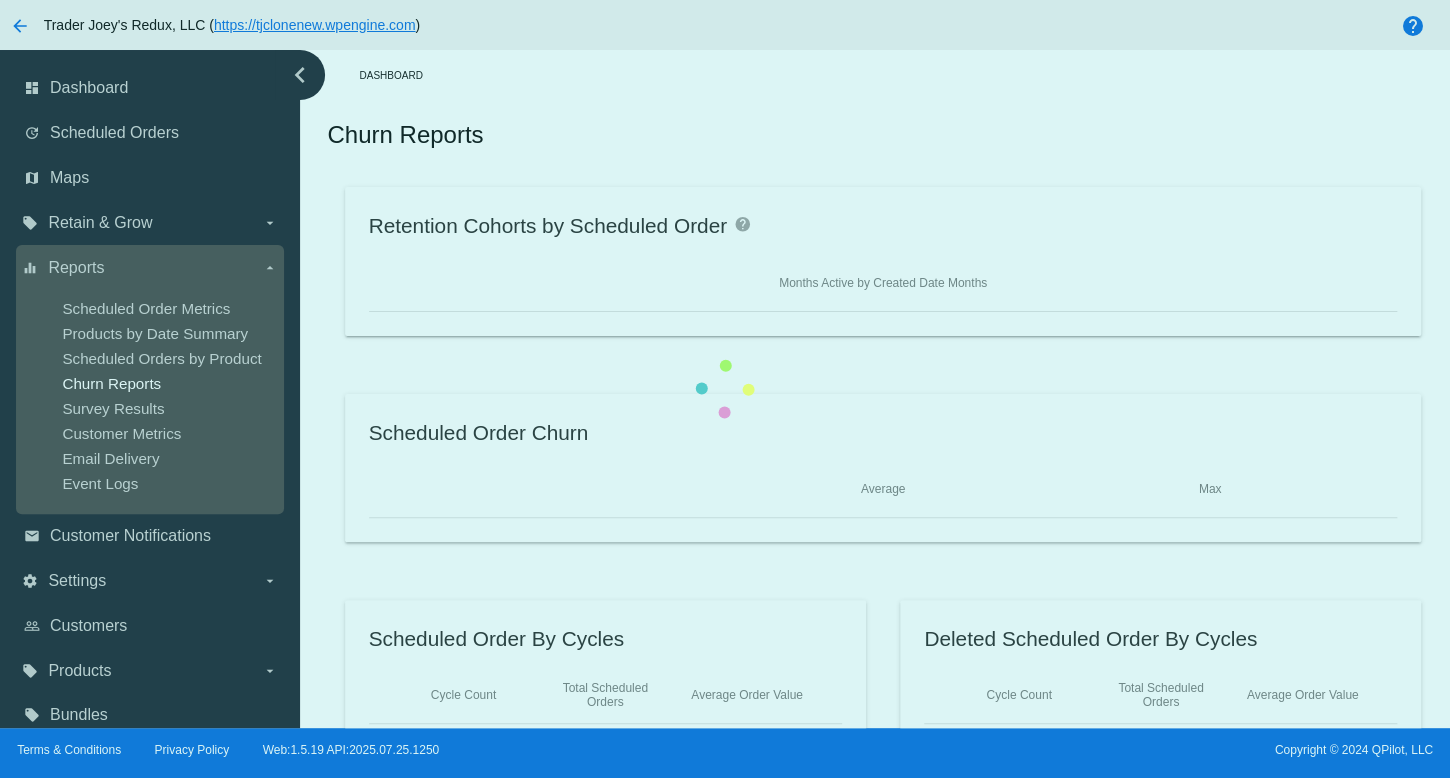 click on "chevron_left
dashboard
Dashboard
update
Scheduled Orders
map
Maps
local_offer
Retain & Grow
arrow_drop_down
equalizer
Reports
arrow_drop_down
Scheduled Order Metrics" at bounding box center [725, 389] 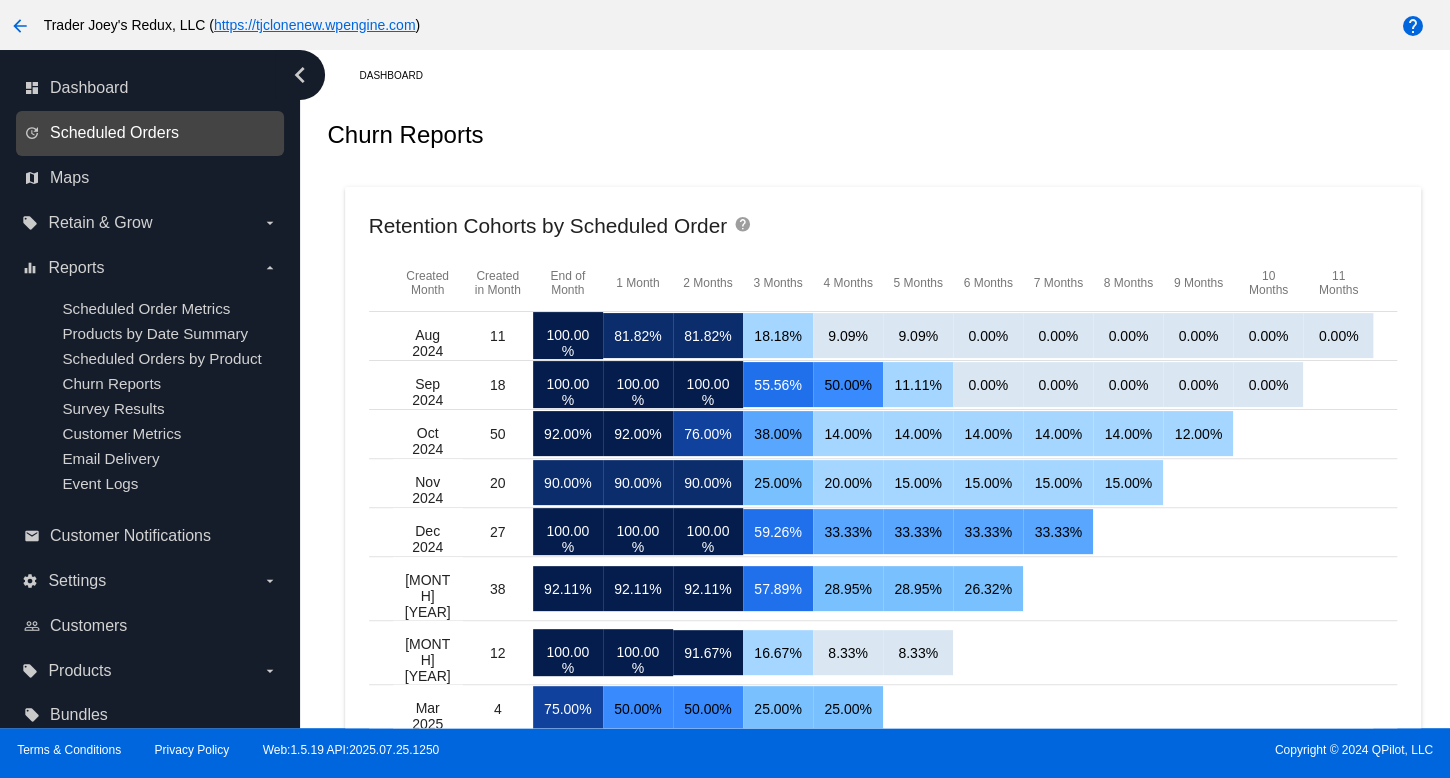 click on "Scheduled Orders" at bounding box center (114, 133) 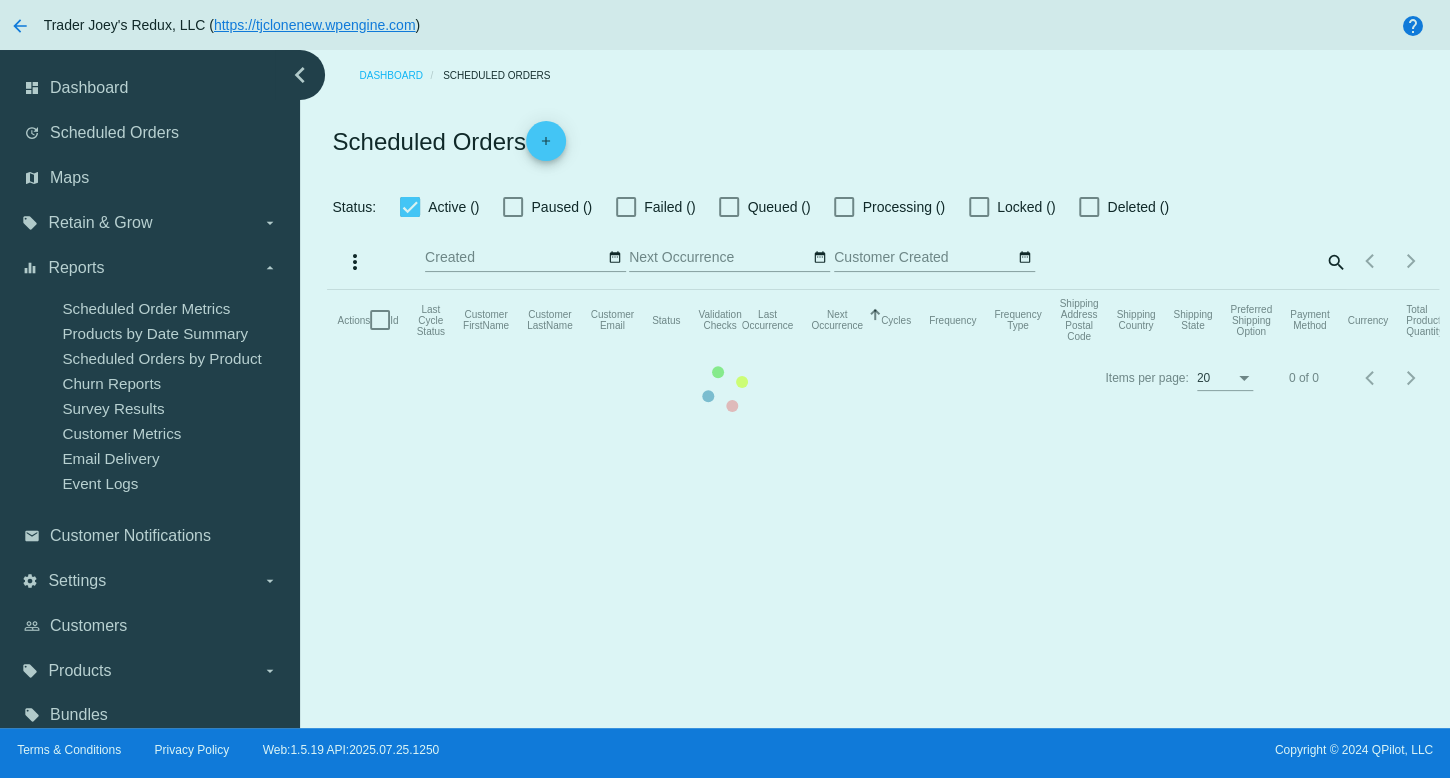 checkbox on "false" 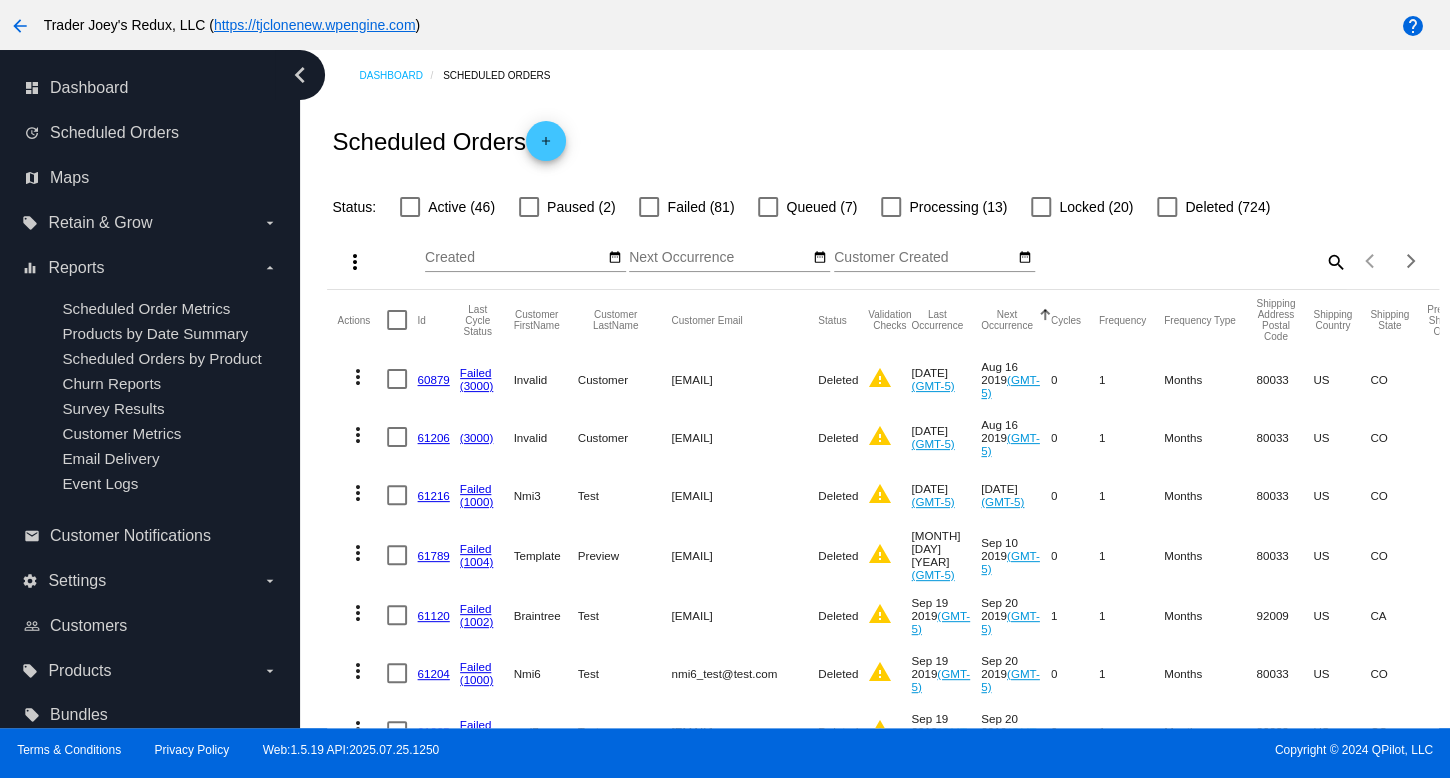 click on "Nmi3" 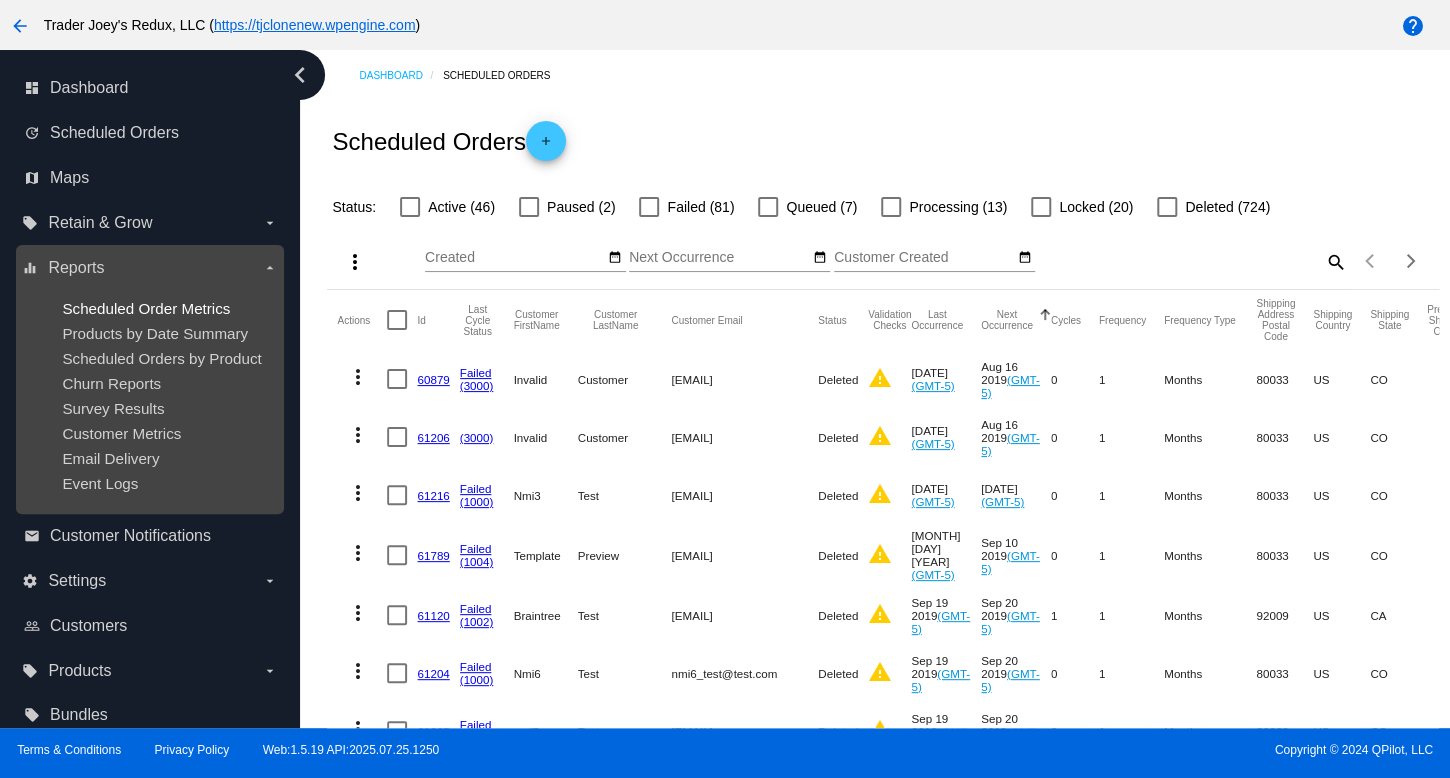 click on "Scheduled Order Metrics" at bounding box center (146, 308) 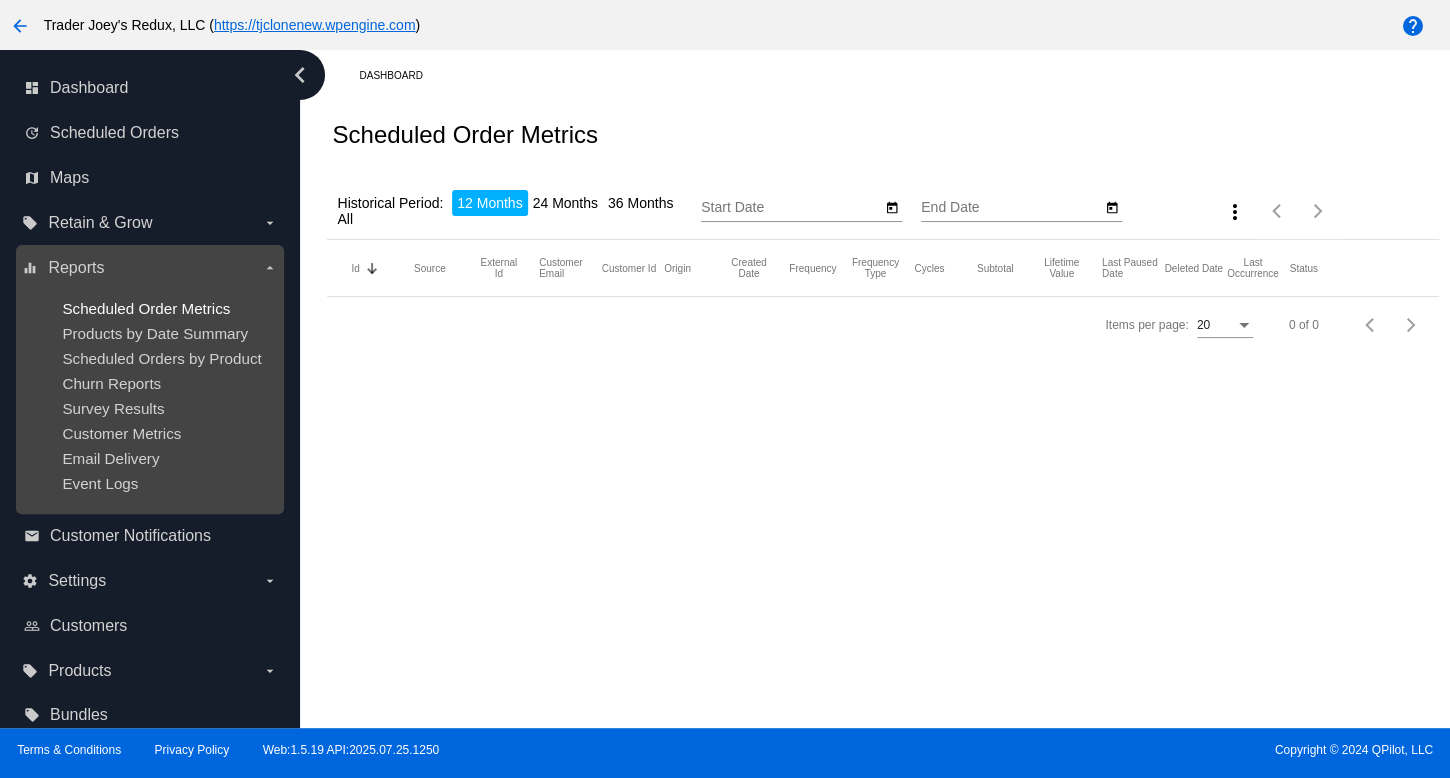 type on "[MONTH]/[DAY]/[YEAR]" 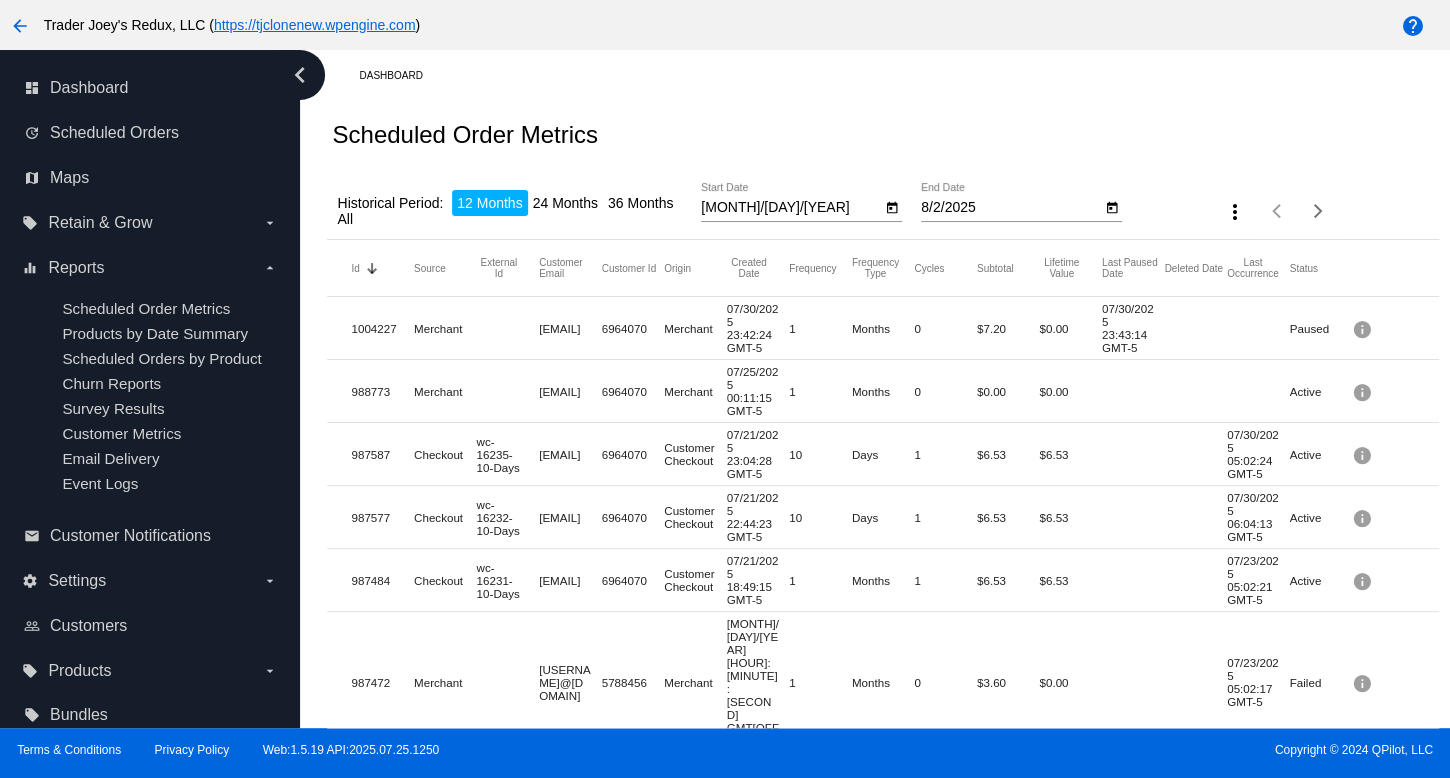 click on "Dashboard
Trader Joey's Redux, LLC ( https://tjclonenew.wpengine.com )
help
chevron_left
dashboard
Dashboard
update
Scheduled Orders
map
Maps
local_offer
Retain & Grow
arrow_drop_down
equalizer
Reports
arrow_drop_down" at bounding box center [725, 389] 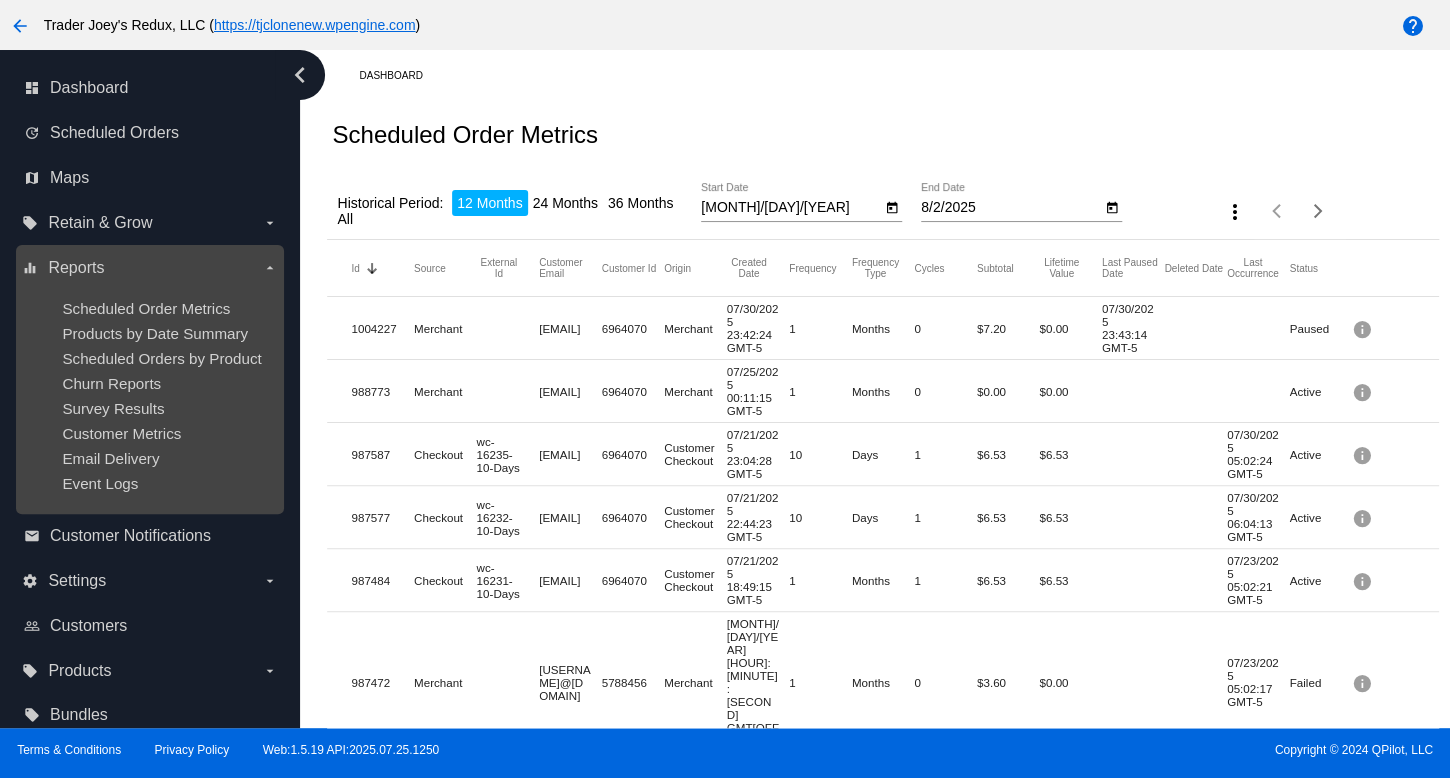 click on "Scheduled Order Metrics
Products by Date Summary
Scheduled Orders by Product
Churn Reports
Survey Results
Customer Metrics
Email Delivery
Event Logs" at bounding box center [149, 396] 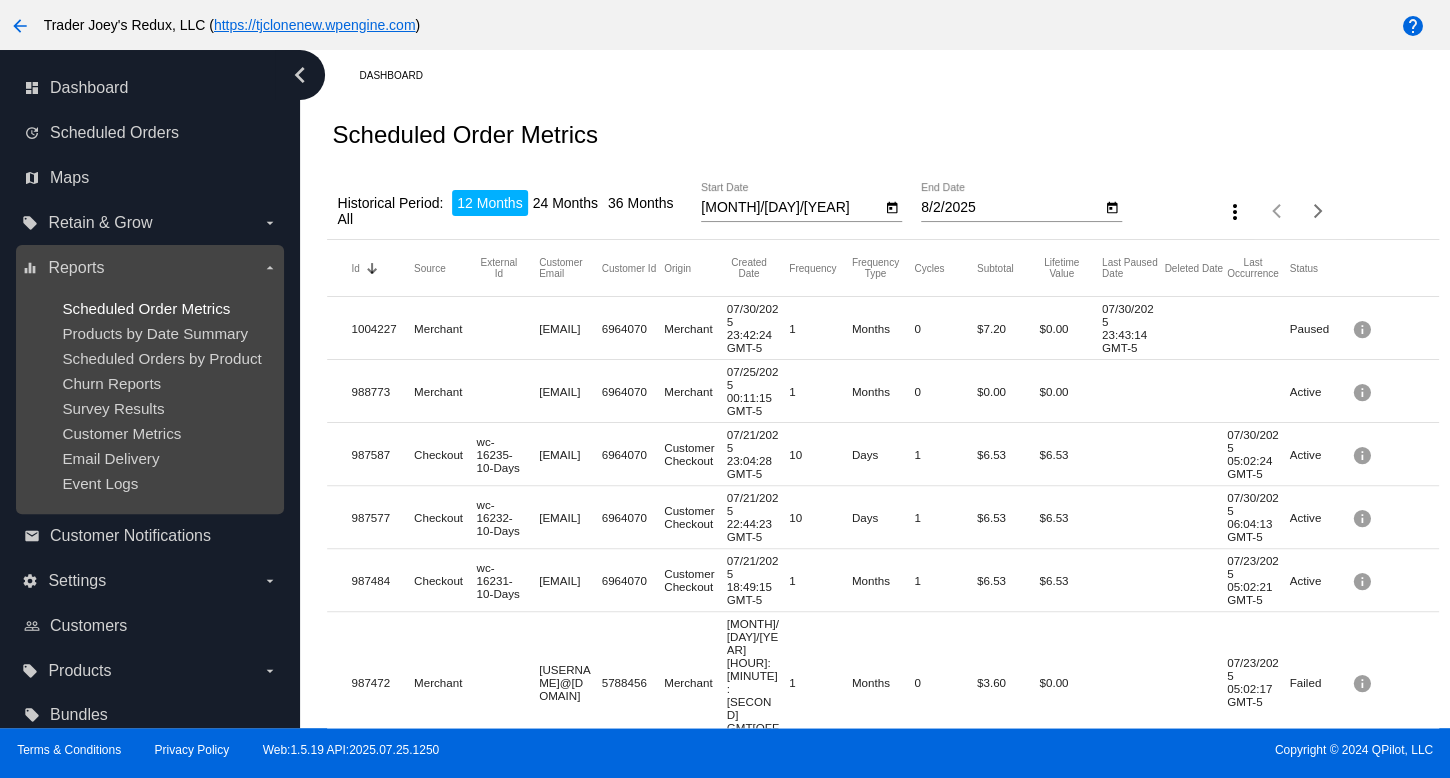 click on "Scheduled Order Metrics" at bounding box center [146, 308] 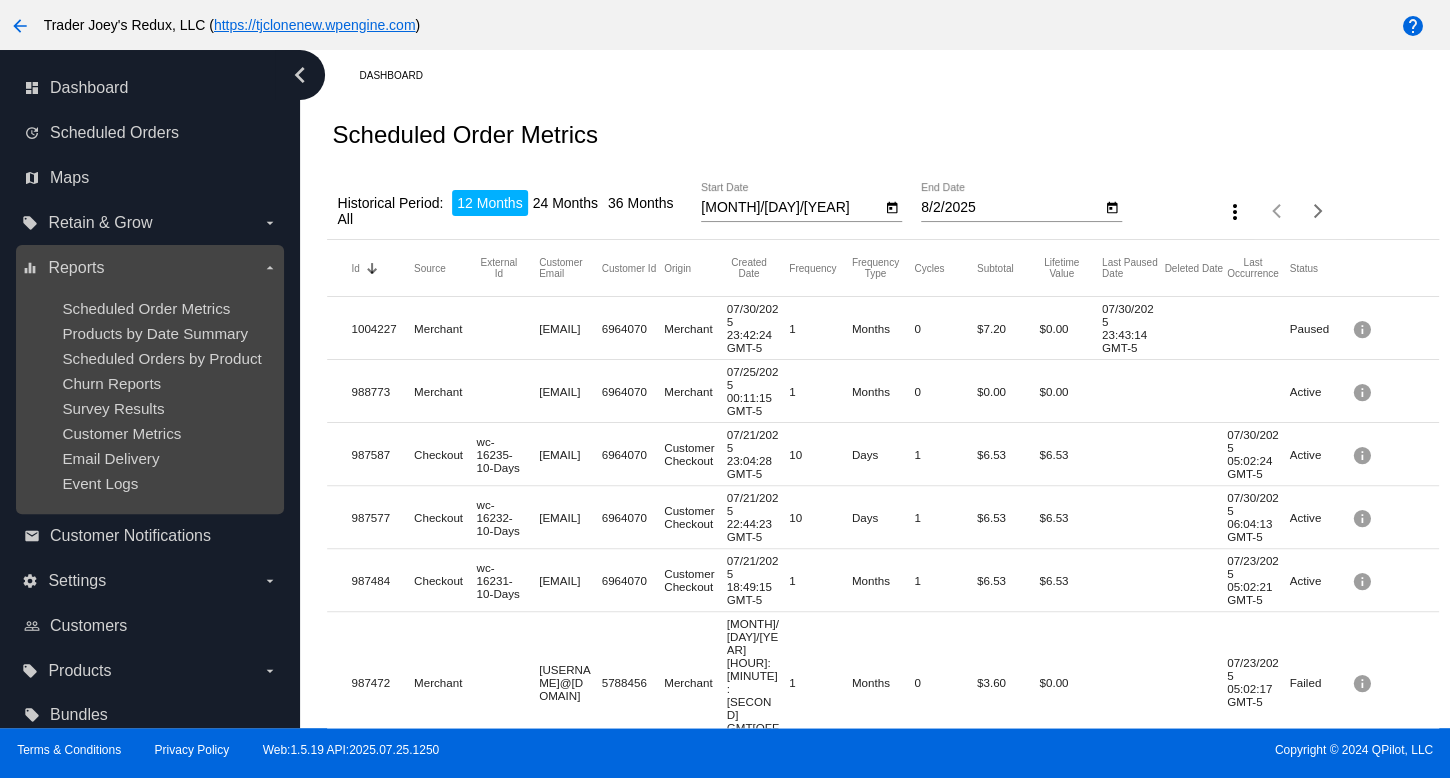 click on "Scheduled Order Metrics
Products by Date Summary
Scheduled Orders by Product
Churn Reports
Survey Results
Customer Metrics
Email Delivery
Event Logs" at bounding box center [149, 396] 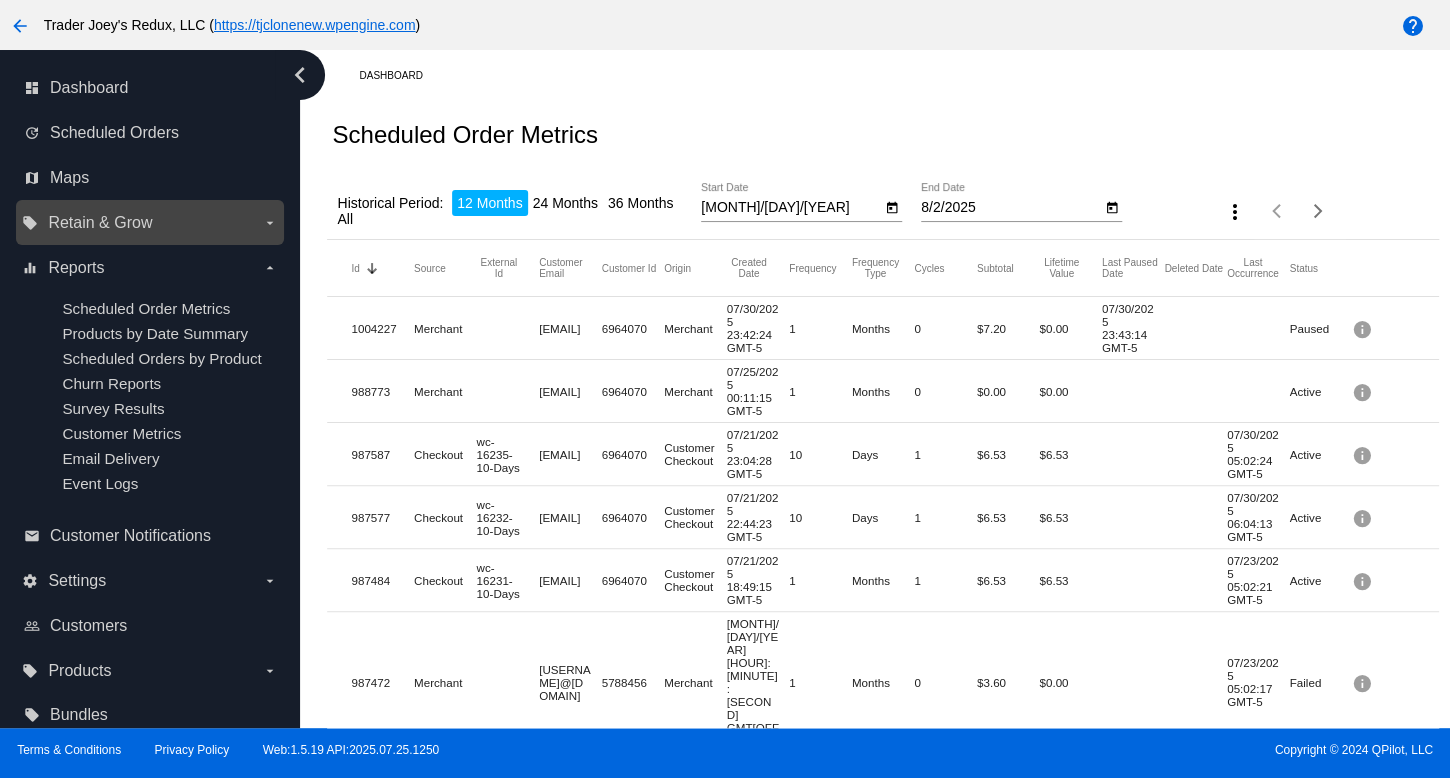 click on "local_offer
Retain & Grow
arrow_drop_down" at bounding box center (150, 222) 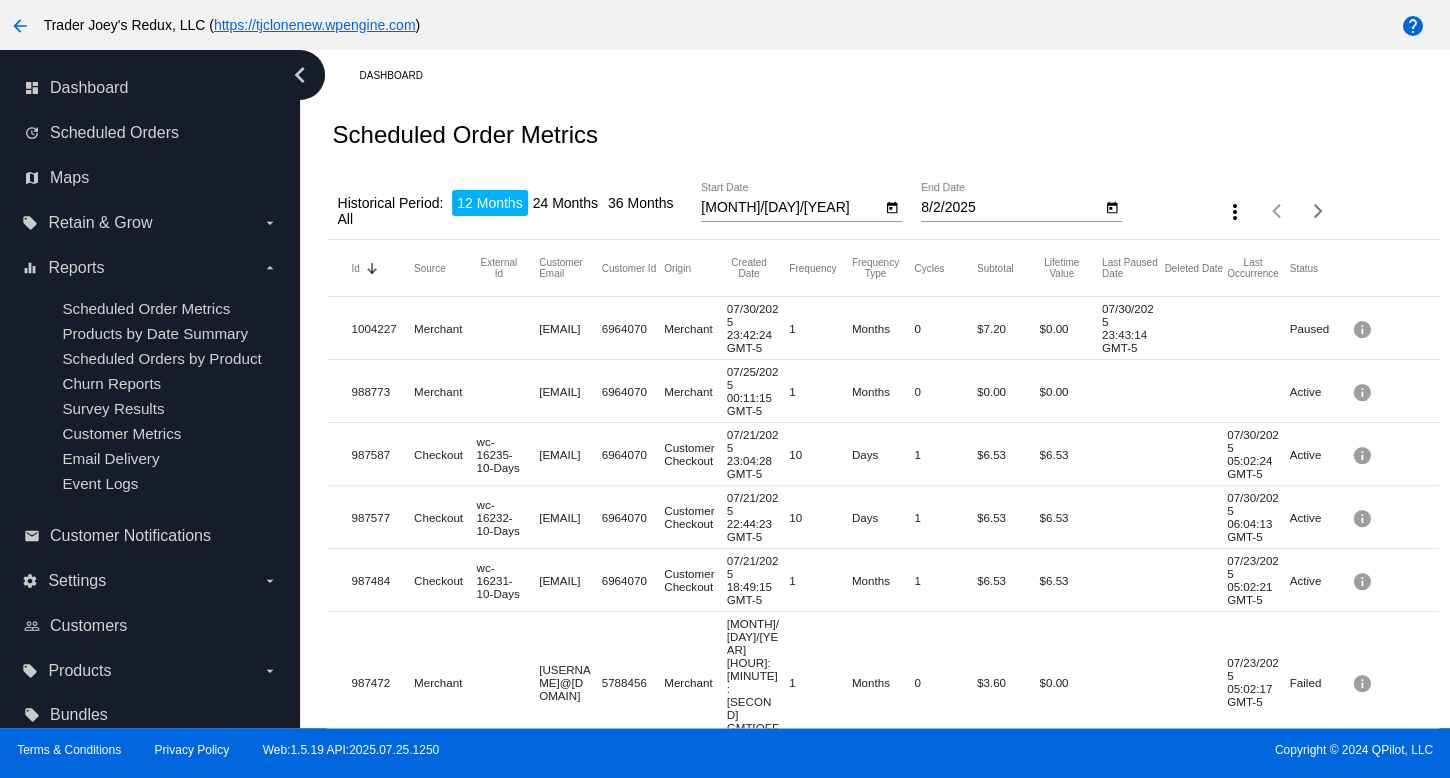 click on "dashboard
Dashboard
update
Scheduled Orders
map
Maps
local_offer
Retain & Grow
arrow_drop_down
equalizer
Reports
arrow_drop_down
Scheduled Order Metrics" at bounding box center [150, 402] 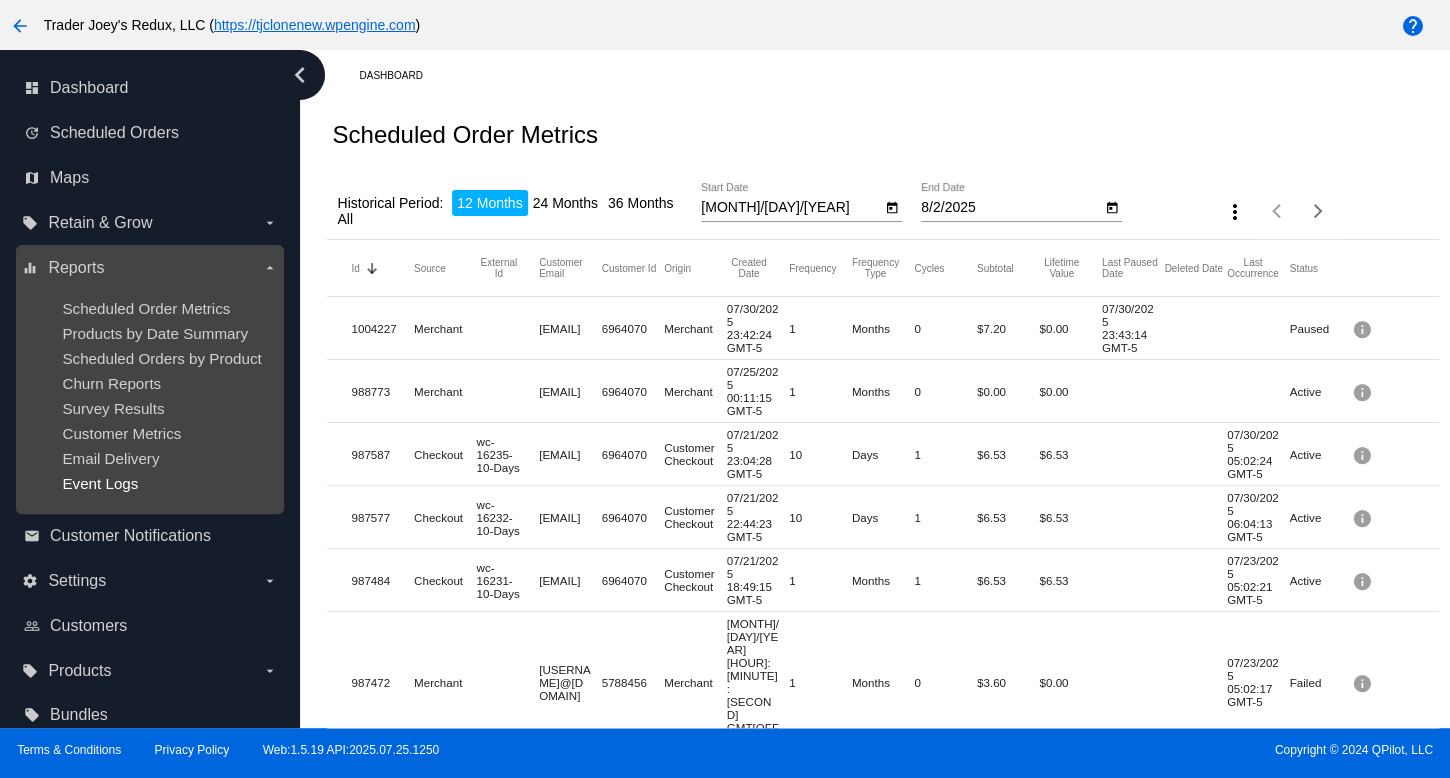 click on "Event Logs" at bounding box center (100, 483) 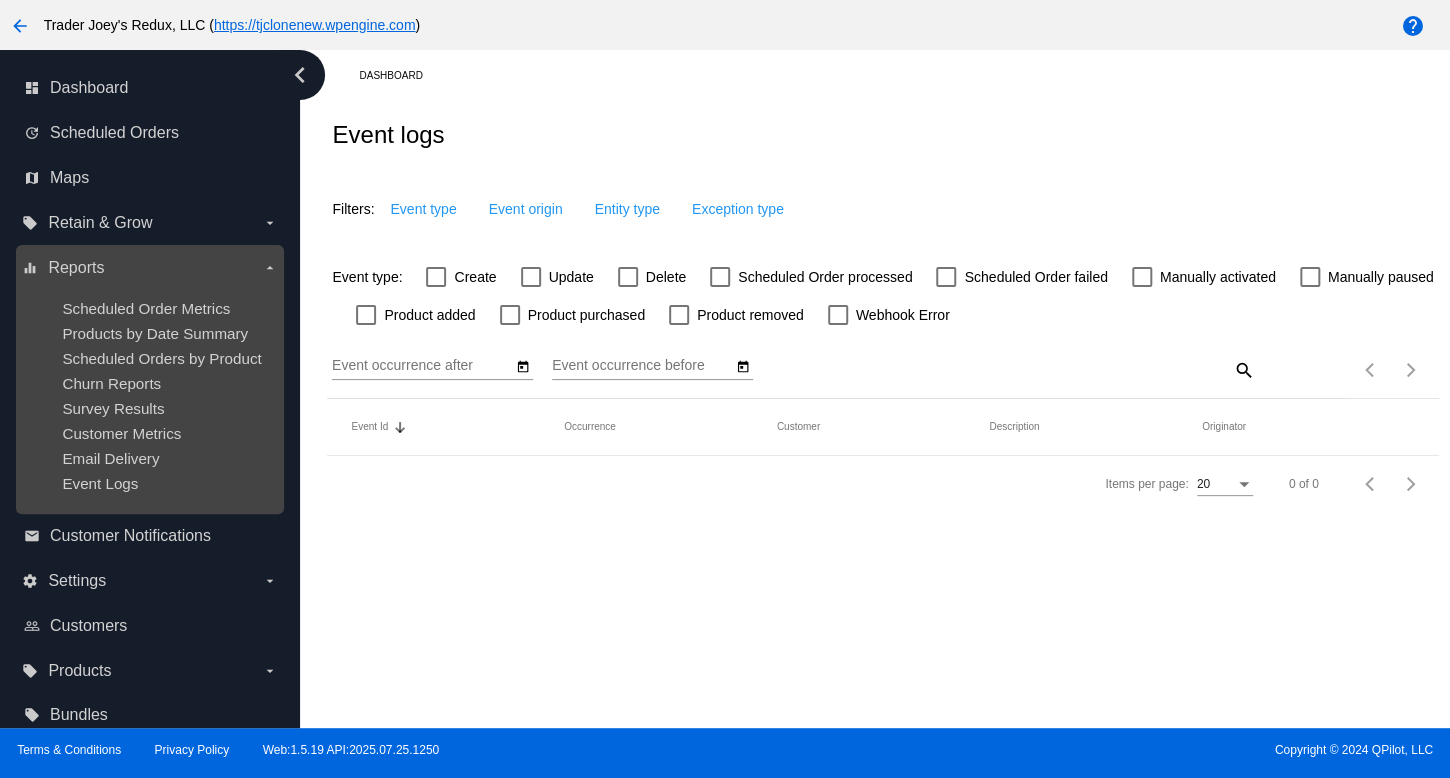 drag, startPoint x: 192, startPoint y: 379, endPoint x: 199, endPoint y: 369, distance: 12.206555 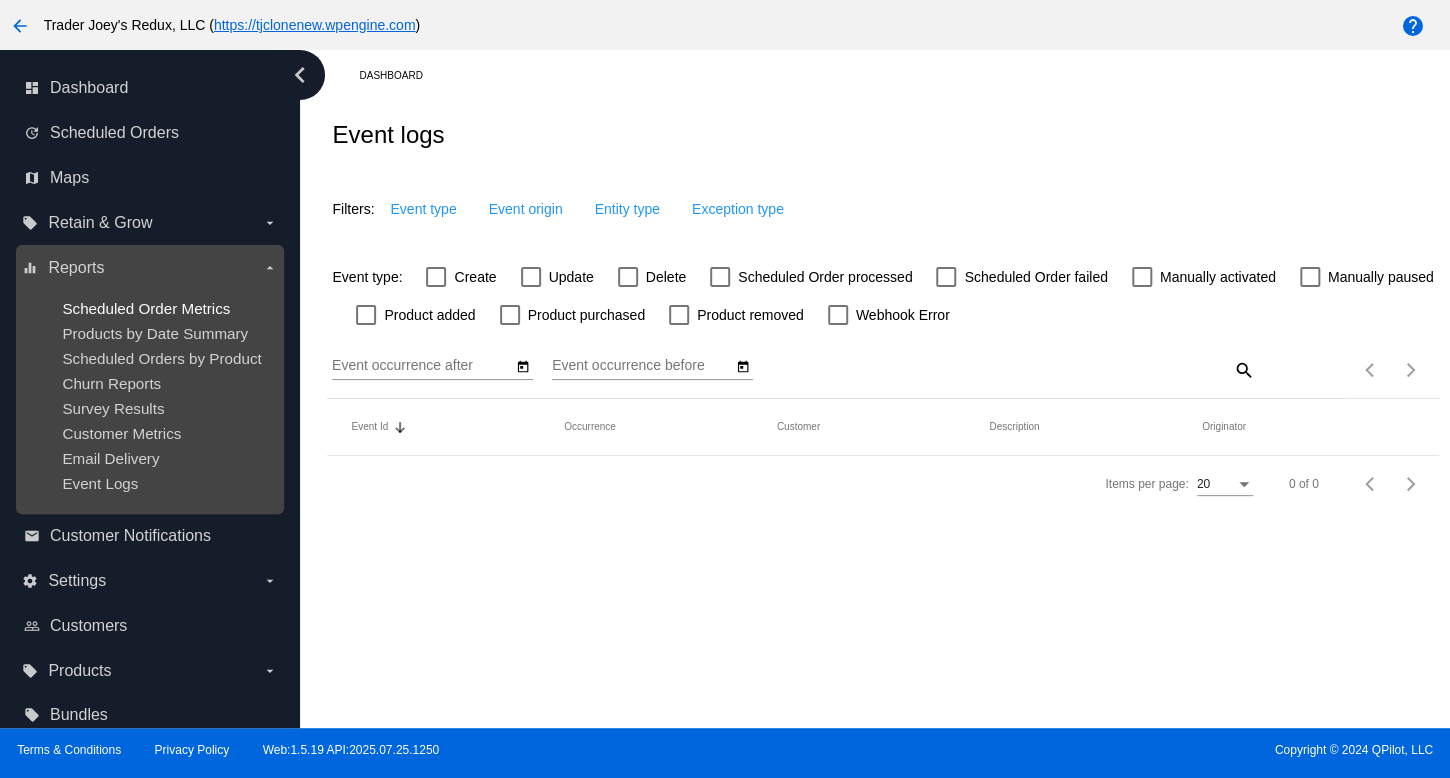 click on "Scheduled Order Metrics" at bounding box center (146, 308) 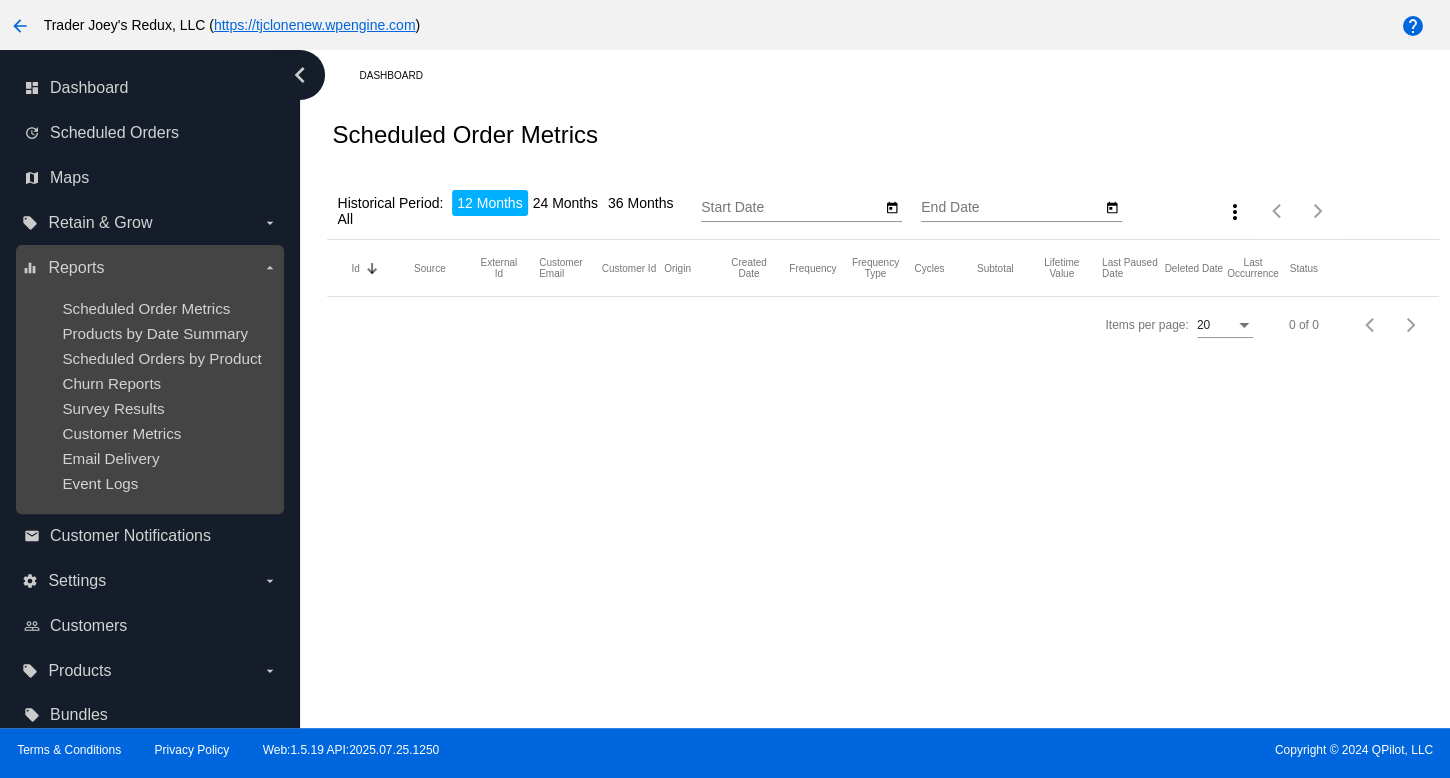 click on "equalizer
Reports
arrow_drop_down" at bounding box center [149, 268] 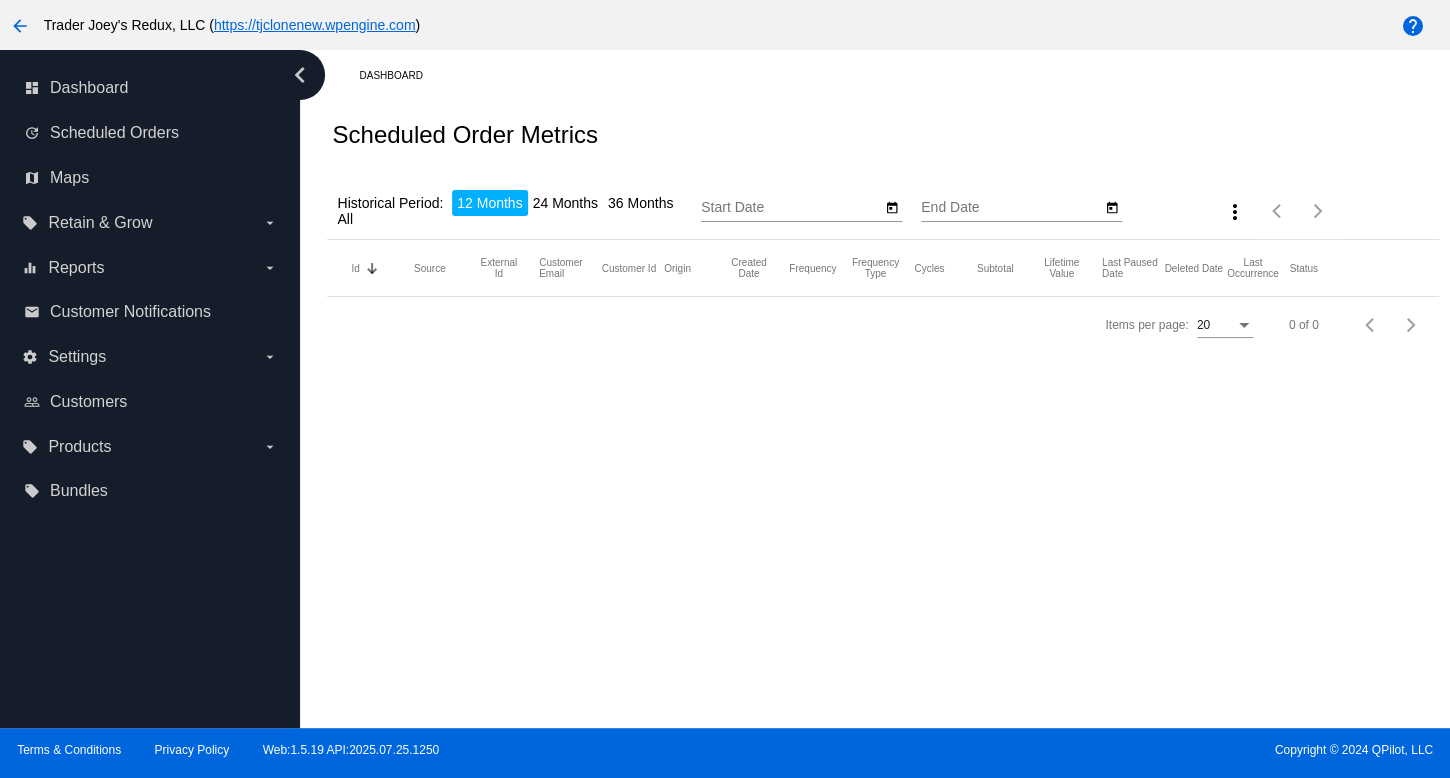 type on "[MONTH]/[DAY]/[YEAR]" 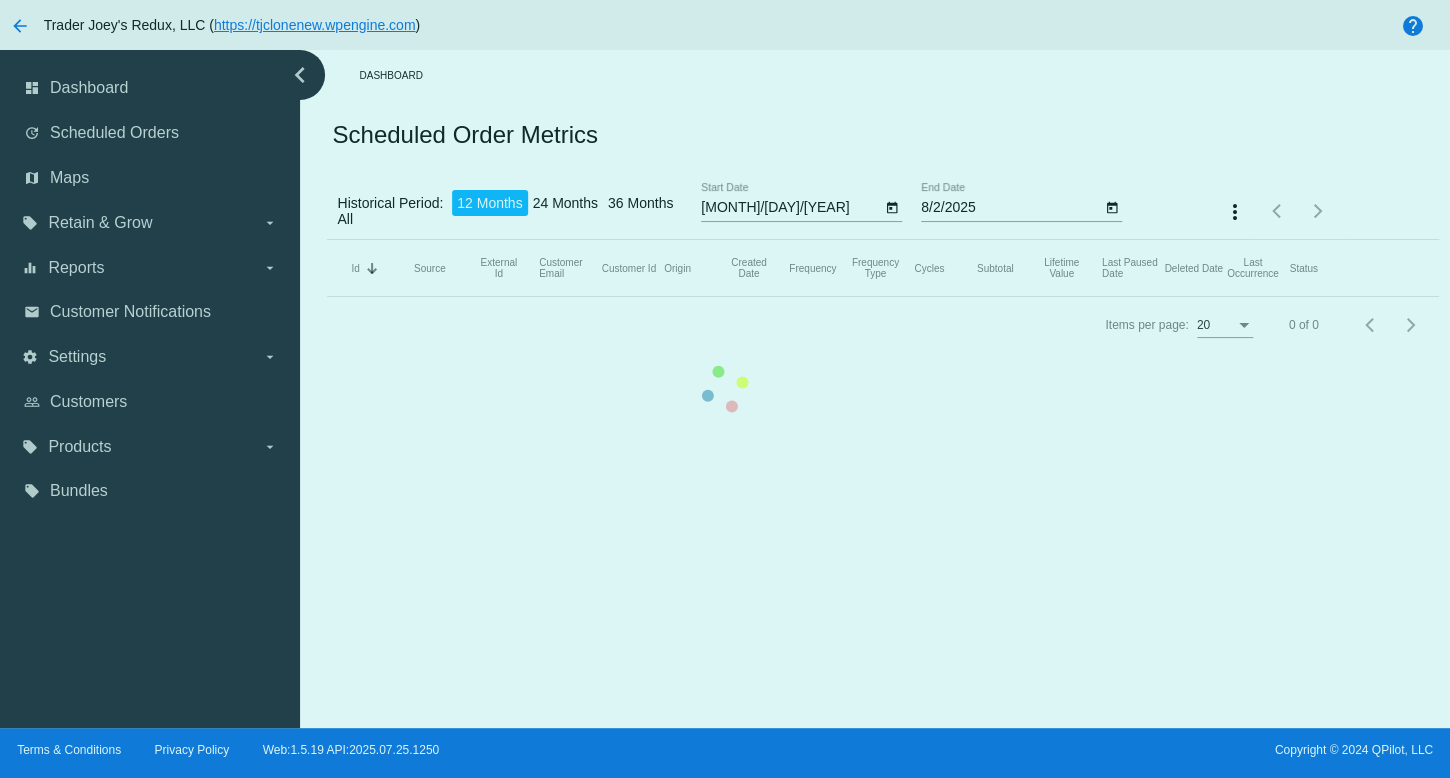 click on "Id   Sorted by Id descending  Source   External Id   Customer Email   Customer Id   Origin   Created Date   Frequency   Frequency Type   Cycles   Subtotal   Lifetime Value   Last Paused Date   Deleted Date   Last Occurrence   Status" 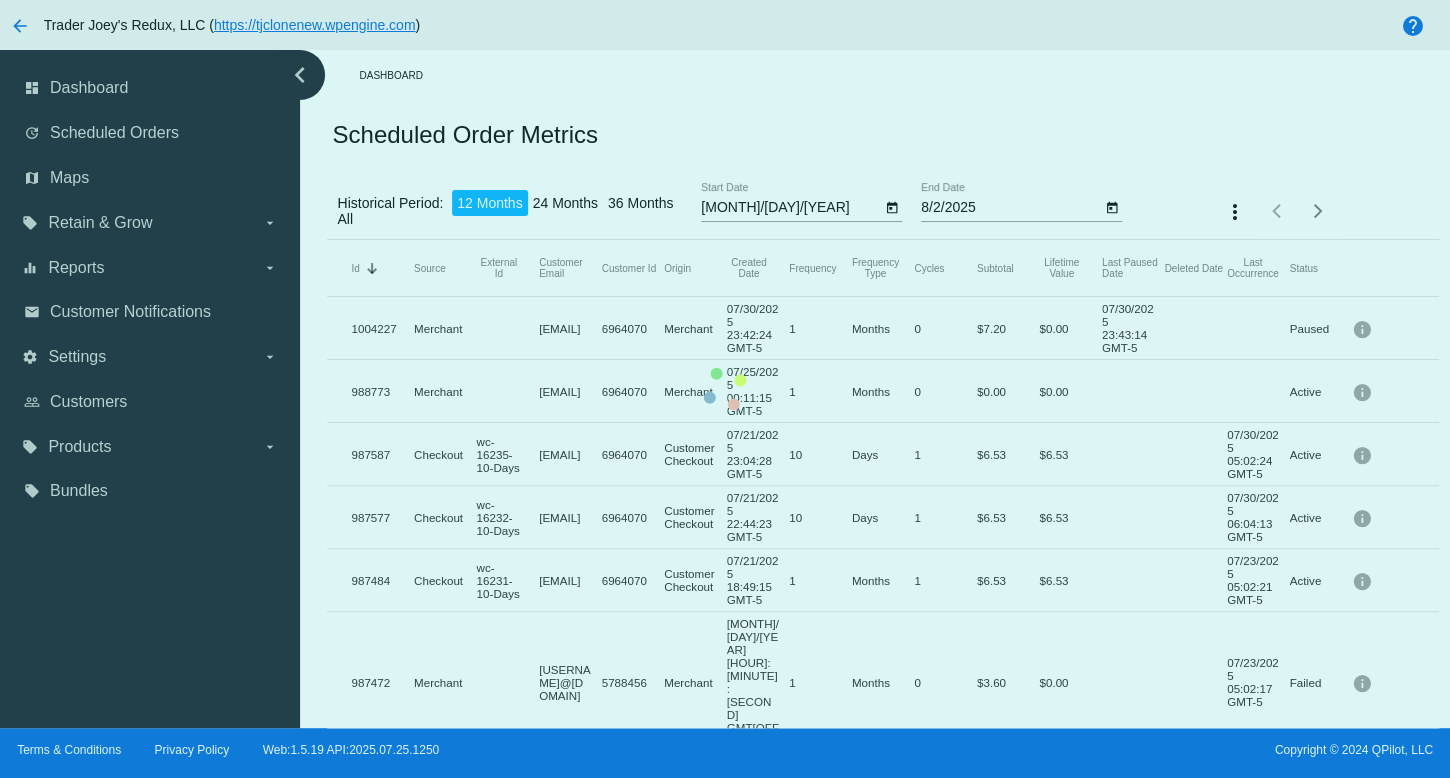 click on "Id   Sorted by Id descending  Source   External Id   Customer Email   Customer Id   Origin   Created Date   Frequency   Frequency Type   Cycles   Subtotal   Lifetime Value   Last Paused Date   Deleted Date   Last Occurrence   Status     1004227  Merchant    [EMAIL]  6964070  Merchant  07/30/2025 23:42:24 GMT-5  1  Months  0  $7.20  $0.00  07/30/2025 23:43:14 GMT-5      Paused
info
988773  Merchant    [EMAIL]  6964070  Merchant  07/25/2025 00:11:15 GMT-5  1  Months  0  $0.00  $0.00        Active
info
987587  Checkout  wc-16235-10-Days  [EMAIL]  6964070  CustomerCheckout  07/21/2025 23:04:28 GMT-5  10  Days  1  $6.53  $6.53      07/30/2025 05:02:24 GMT-5  Active
info
987577  Checkout  wc-16232-10-Days  [EMAIL]  6964070  CustomerCheckout  07/21/2022 22:44:23 GMT-5  10  Days  1  $6.53  $6.53      07/30/2025 06:04:13 GMT-5  Active
info" 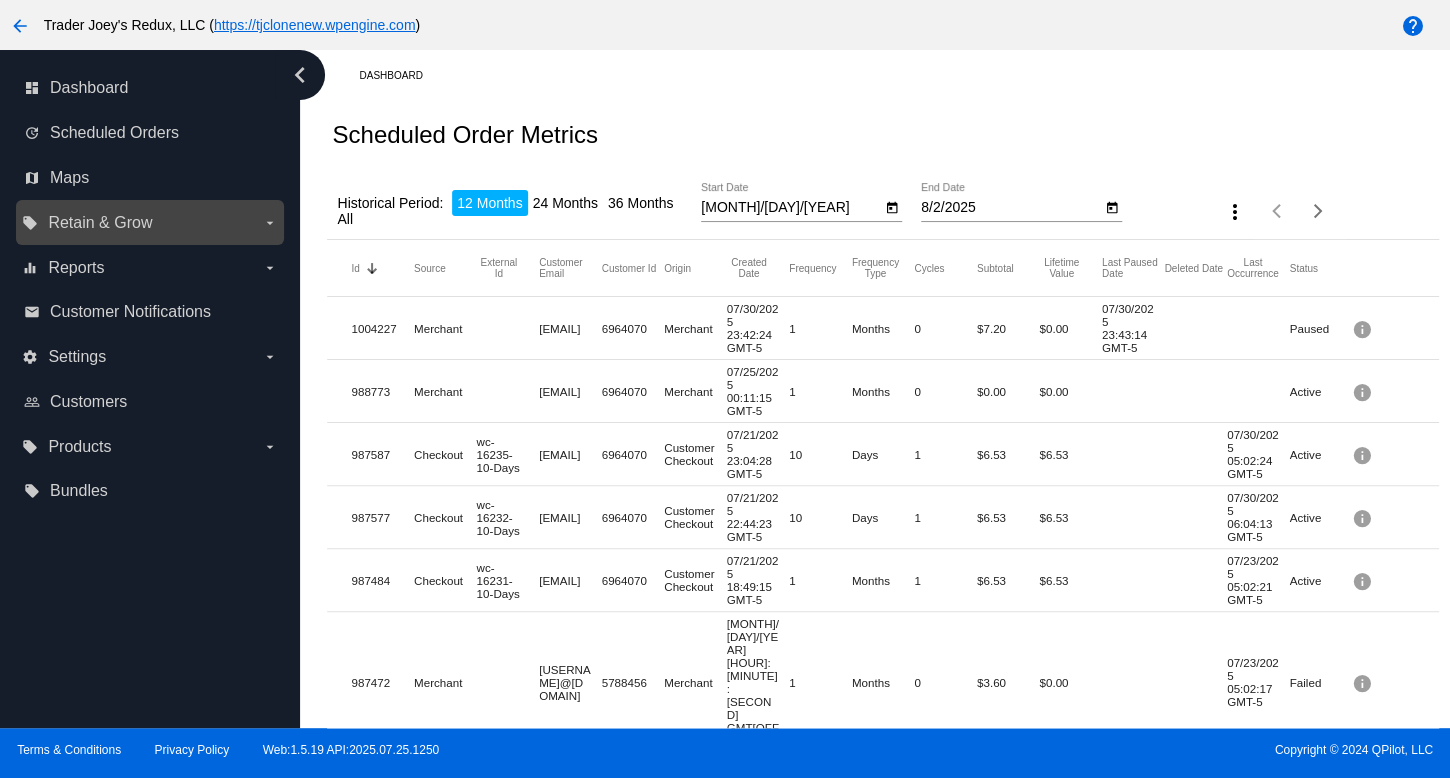 click on "Retain & Grow" at bounding box center [100, 223] 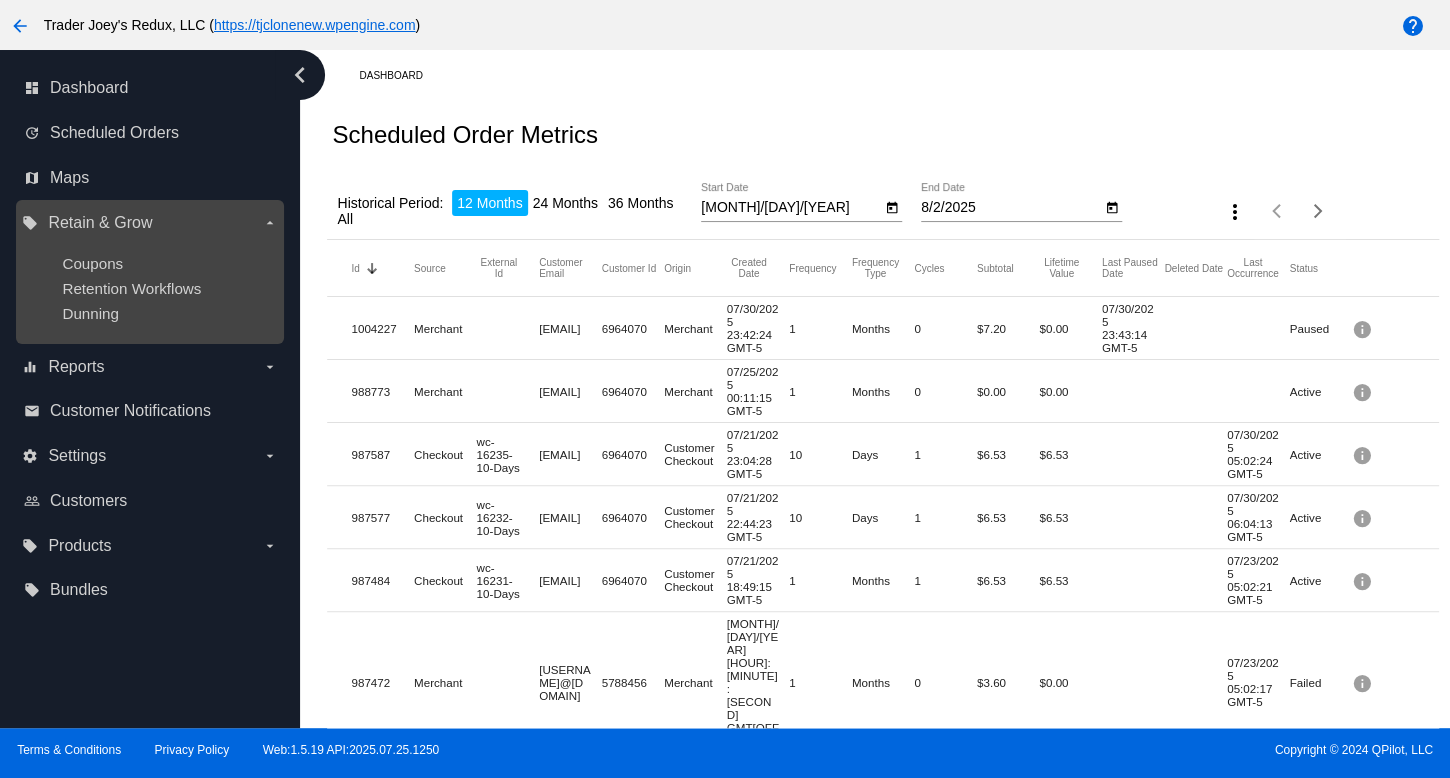click on "Coupons" at bounding box center (165, 263) 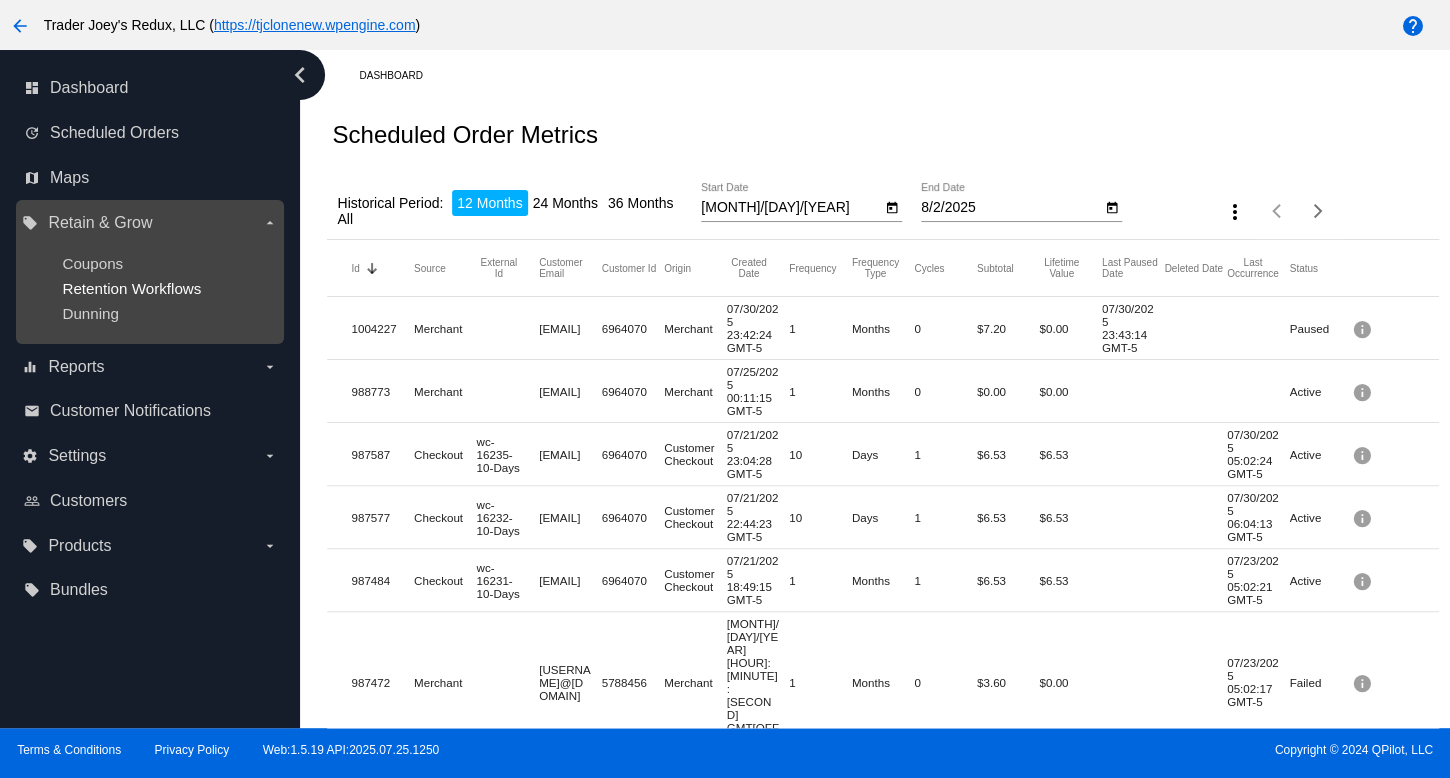 click on "Retention Workflows" at bounding box center [131, 288] 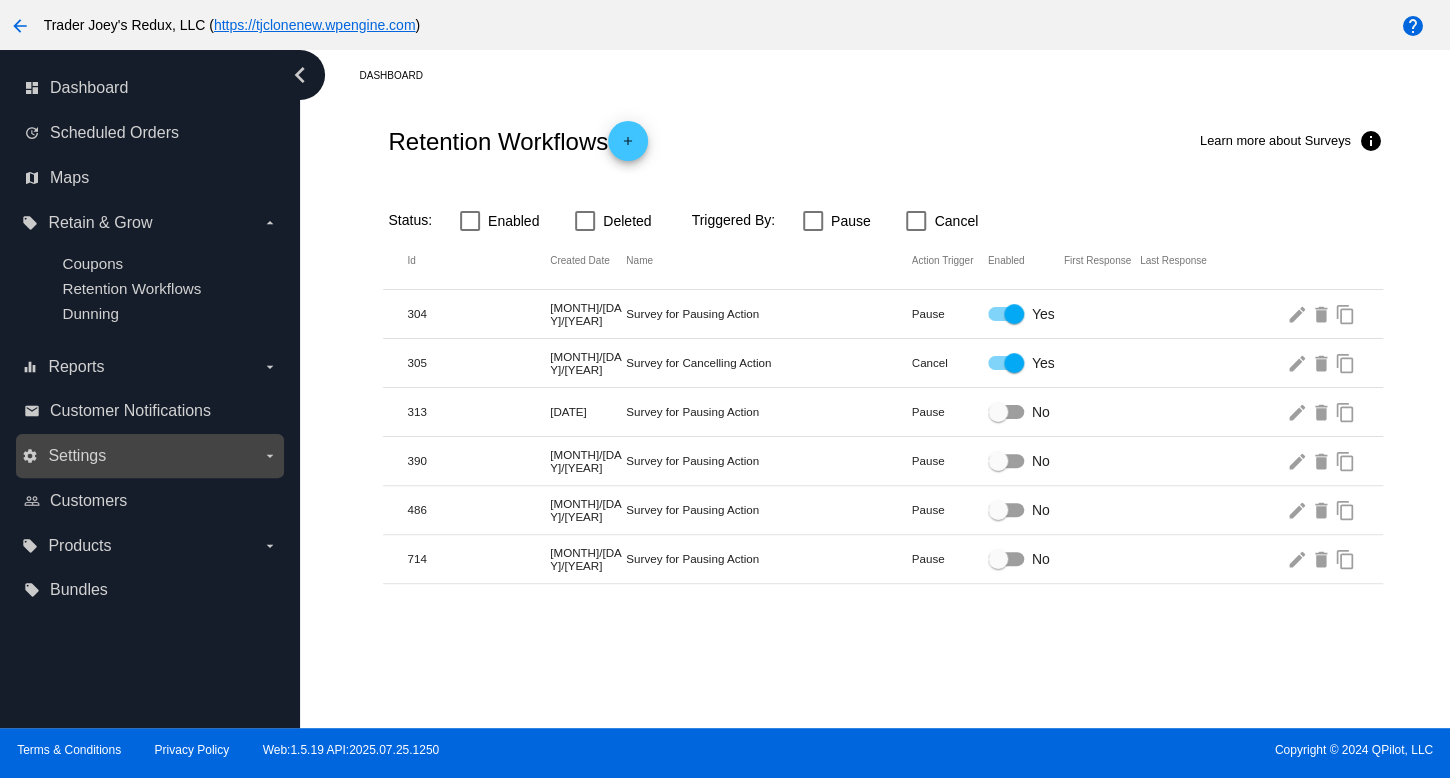 click on "Settings" at bounding box center (77, 456) 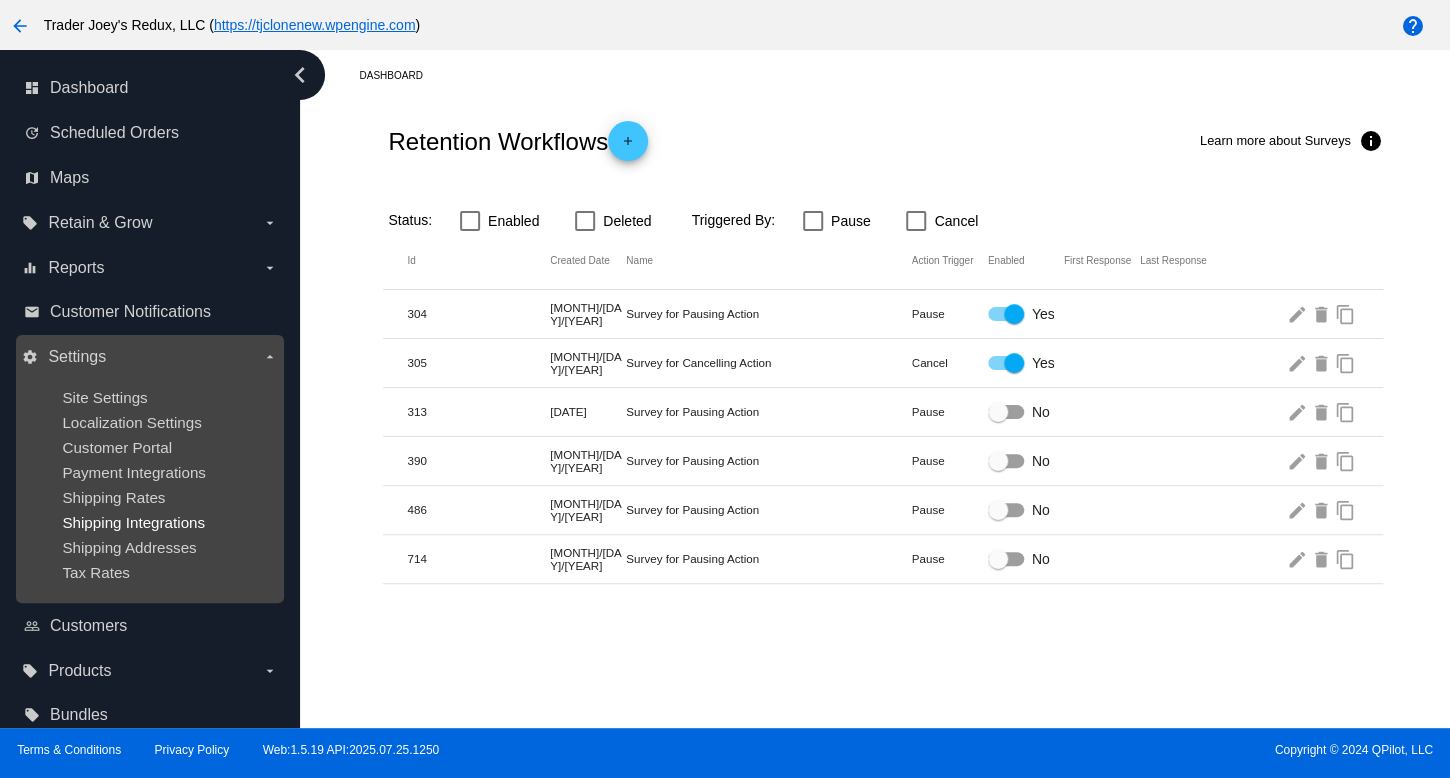 click on "Shipping Integrations" at bounding box center (133, 522) 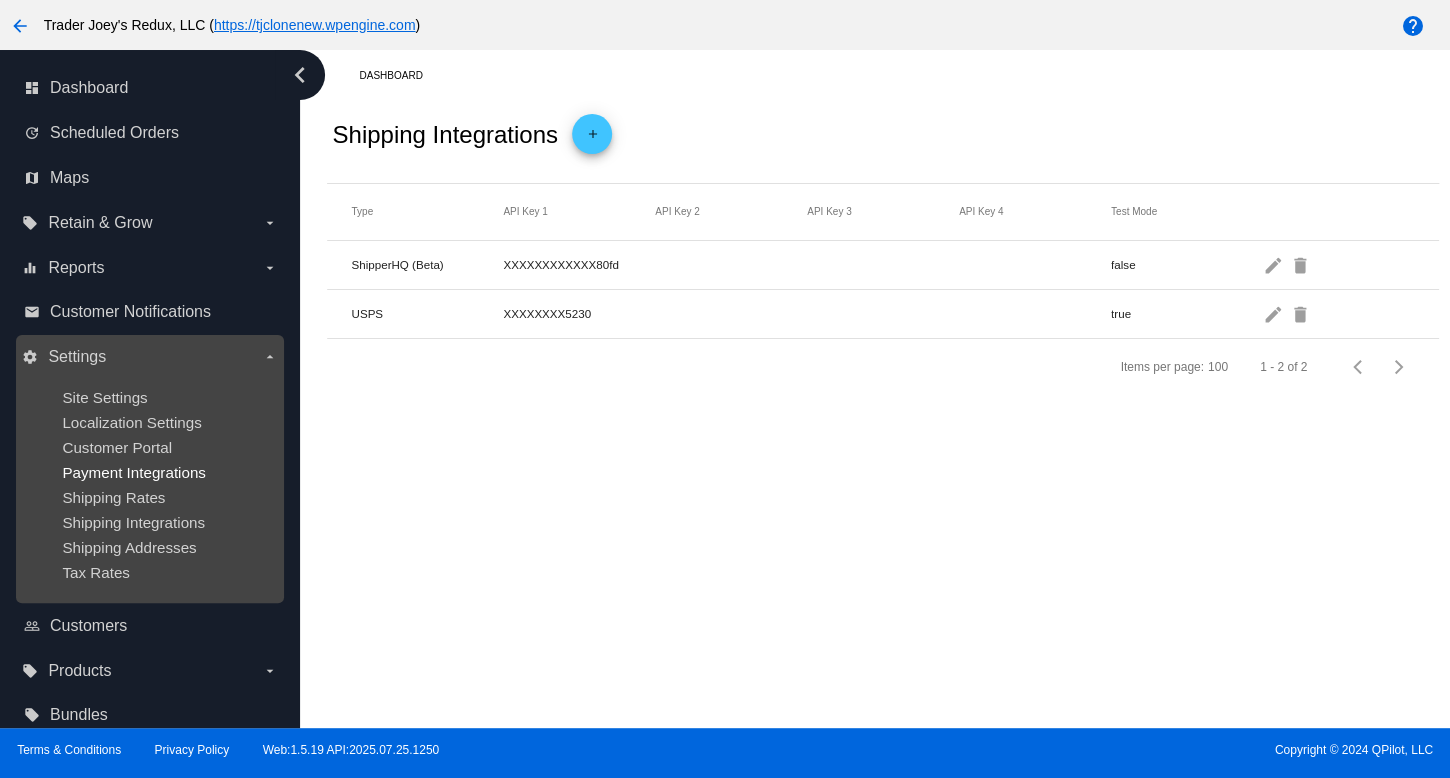 click on "Payment Integrations" at bounding box center (134, 472) 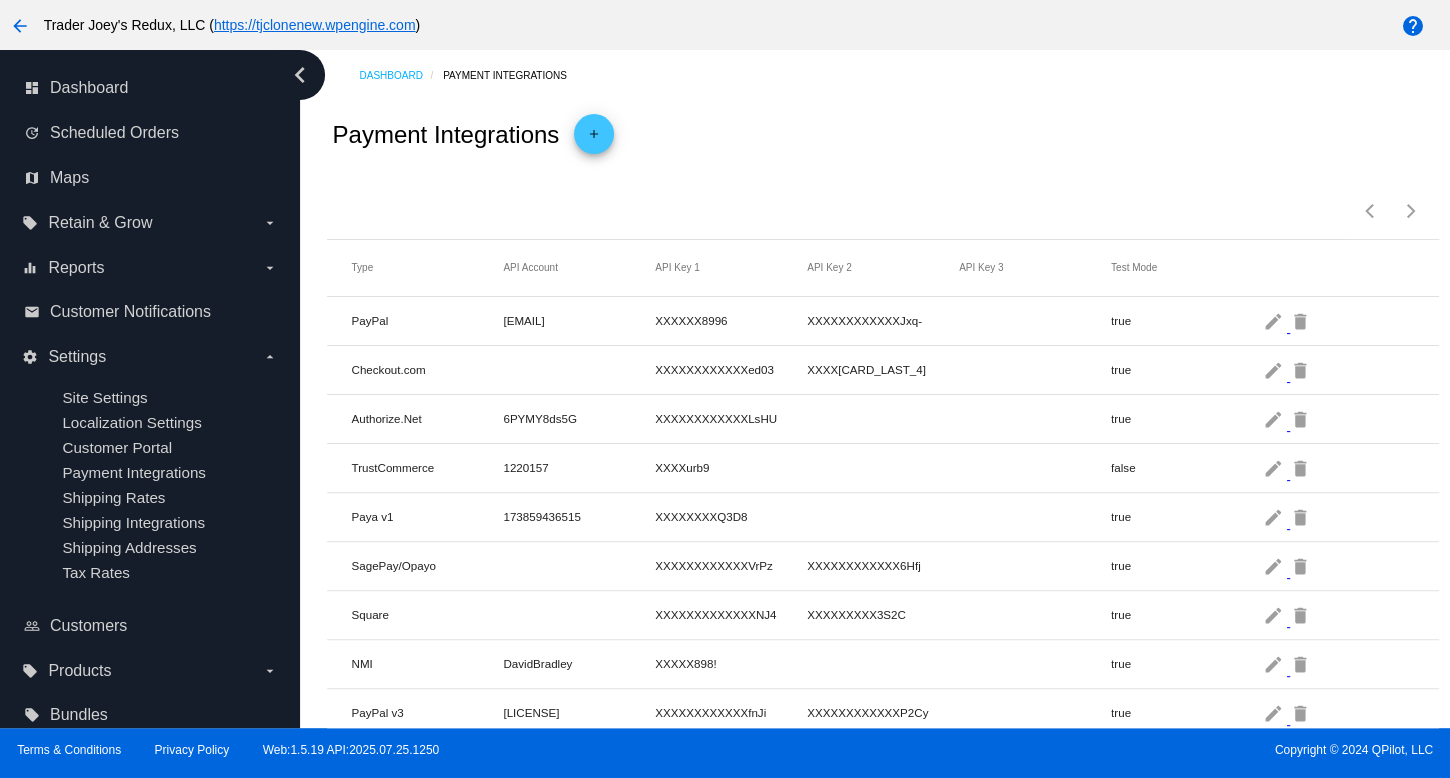 drag, startPoint x: 792, startPoint y: 83, endPoint x: 1118, endPoint y: 284, distance: 382.98434 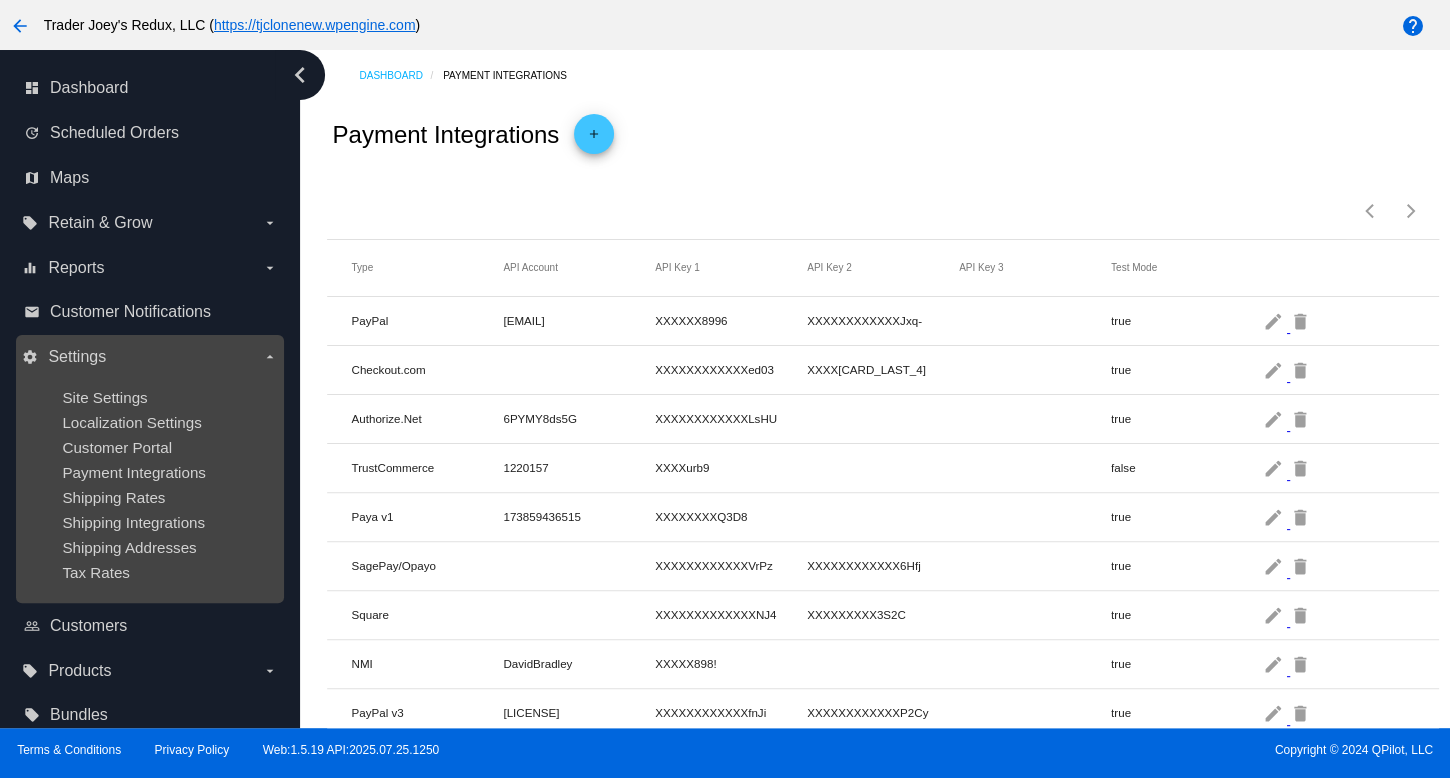 click on "Customer Portal" at bounding box center [165, 447] 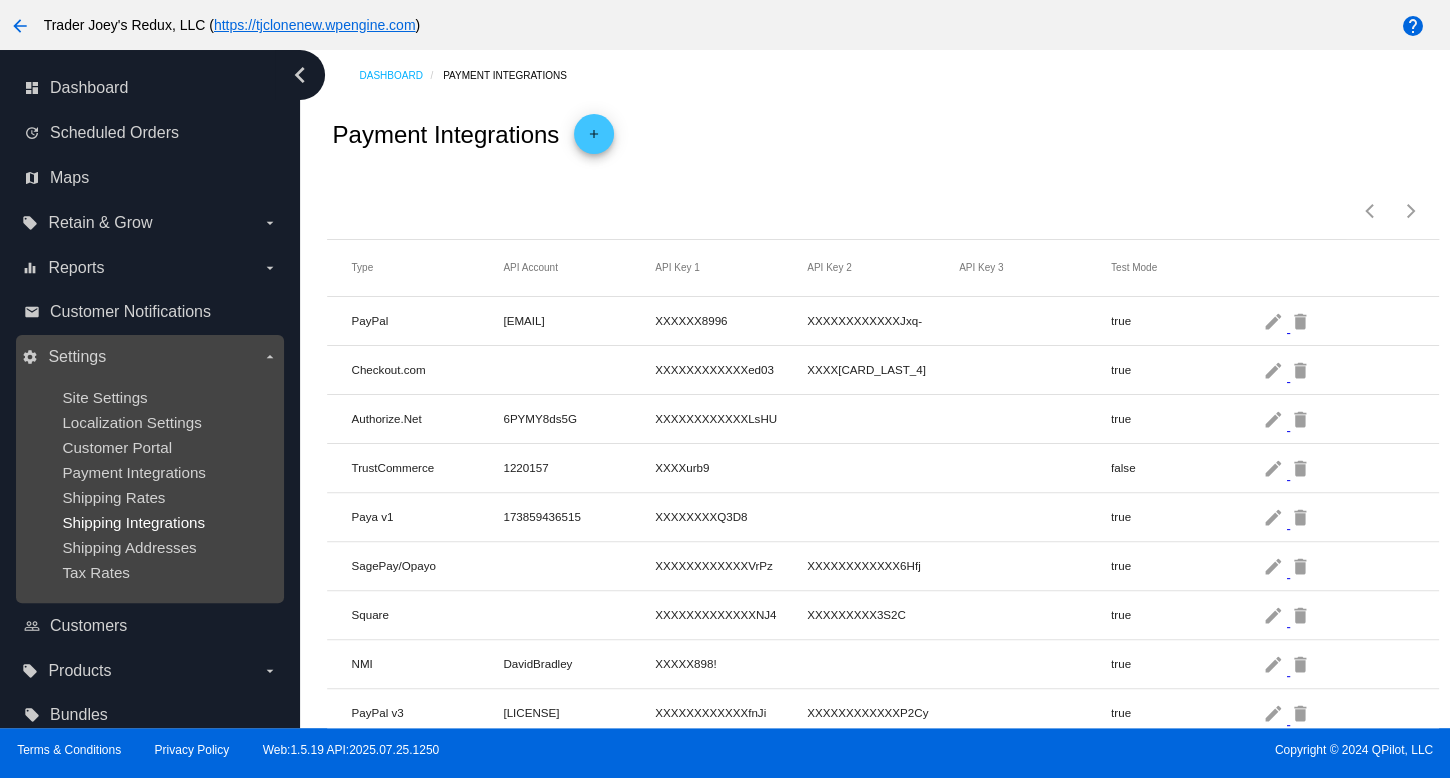 click on "Site Settings
Localization Settings
Customer Portal
Payment Integrations
Shipping Rates
Shipping Integrations
Shipping Addresses
Tax Rates" at bounding box center [149, 485] 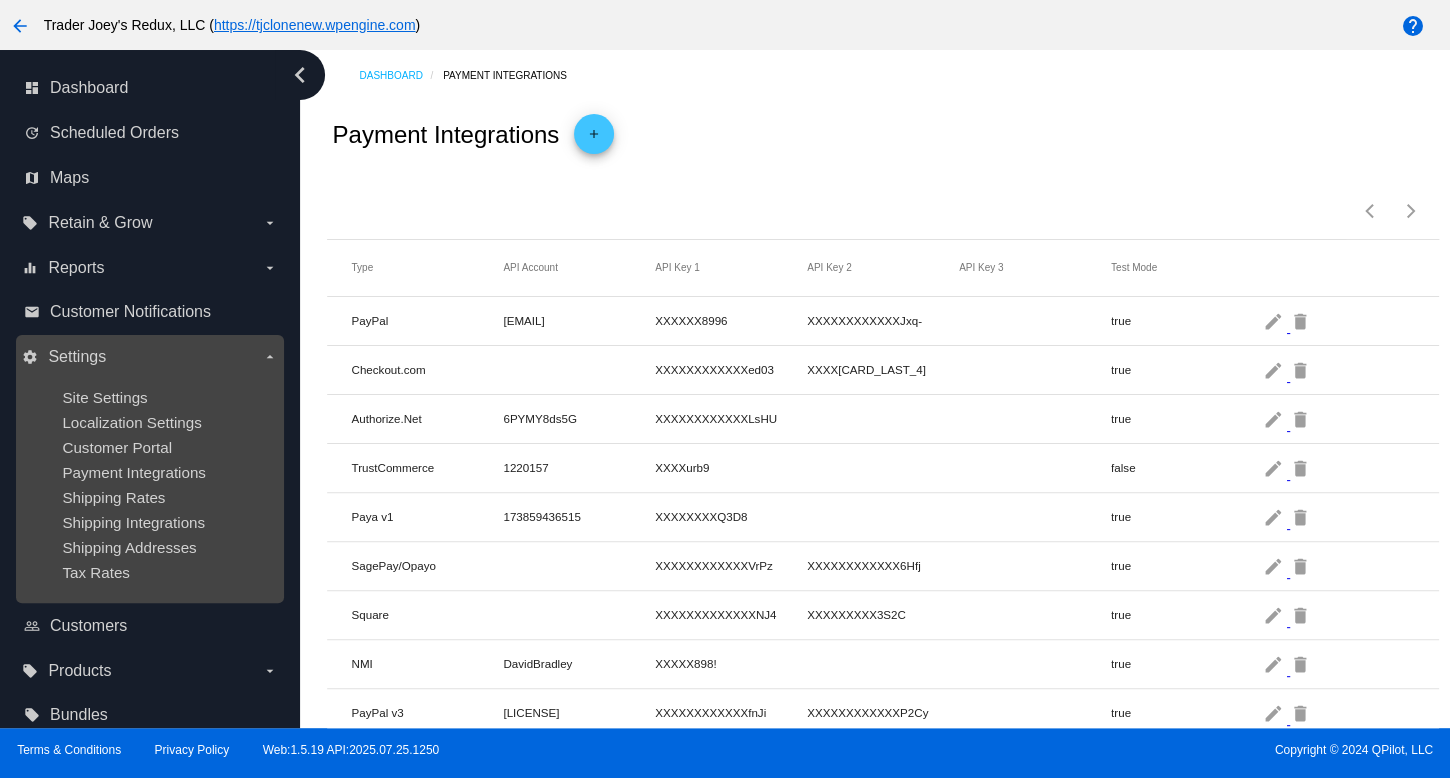 click on "settings
Settings
arrow_drop_down
Site Settings
Localization Settings
Customer Portal
Payment Integrations
Shipping Rates
Shipping Integrations
Tax Rates" at bounding box center (150, 469) 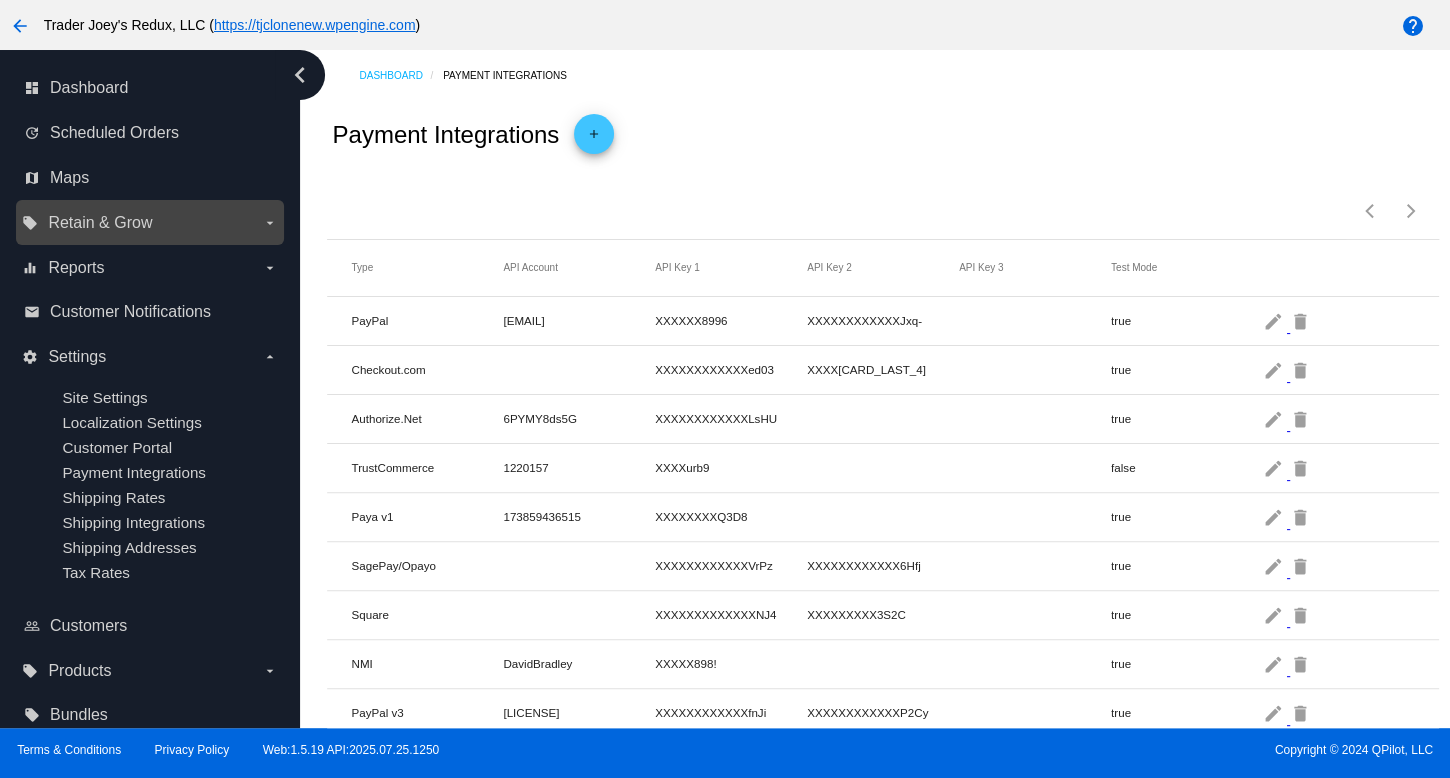 click on "Retain & Grow" at bounding box center [100, 223] 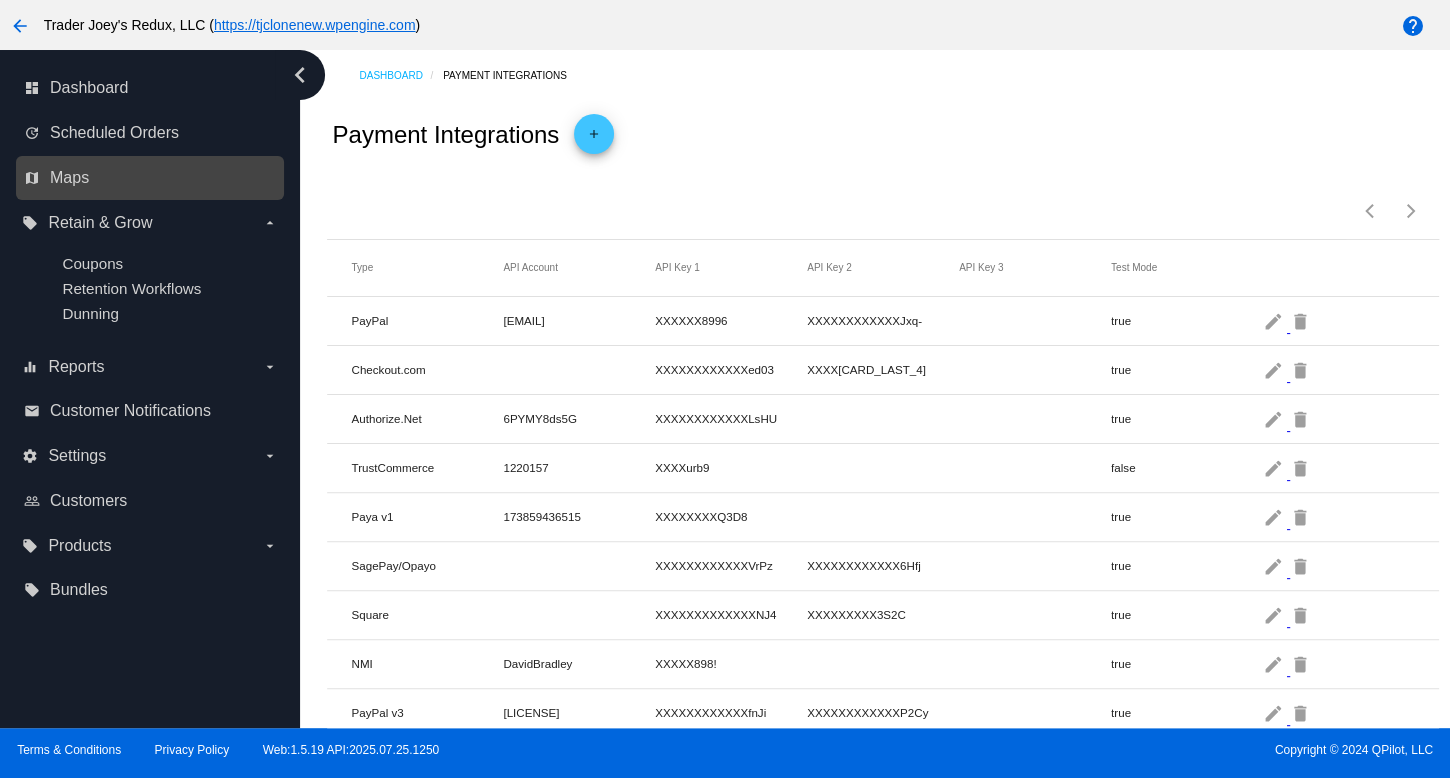 click on "map
Maps" at bounding box center [151, 178] 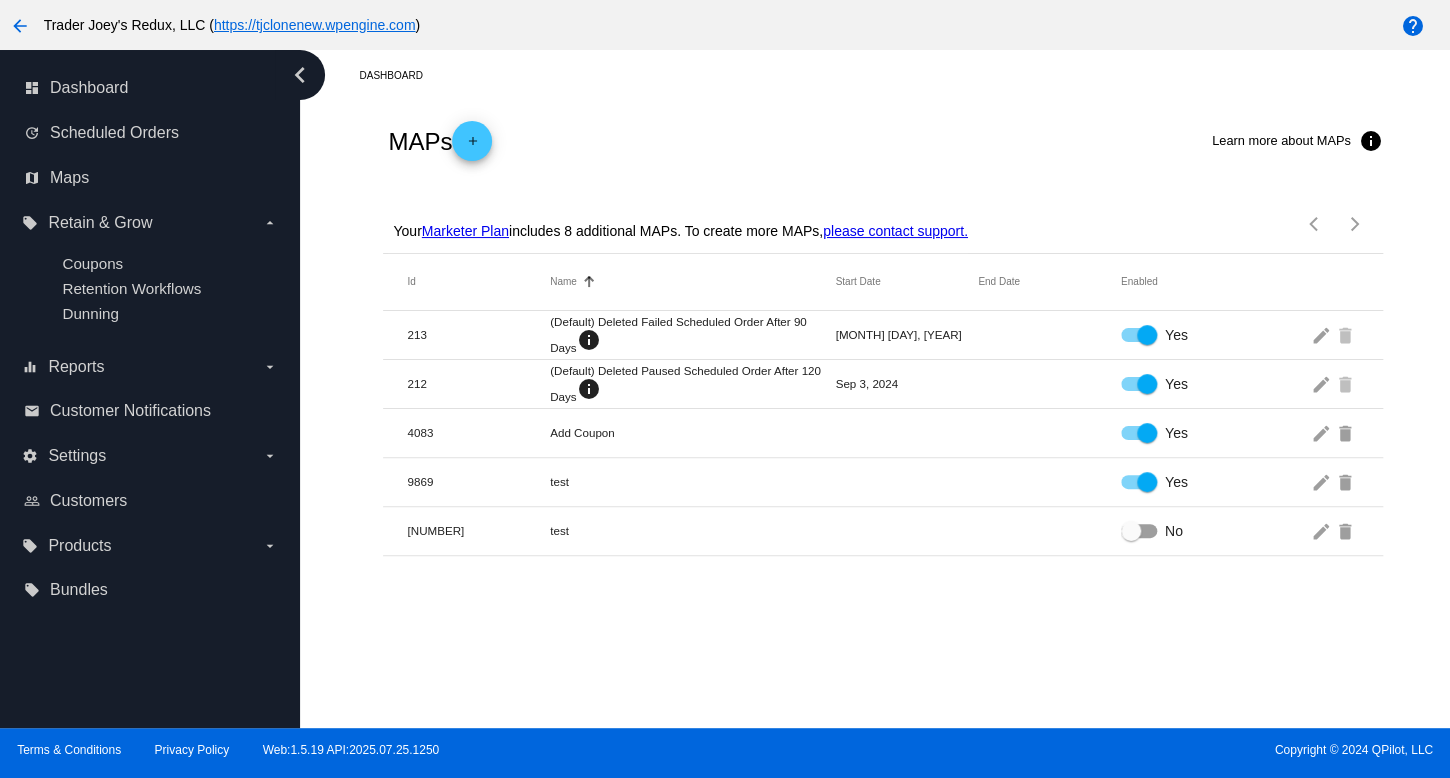 drag, startPoint x: 595, startPoint y: 29, endPoint x: 687, endPoint y: 0, distance: 96.462425 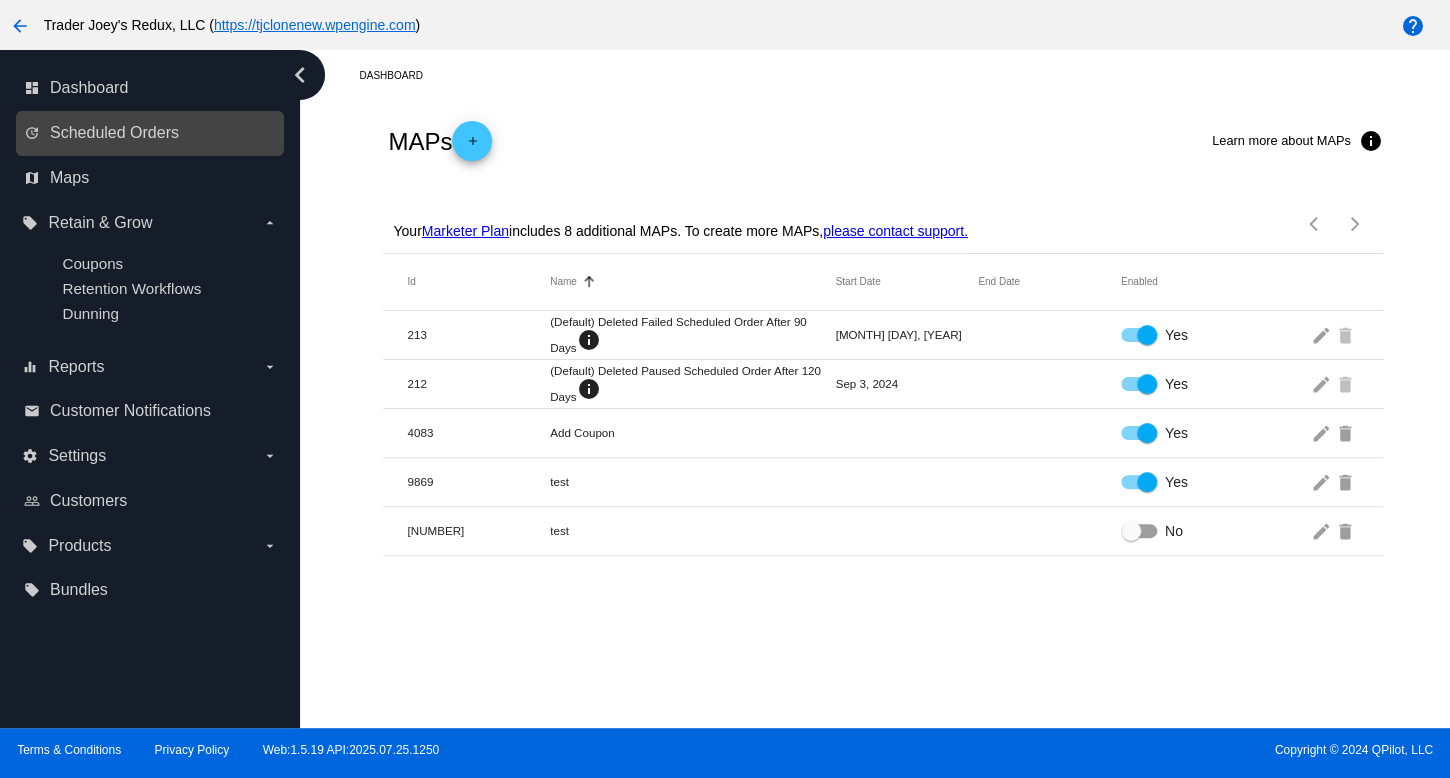 click on "update
Scheduled Orders" at bounding box center [151, 133] 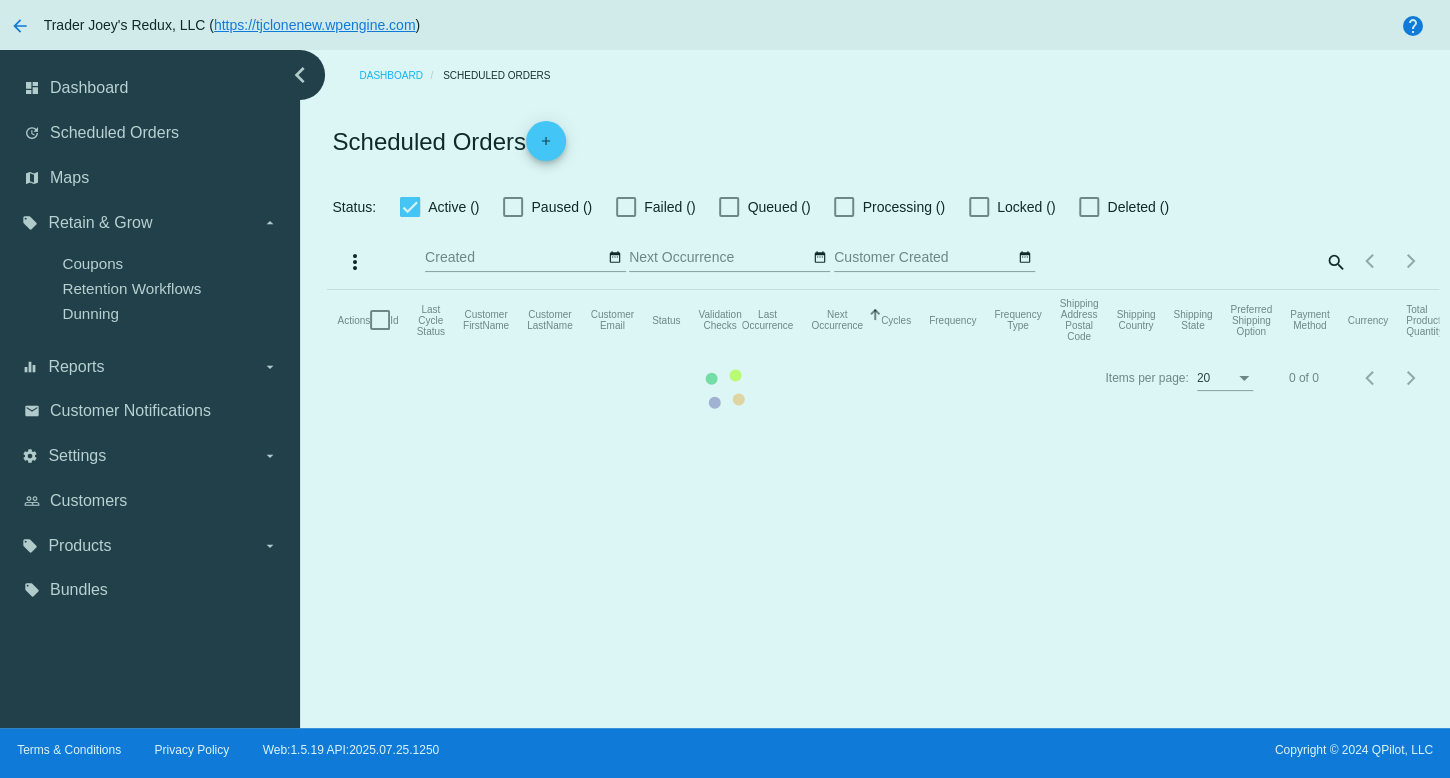 click on "Actions
Id   Last Cycle Status   Customer FirstName   Customer LastName   Customer Email   Status   Validation Checks   Last Occurrence   Next Occurrence   Sorted by NextOccurrenceUtc ascending  Cycles   Frequency   Frequency Type   Shipping Address Postal Code
Shipping Country
Shipping State
Preferred Shipping Option
Payment Method   Currency   Total Product Quantity   Scheduled Order Subtotal
Scheduled Order LTV" 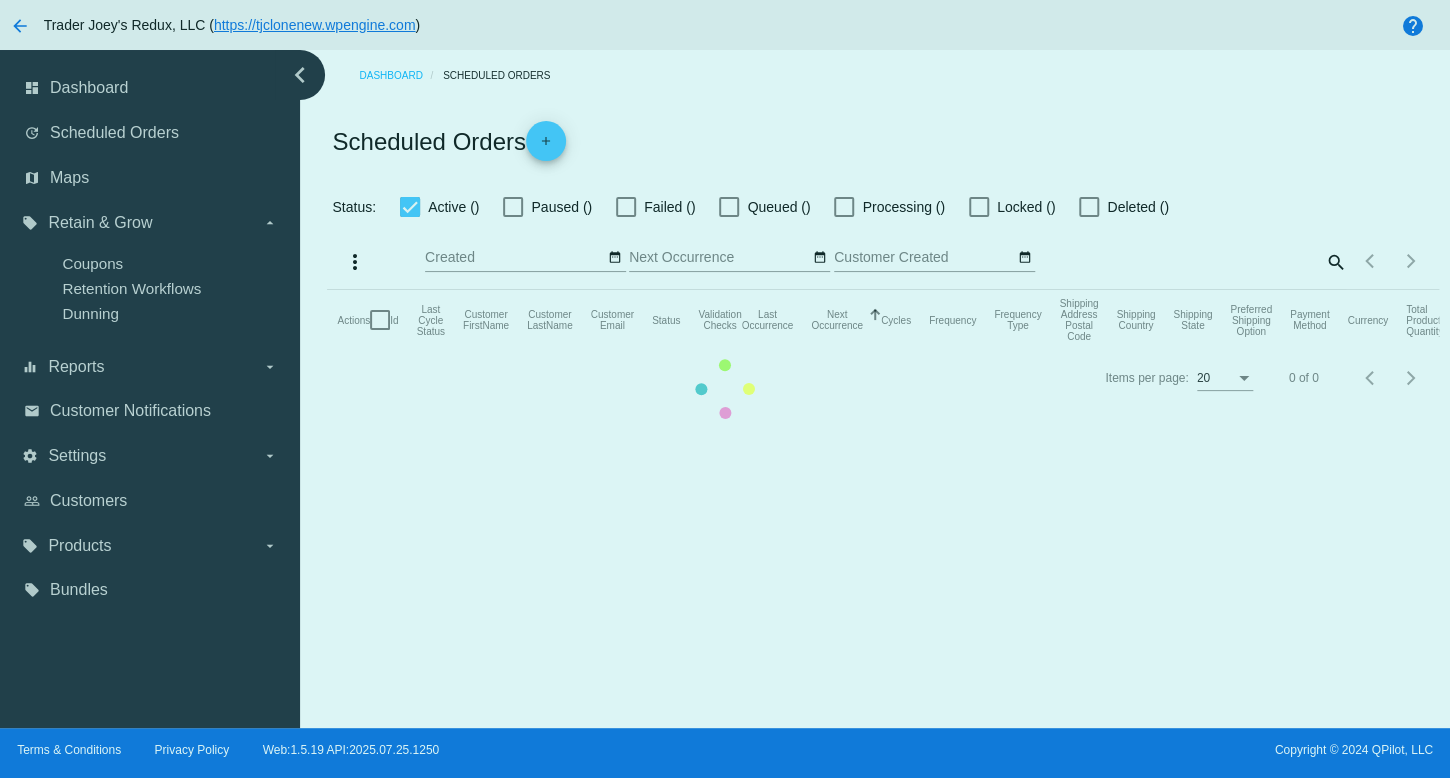 checkbox on "false" 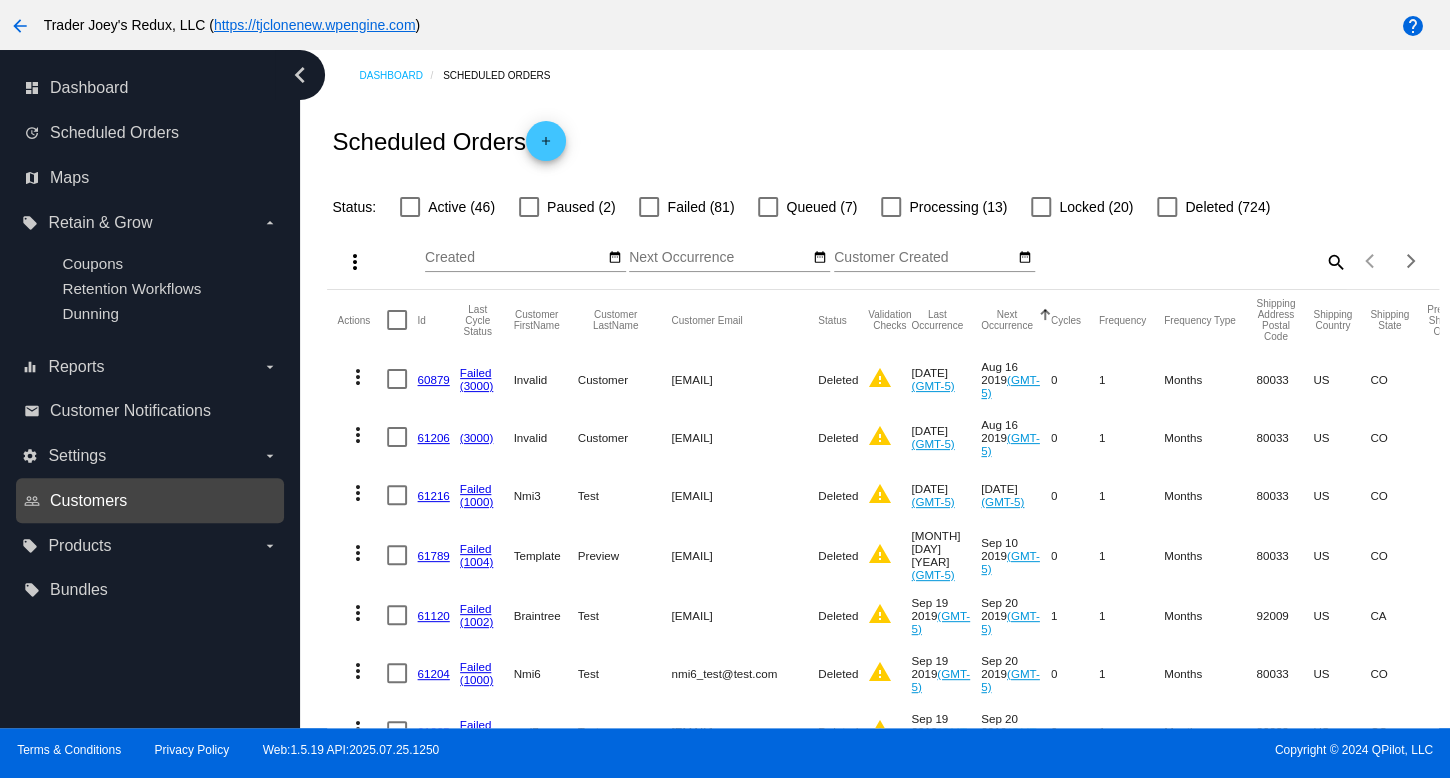 click on "Customers" at bounding box center (88, 501) 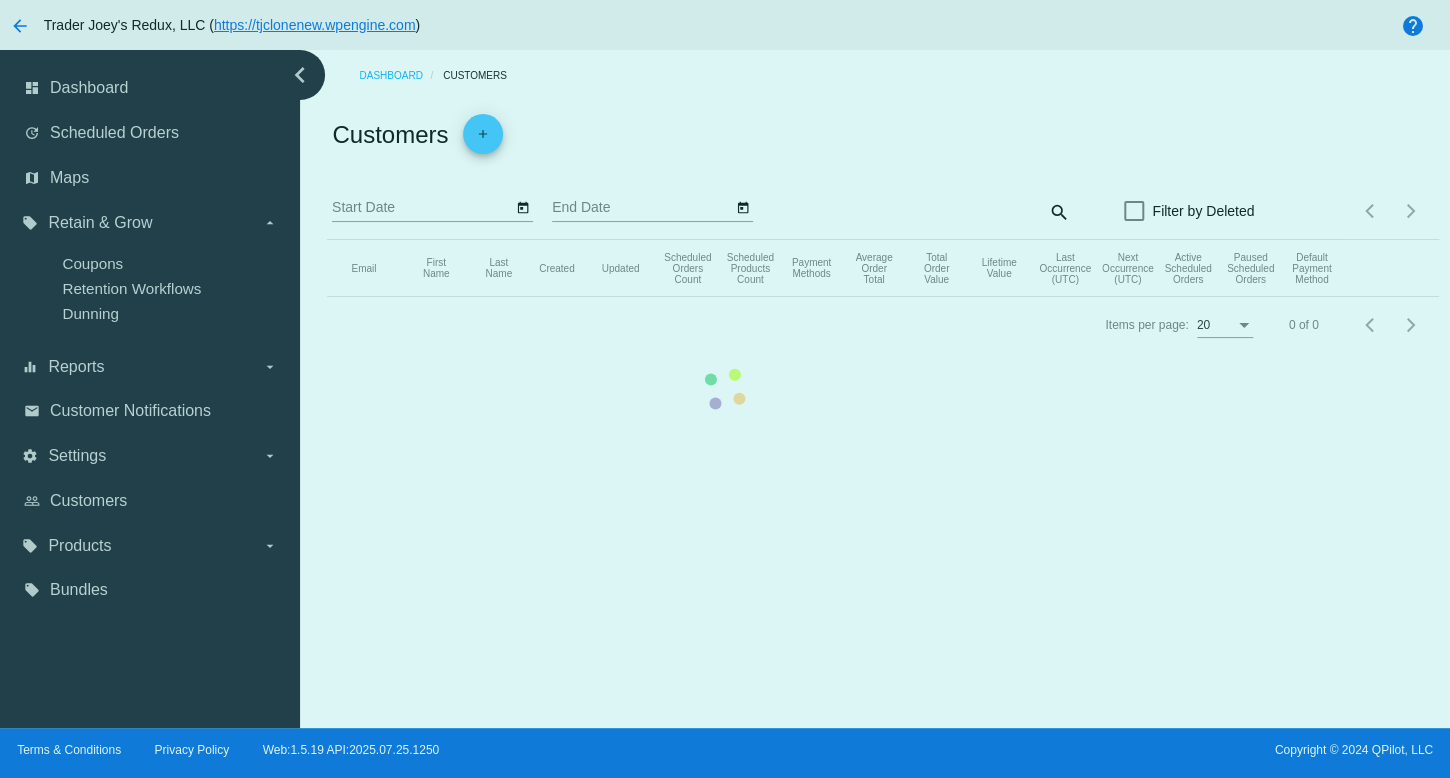 drag, startPoint x: 100, startPoint y: 569, endPoint x: 102, endPoint y: 557, distance: 12.165525 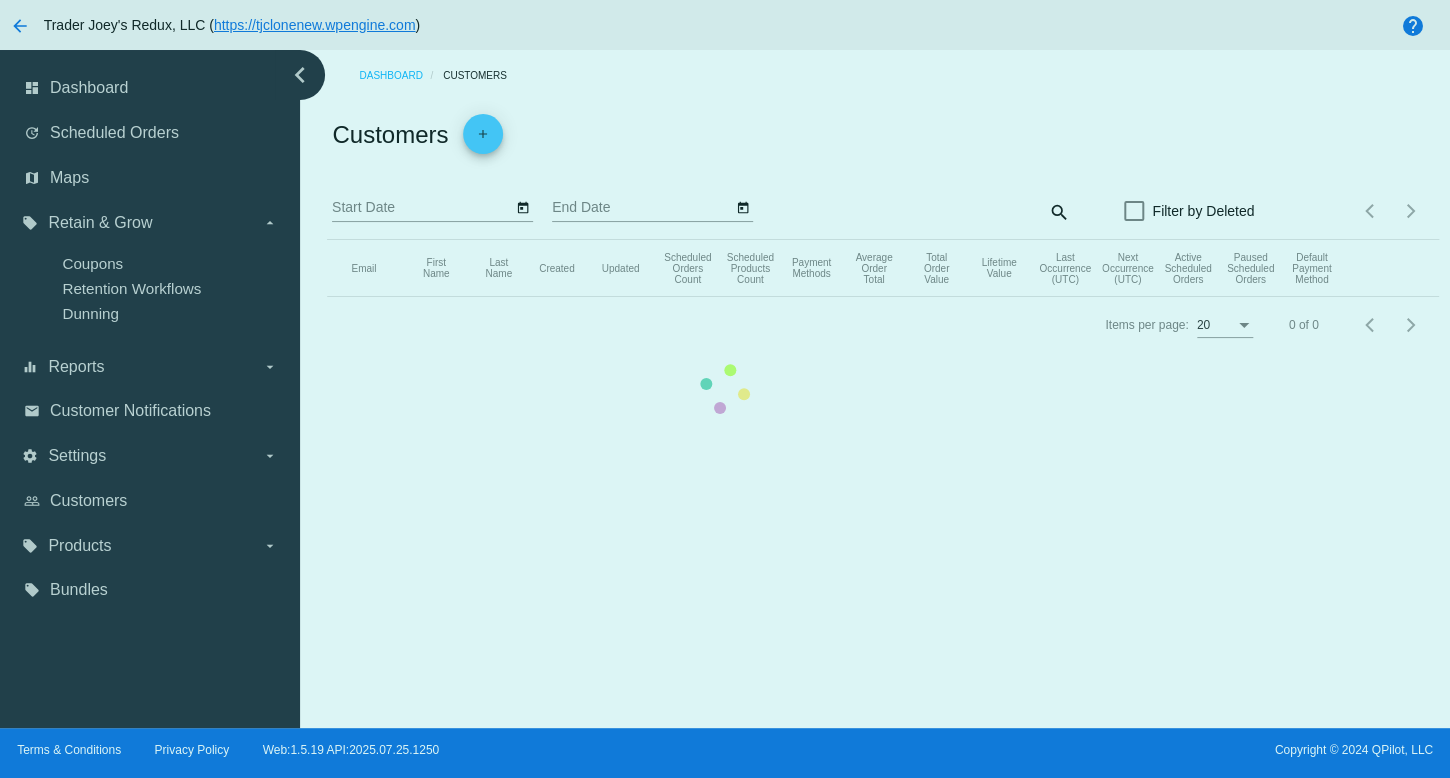 click on "Email   First Name   Last Name   Created   Updated   Scheduled Orders Count   Scheduled Products Count   Payment Methods   Average Order Total   Total Order Value   Lifetime Value   Last Occurrence (UTC)   Next Occurrence (UTC)   Active Scheduled Orders   Paused Scheduled Orders   Default Payment Method" 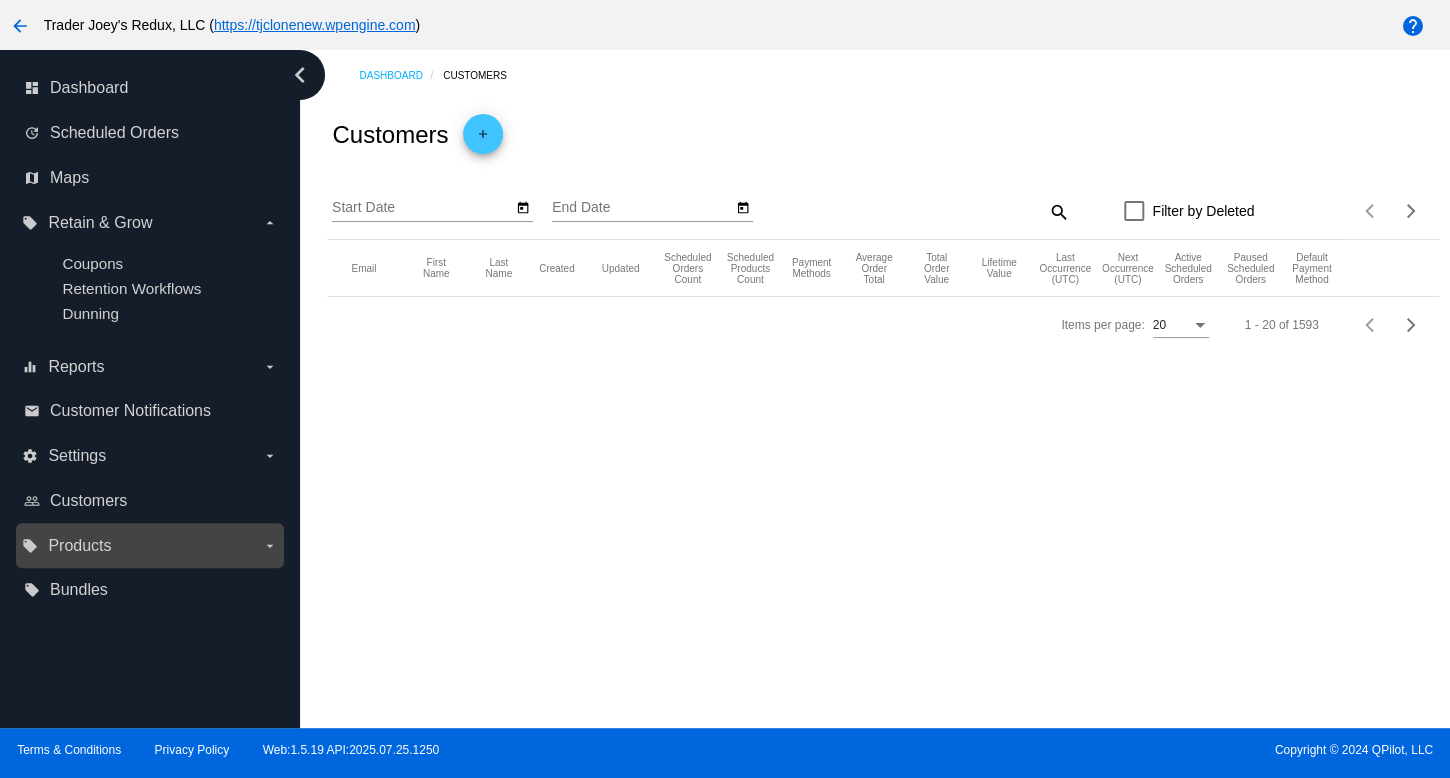 click on "local_offer
Products
arrow_drop_down" at bounding box center [149, 546] 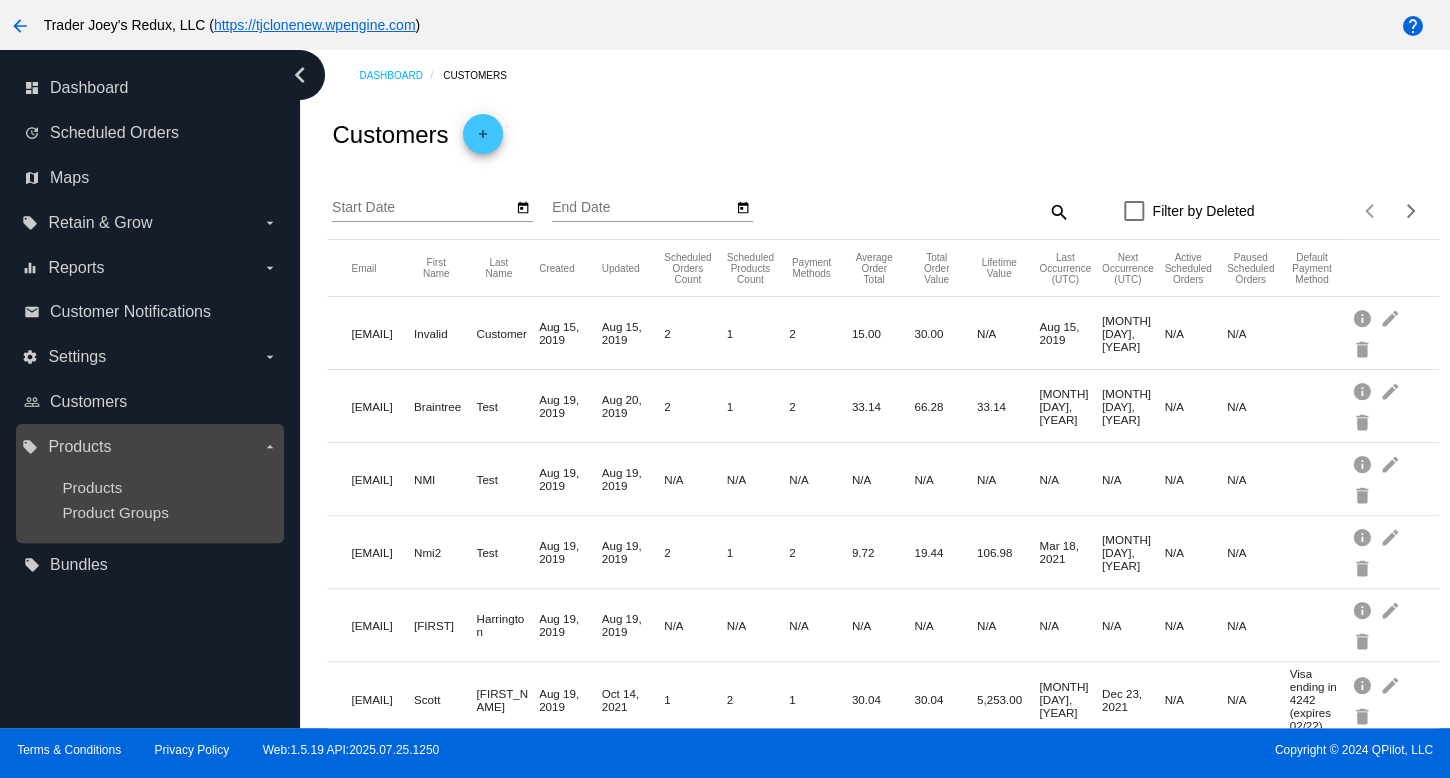 click on "Products" at bounding box center (165, 487) 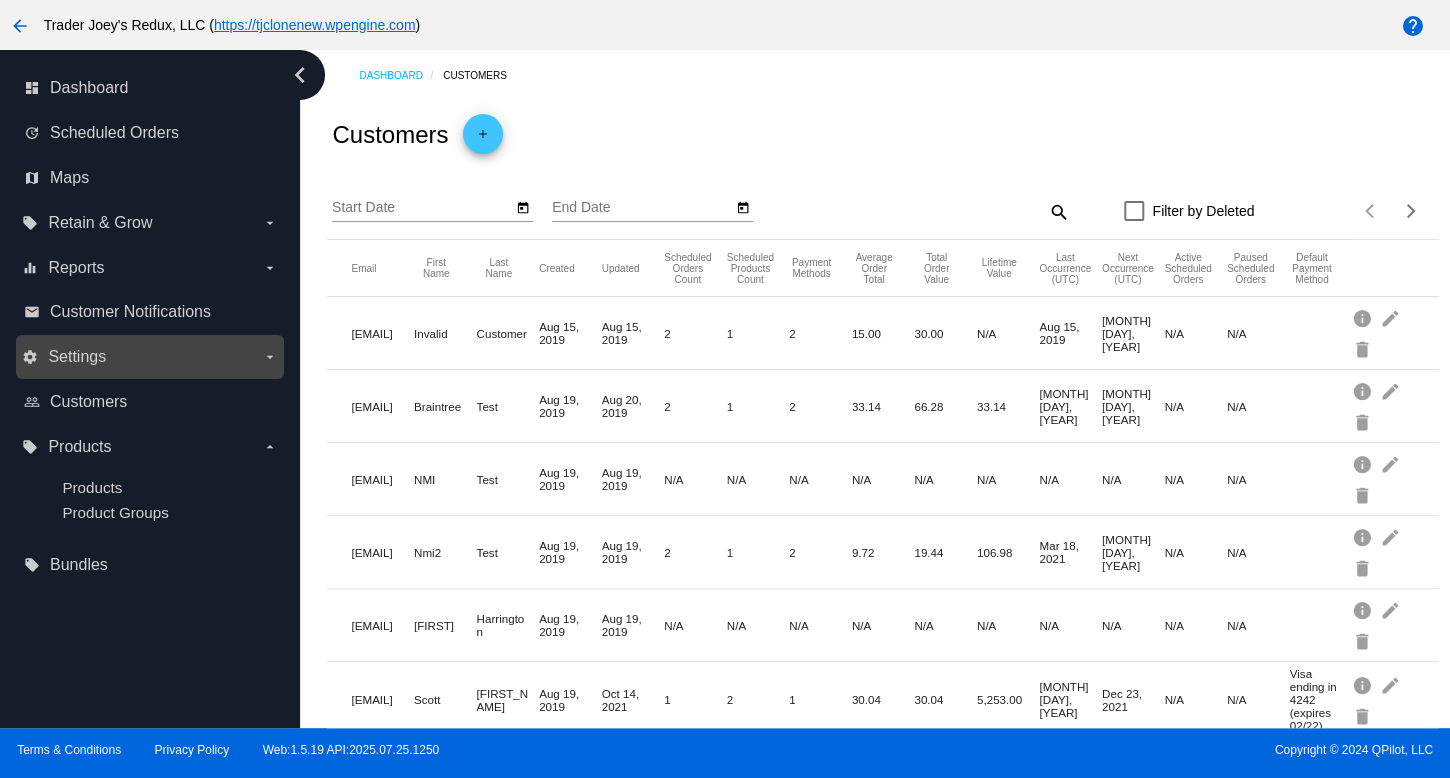 click on "settings
Settings
arrow_drop_down" at bounding box center [149, 357] 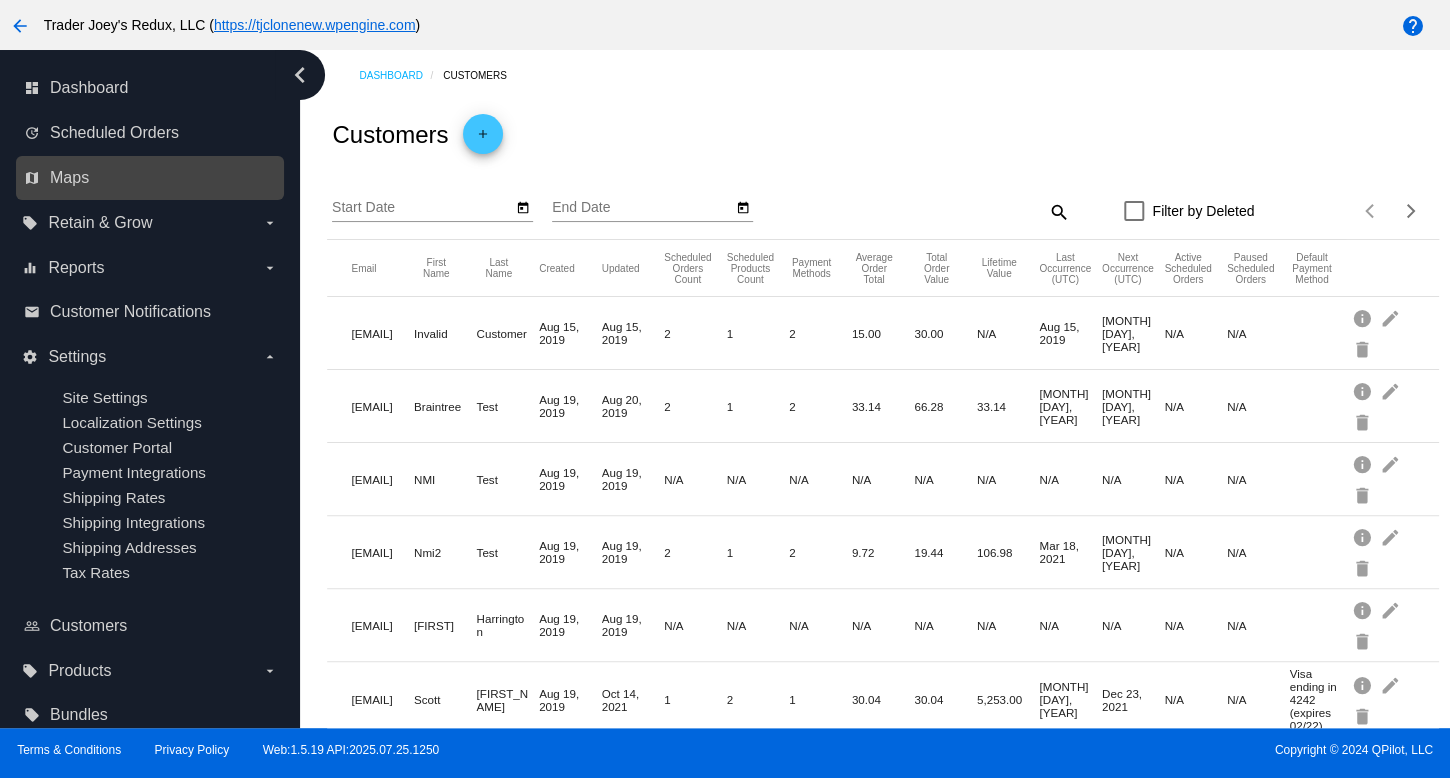 click on "map
Maps" at bounding box center (151, 178) 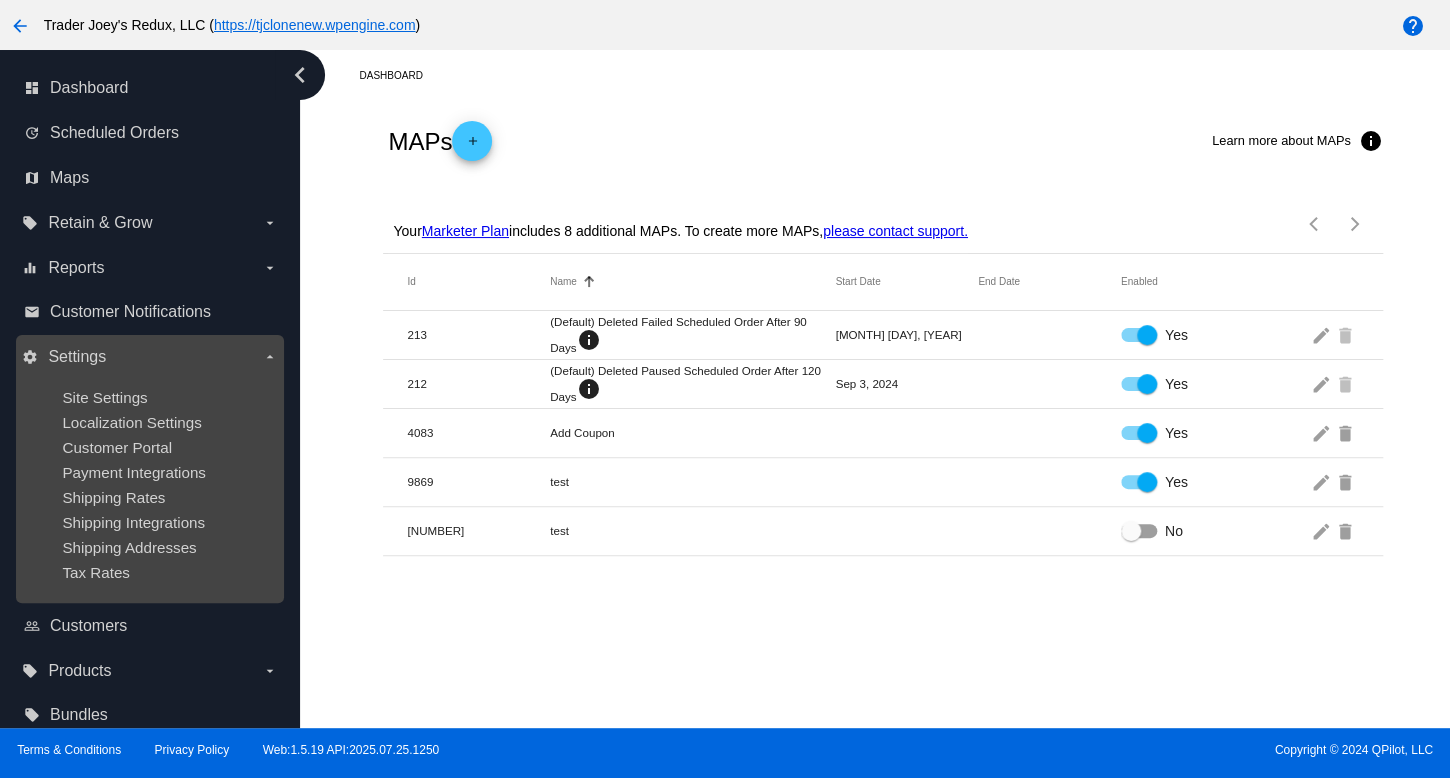 click on "Site Settings
Localization Settings
Customer Portal
Payment Integrations
Shipping Rates
Shipping Integrations
Shipping Addresses
Tax Rates" at bounding box center [149, 485] 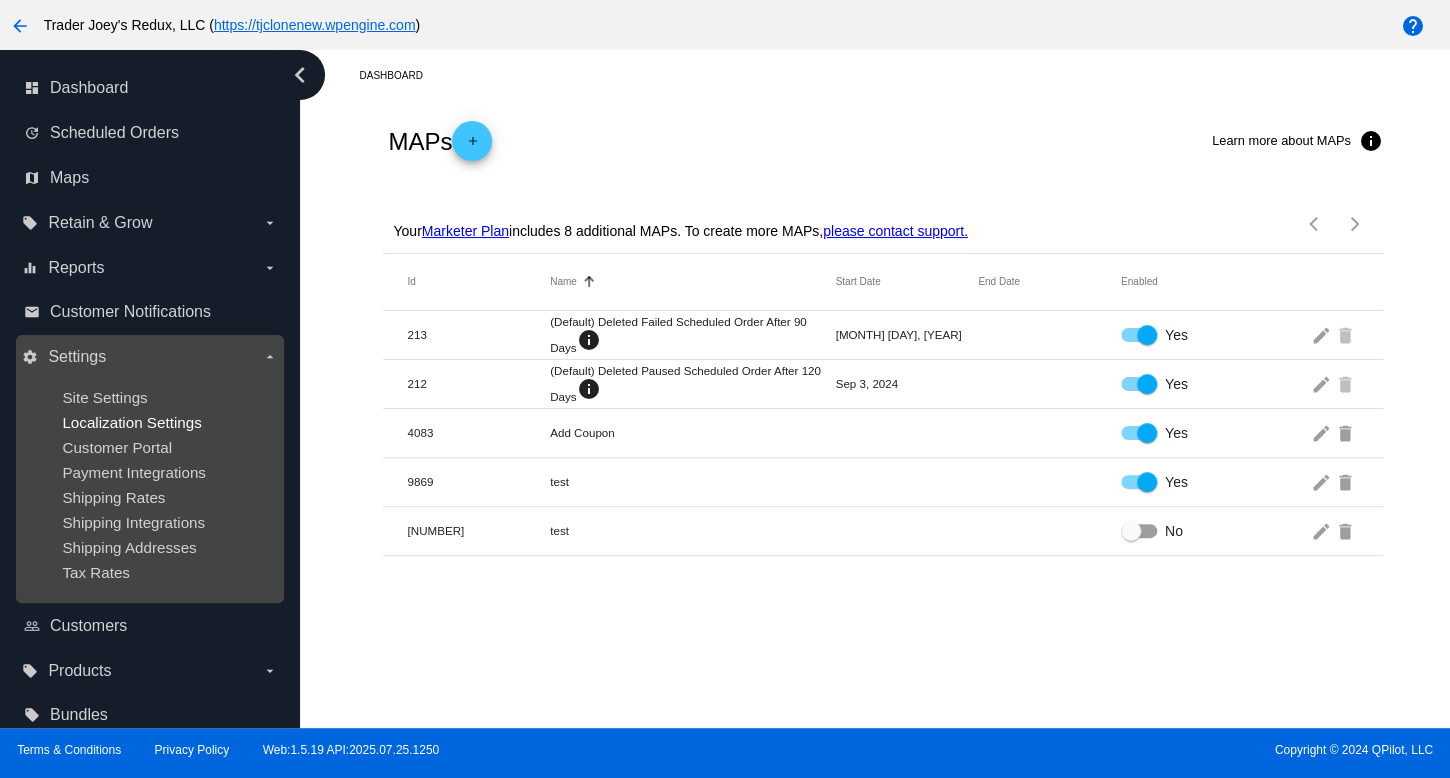 click on "Site Settings
Localization Settings
Customer Portal
Payment Integrations
Shipping Rates
Shipping Integrations
Shipping Addresses
Tax Rates" at bounding box center (149, 485) 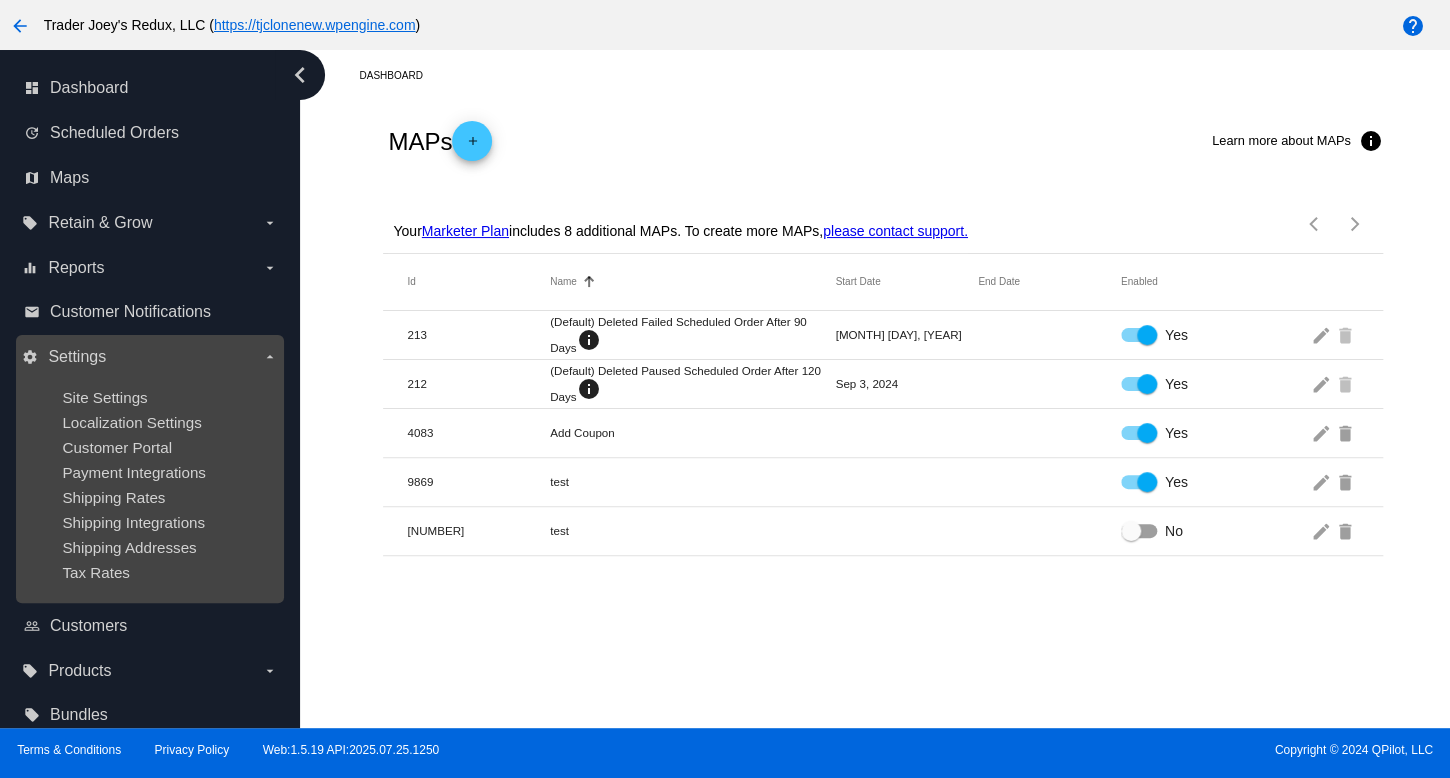 click on "Site Settings
Localization Settings
Customer Portal
Payment Integrations
Shipping Rates
Shipping Integrations
Shipping Addresses
Tax Rates" at bounding box center [149, 485] 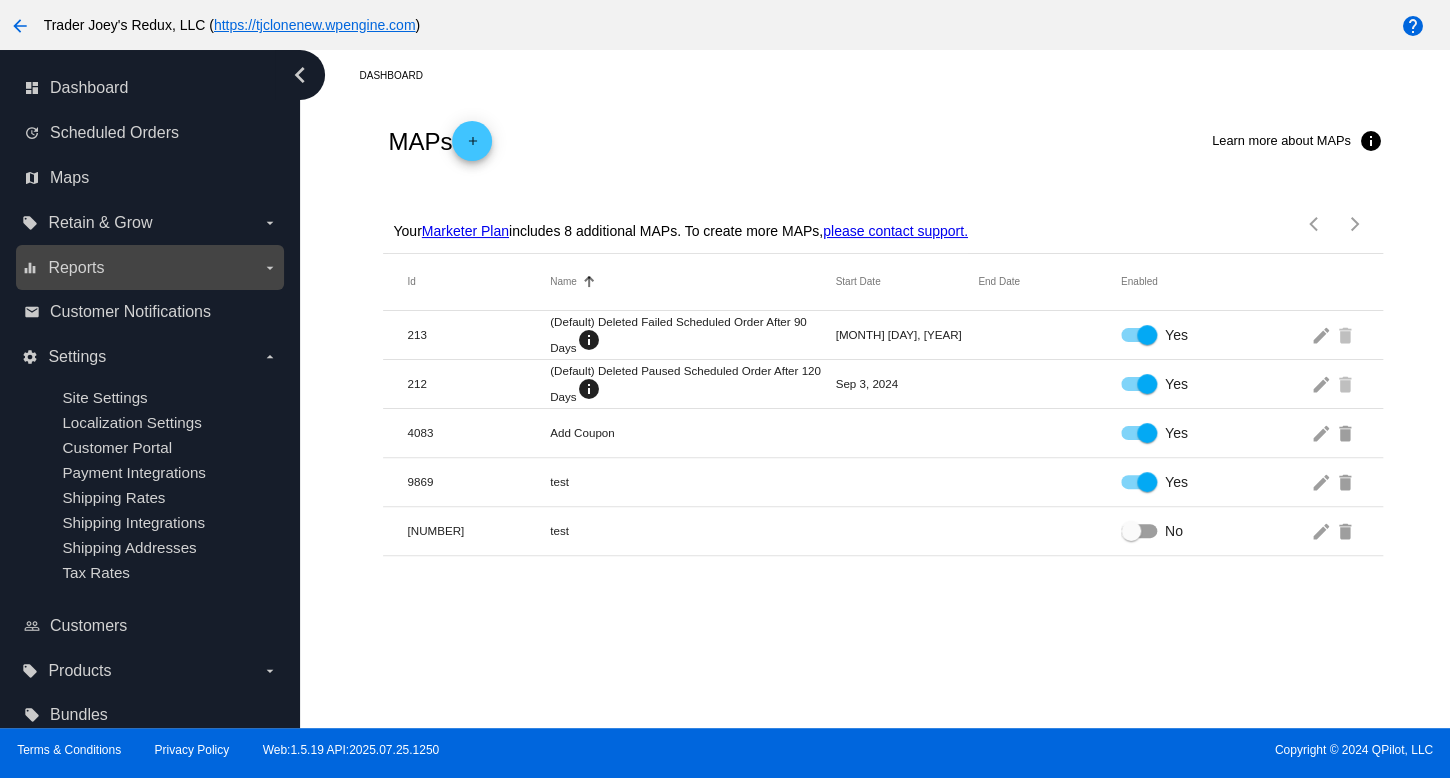 click on "equalizer
Reports
arrow_drop_down" at bounding box center (149, 268) 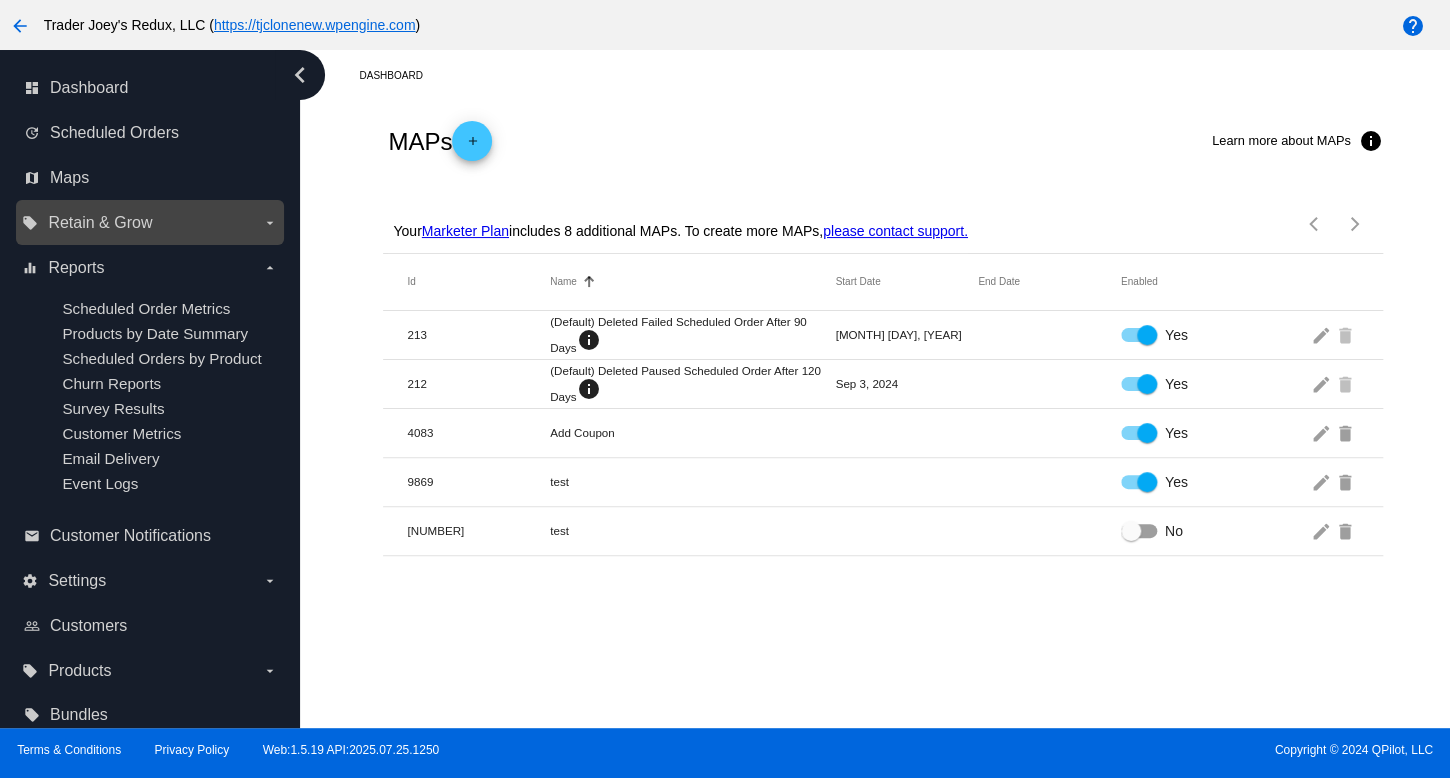 drag, startPoint x: 148, startPoint y: 244, endPoint x: 177, endPoint y: 153, distance: 95.50916 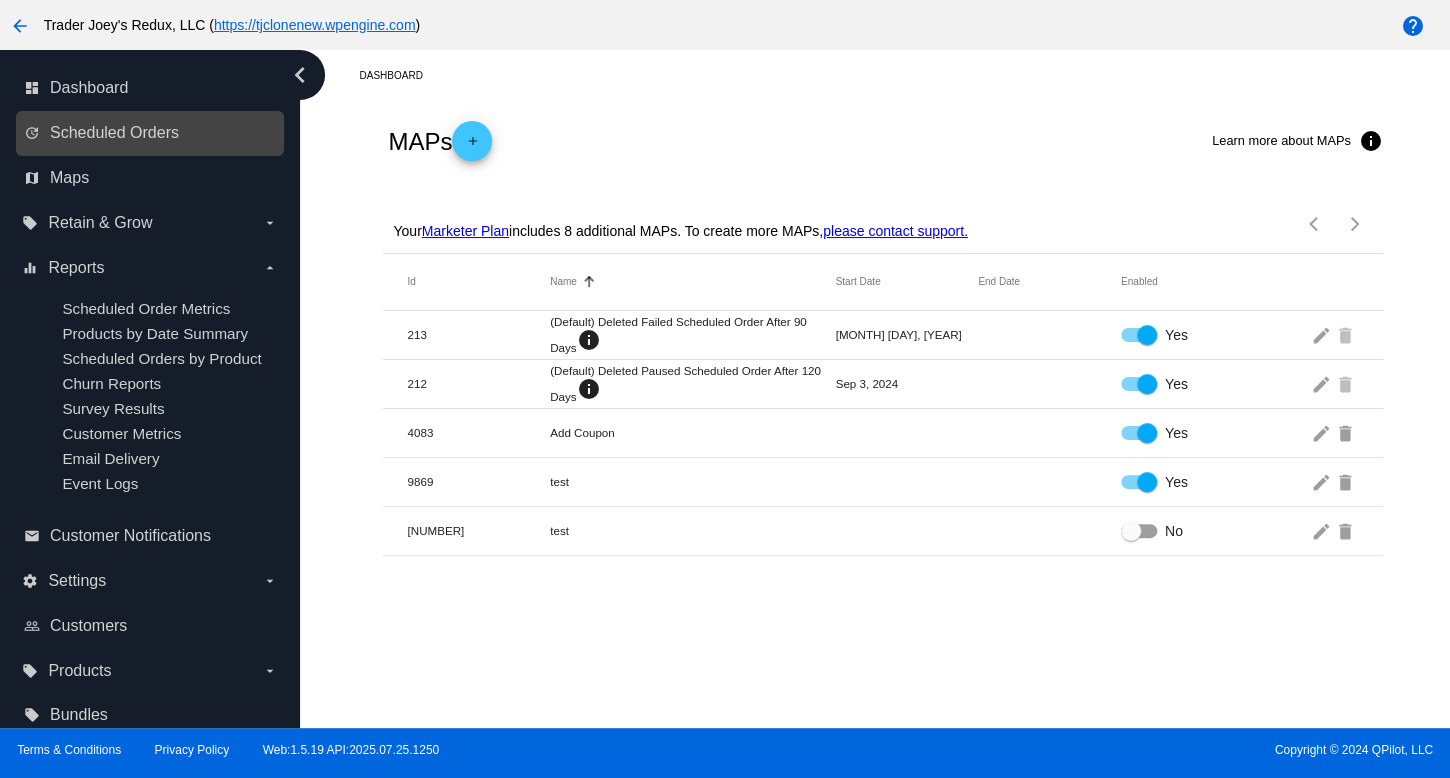 click on "local_offer
Retain & Grow
arrow_drop_down" at bounding box center [150, 222] 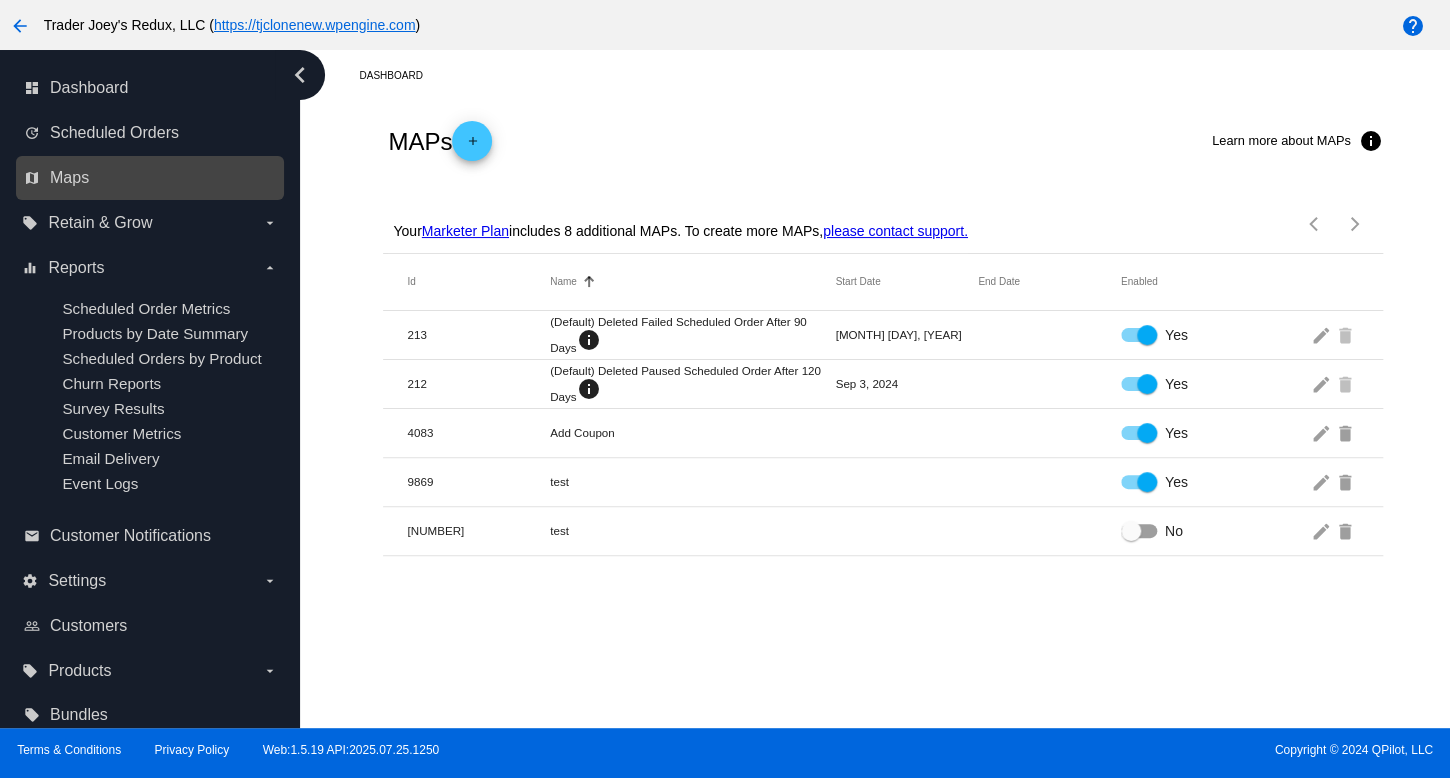 click on "map
Maps" at bounding box center (151, 178) 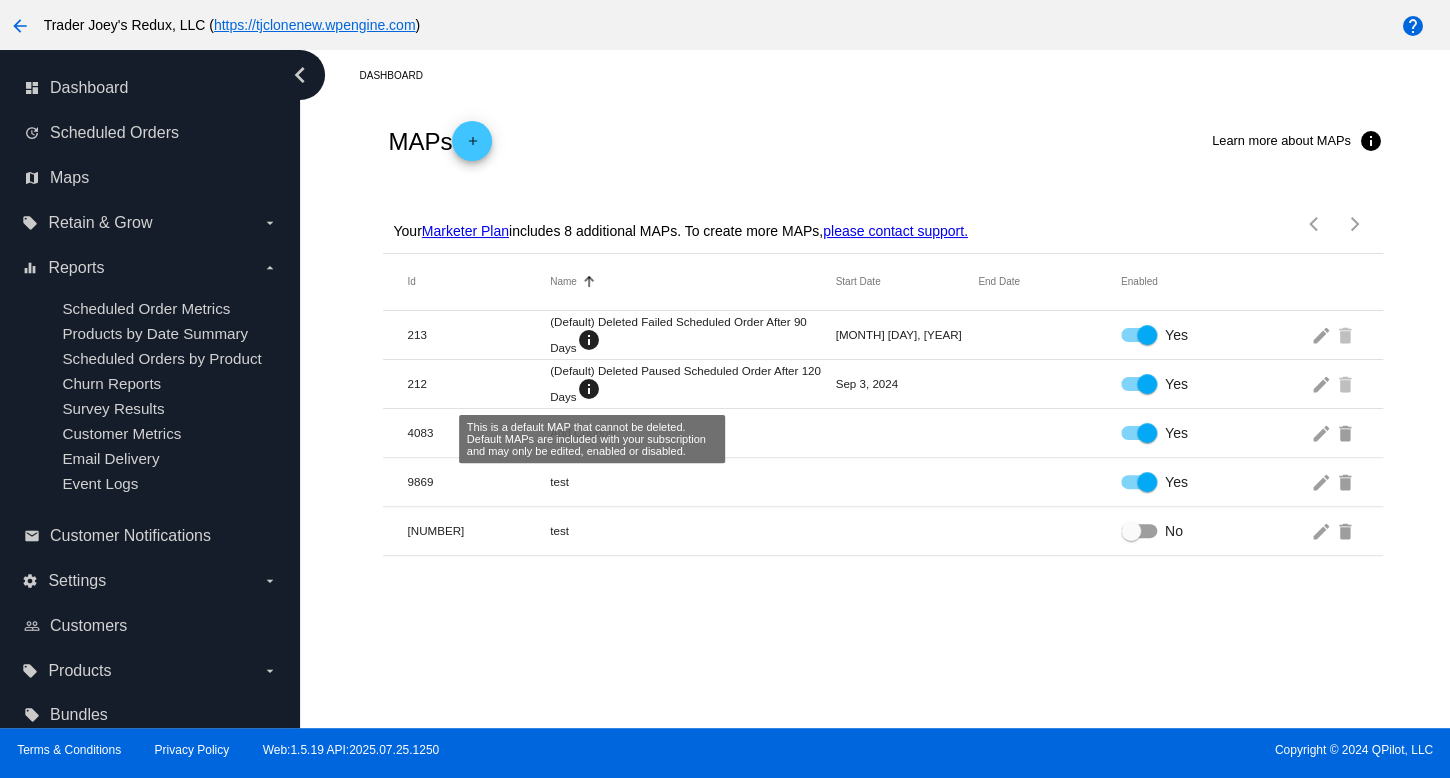 drag, startPoint x: 601, startPoint y: 389, endPoint x: 1146, endPoint y: 477, distance: 552.0589 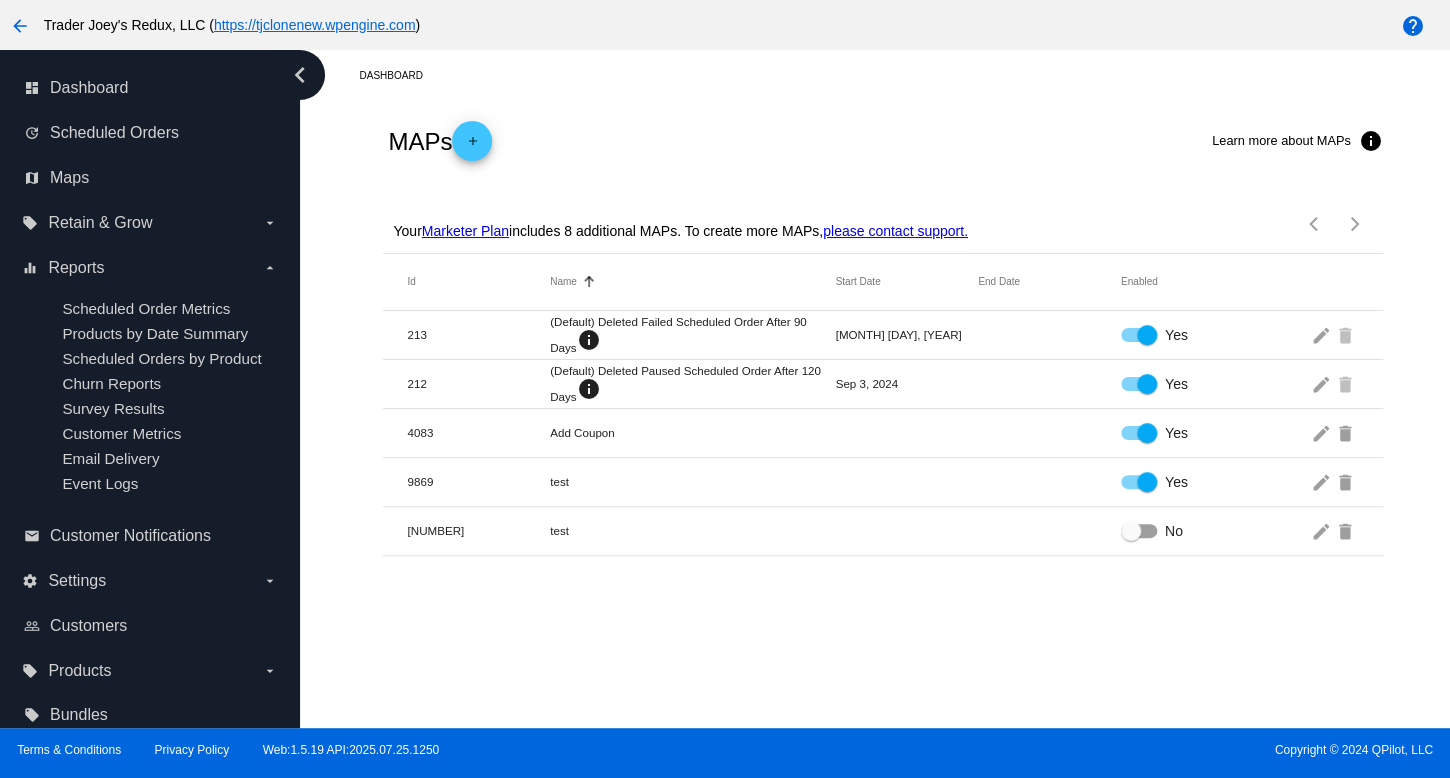 click on "Id
Name
Sorted by Name ascending
Start Date
End Date
Enabled
213
(Default) Deleted Failed Scheduled Order After 90 Days
info
[MONTH] [DAY], [YEAR]
Yes
edit
delete
212
(Default) Deleted Paused Scheduled Order After 120 Days
info
edit" at bounding box center [883, 303] 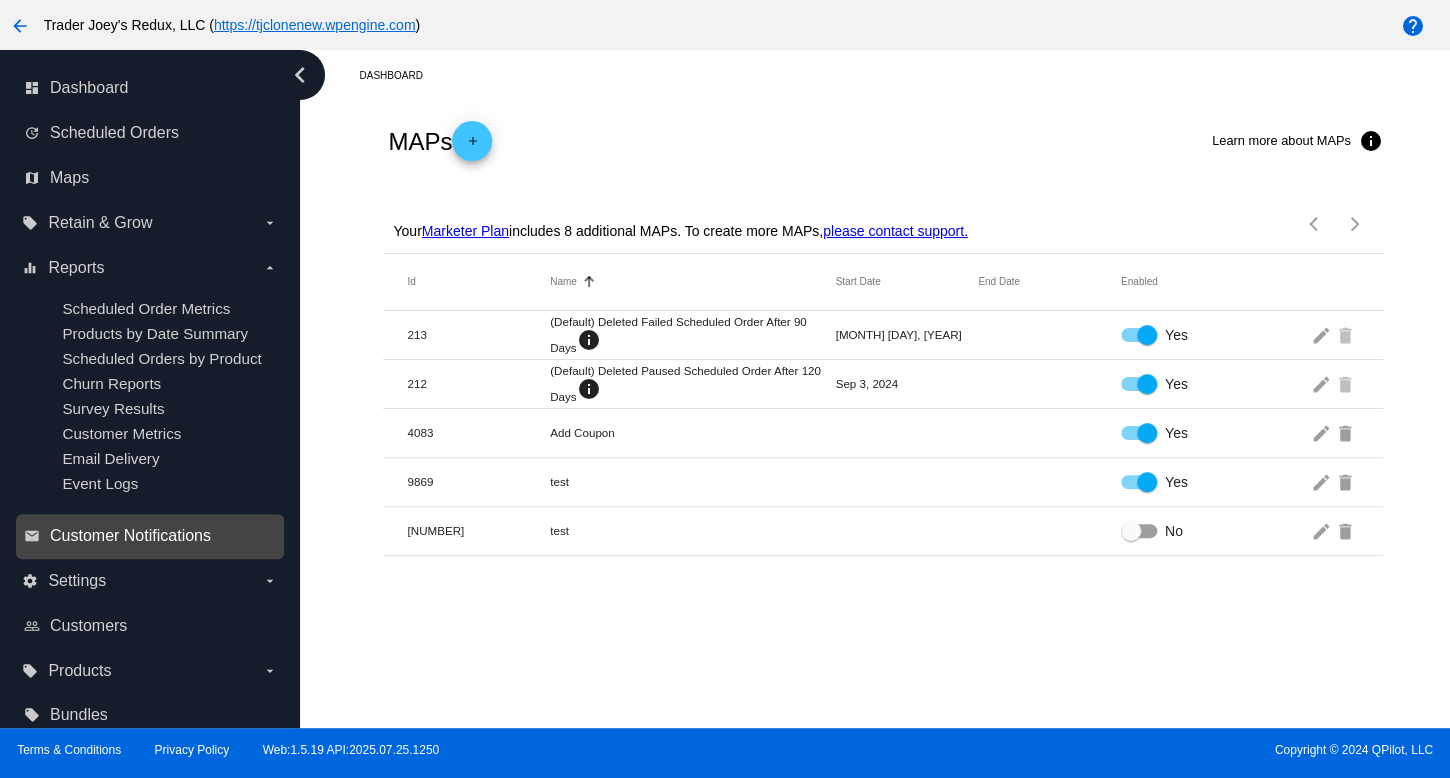 drag, startPoint x: 175, startPoint y: 542, endPoint x: 188, endPoint y: 504, distance: 40.16217 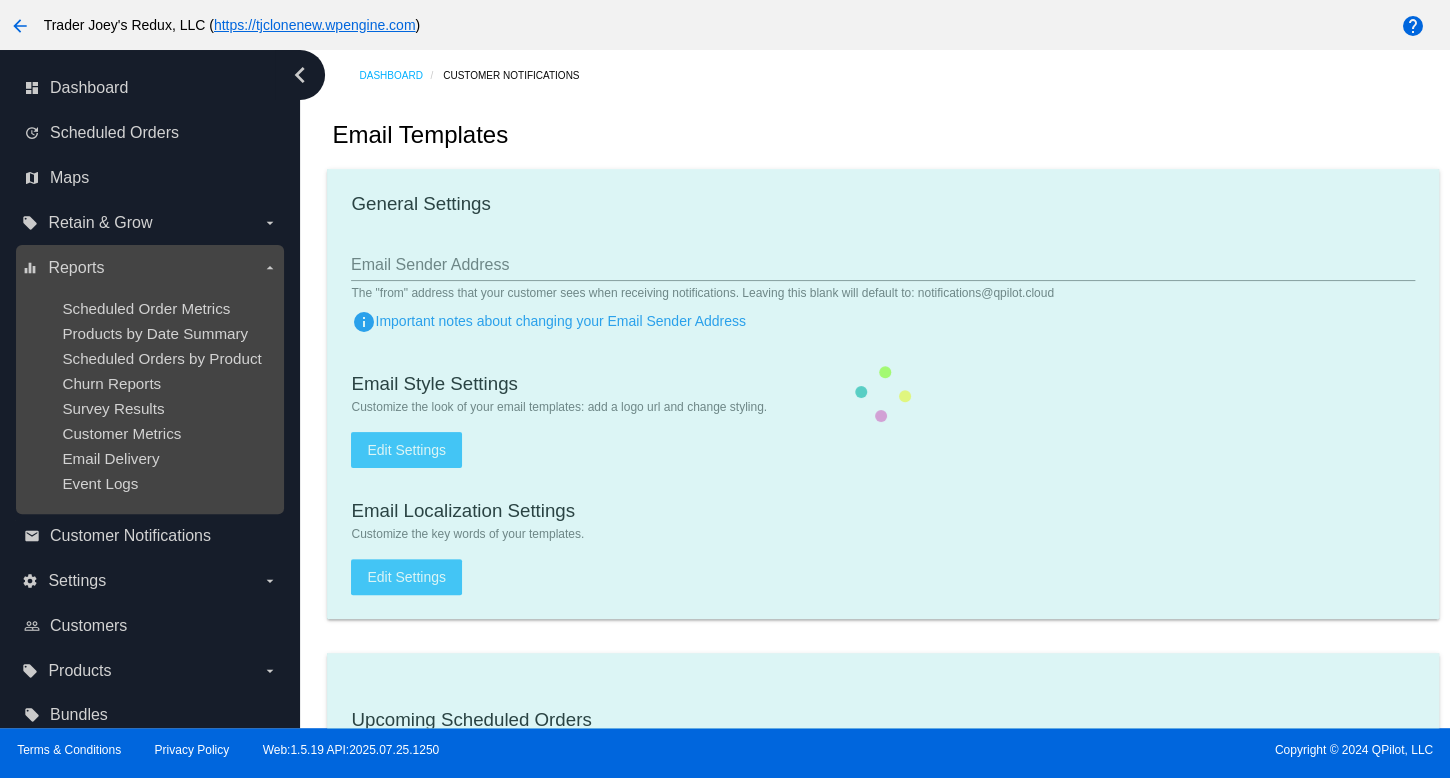 checkbox on "true" 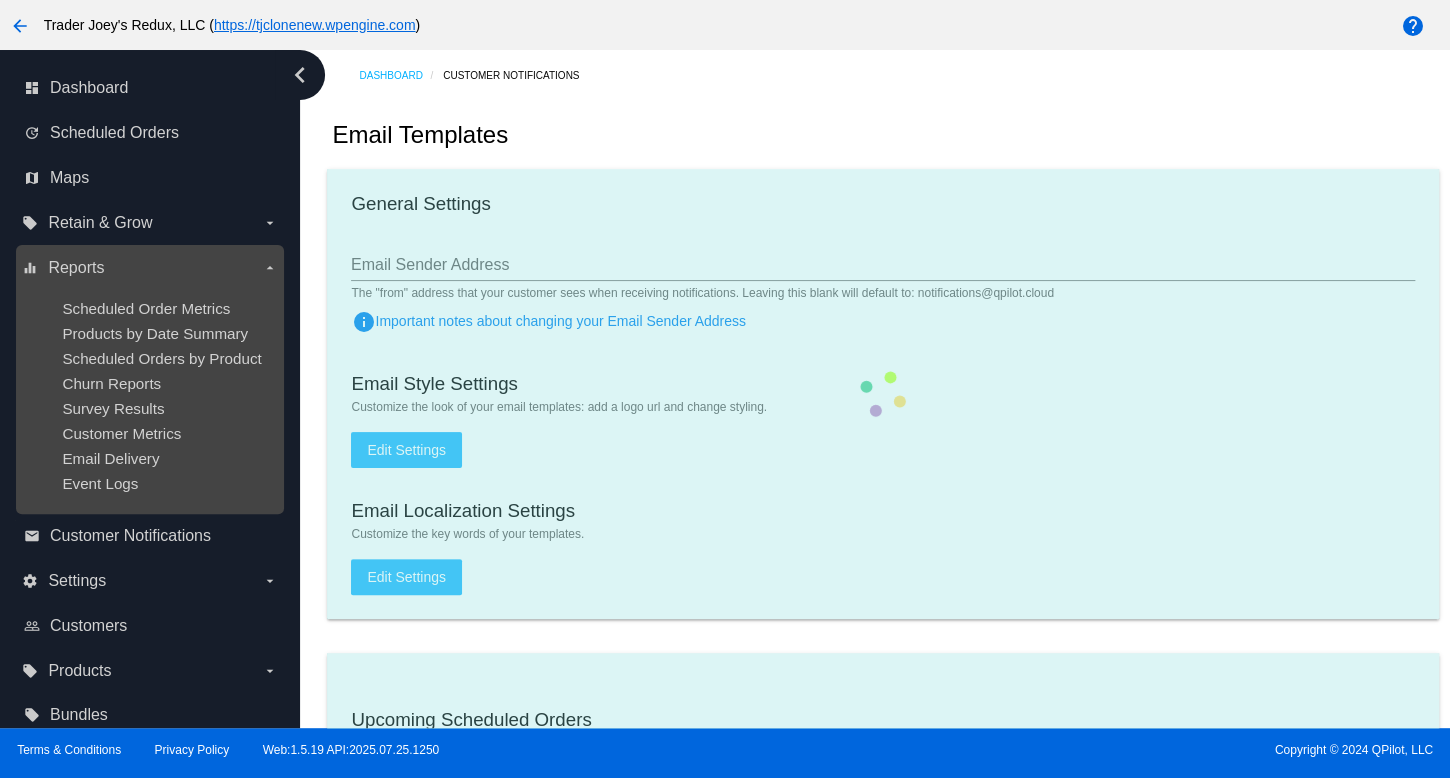 checkbox on "true" 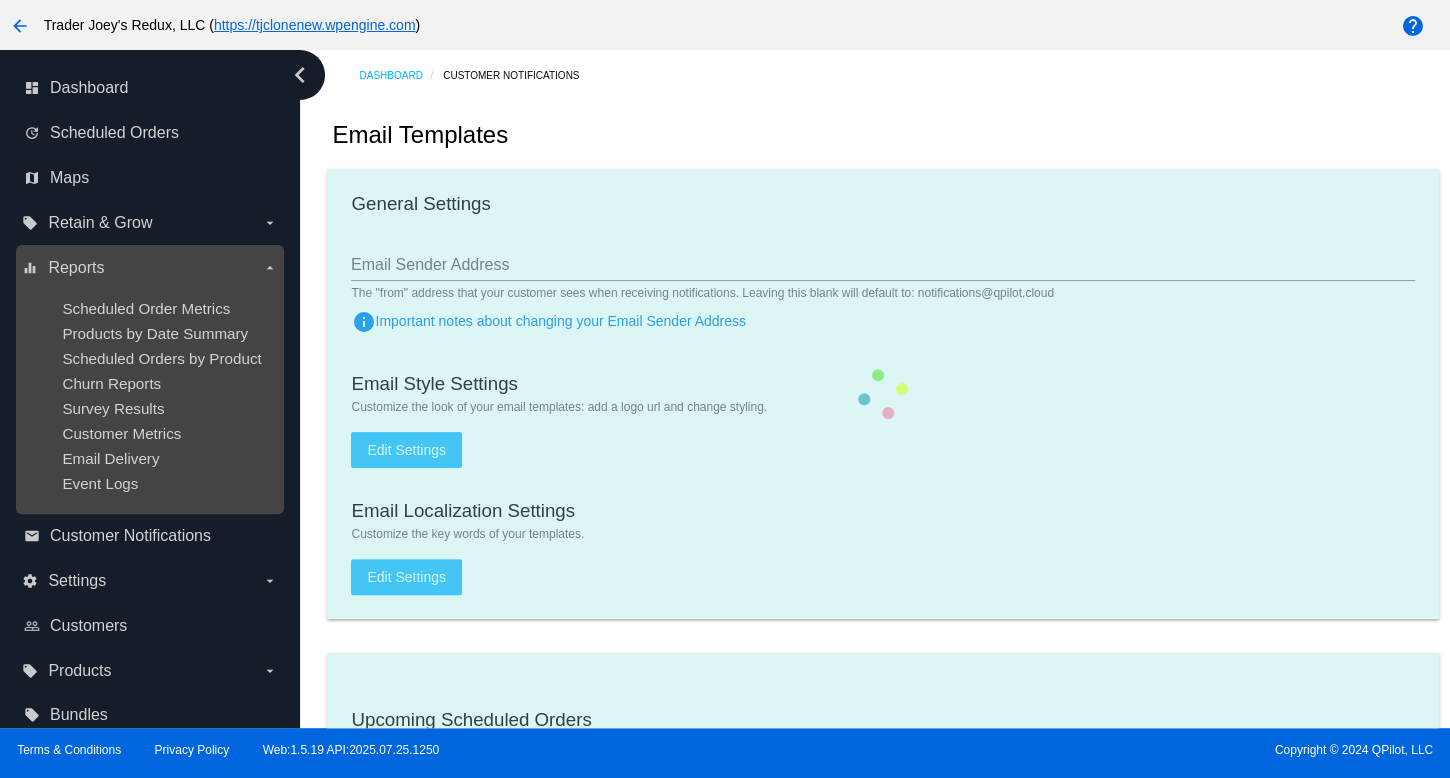 type on "1" 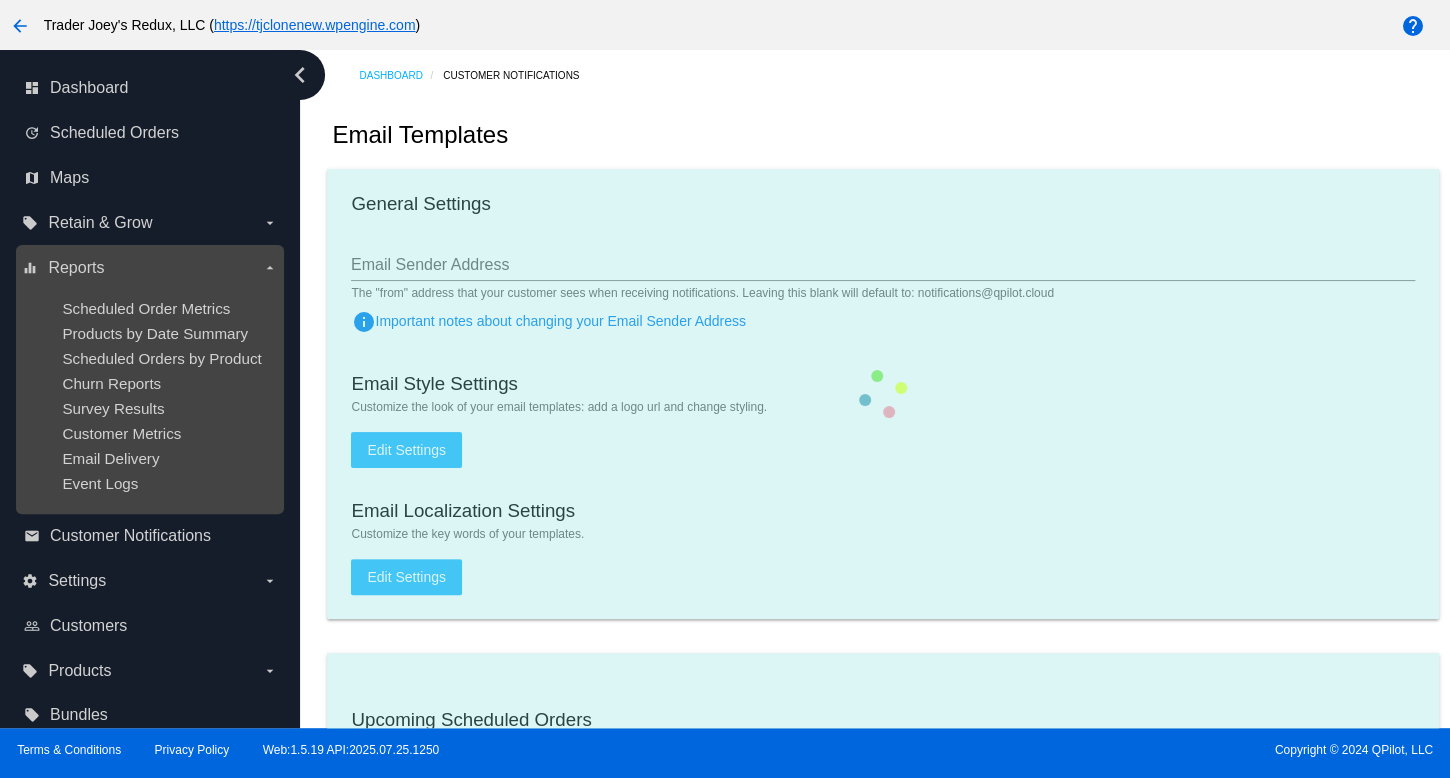 checkbox on "true" 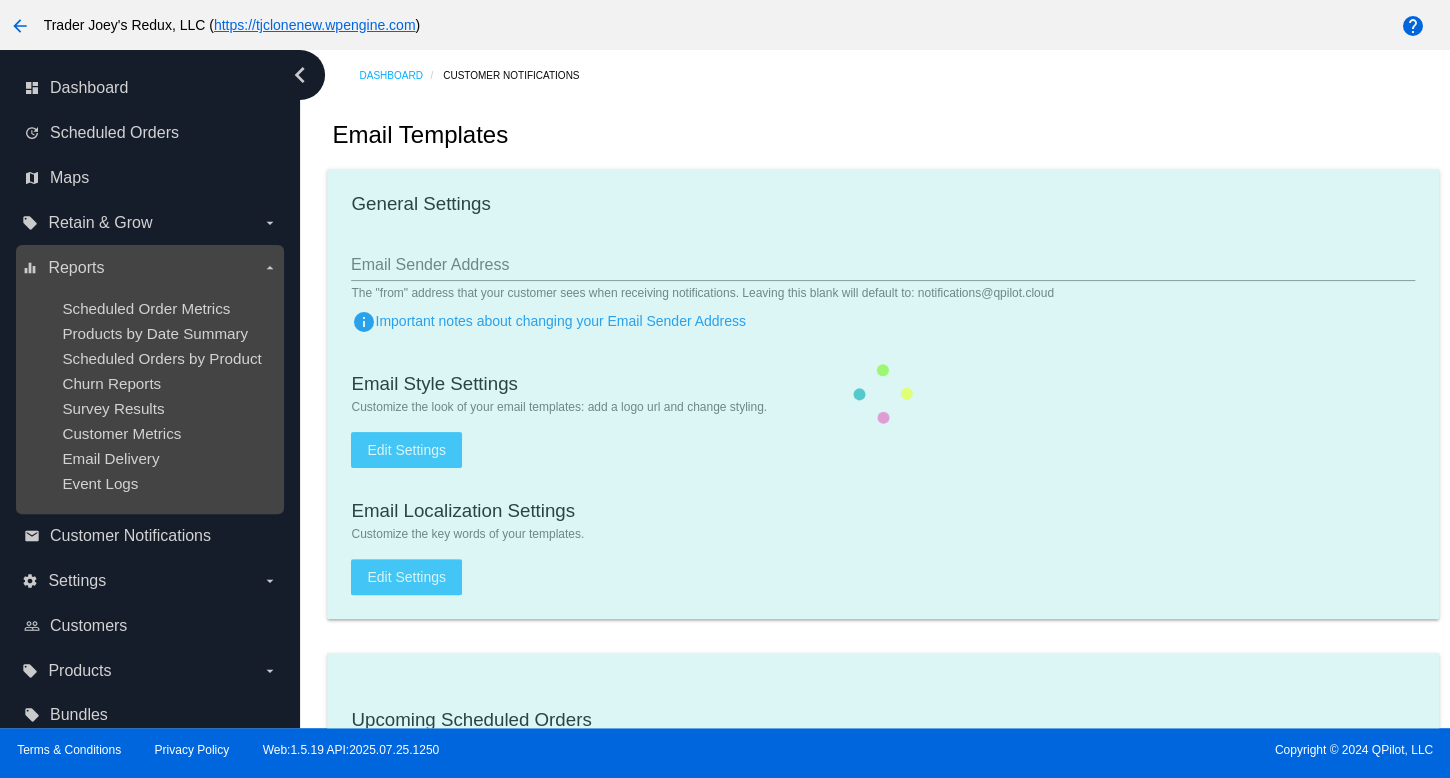 checkbox on "true" 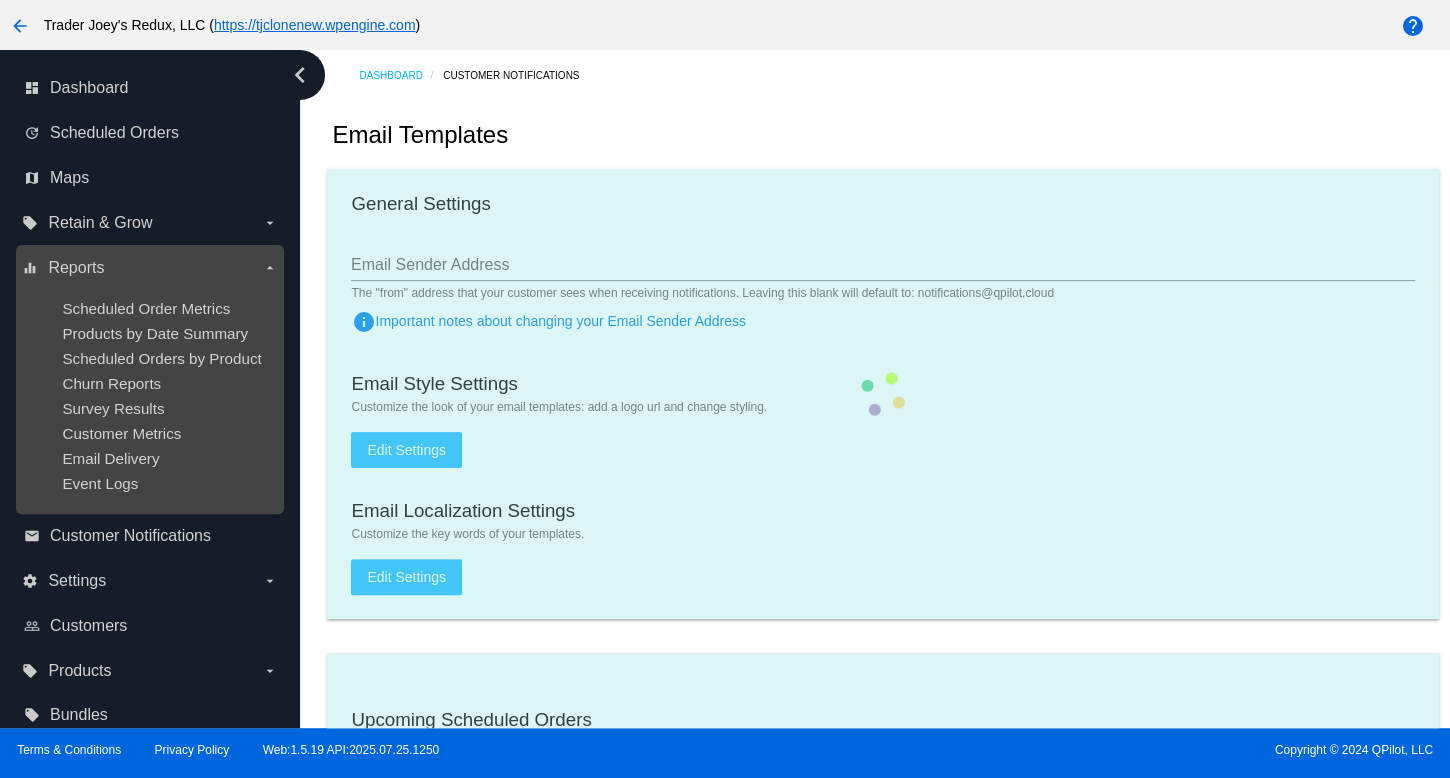 checkbox on "true" 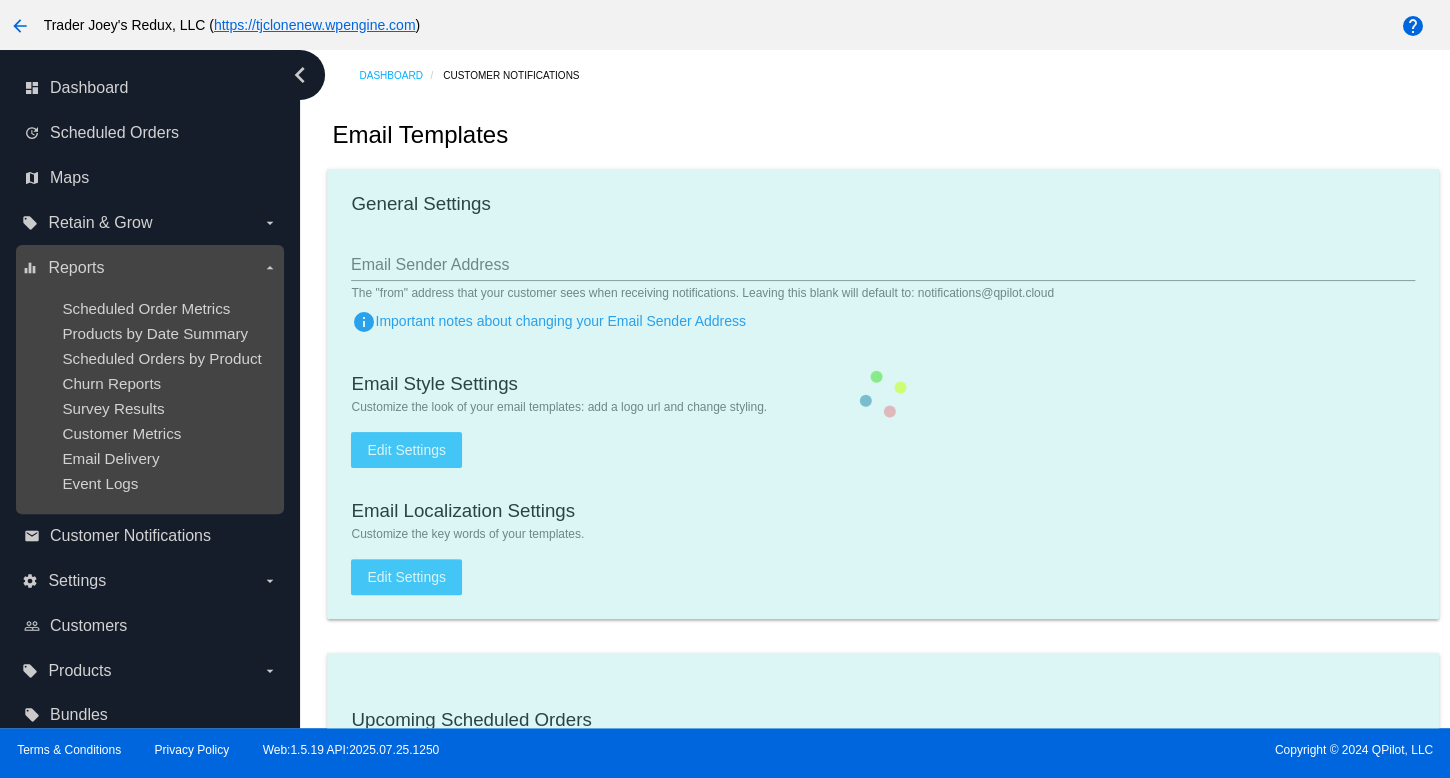 checkbox on "true" 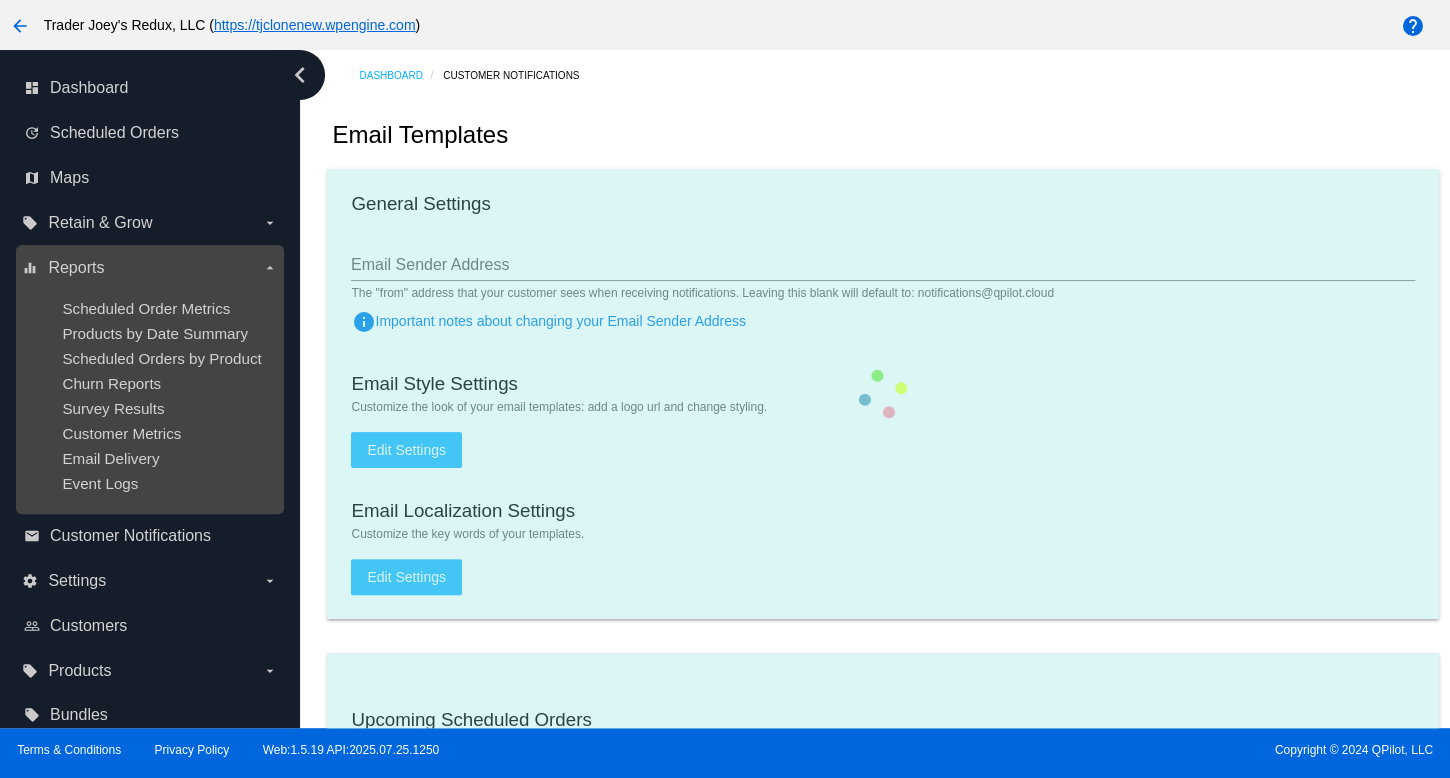 type on "[EMAIL]" 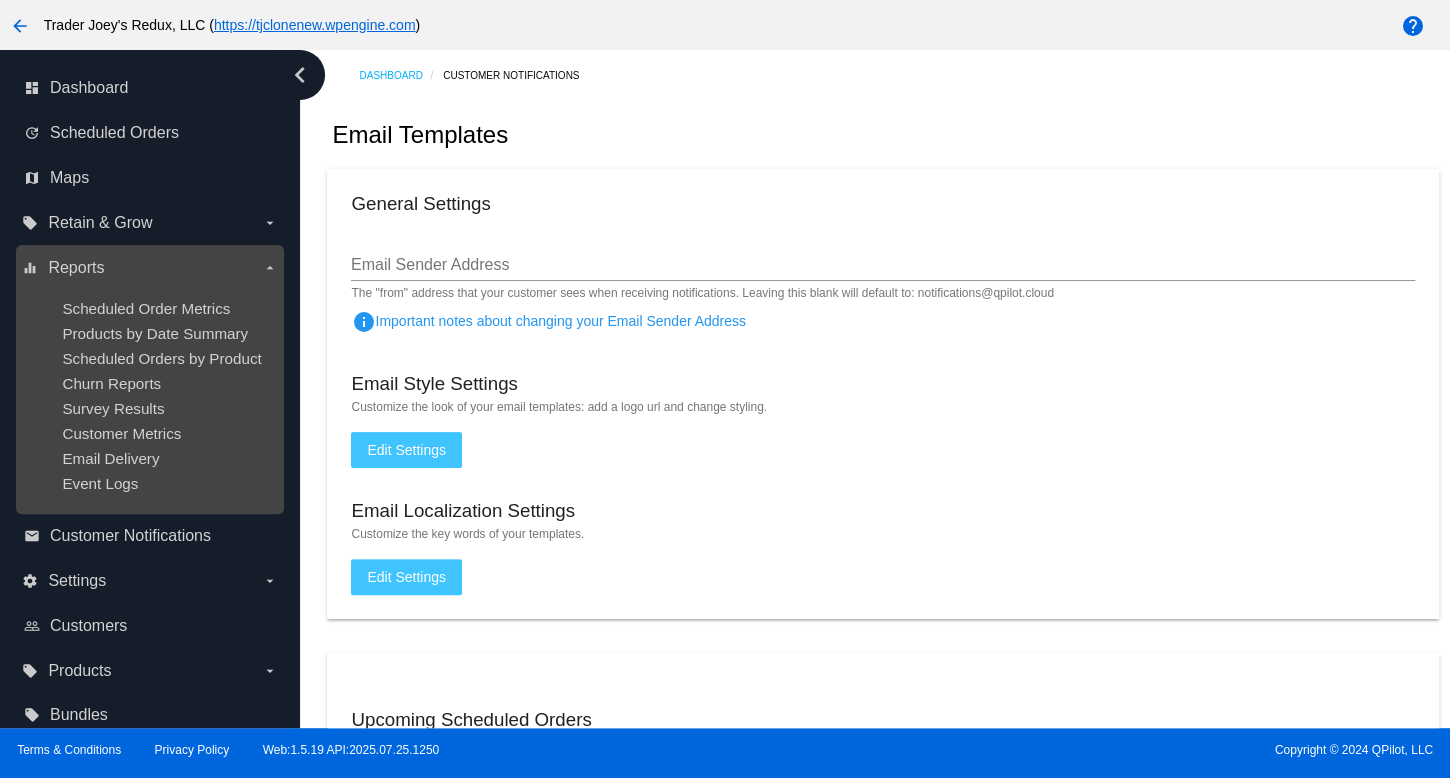 click on "Scheduled Order Metrics
Products by Date Summary
Scheduled Orders by Product
Churn Reports
Survey Results
Customer Metrics
Email Delivery
Event Logs" at bounding box center [149, 396] 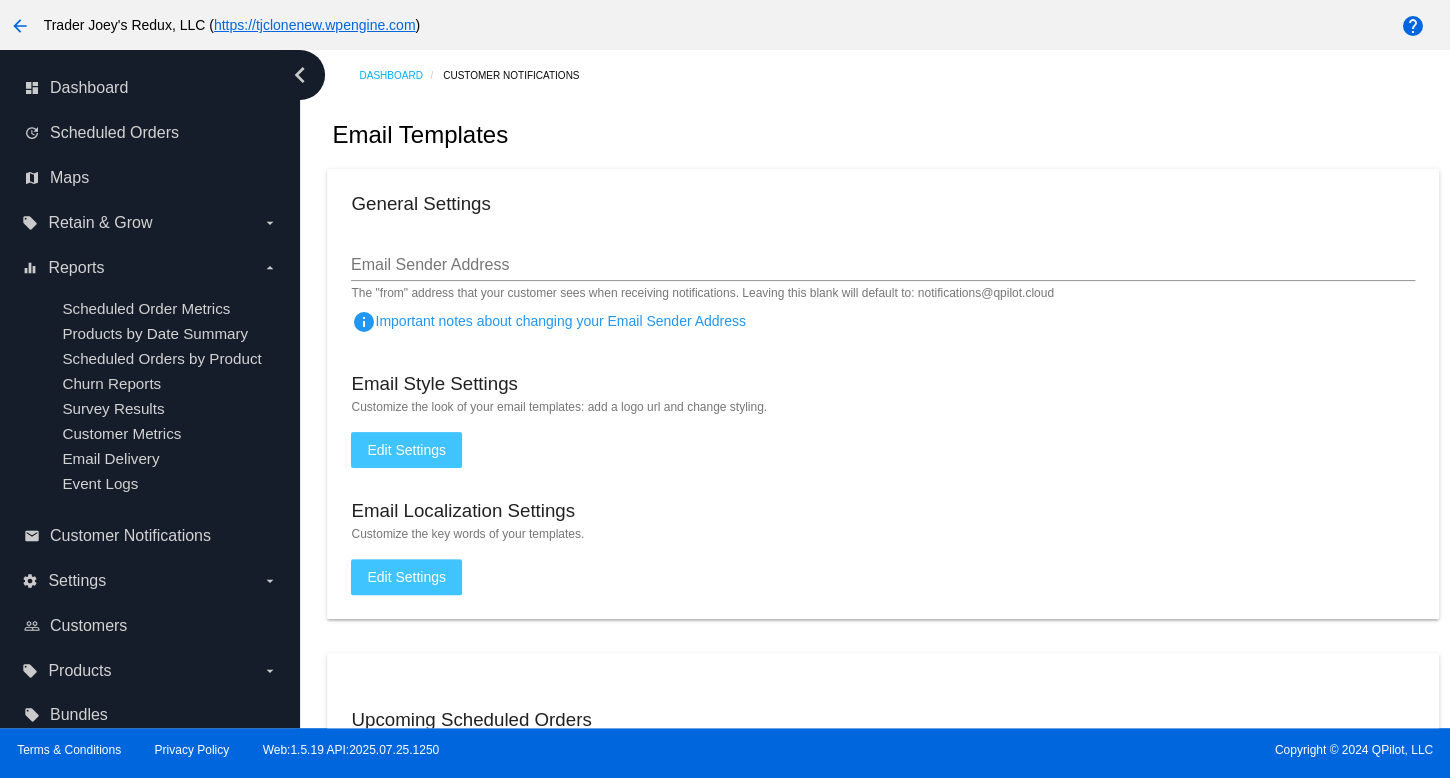 click on "General Settings
Email Sender Address The "from" address that your customer sees when receiving notifications. Leaving this blank
will default to: notifications@qpilot.cloud
info Important notes about changing your Email Sender Address
Email Style Settings
Customize the look of your email templates: add a logo url and change styling.
Edit Settings
Email Localization Settings
Customize the key words of your templates.
Edit Settings" 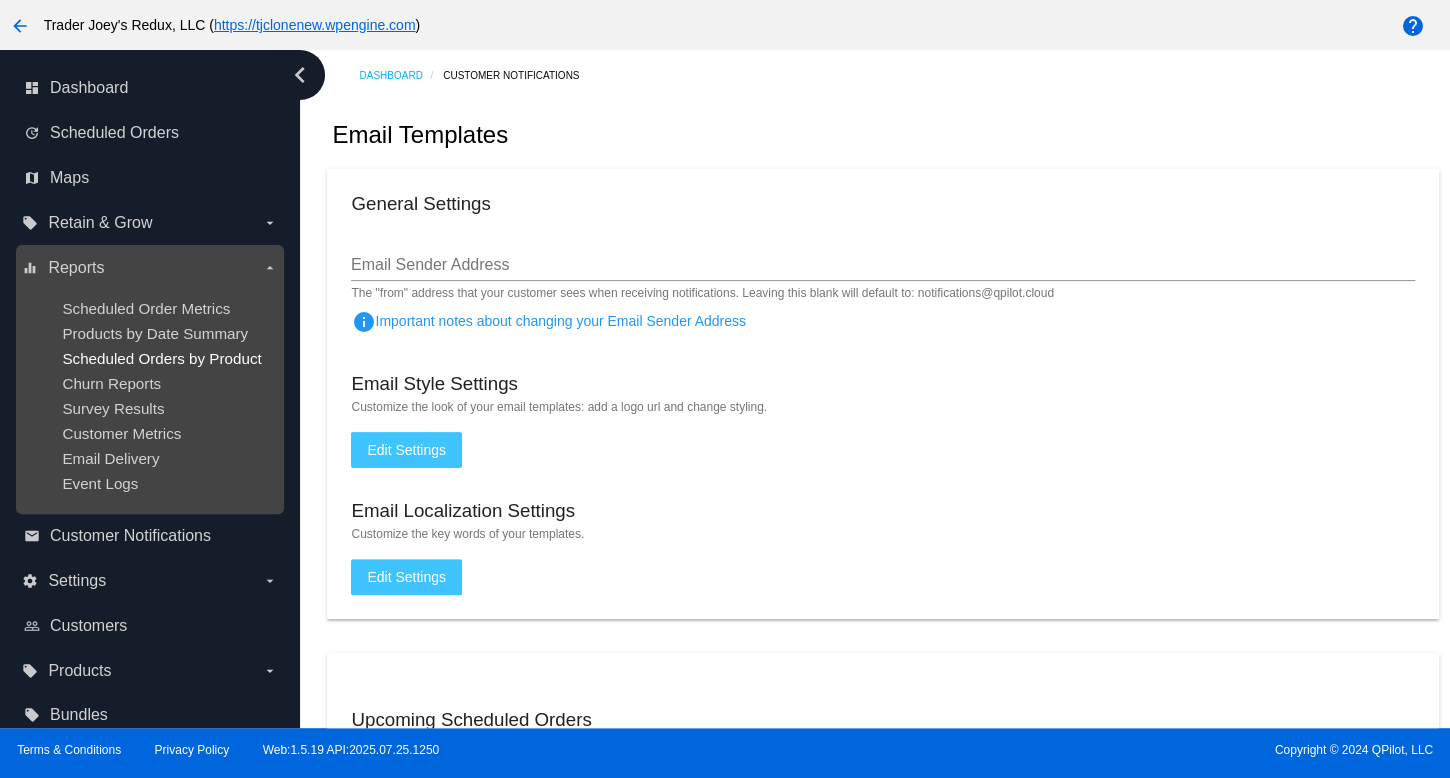 click on "Scheduled Orders by Product" at bounding box center (161, 358) 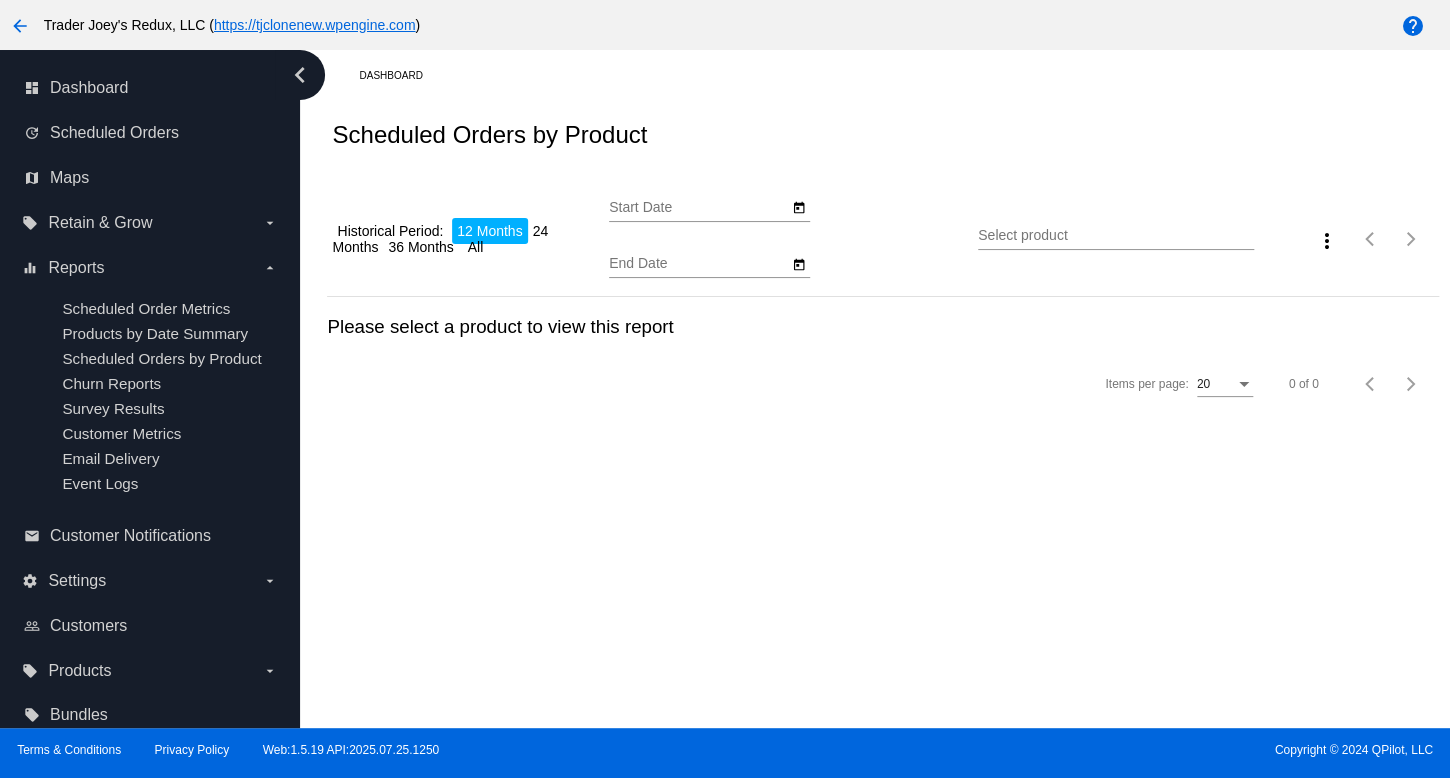 type on "[MONTH]/[DAY]/[YEAR]" 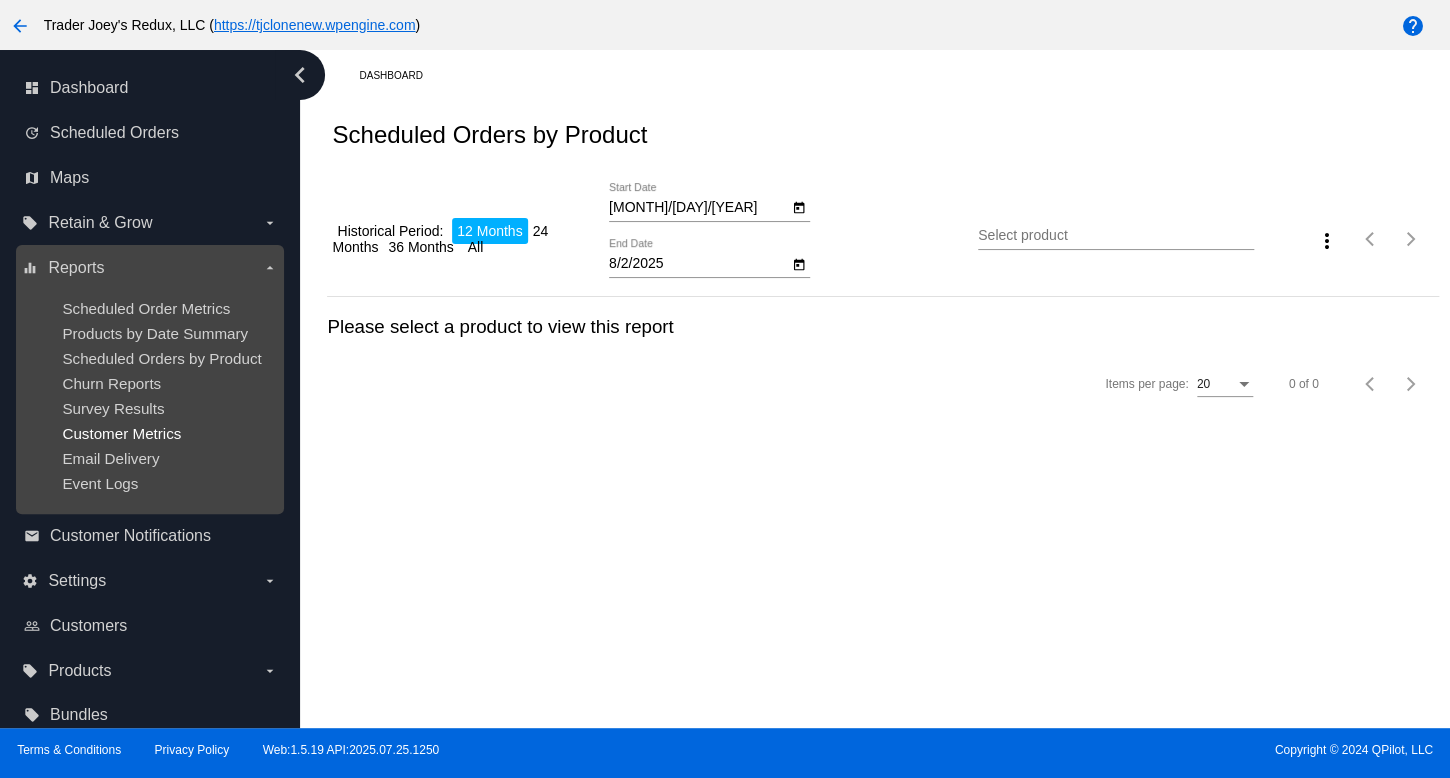 click on "Customer Metrics" at bounding box center (121, 433) 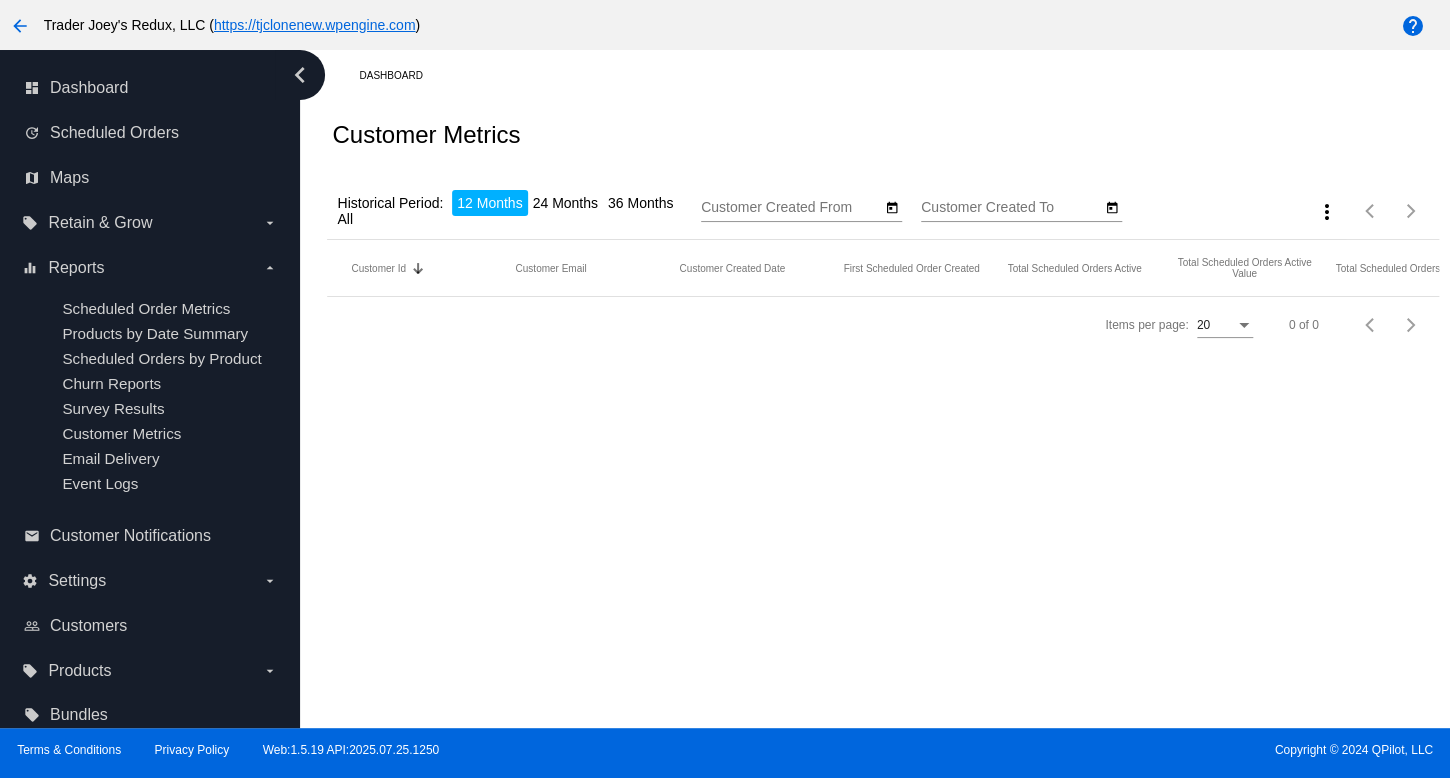 drag, startPoint x: 157, startPoint y: 421, endPoint x: 443, endPoint y: 300, distance: 310.54306 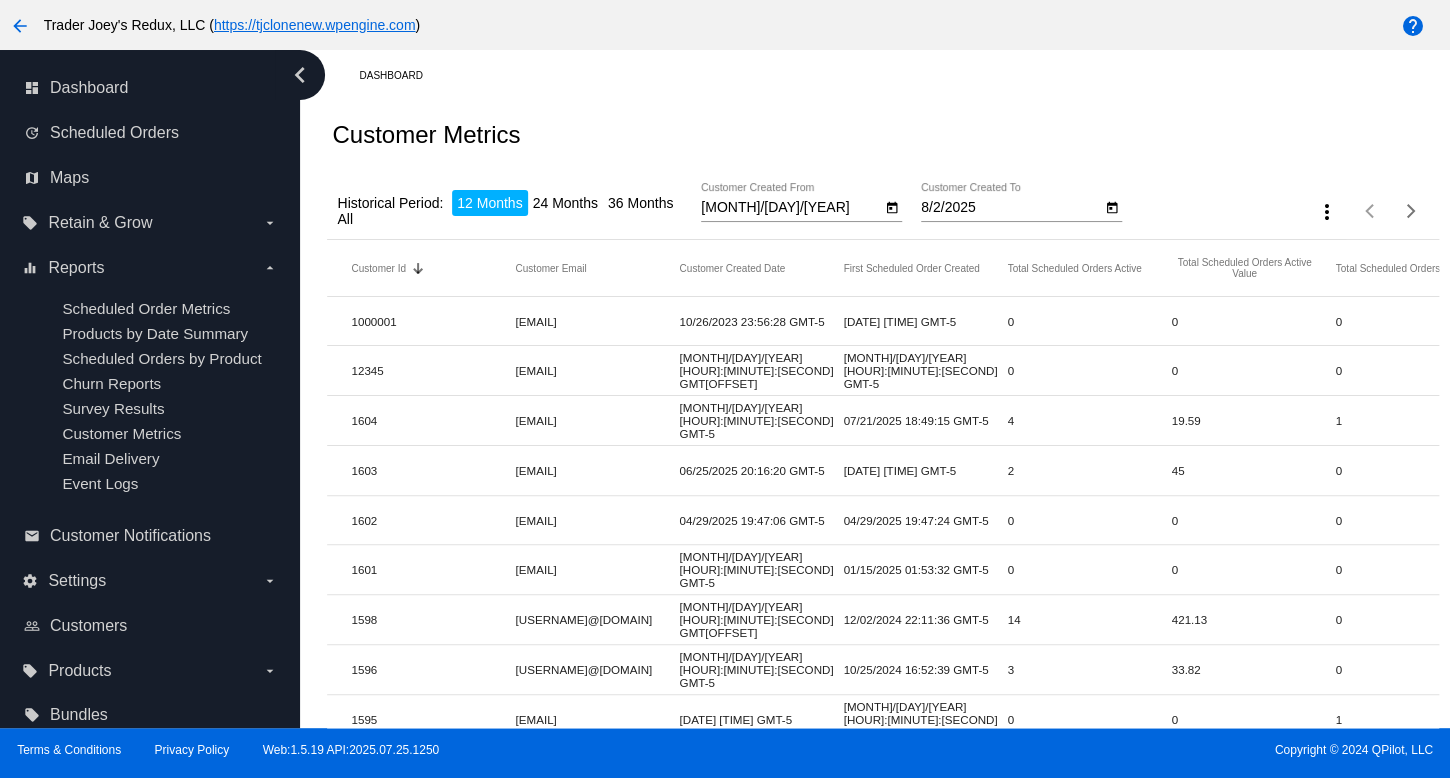 click on "Dashboard" at bounding box center [898, 75] 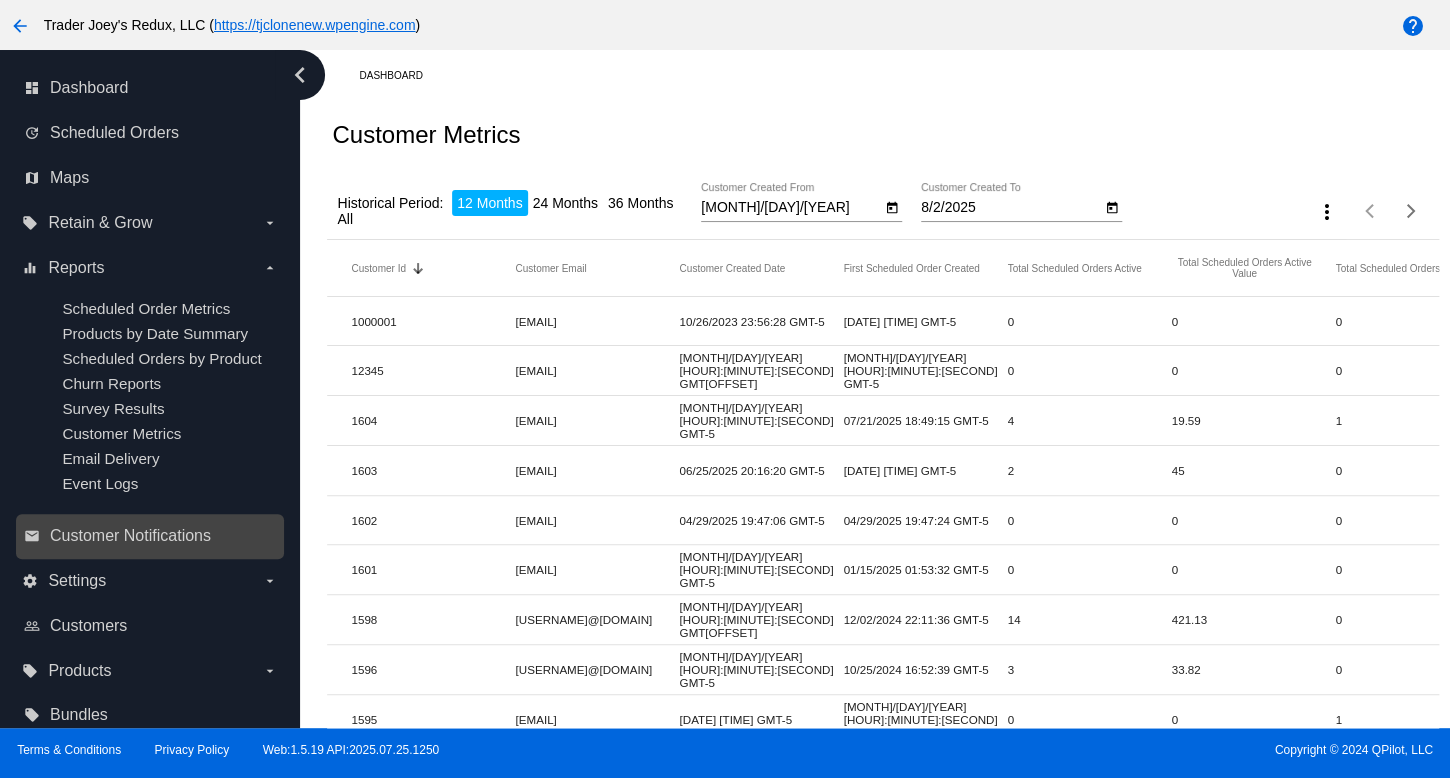 click on "email
Customer Notifications" at bounding box center [150, 536] 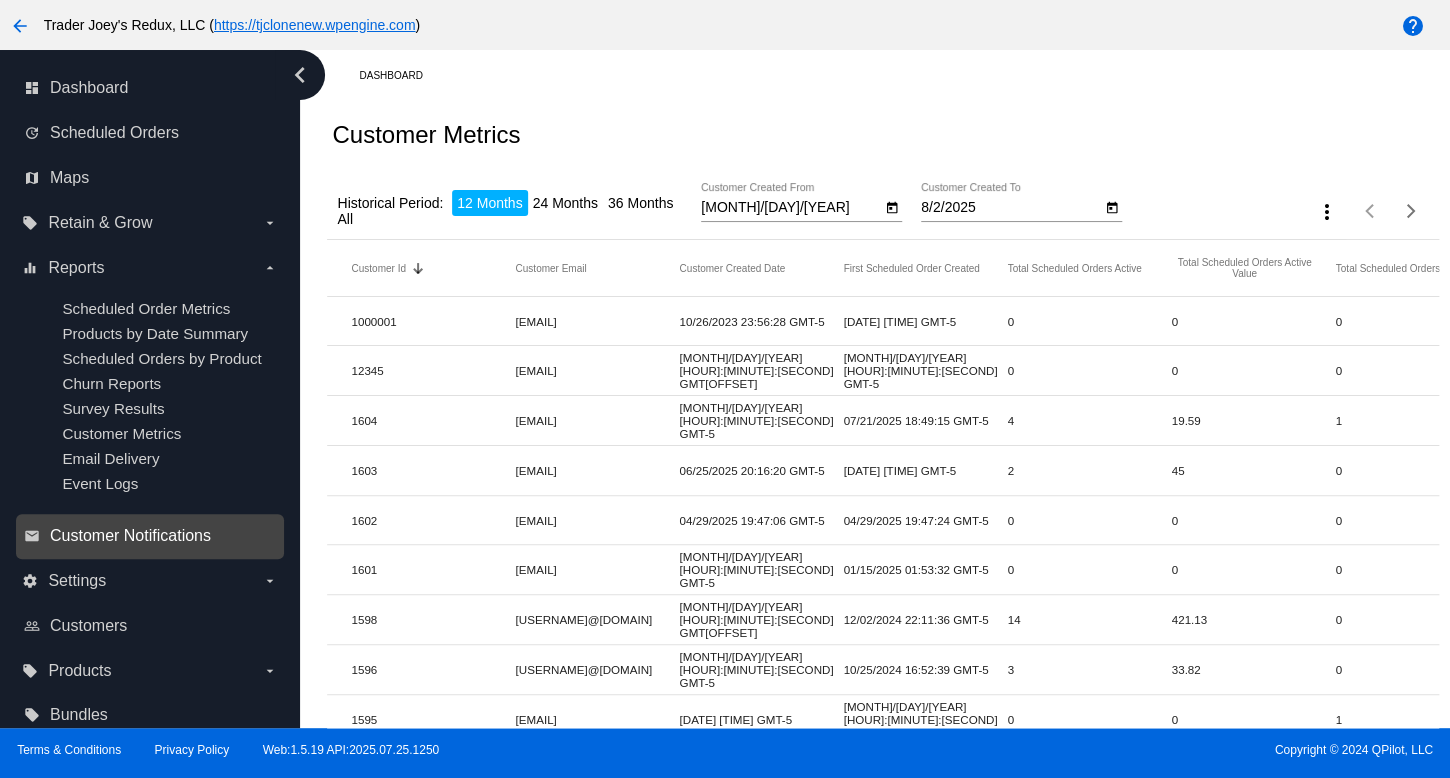 click on "Customer Notifications" at bounding box center (130, 536) 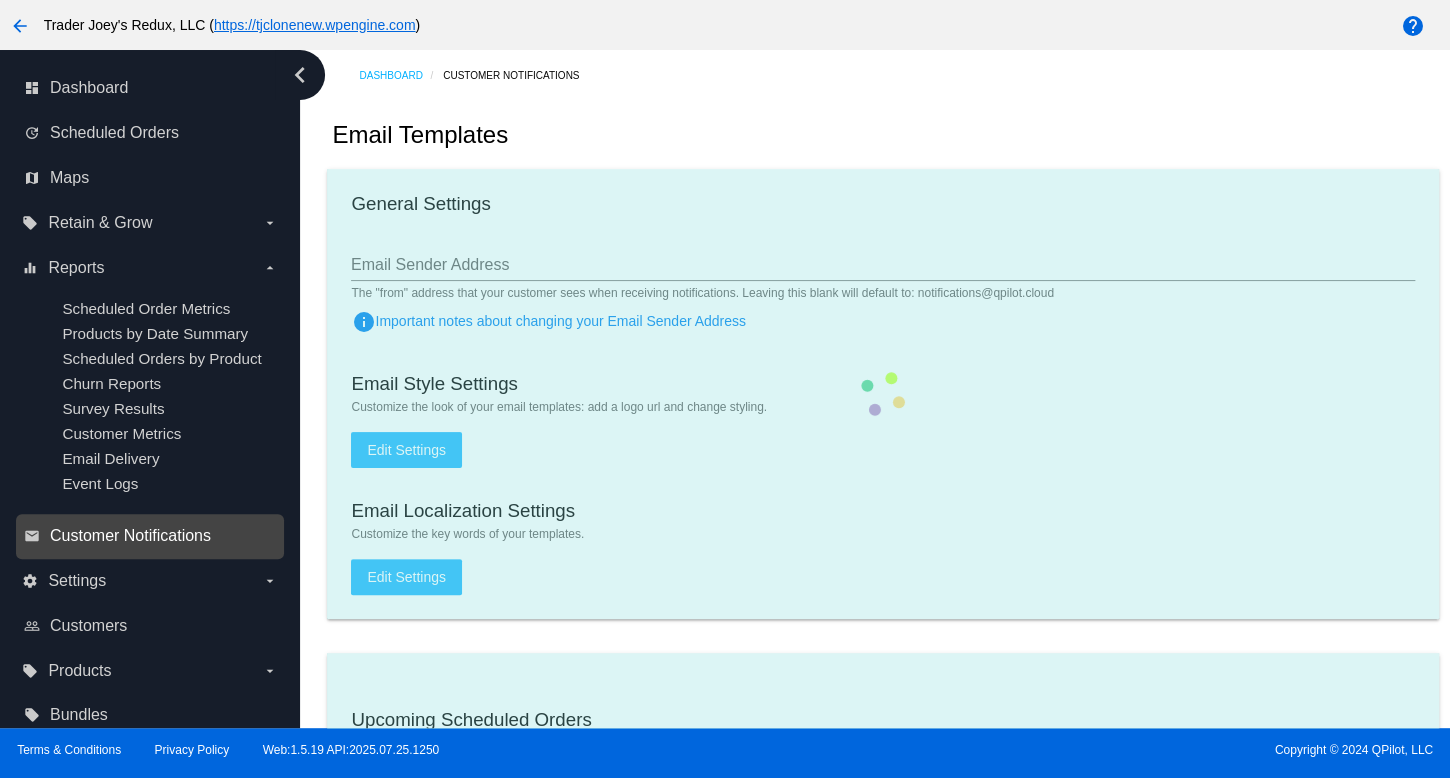 checkbox on "true" 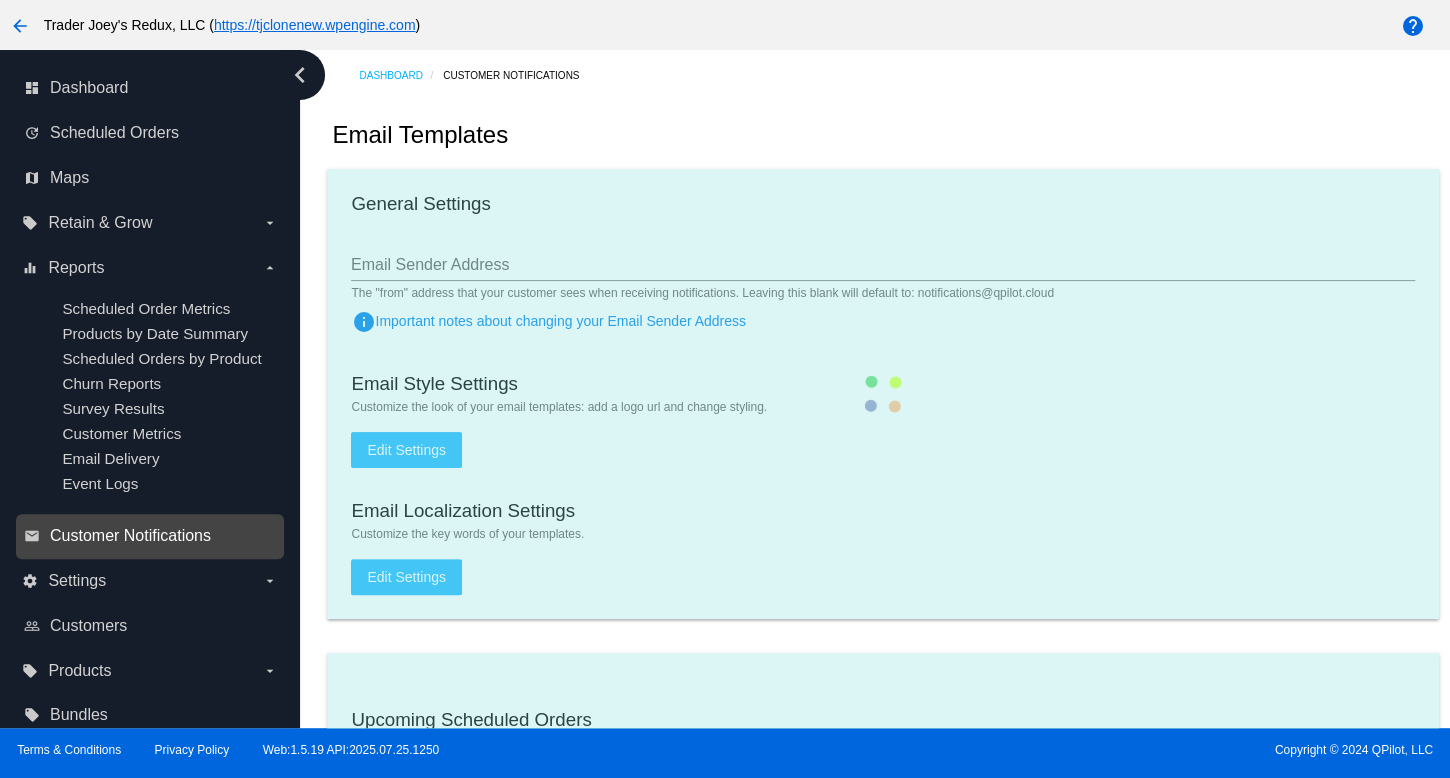 checkbox on "true" 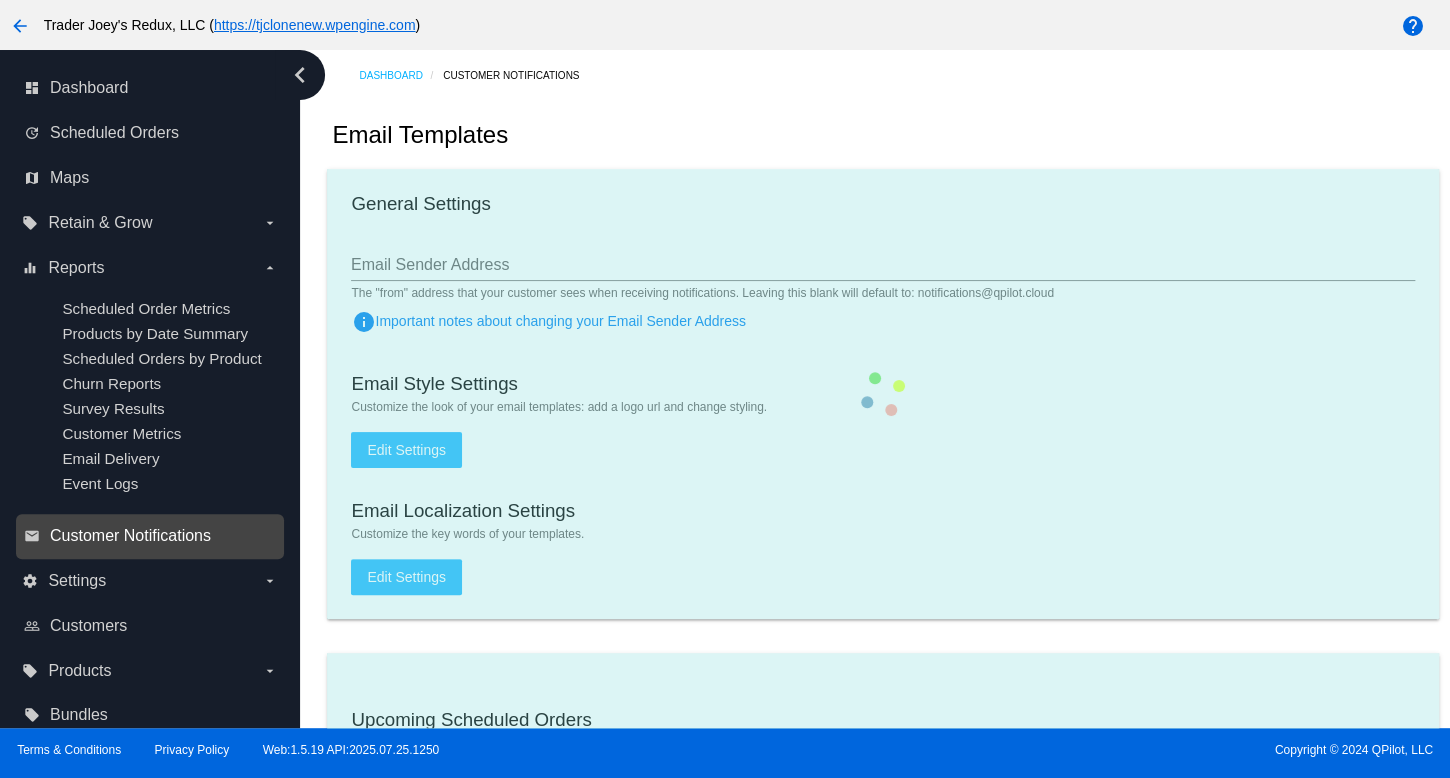 type on "1" 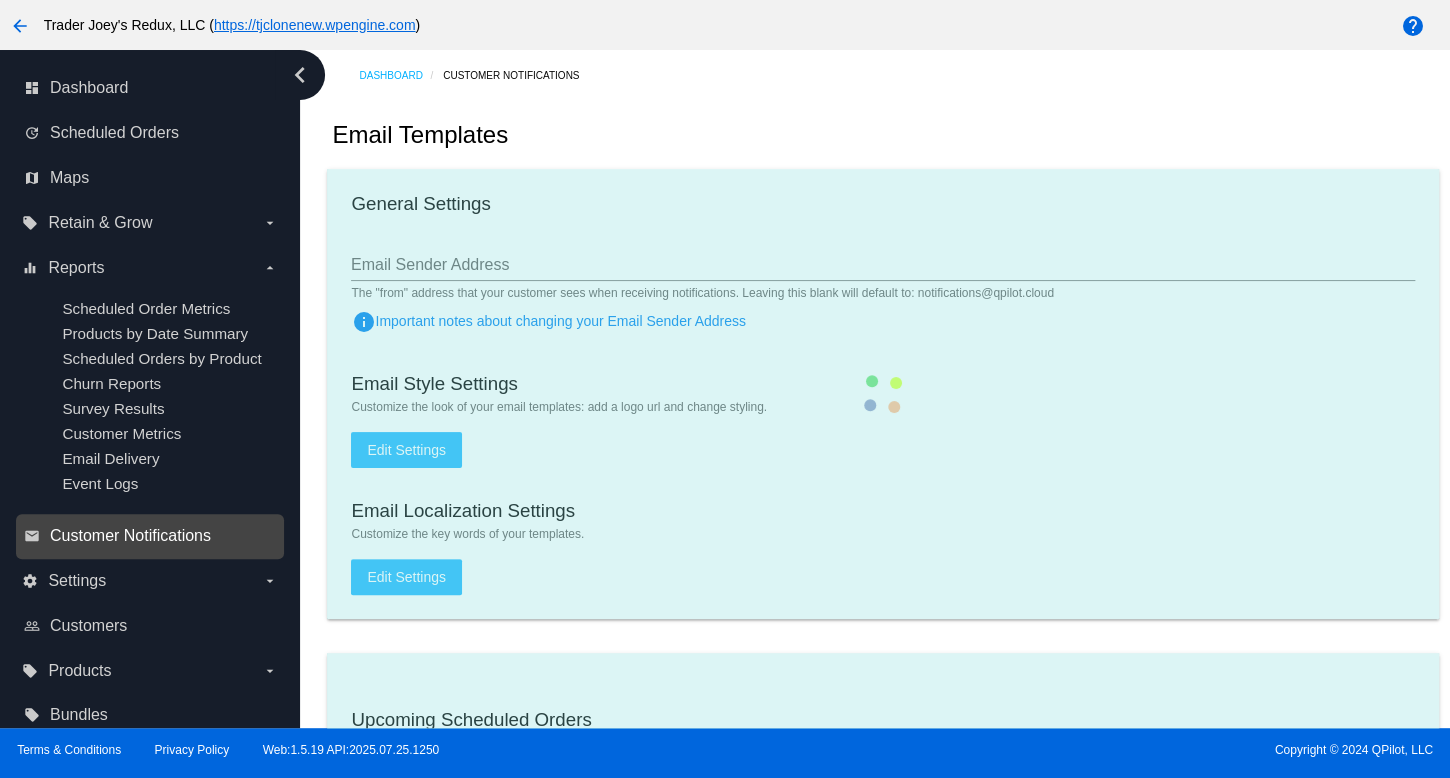 checkbox on "true" 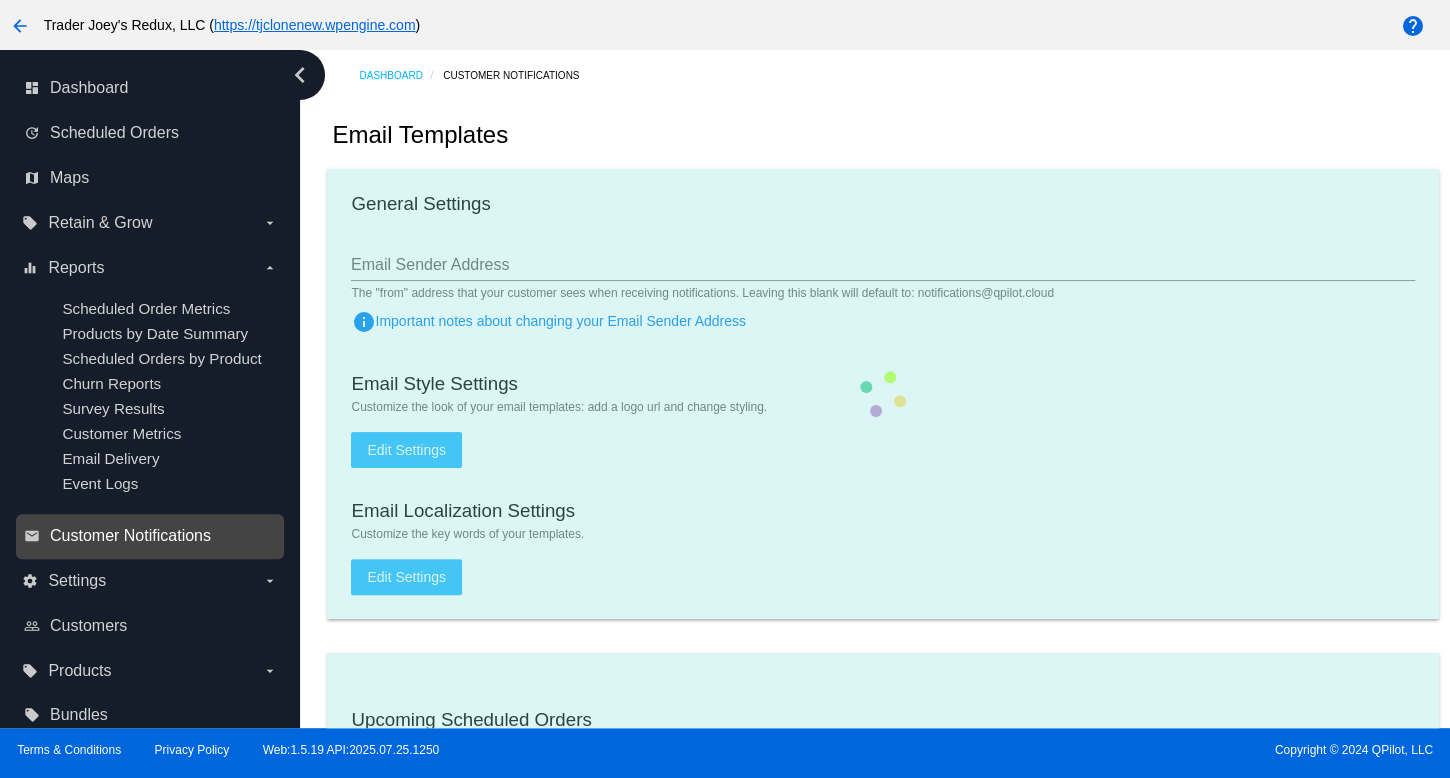 checkbox on "true" 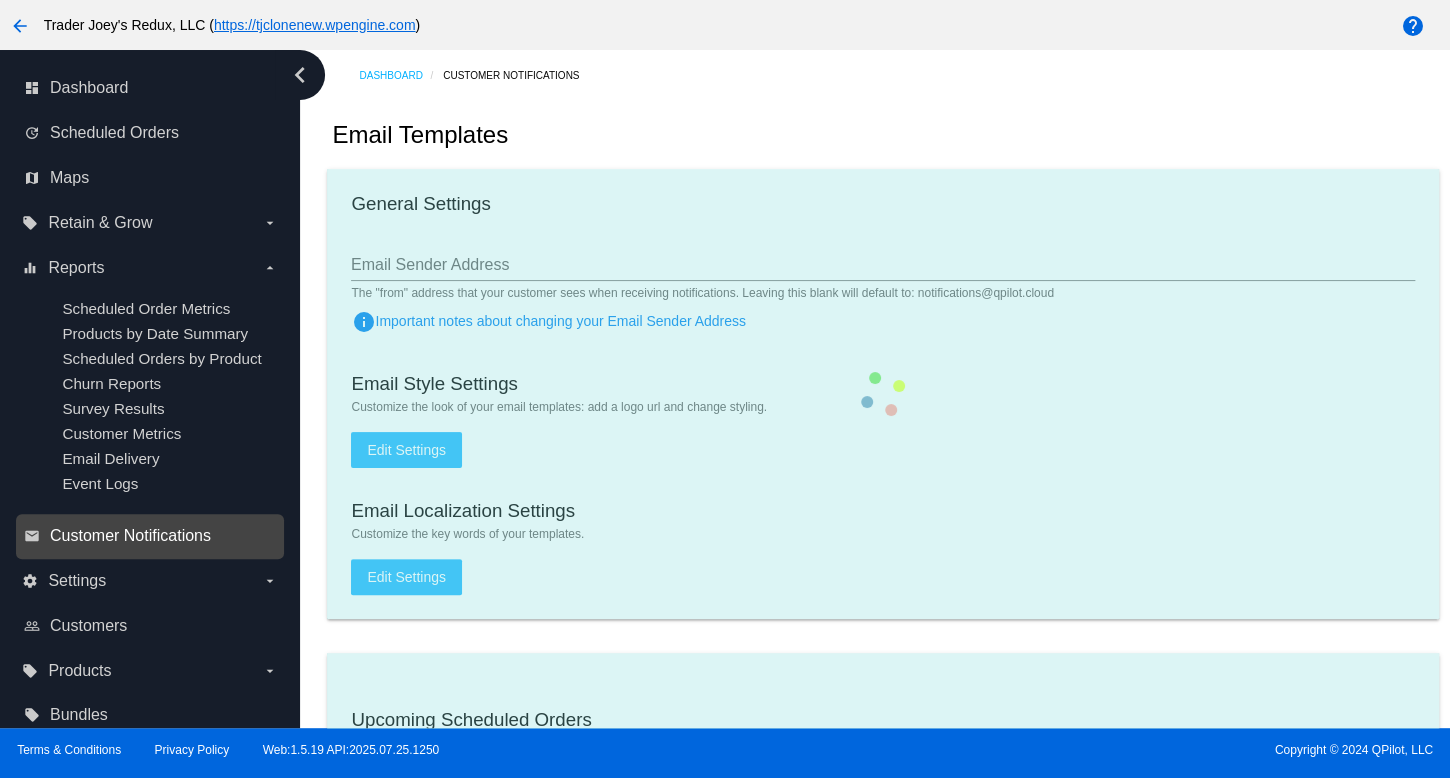 checkbox on "true" 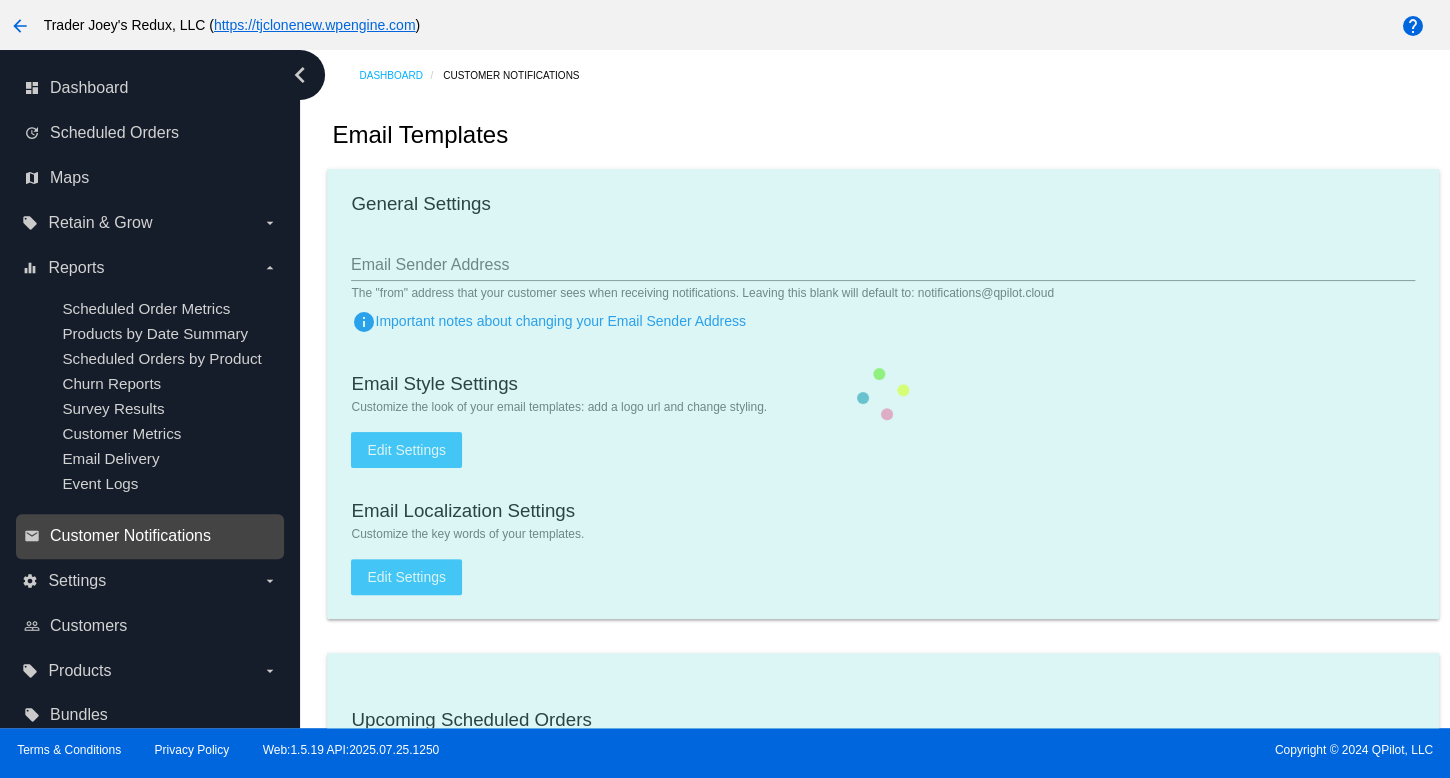 checkbox on "true" 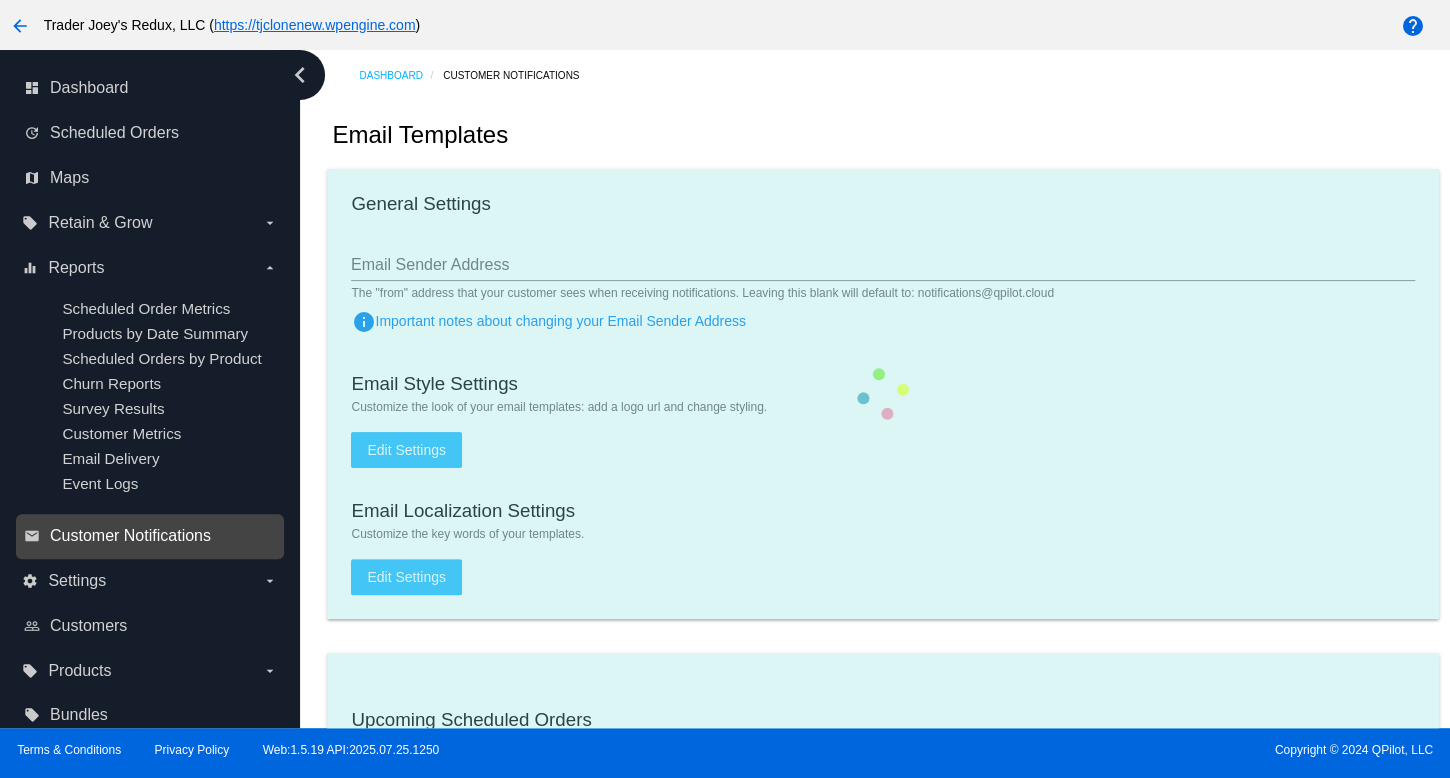 type on "[EMAIL]" 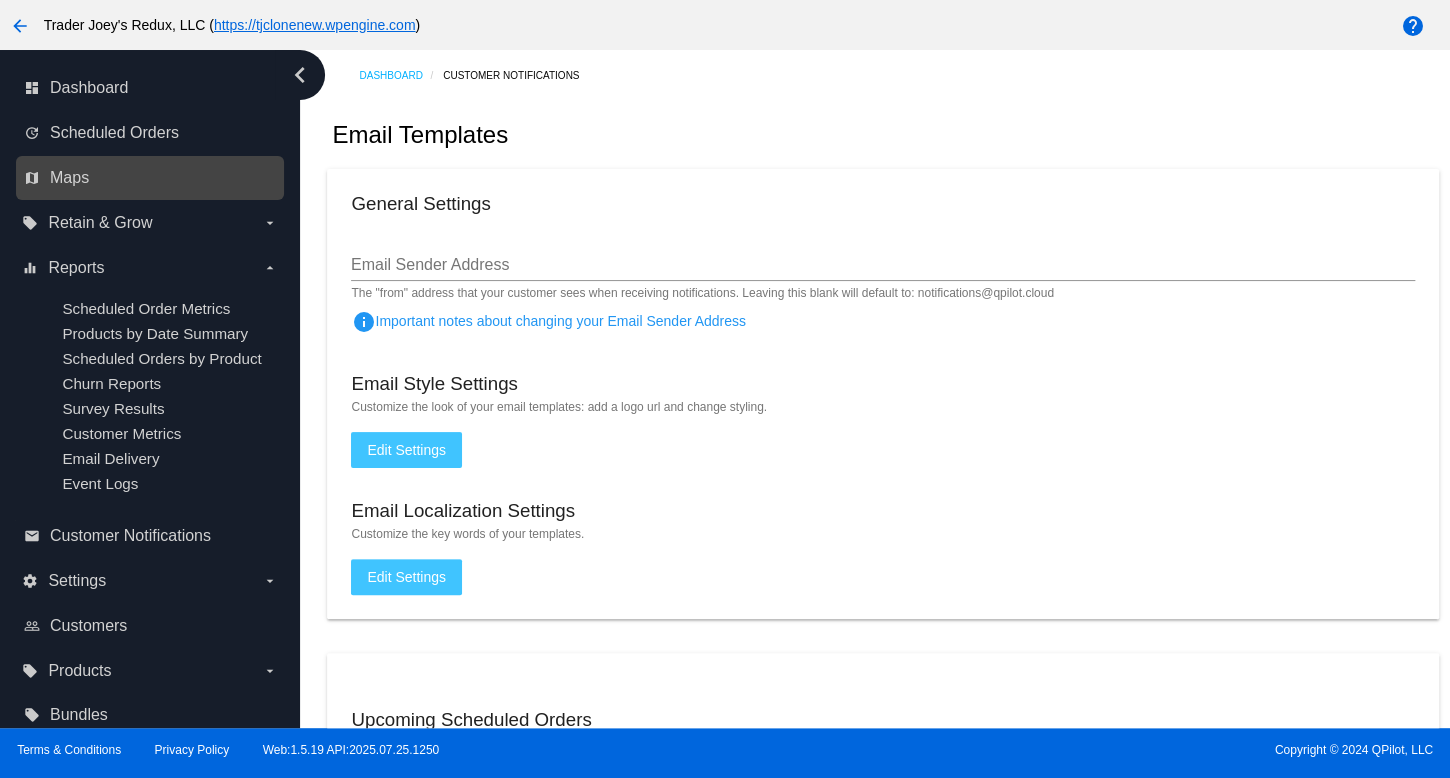 click on "map
Maps" at bounding box center (151, 178) 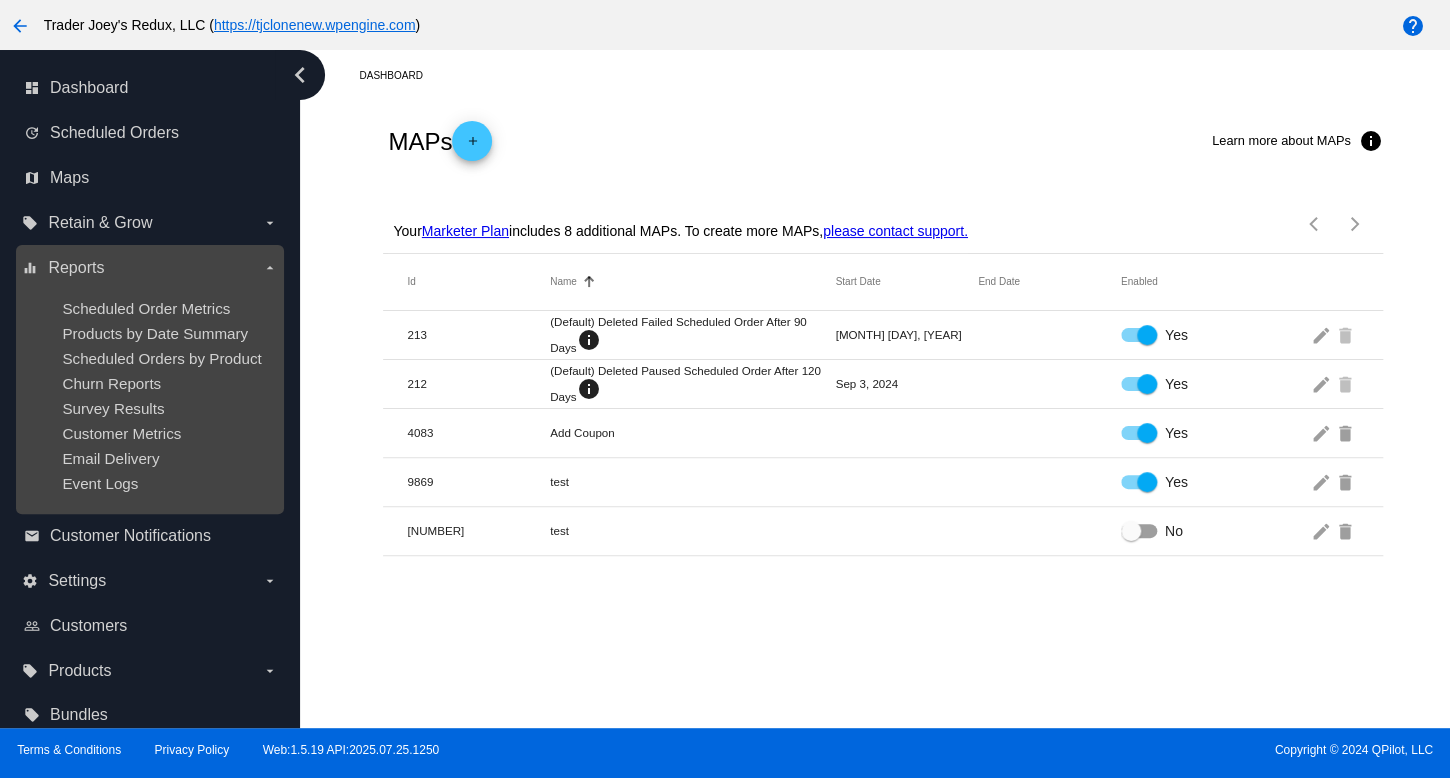 click on "Scheduled Order Metrics
Products by Date Summary
Scheduled Orders by Product
Churn Reports
Survey Results
Customer Metrics
Email Delivery
Event Logs" at bounding box center [149, 396] 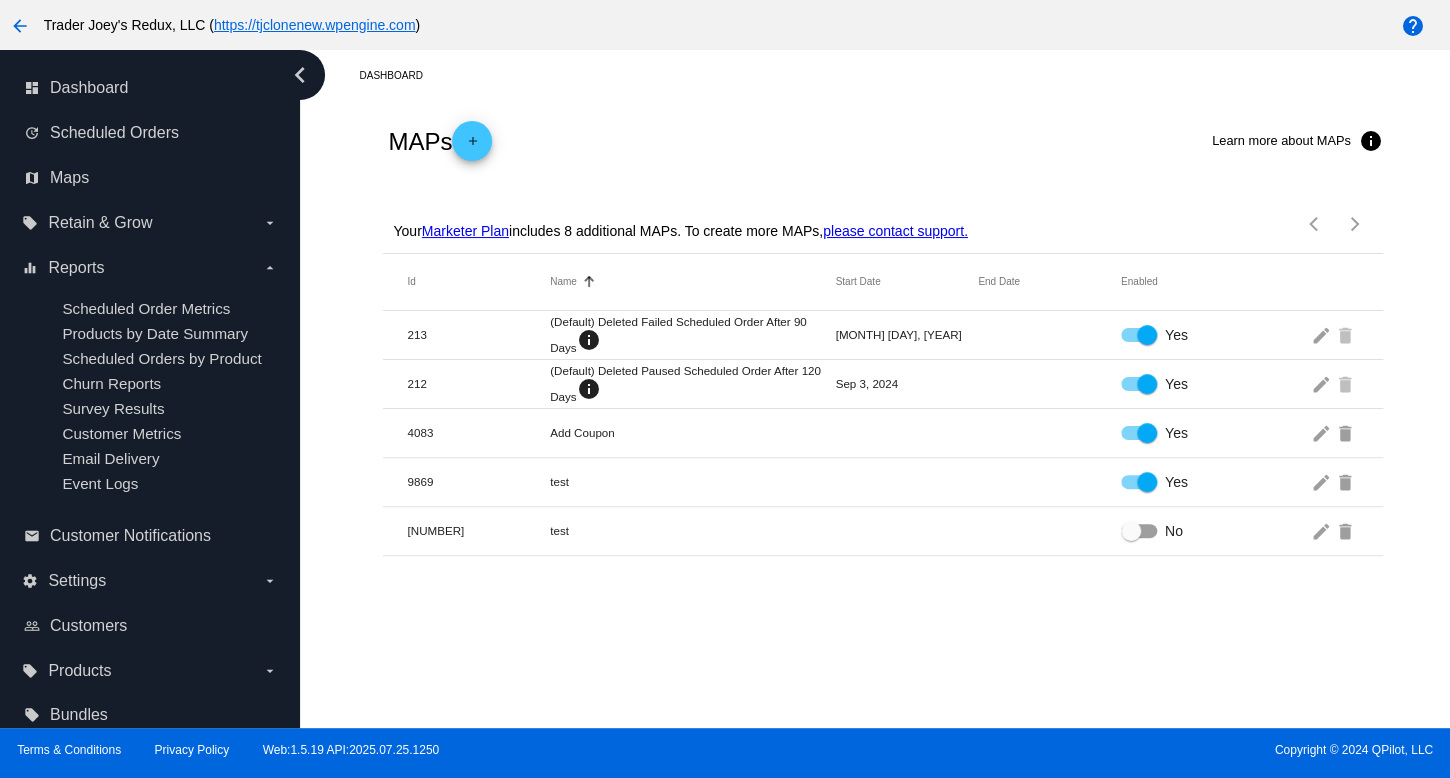 click on "212
(Default) Deleted Paused Scheduled Order After 120 Days
info
[DATE]
Yes
edit
delete" 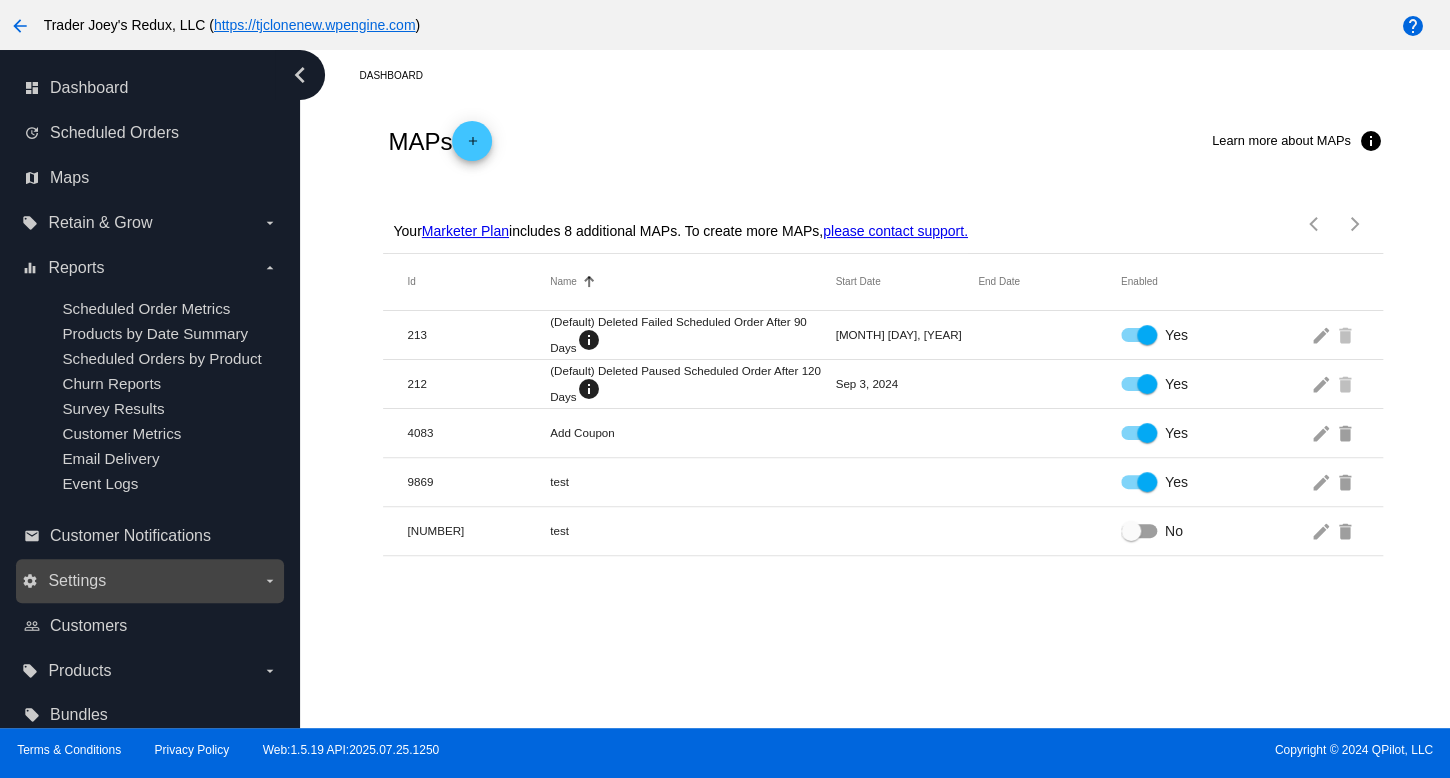 click on "settings" at bounding box center (30, 581) 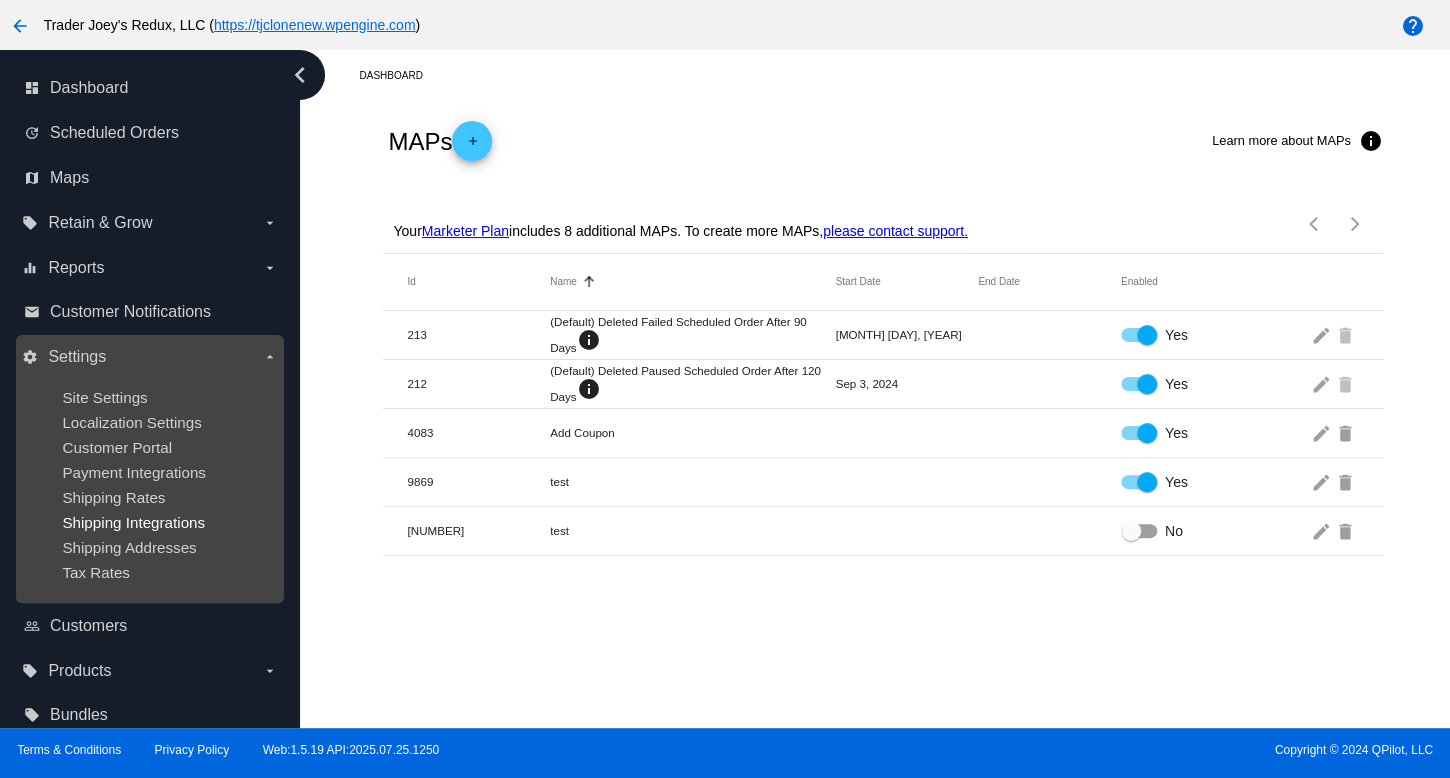 click on "Shipping Integrations" at bounding box center [133, 522] 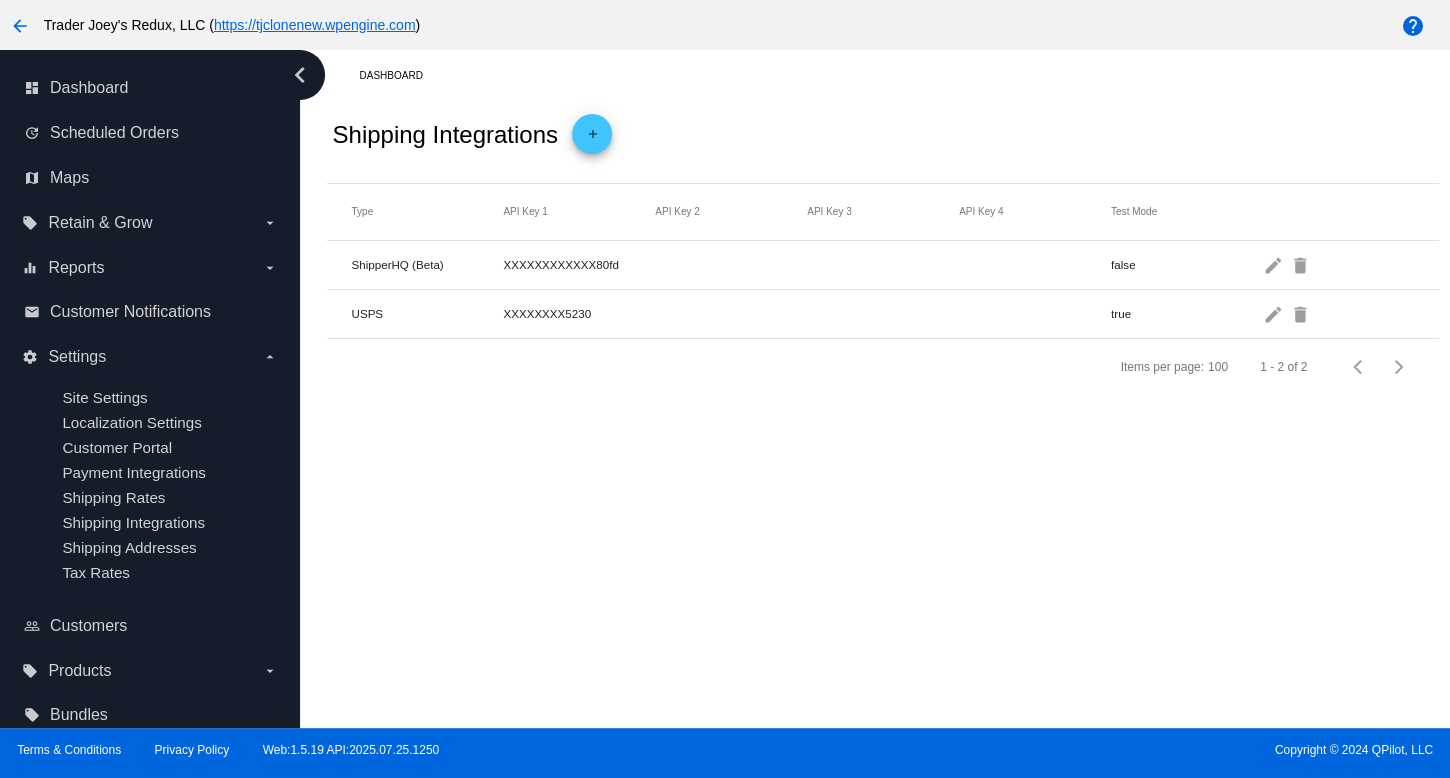drag, startPoint x: 1008, startPoint y: 660, endPoint x: 1009, endPoint y: 649, distance: 11.045361 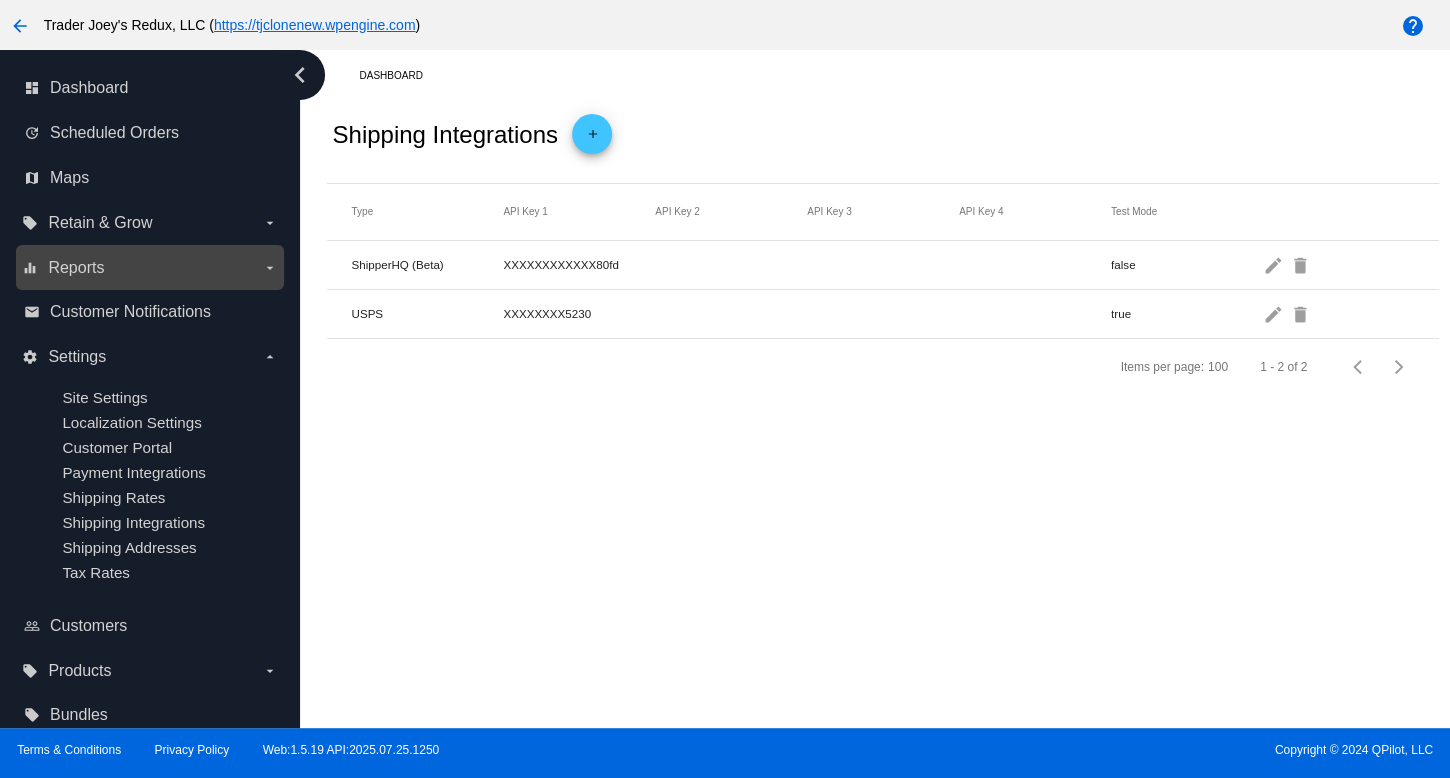 click on "equalizer
Reports
arrow_drop_down" at bounding box center (150, 267) 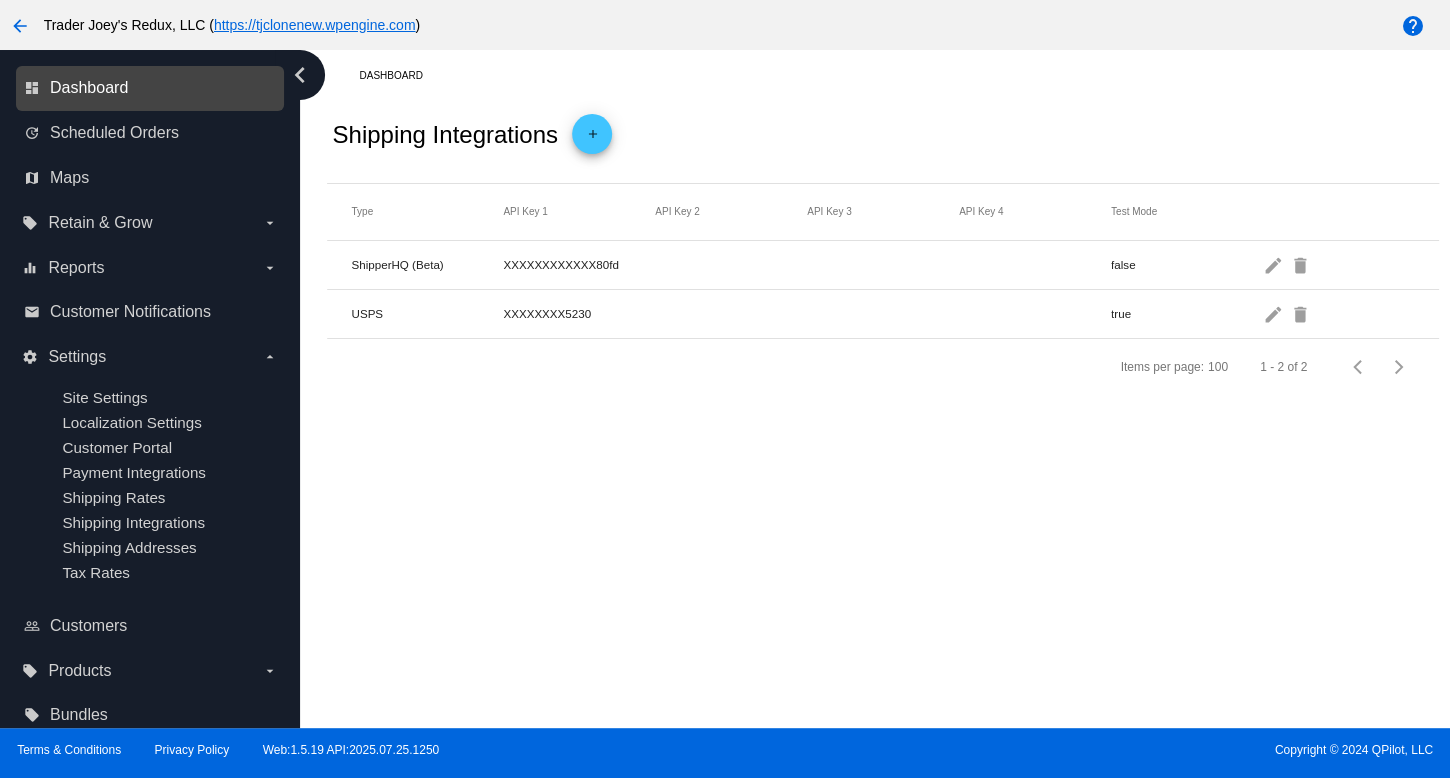 click on "Dashboard" at bounding box center [89, 88] 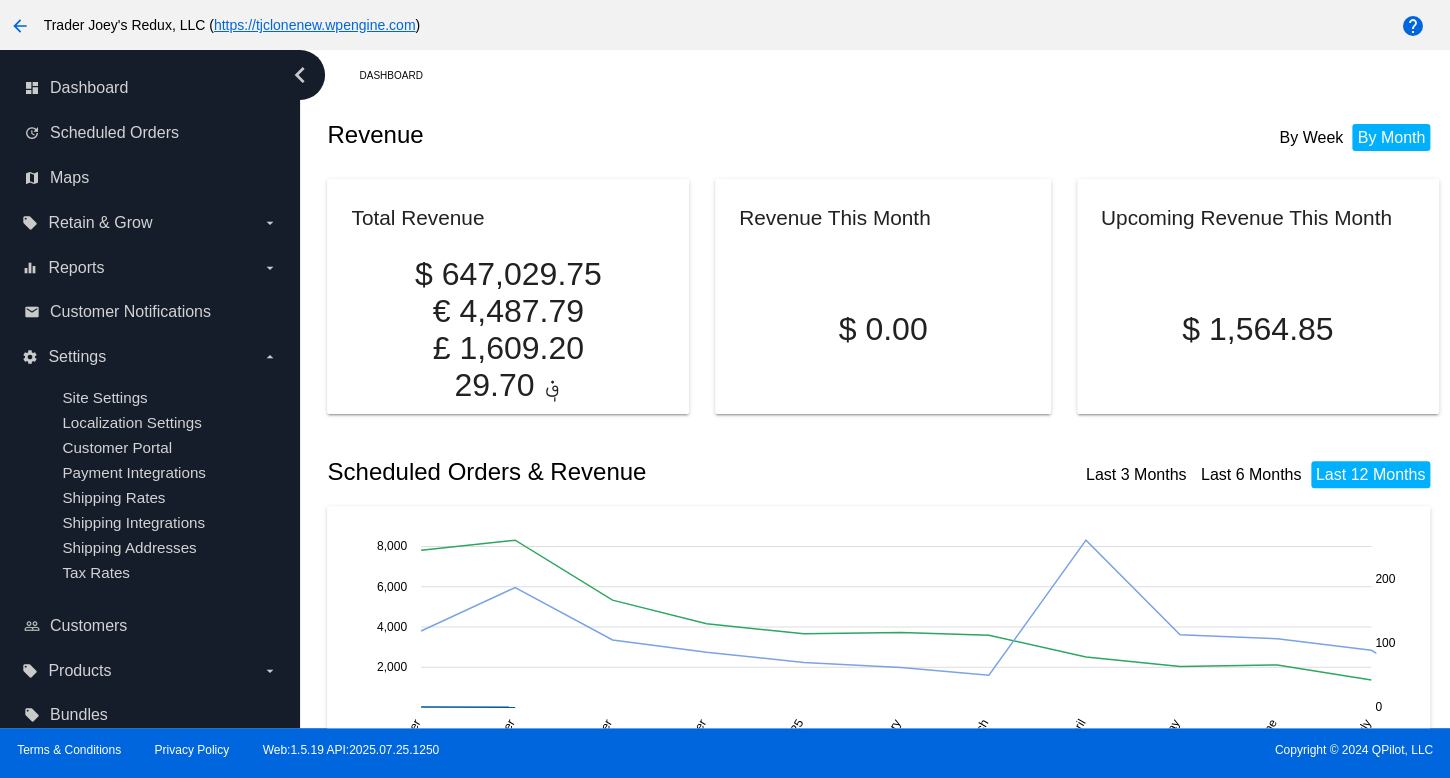 click on "Upcoming Revenue This Month
$
1,564.85" 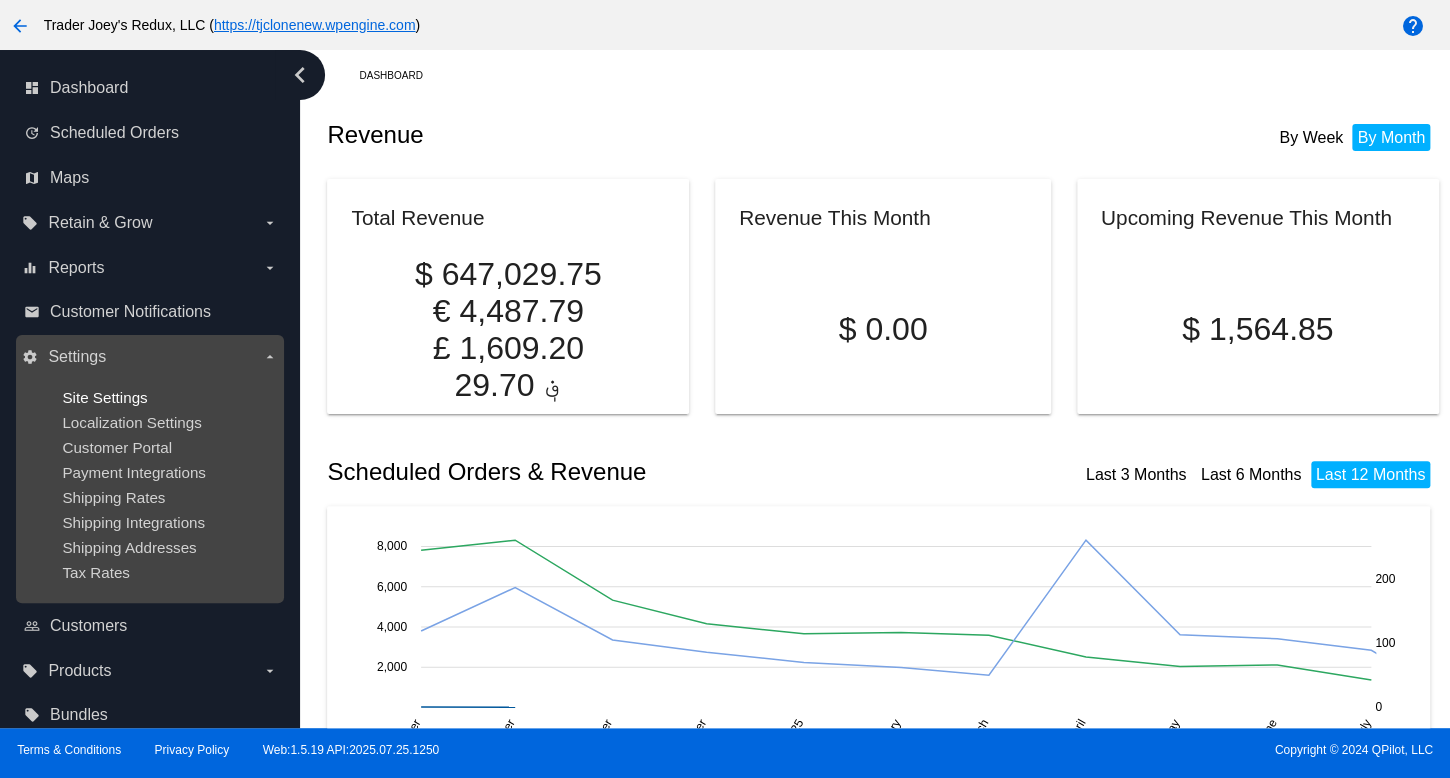 click on "Site Settings" at bounding box center [165, 397] 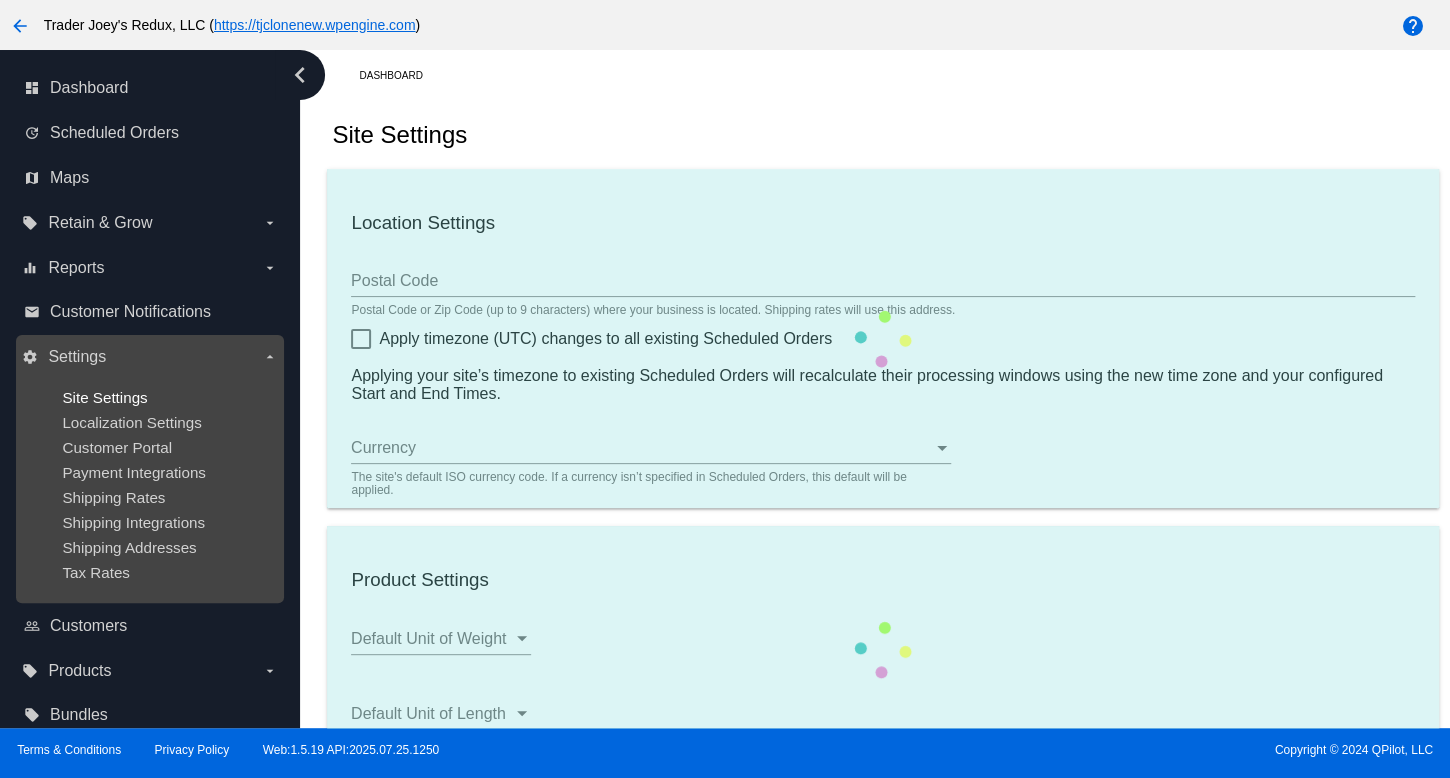 type on "80034" 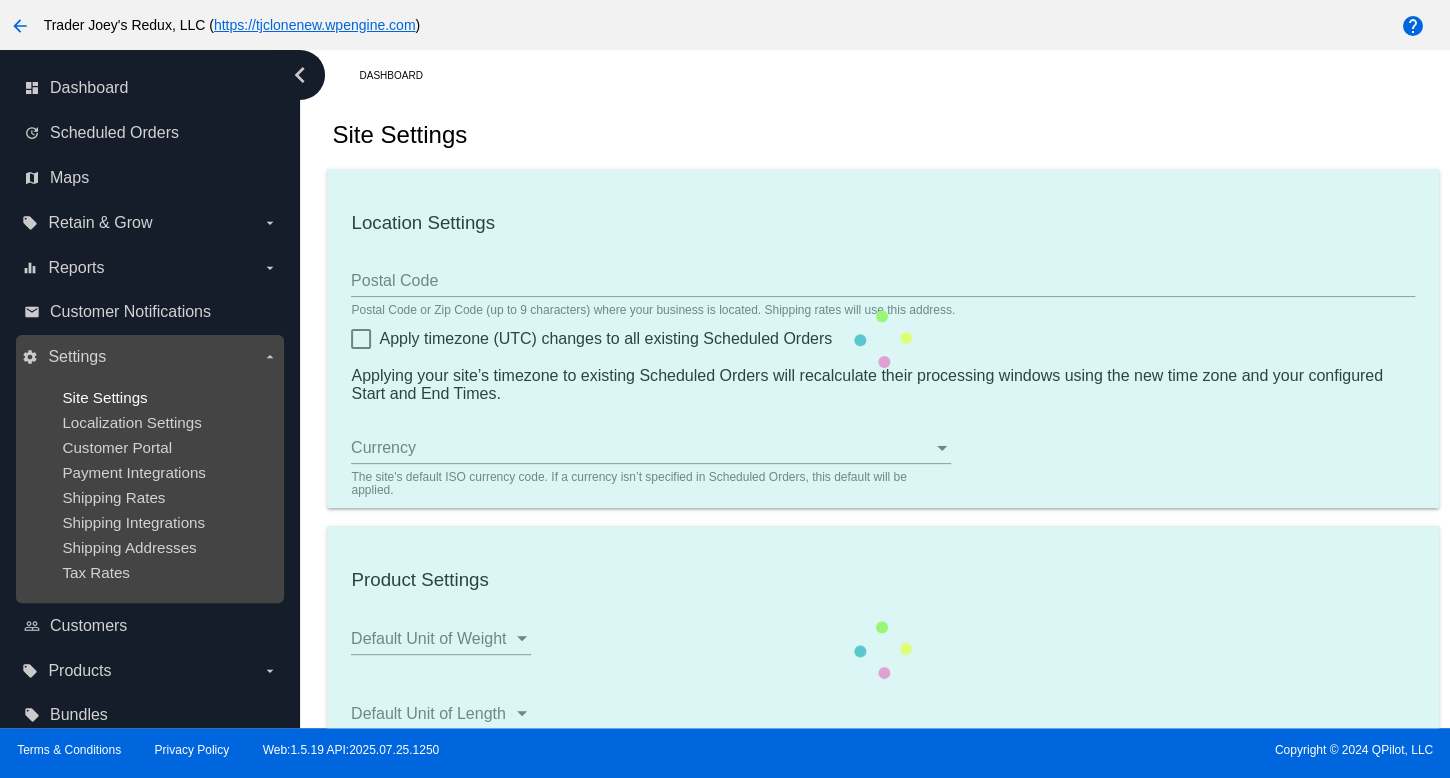 checkbox on "true" 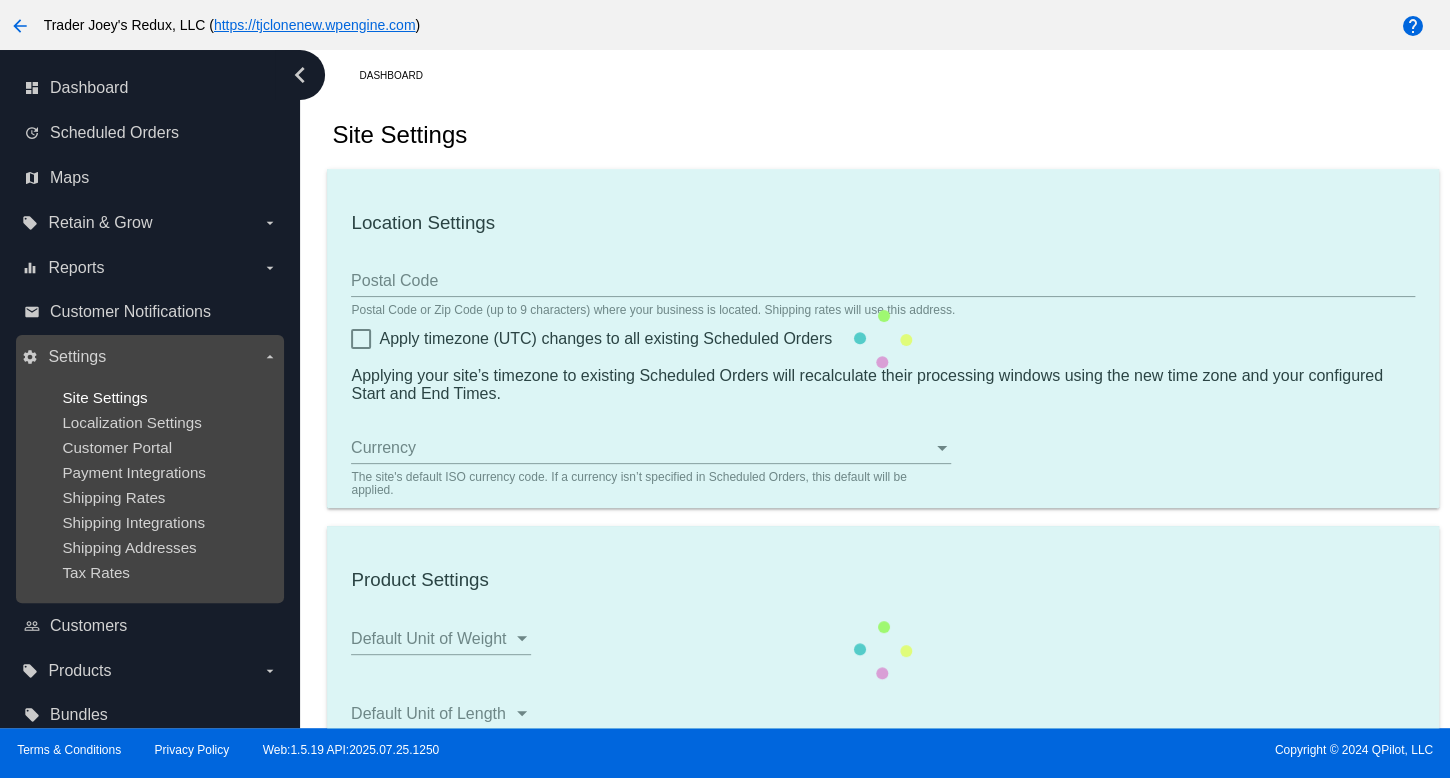 checkbox on "true" 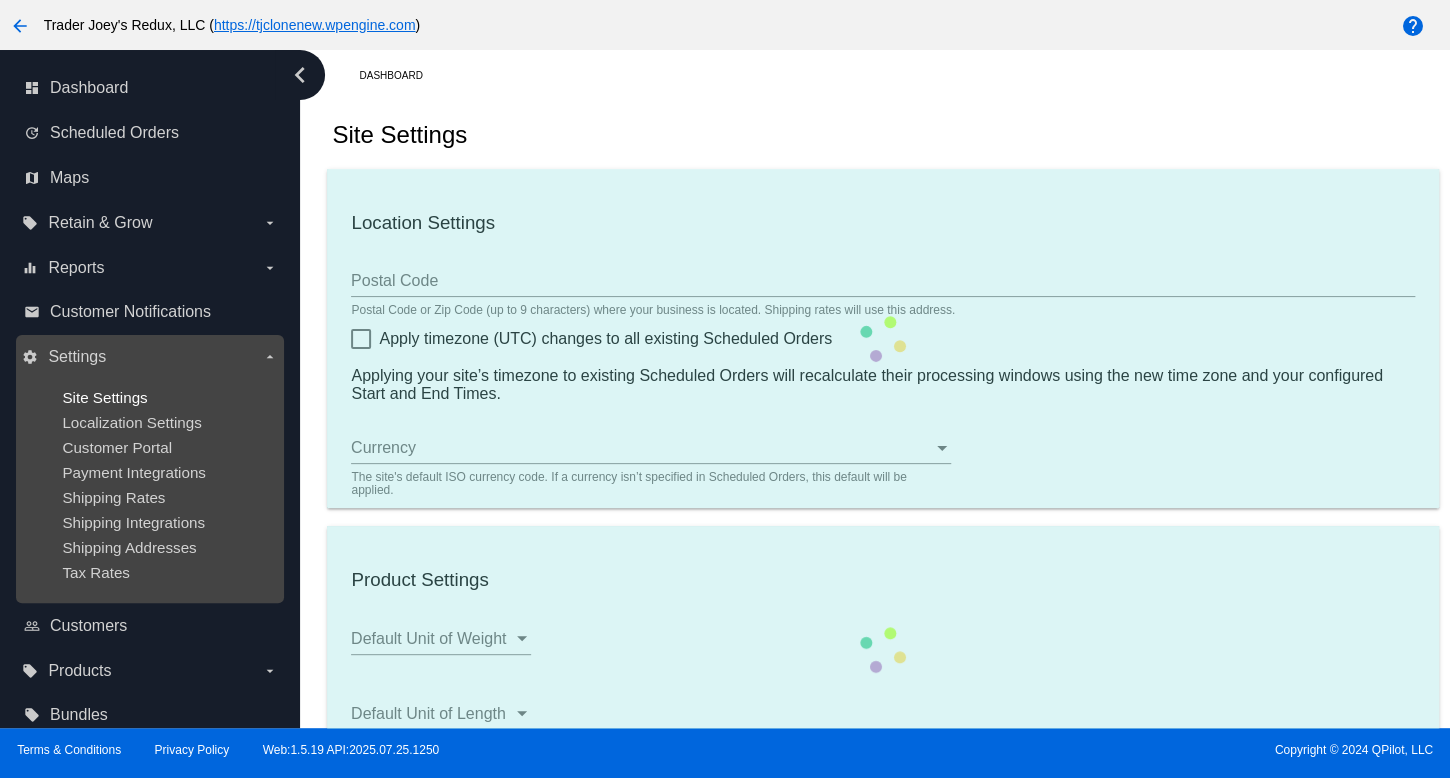 type on "21:00" 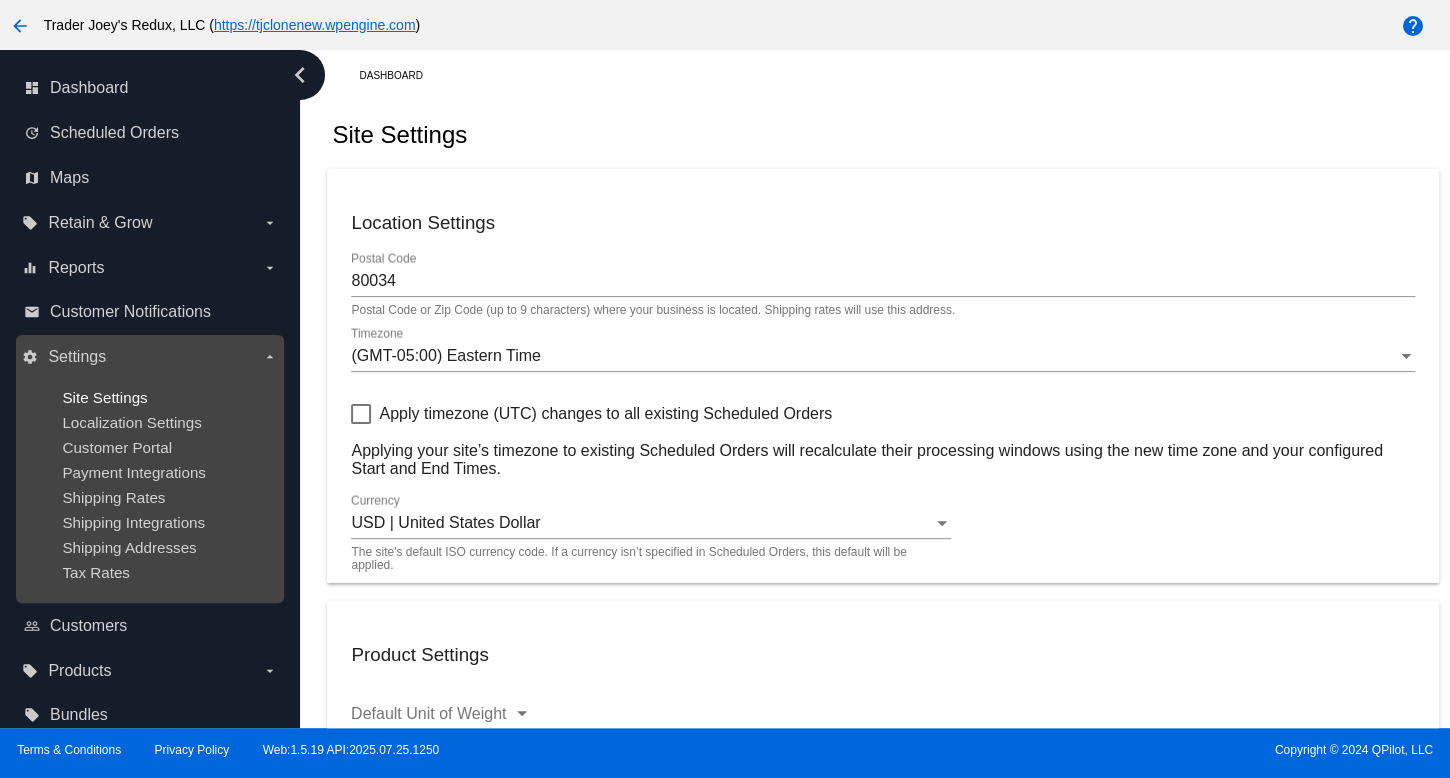 checkbox on "true" 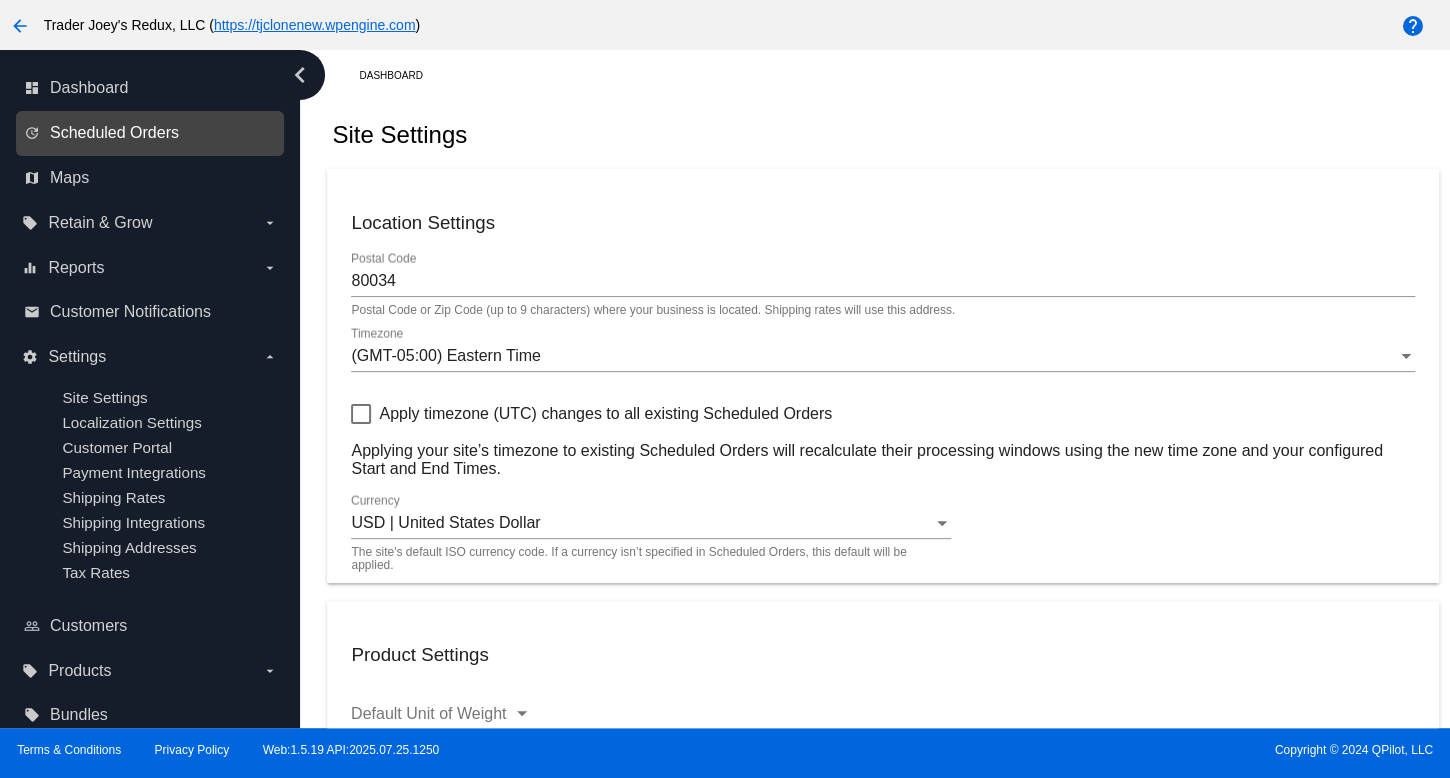 click on "Scheduled Orders" at bounding box center [114, 133] 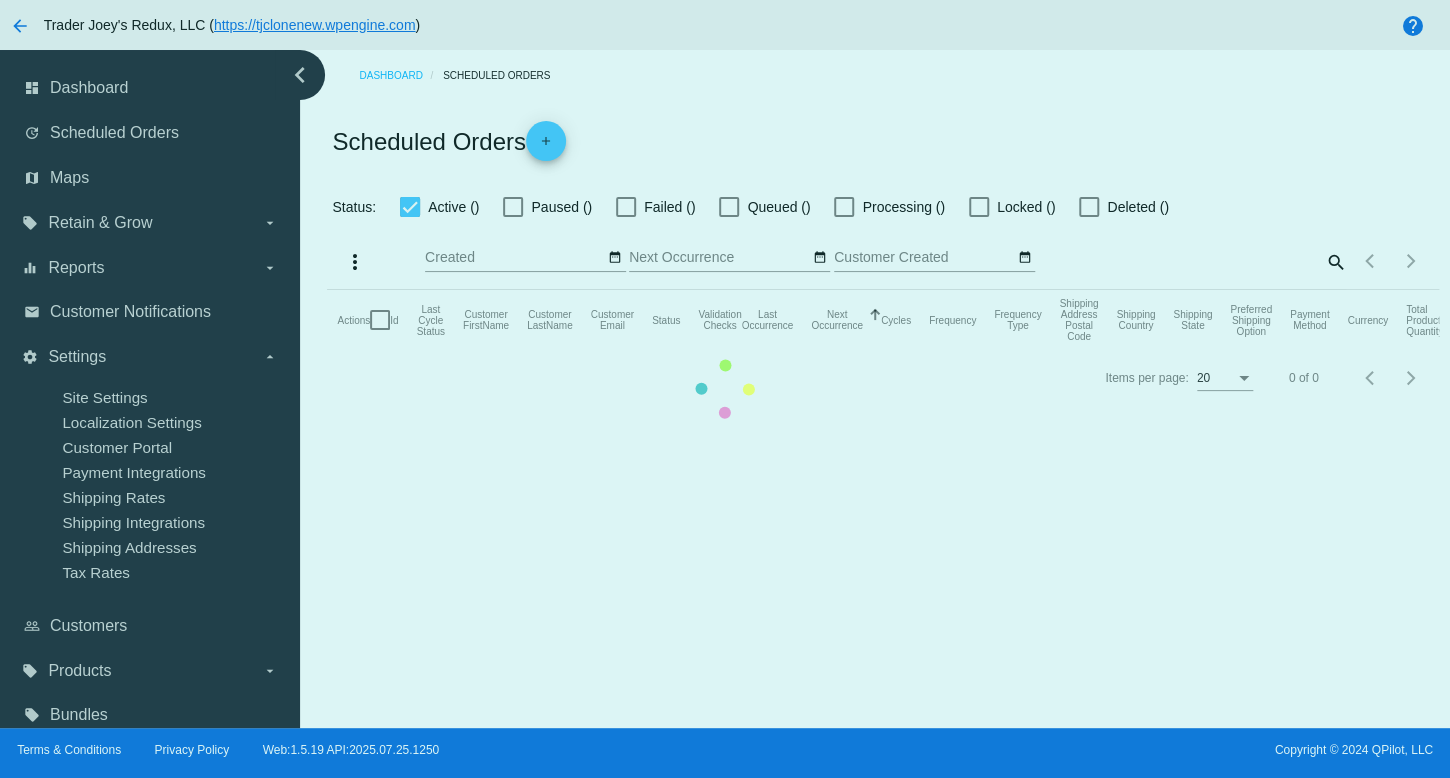 checkbox on "false" 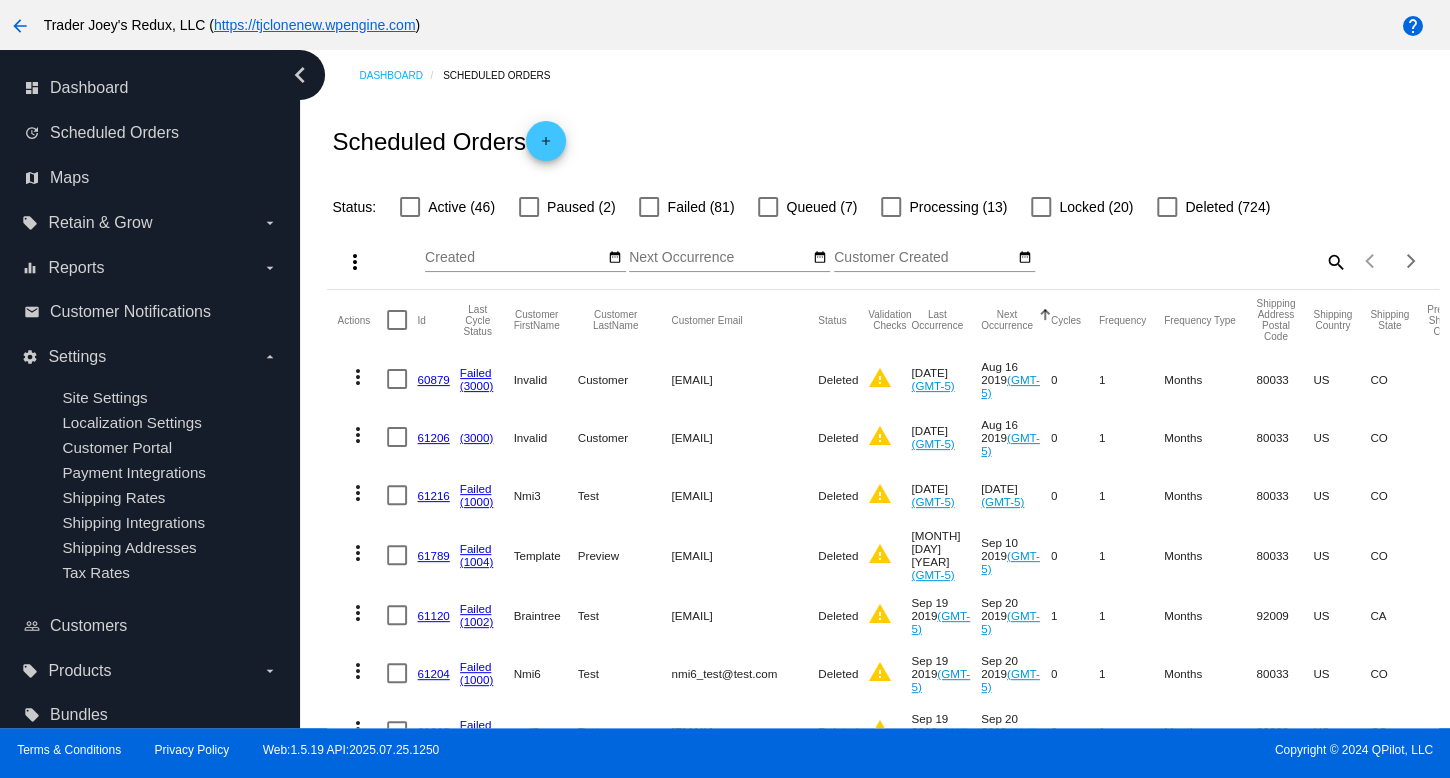 click on "Deleted" 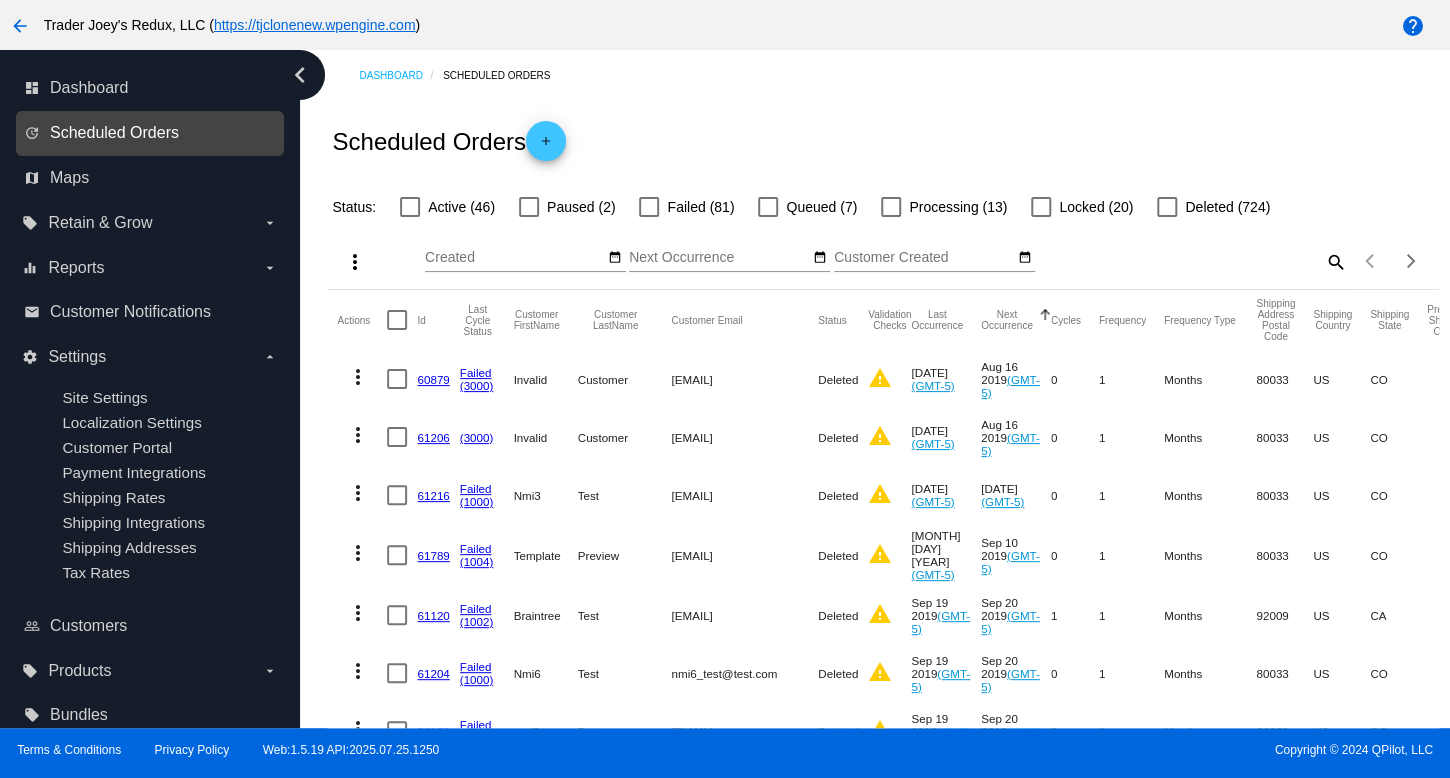 click on "Scheduled Orders" at bounding box center (114, 133) 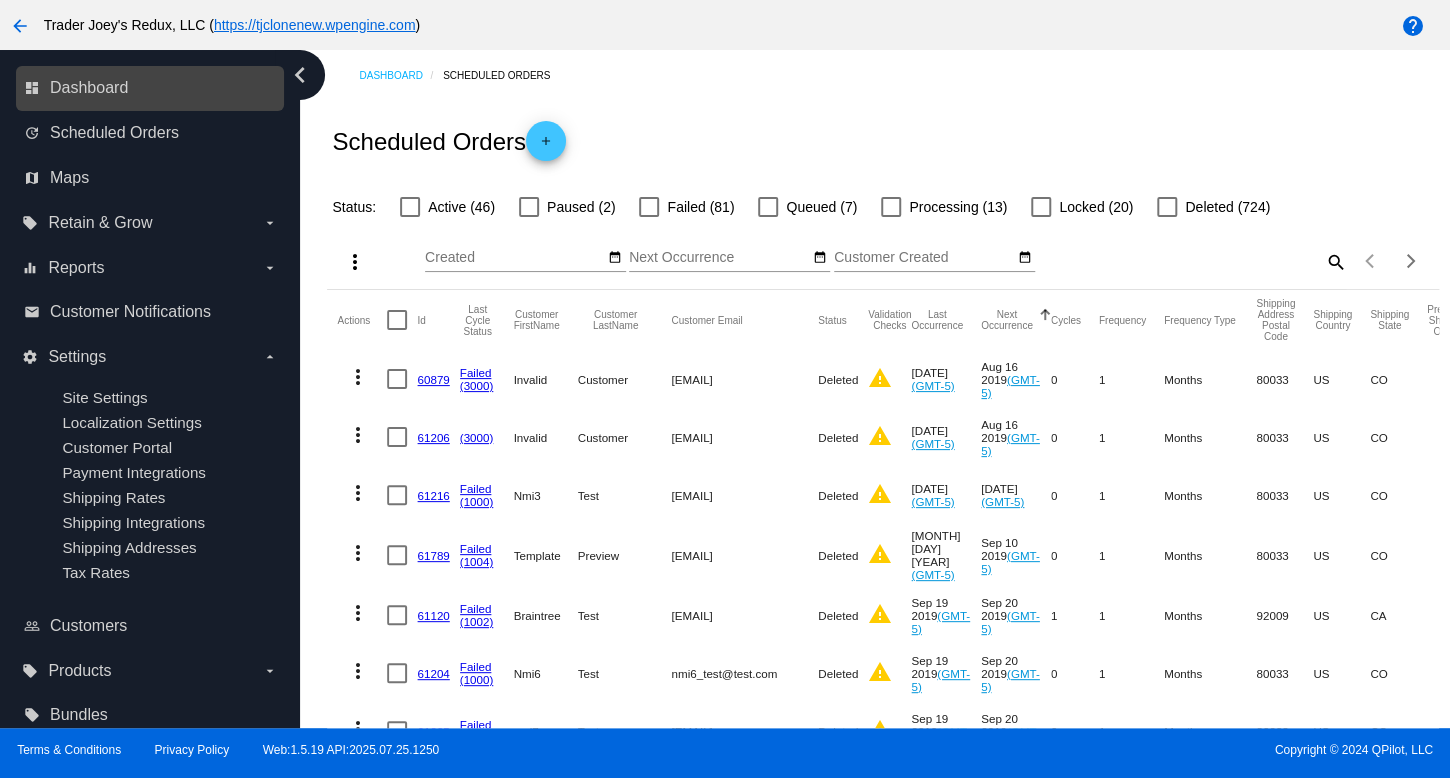 click on "dashboard
Dashboard" at bounding box center [151, 88] 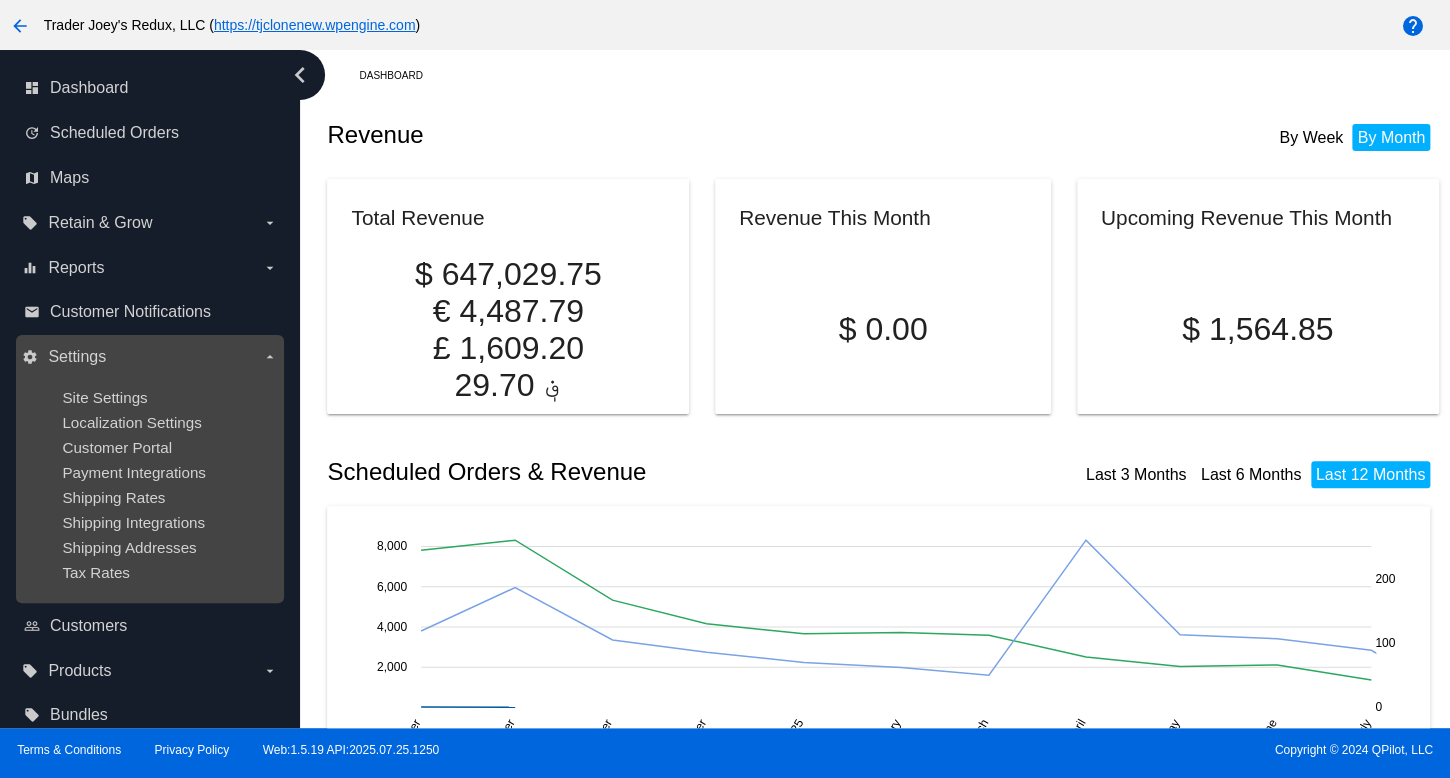 click on "Site Settings
Localization Settings
Customer Portal
Payment Integrations
Shipping Rates
Shipping Integrations
Shipping Addresses
Tax Rates" at bounding box center [149, 485] 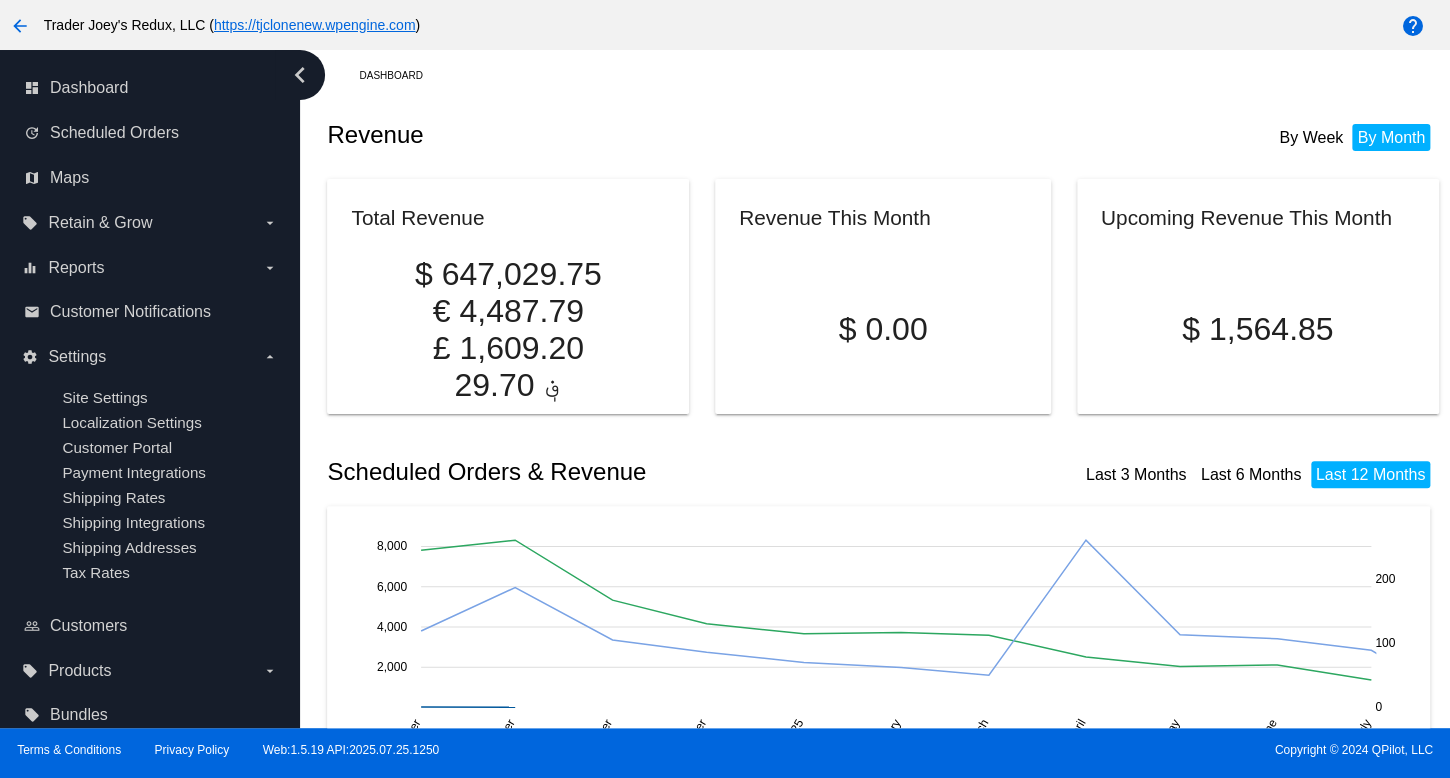 click on "Revenue This Month
$
0.00" 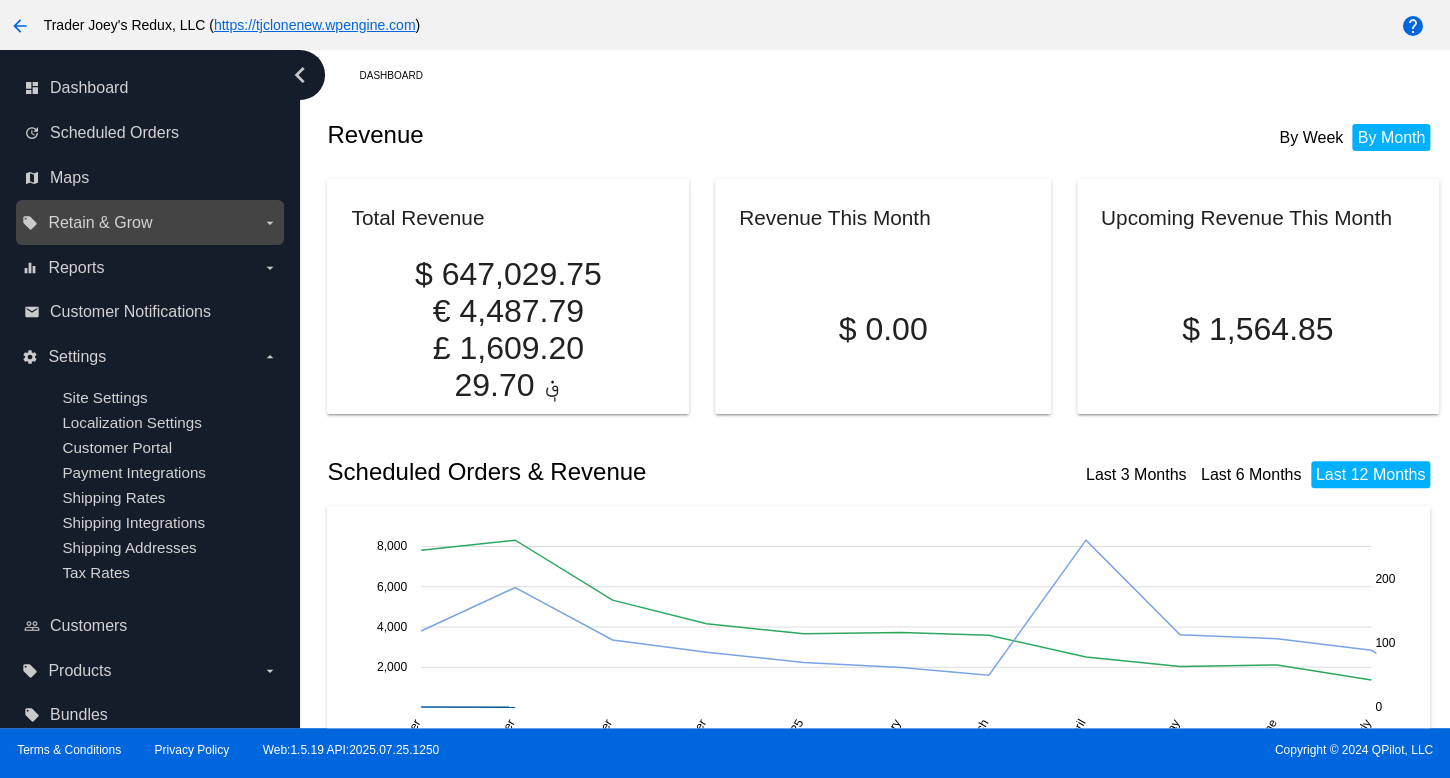 click on "local_offer
Retain & Grow
arrow_drop_down" at bounding box center [149, 223] 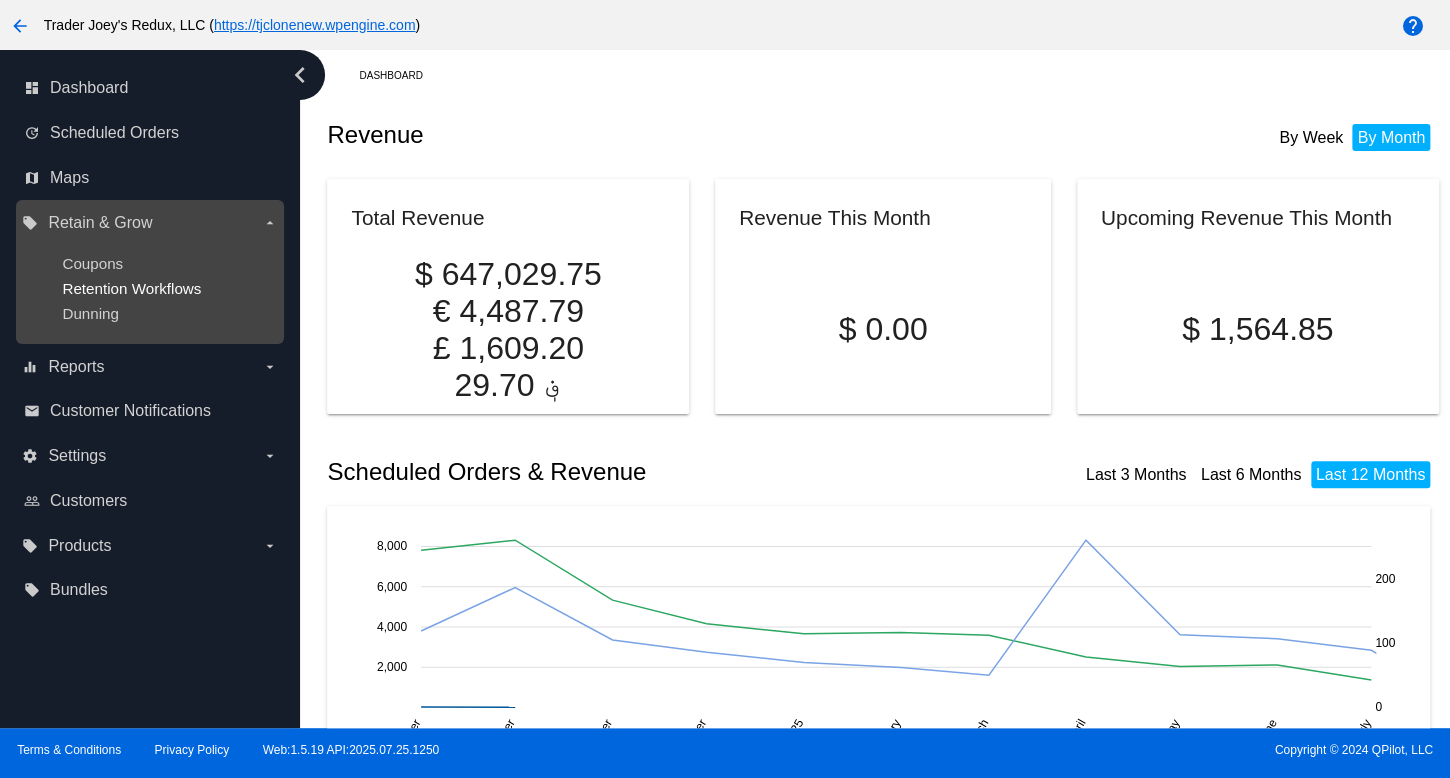 click on "Retention Workflows" at bounding box center [131, 288] 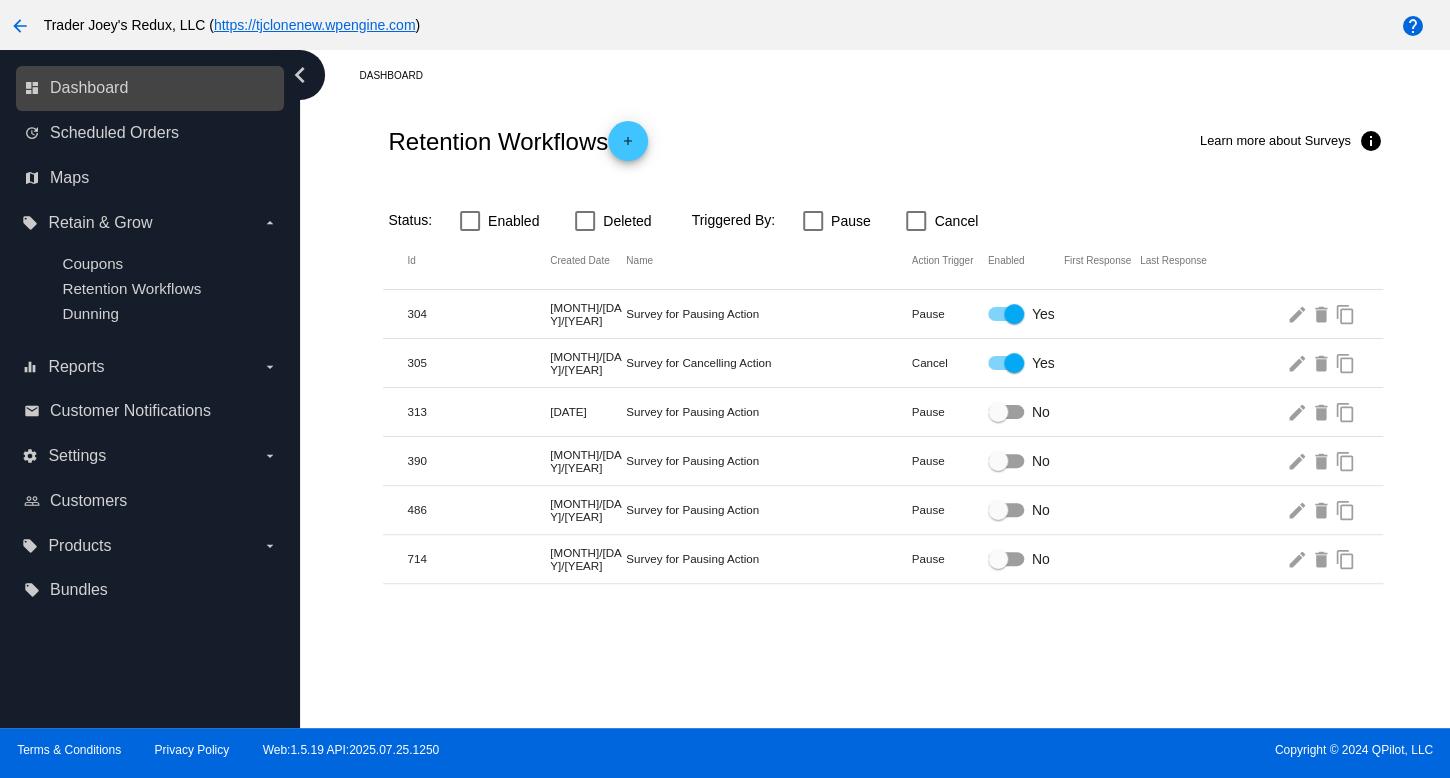 click on "dashboard
Dashboard" at bounding box center [151, 88] 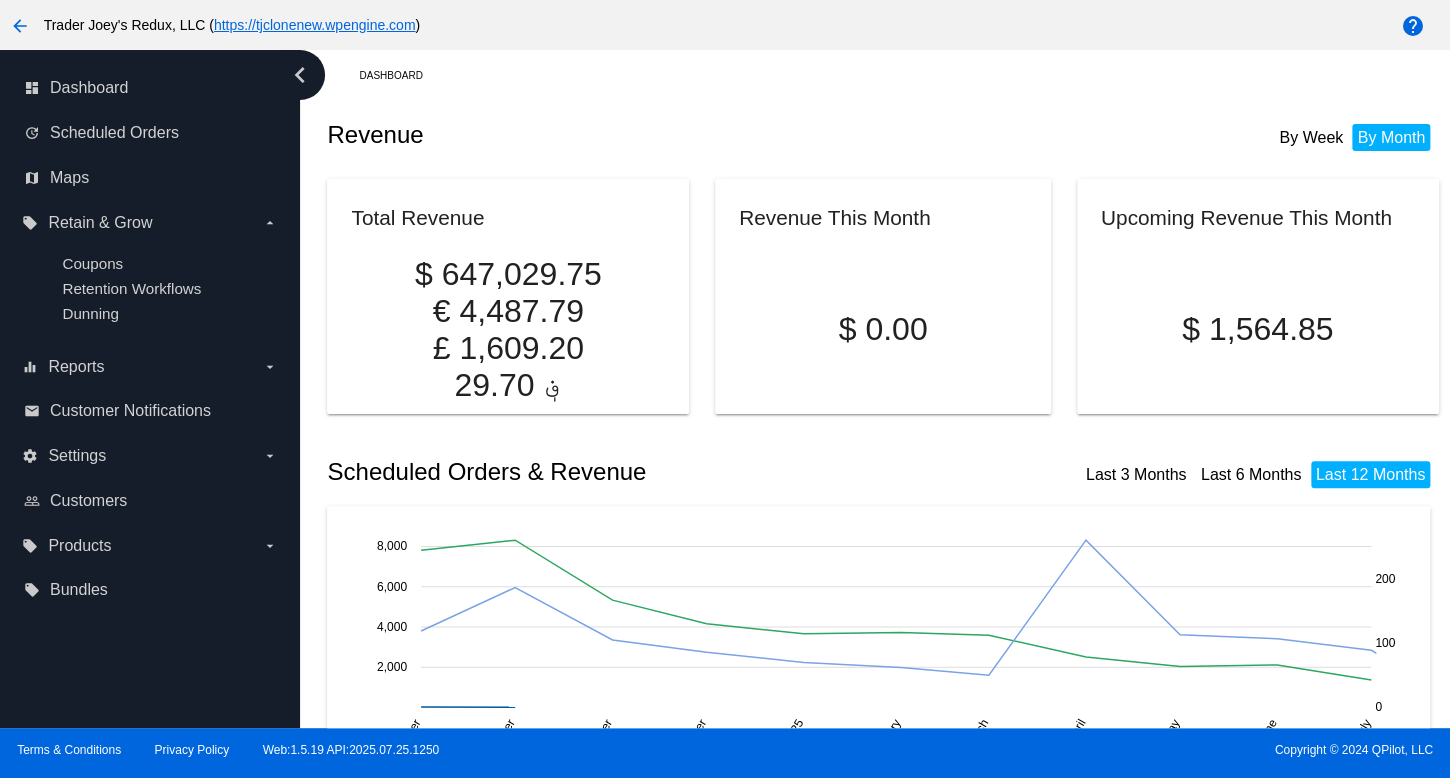 click on "Revenue
By Week
By Month
Total Revenue
$
647,029.75 €
4,487.79 £
1,609.20 ؋
29.70
Revenue This Month
$
0.00
Upcoming Revenue This Month
$
1,564.85
Scheduled Orders & Revenue
Last 3 Months
Last 6 Months
Last 12 Months
September
September
October
October
November
November
May" 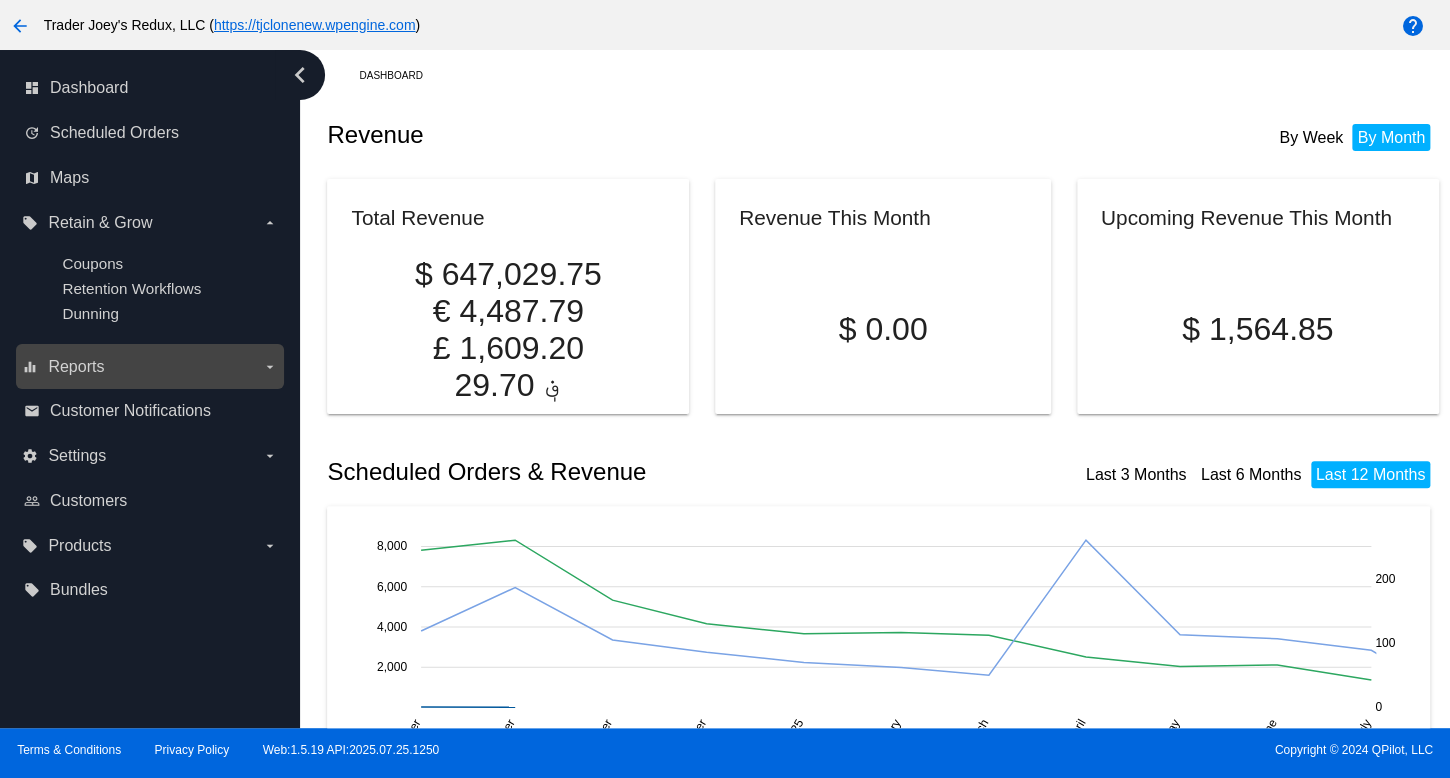 click on "equalizer
Reports
arrow_drop_down" at bounding box center [149, 367] 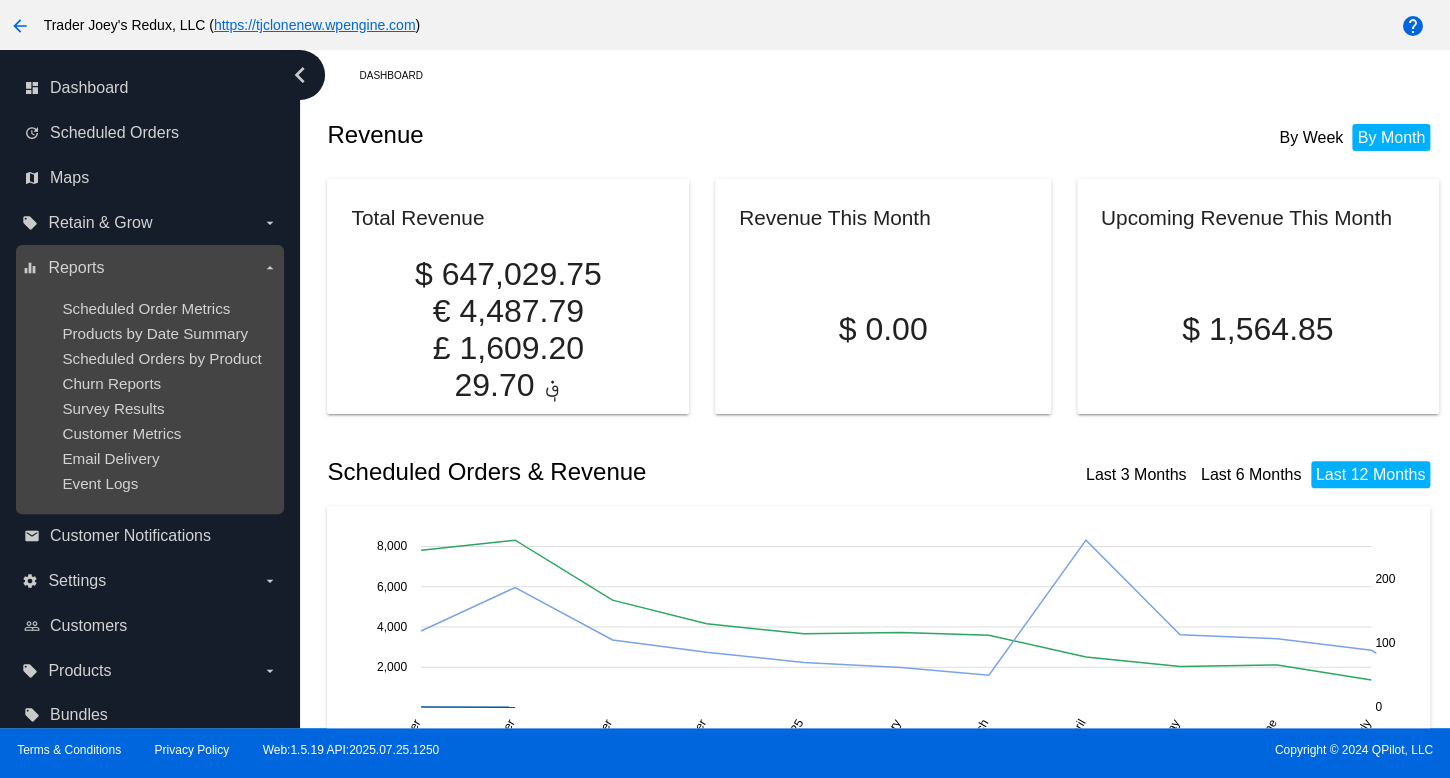 click on "Survey Results" at bounding box center [165, 408] 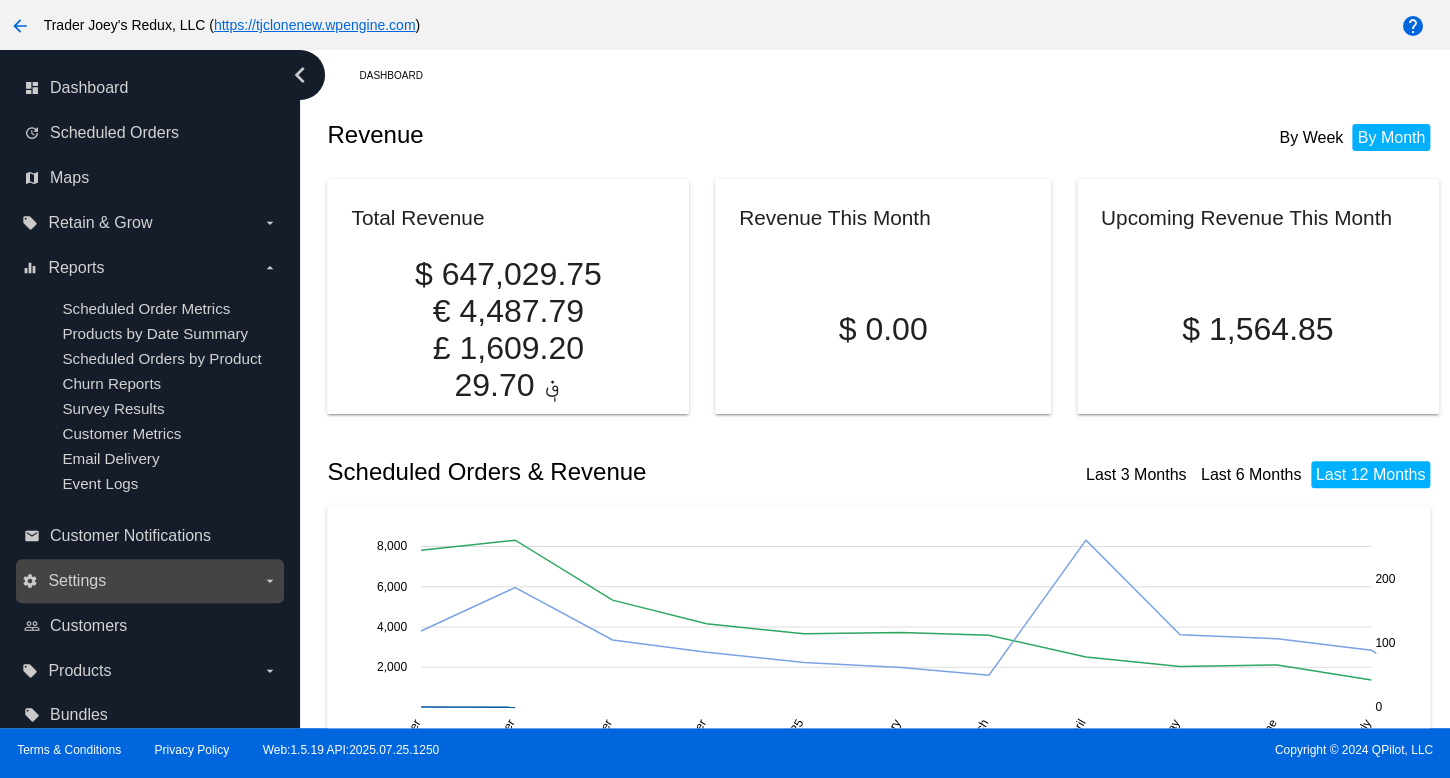 click on "settings
Settings
arrow_drop_down" at bounding box center [149, 581] 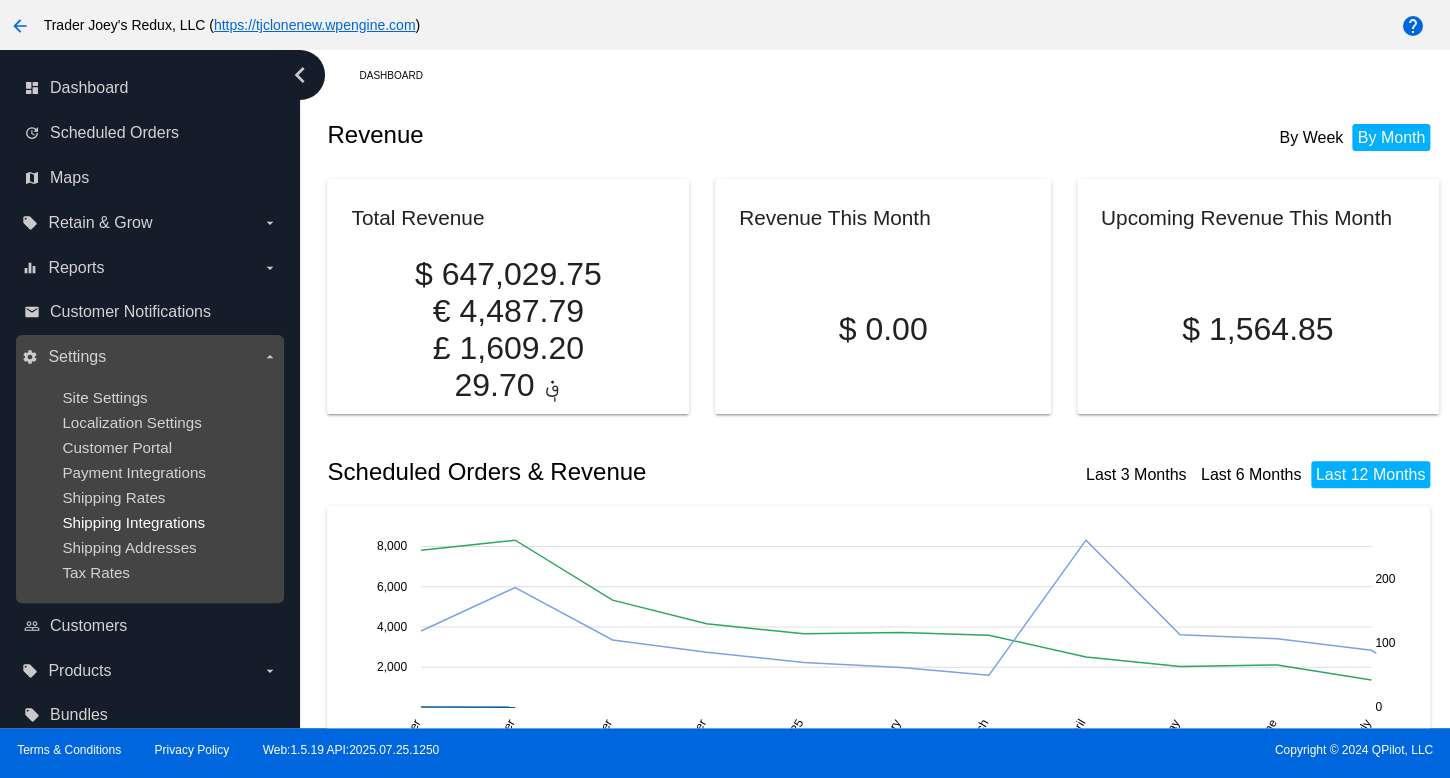 click on "Shipping Integrations" at bounding box center (133, 522) 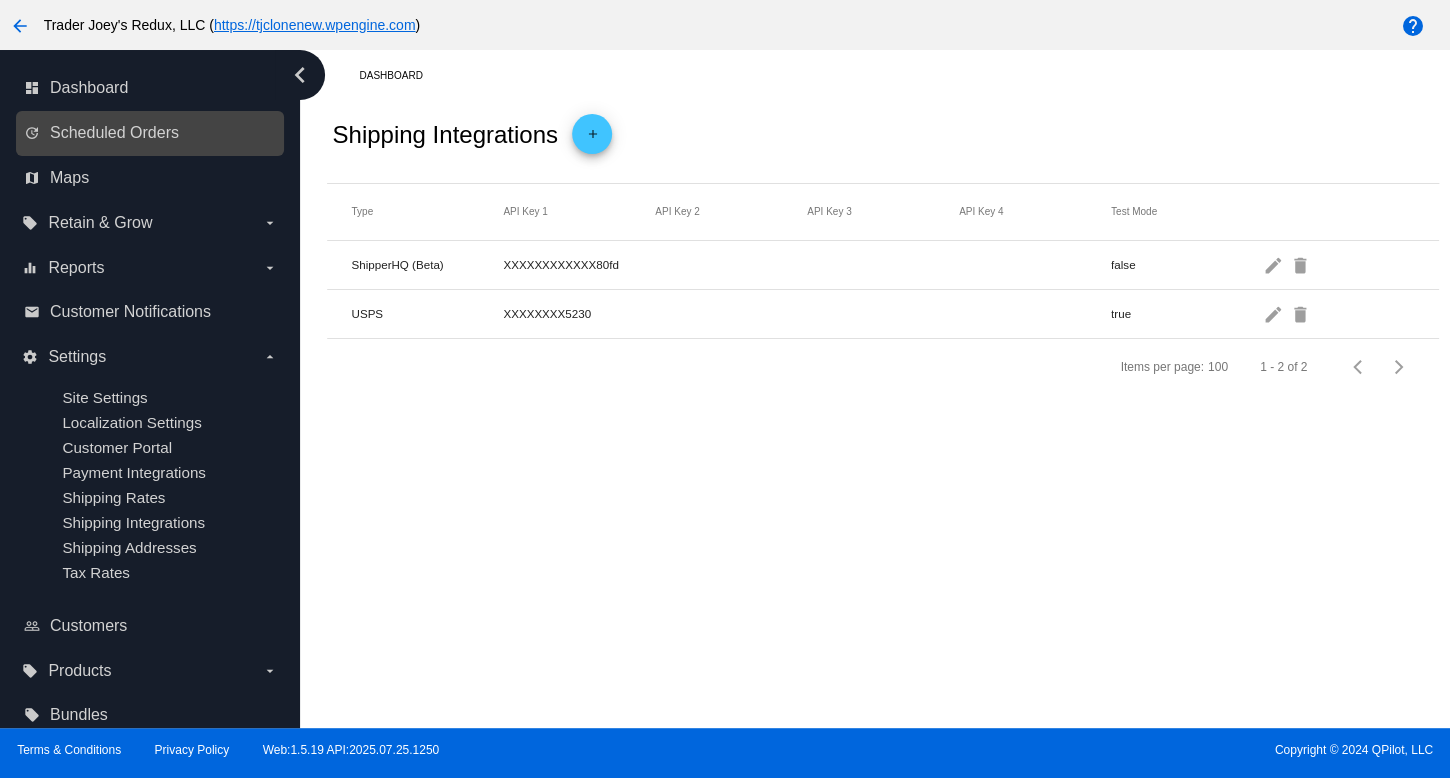 click on "update
Scheduled Orders" at bounding box center (150, 133) 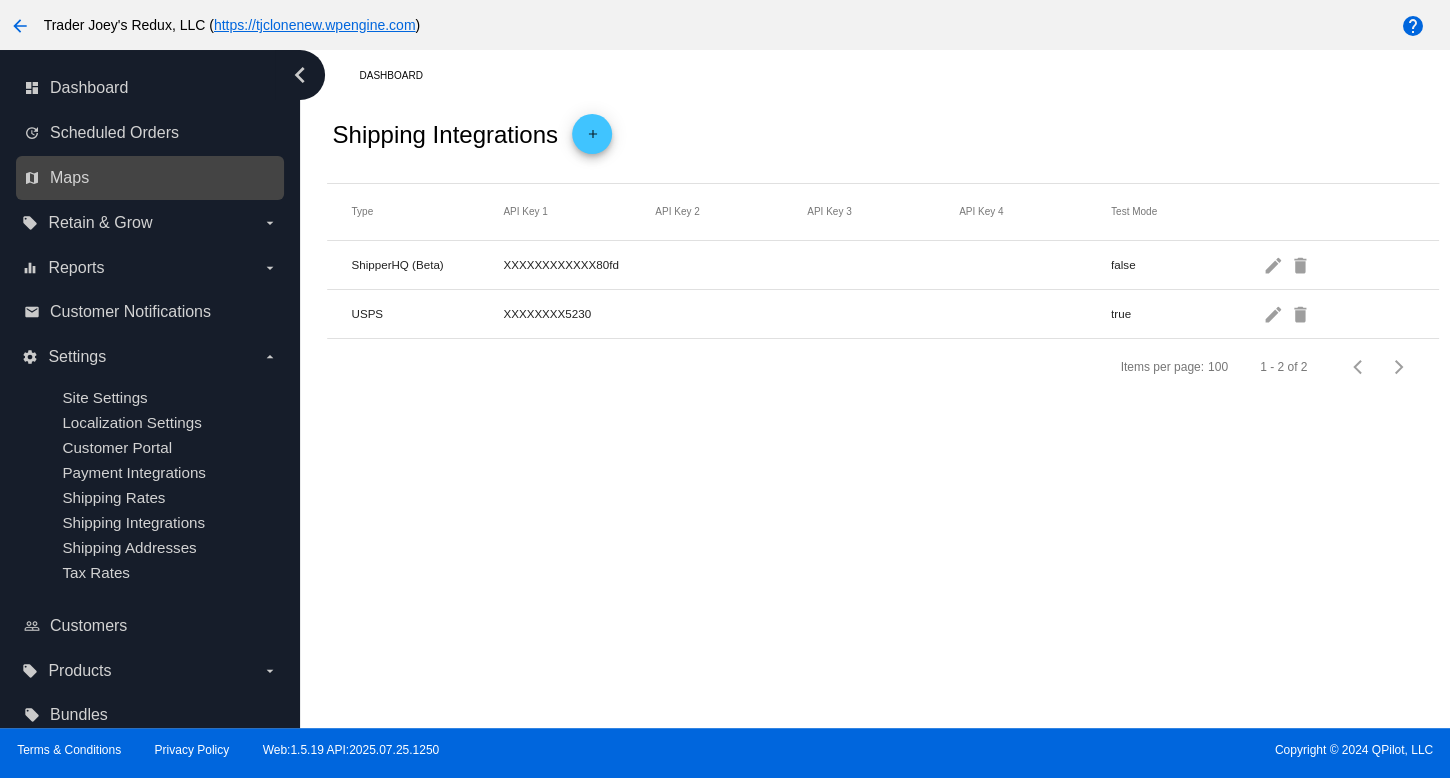 click on "map
Maps" at bounding box center (151, 178) 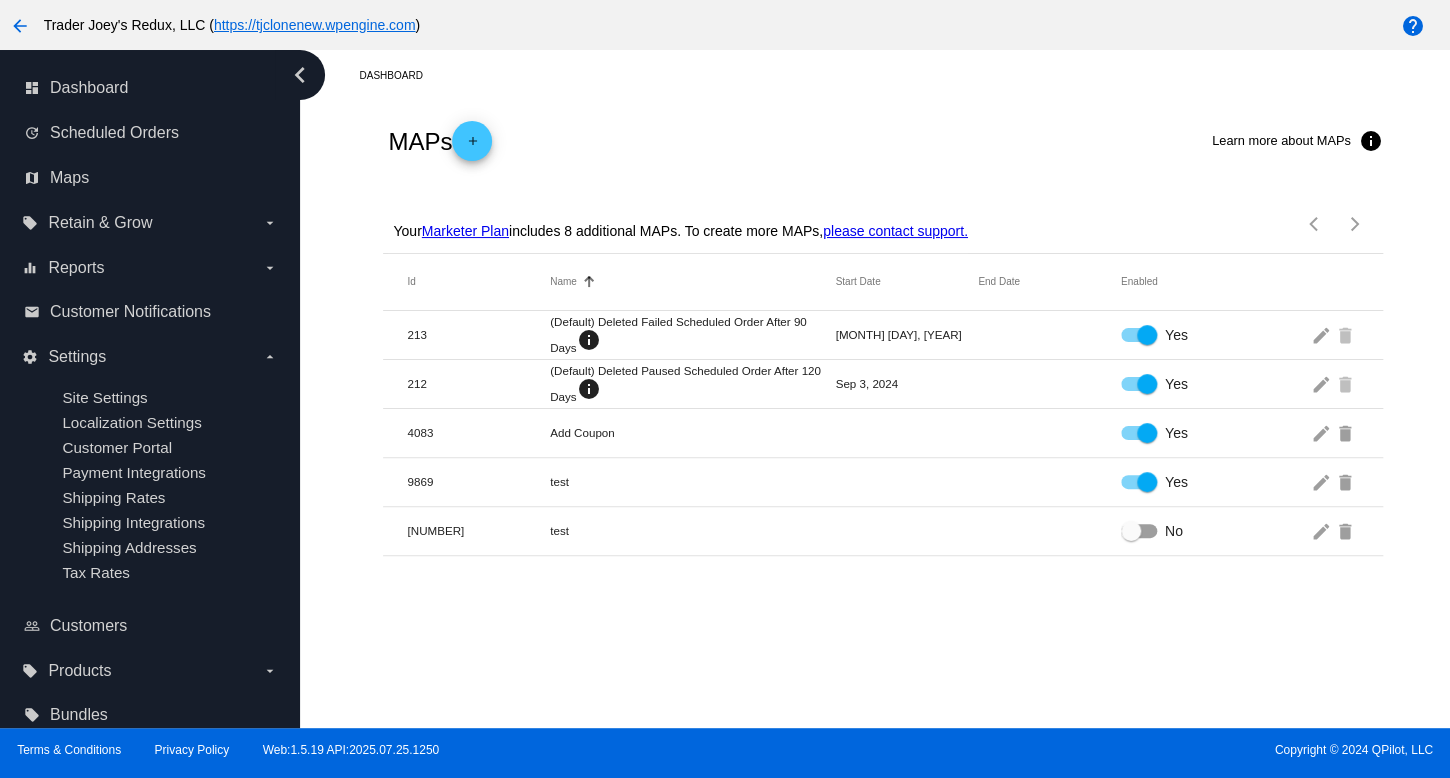 click on "Dashboard" at bounding box center [898, 75] 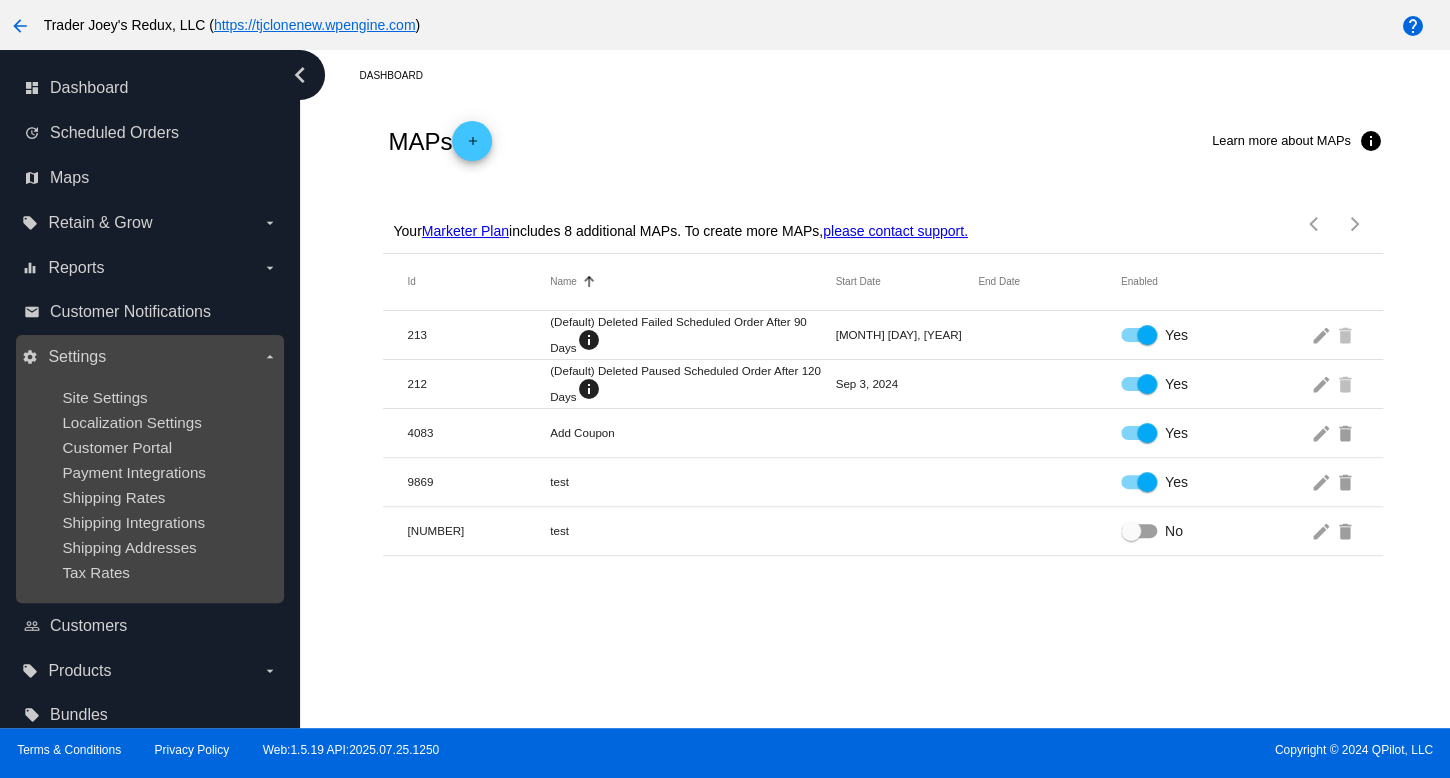 click on "Site Settings
Localization Settings
Customer Portal
Payment Integrations
Shipping Rates
Shipping Integrations
Shipping Addresses
Tax Rates" at bounding box center (149, 485) 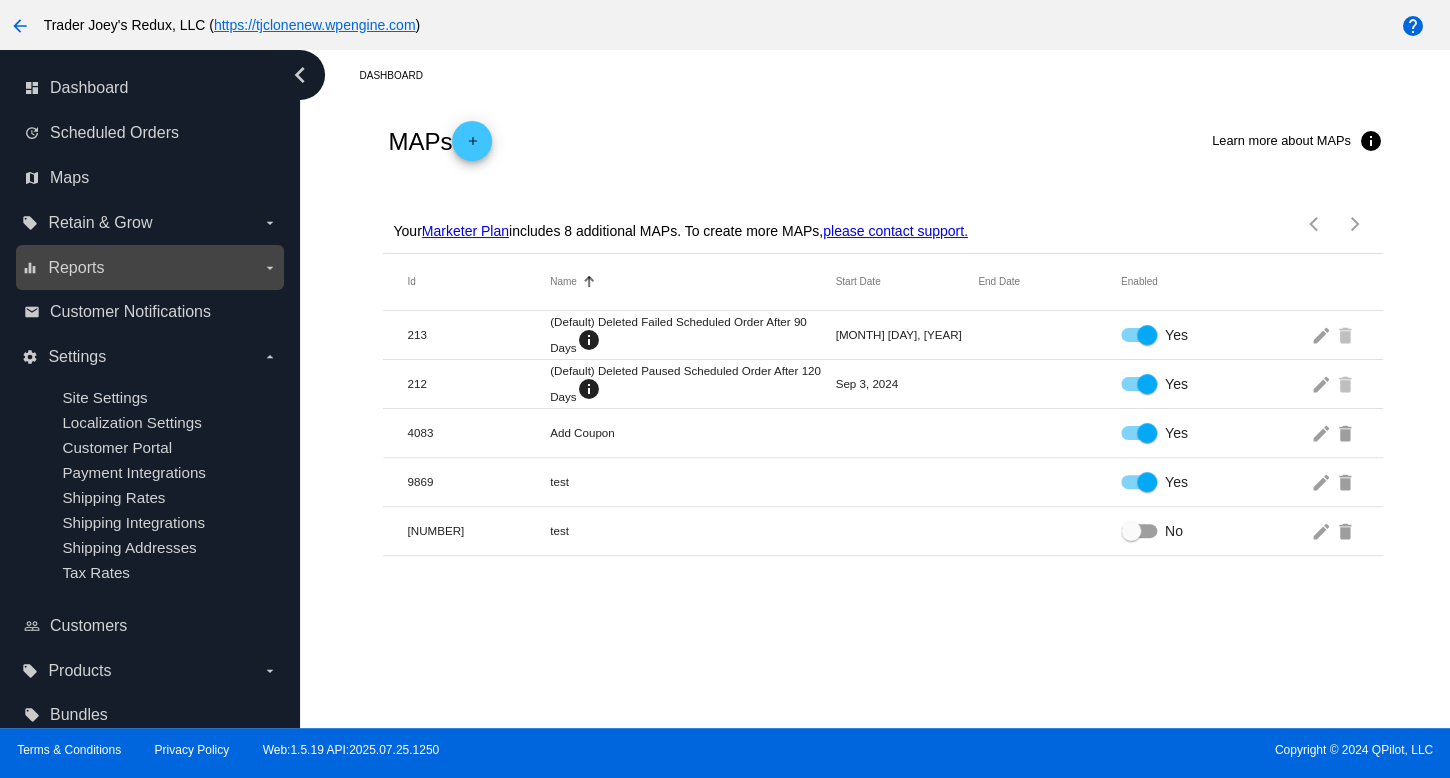 drag, startPoint x: 125, startPoint y: 244, endPoint x: 128, endPoint y: 257, distance: 13.341664 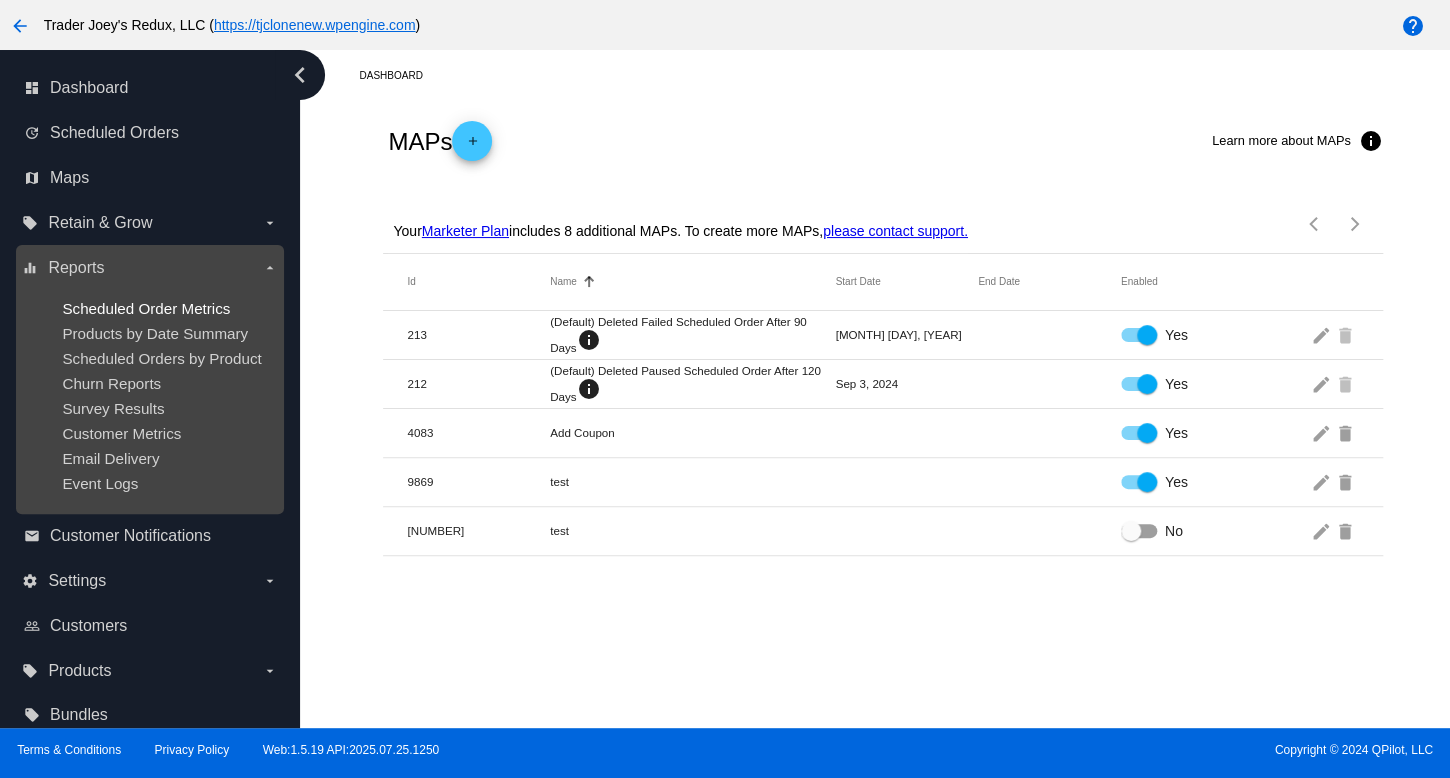 click on "Scheduled Order Metrics" at bounding box center [146, 308] 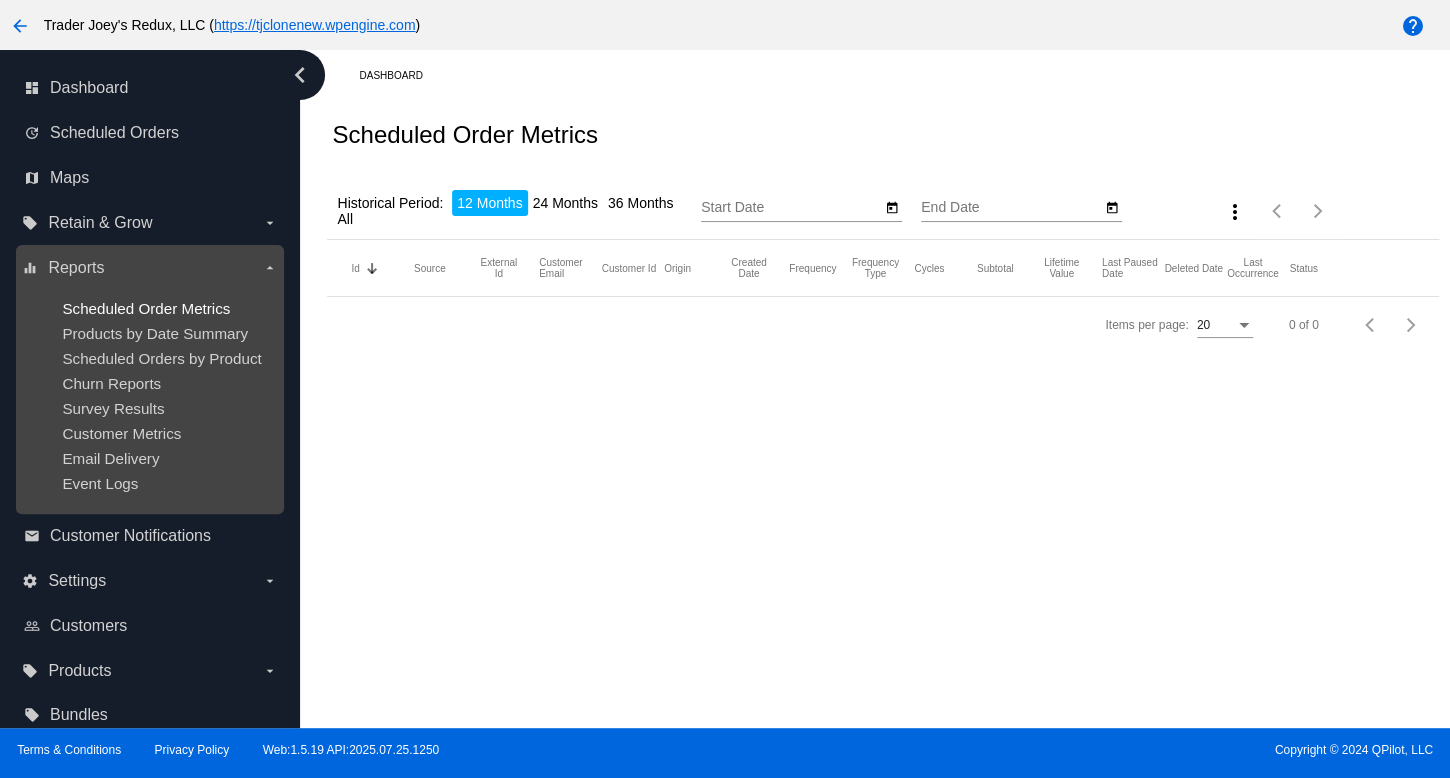 type on "[MONTH]/[DAY]/[YEAR]" 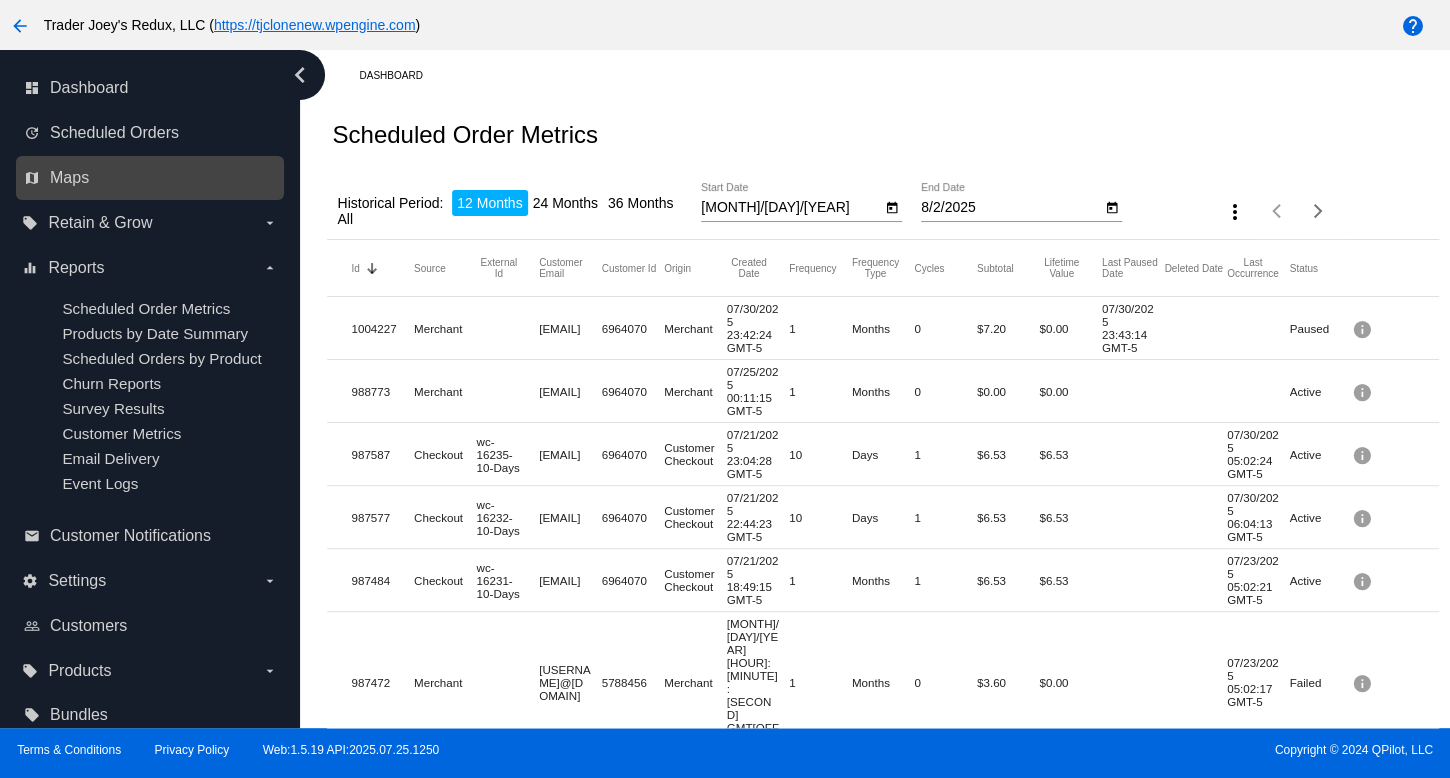 click on "map
Maps" at bounding box center (150, 178) 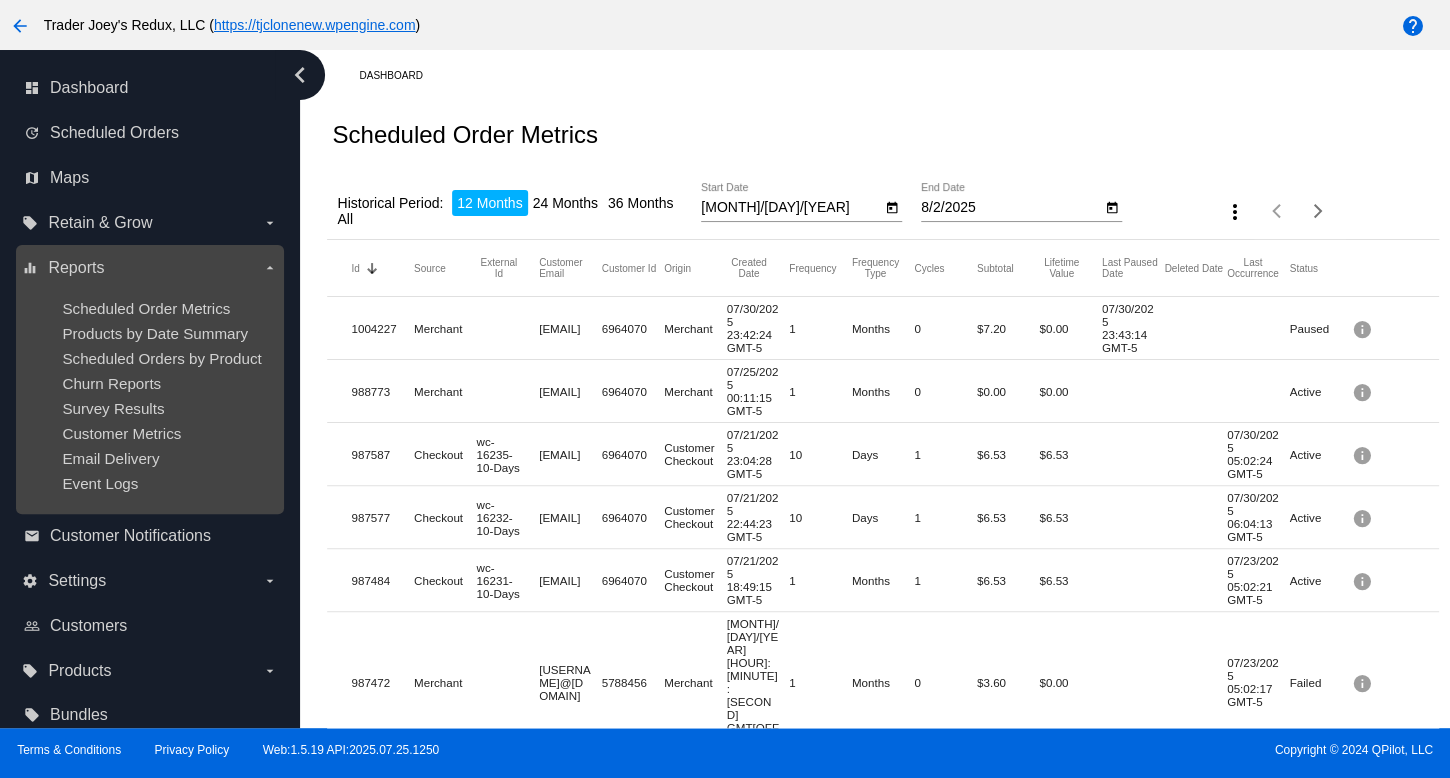 click on "Scheduled Order Metrics
Products by Date Summary
Scheduled Orders by Product
Churn Reports
Survey Results
Customer Metrics
Email Delivery
Event Logs" at bounding box center (149, 396) 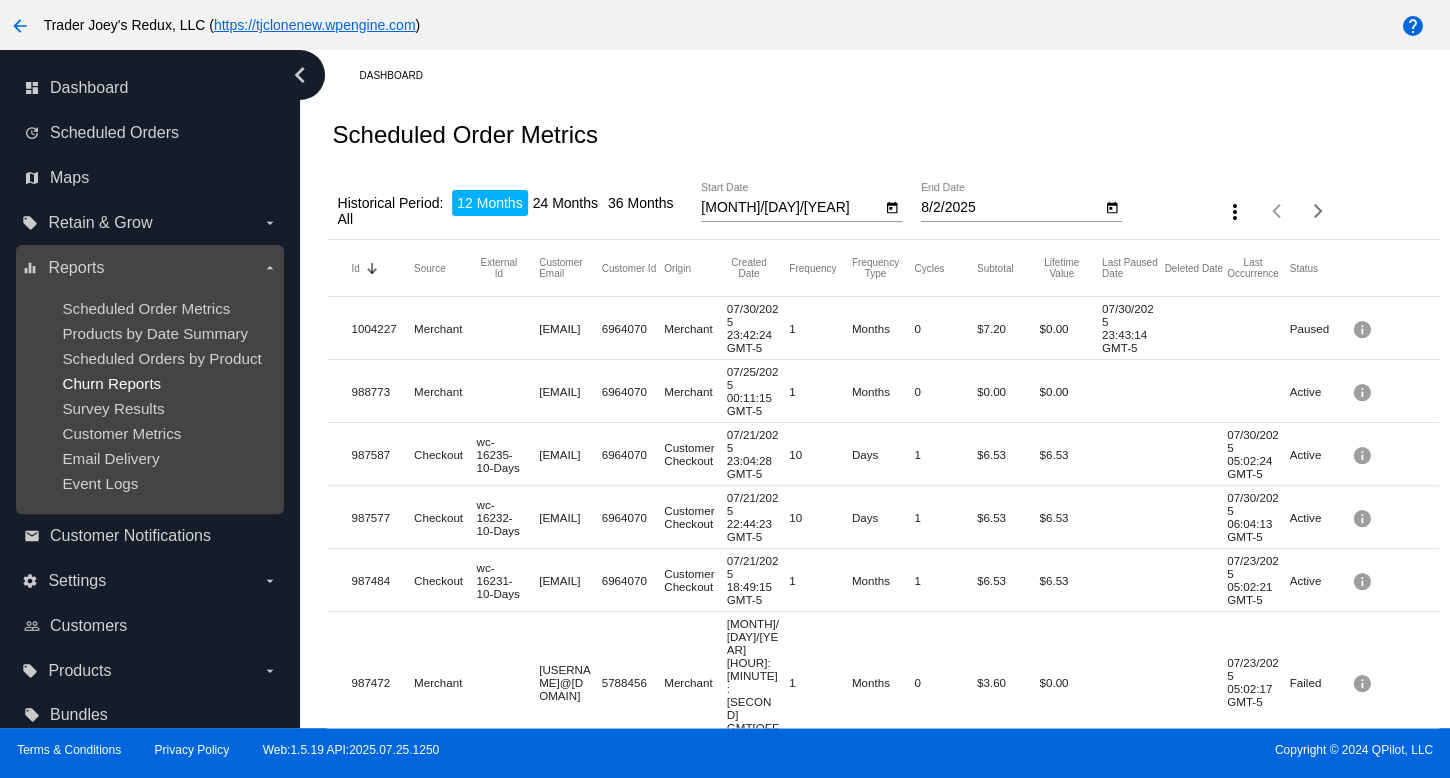 drag, startPoint x: 140, startPoint y: 421, endPoint x: 112, endPoint y: 377, distance: 52.153618 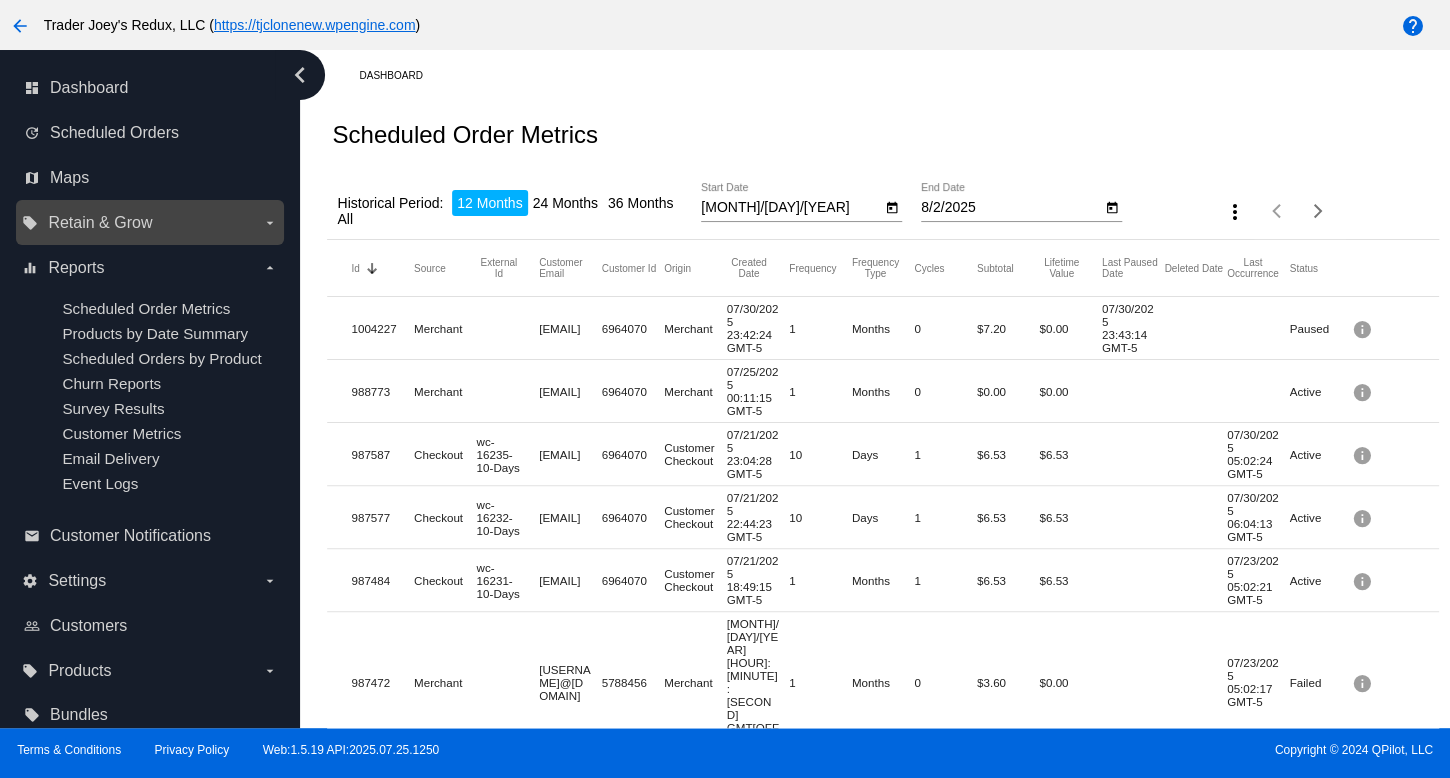 click on "Retain & Grow" at bounding box center [100, 223] 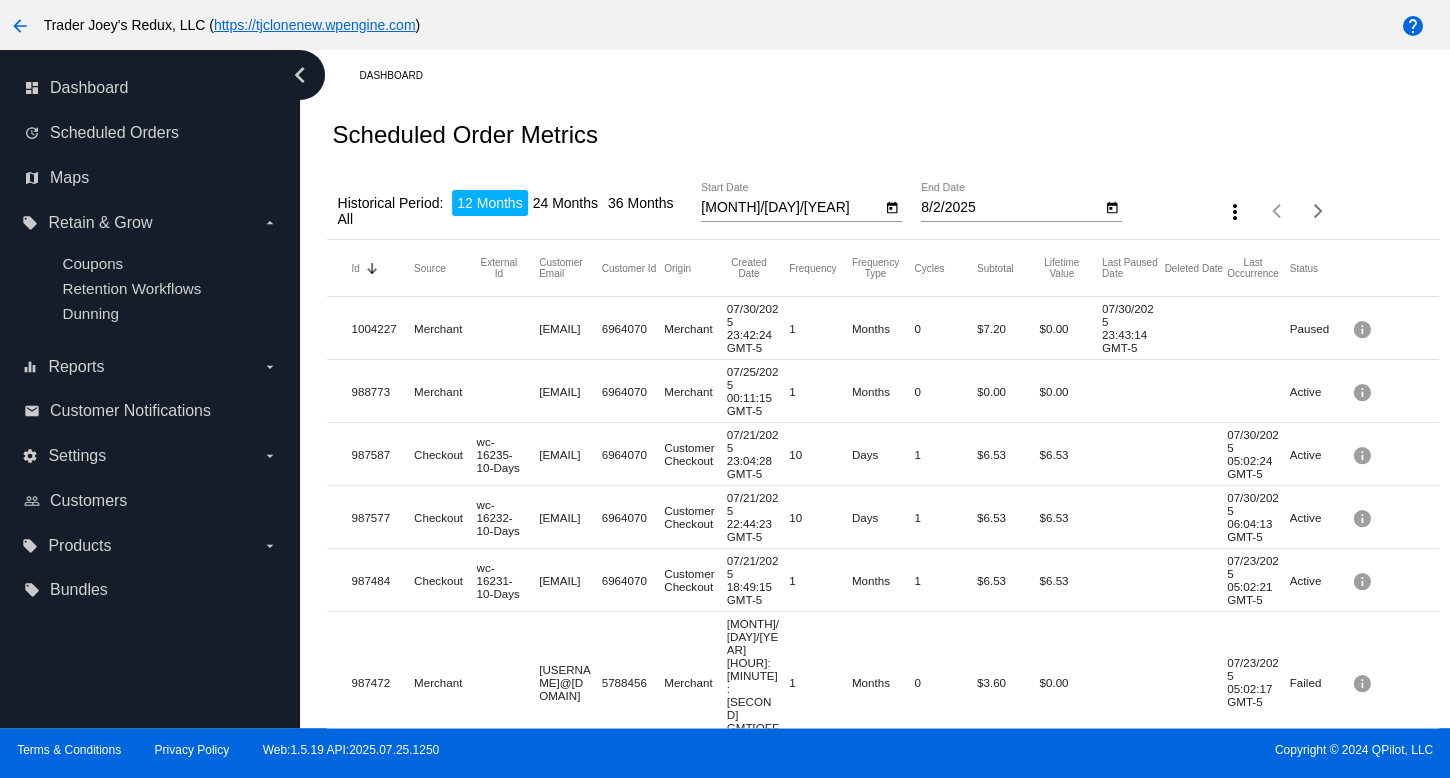 drag, startPoint x: 108, startPoint y: 299, endPoint x: 1015, endPoint y: 415, distance: 914.38776 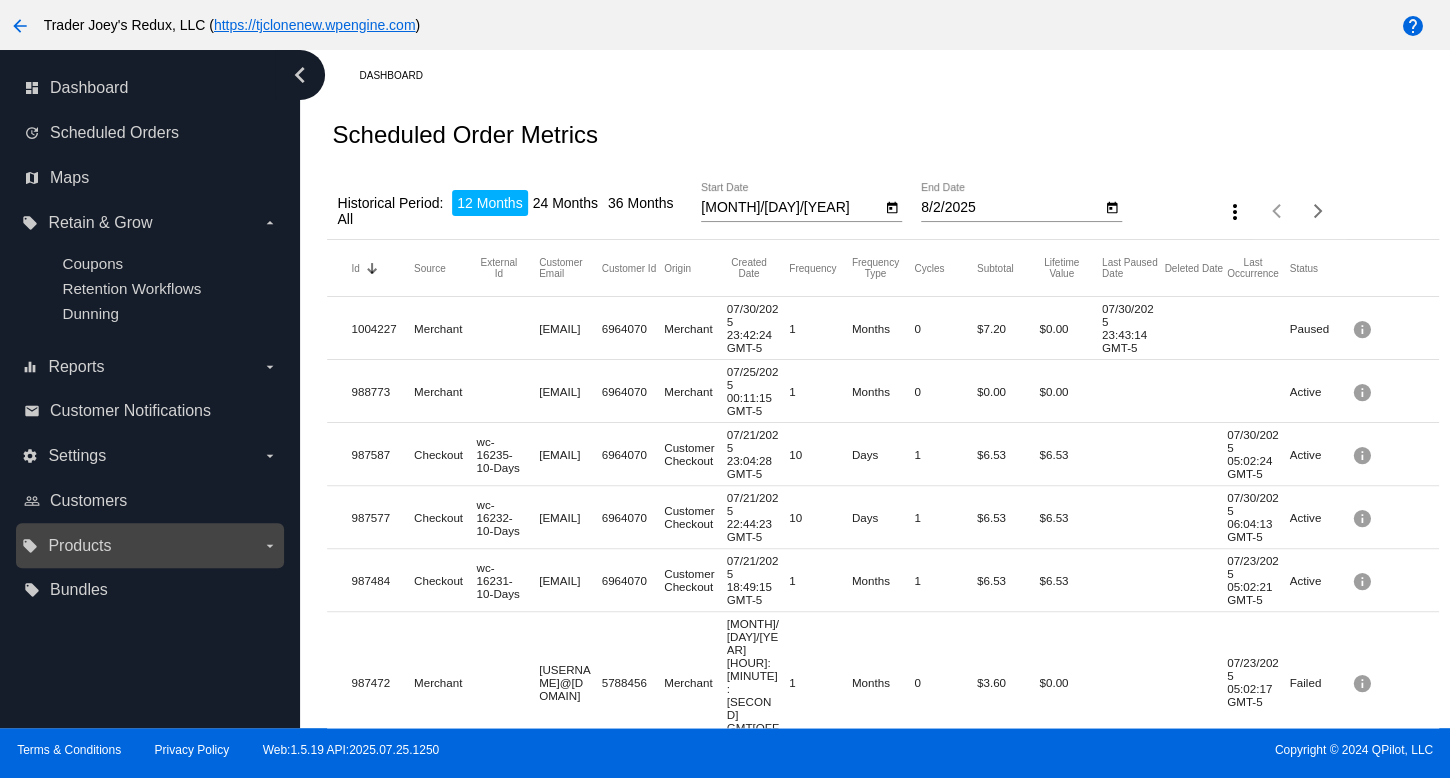 click on "Products" at bounding box center (79, 546) 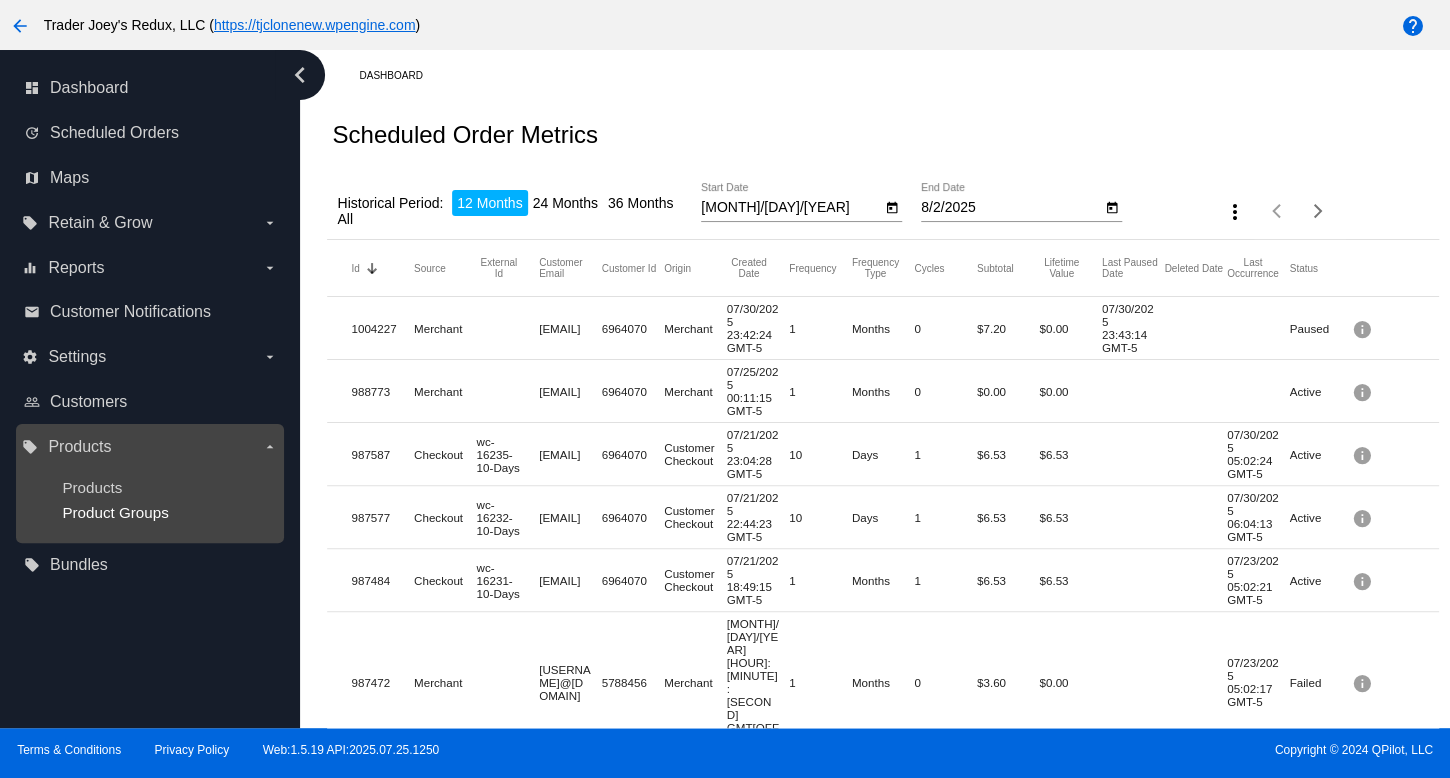 click on "Product Groups" at bounding box center (115, 512) 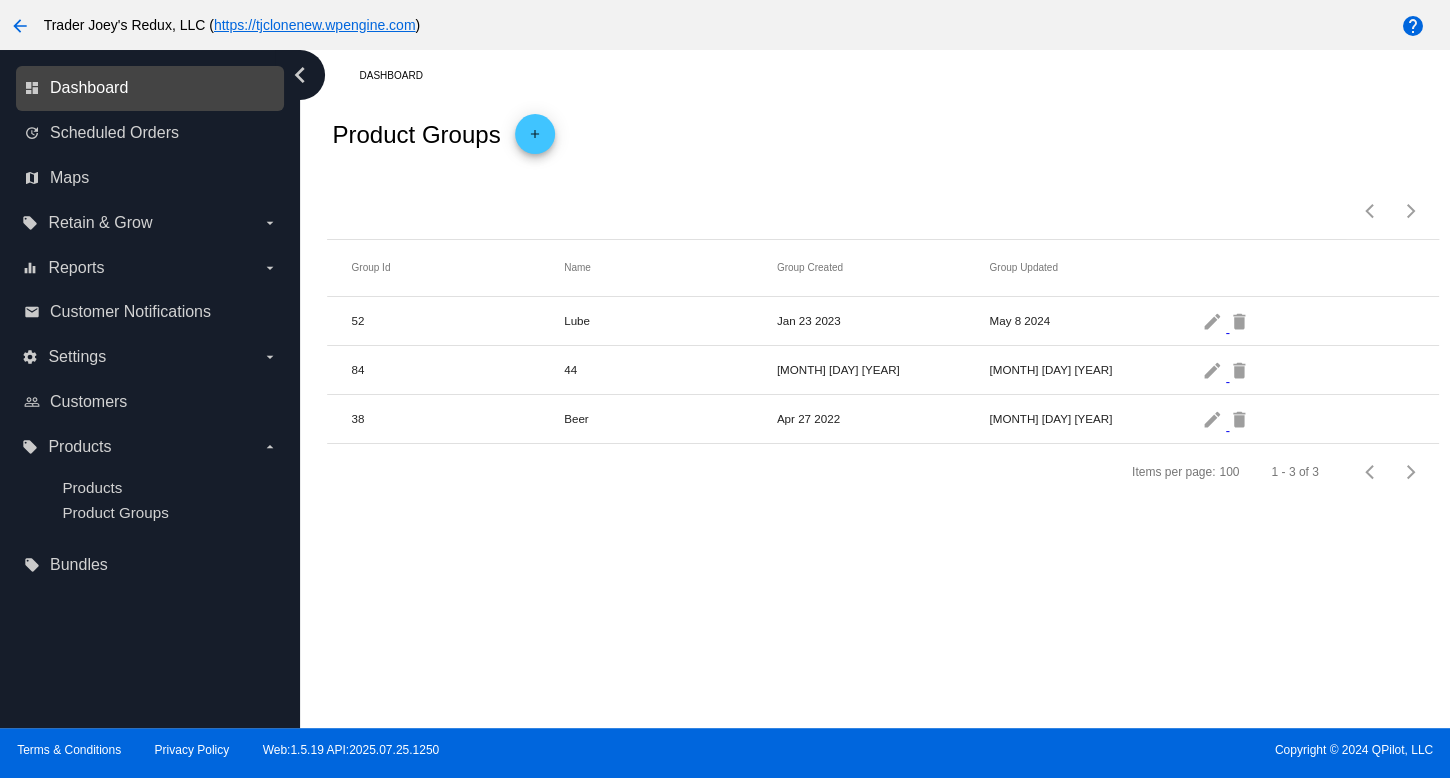 click on "Dashboard" at bounding box center (89, 88) 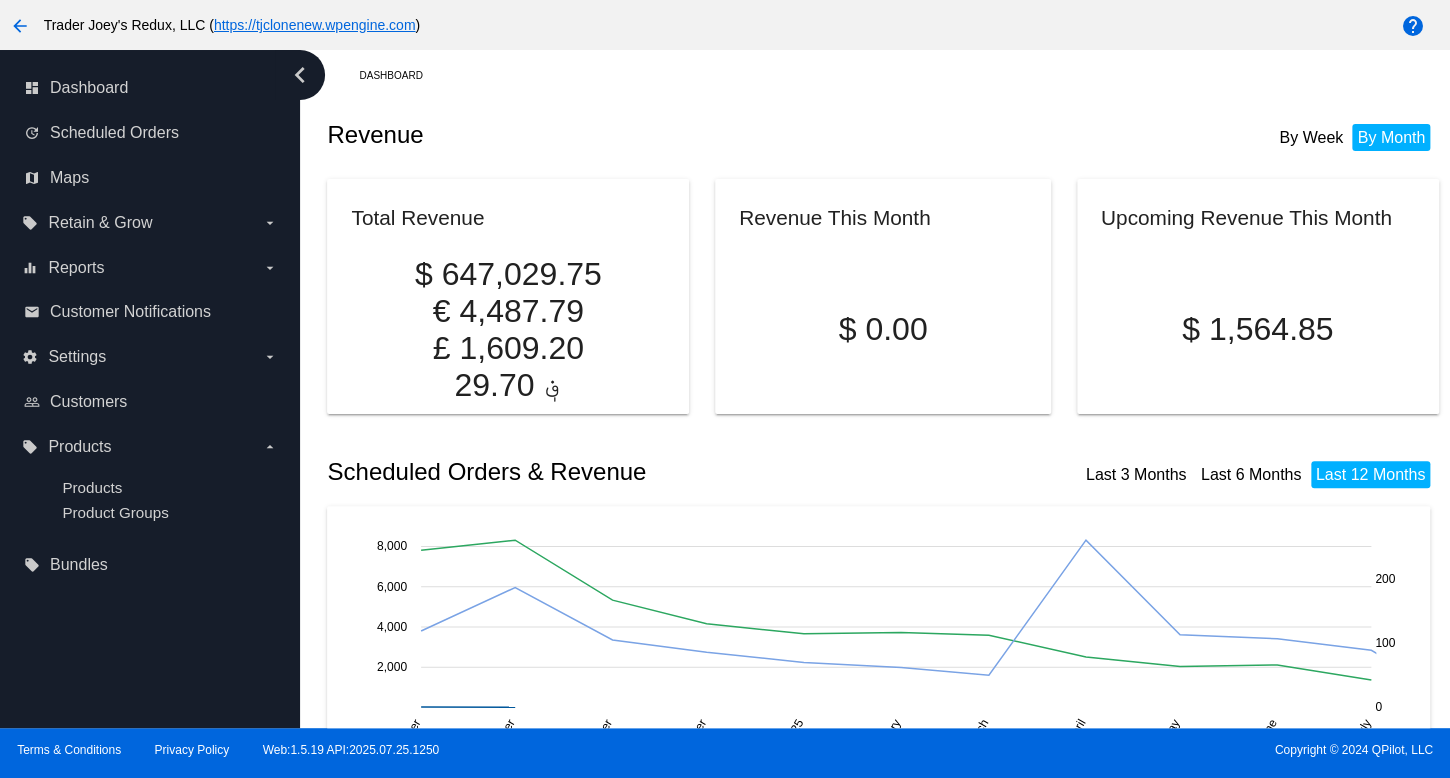 click on "dashboard
Dashboard
update
Scheduled Orders
map
Maps
local_offer
Retain & Grow
arrow_drop_down
equalizer
Reports
arrow_drop_down
email
Customer Notifications
settings" at bounding box center [150, 327] 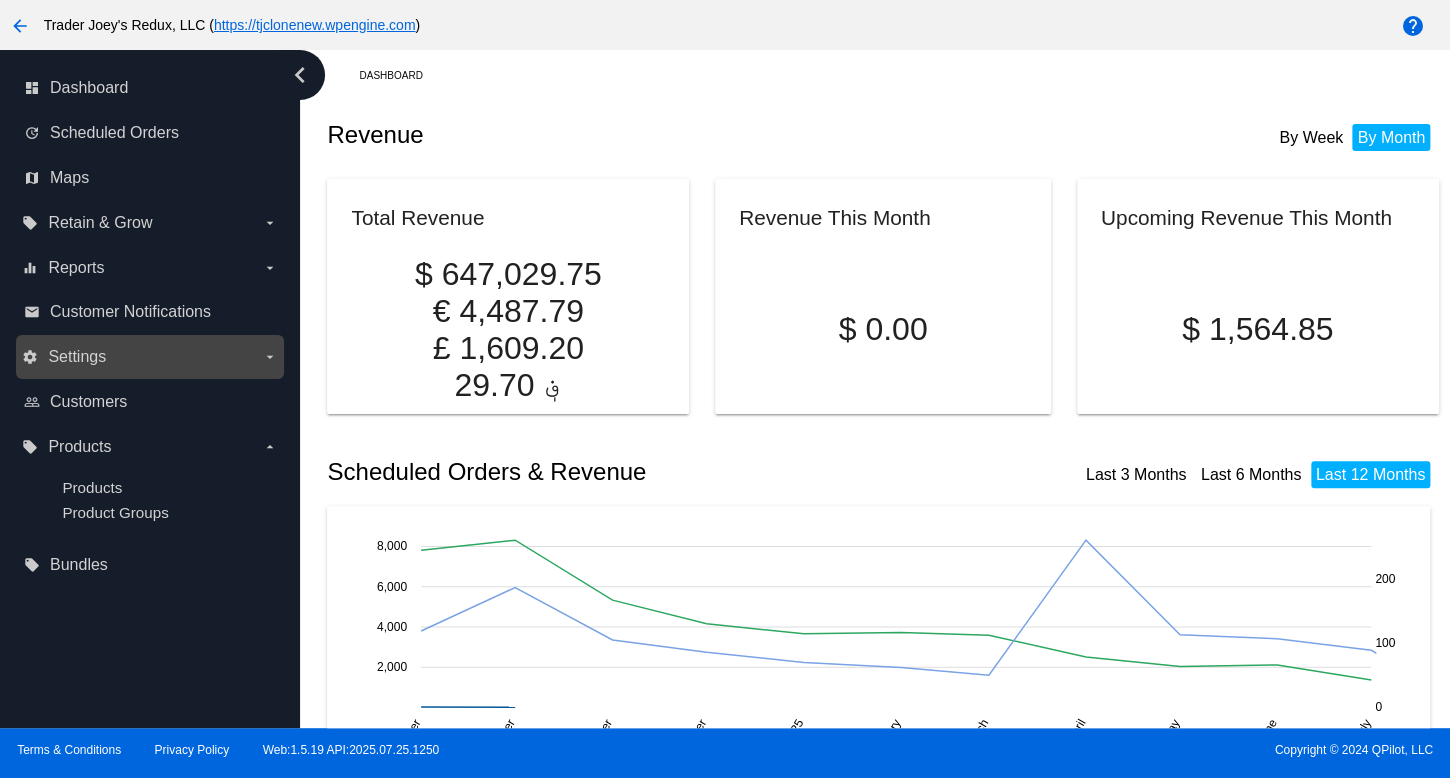 click on "Settings" at bounding box center (77, 357) 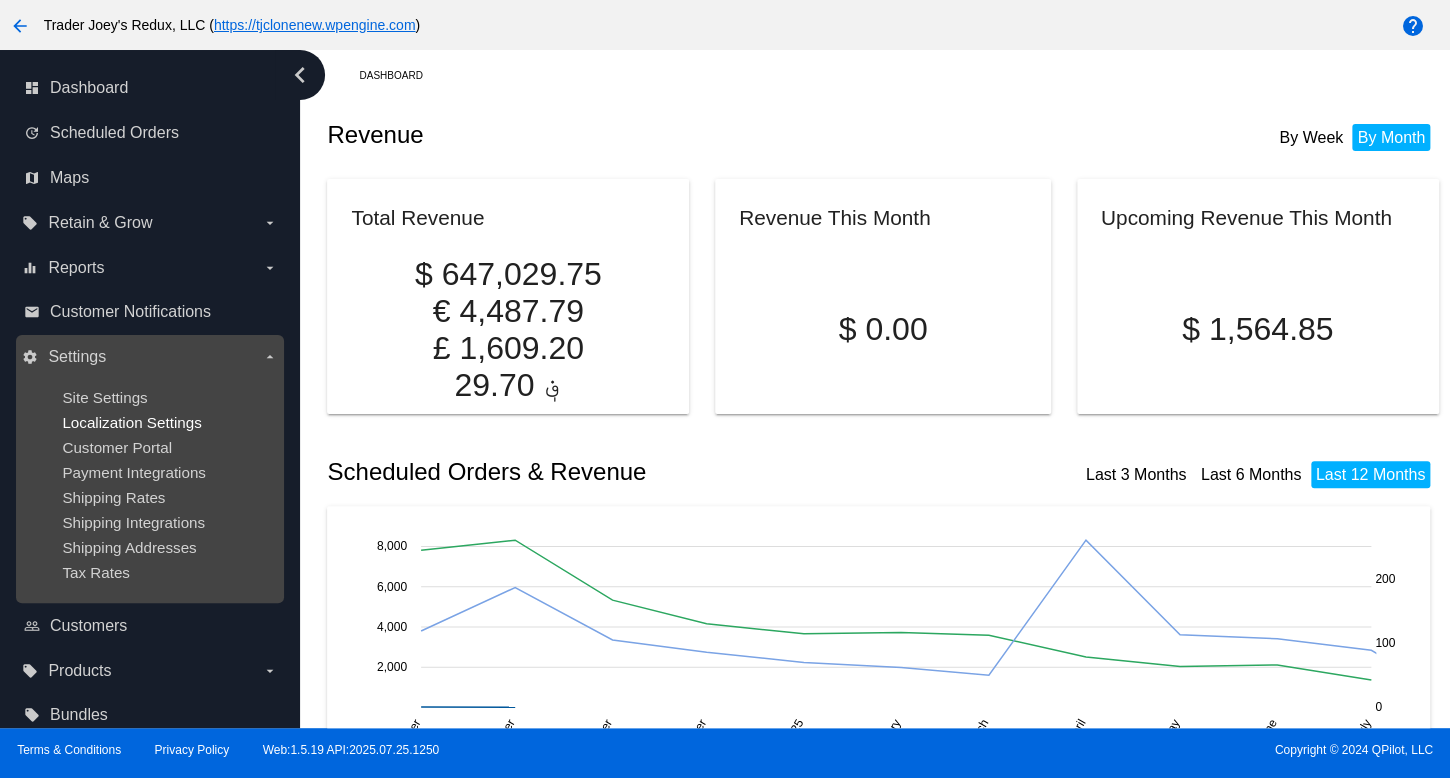 click on "Localization Settings" at bounding box center (131, 422) 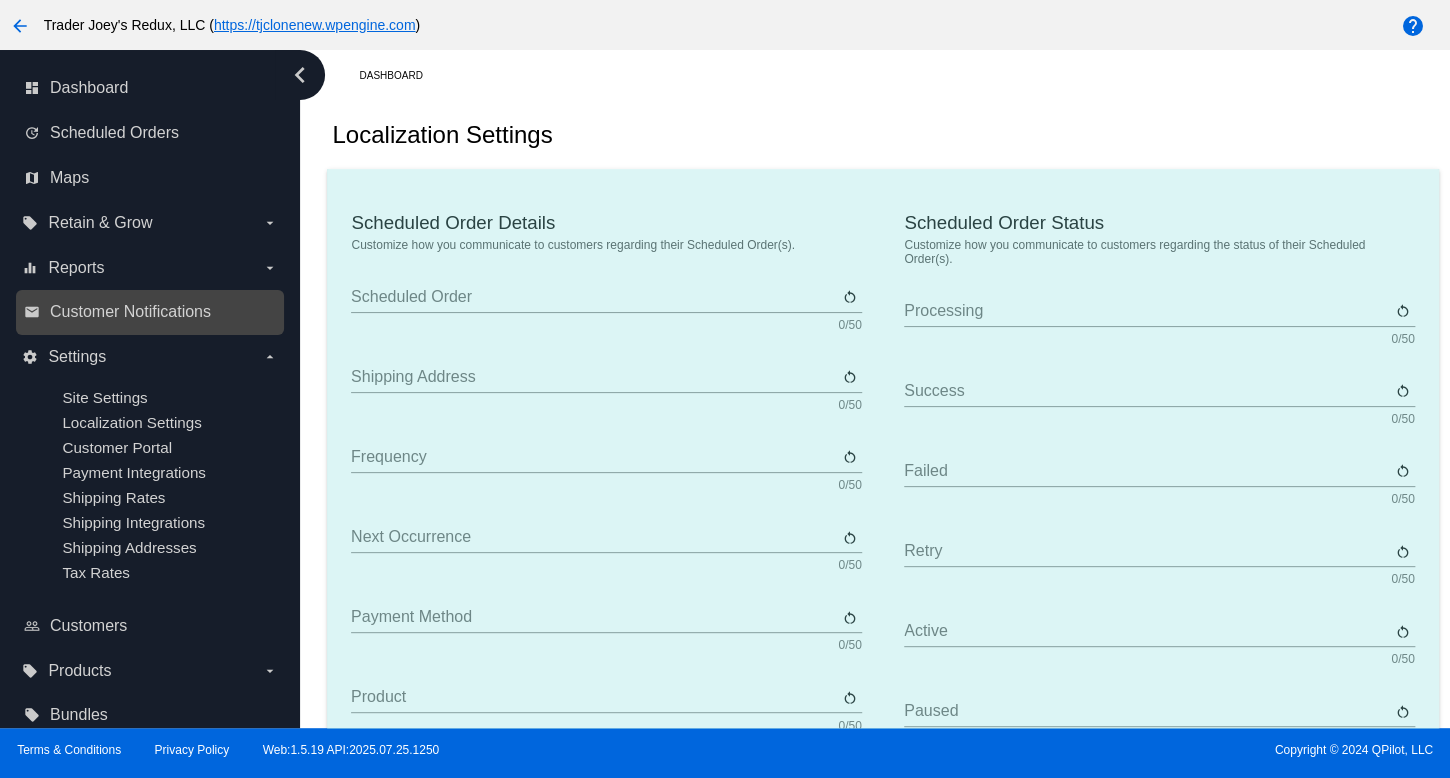 type on "Scheduled Order" 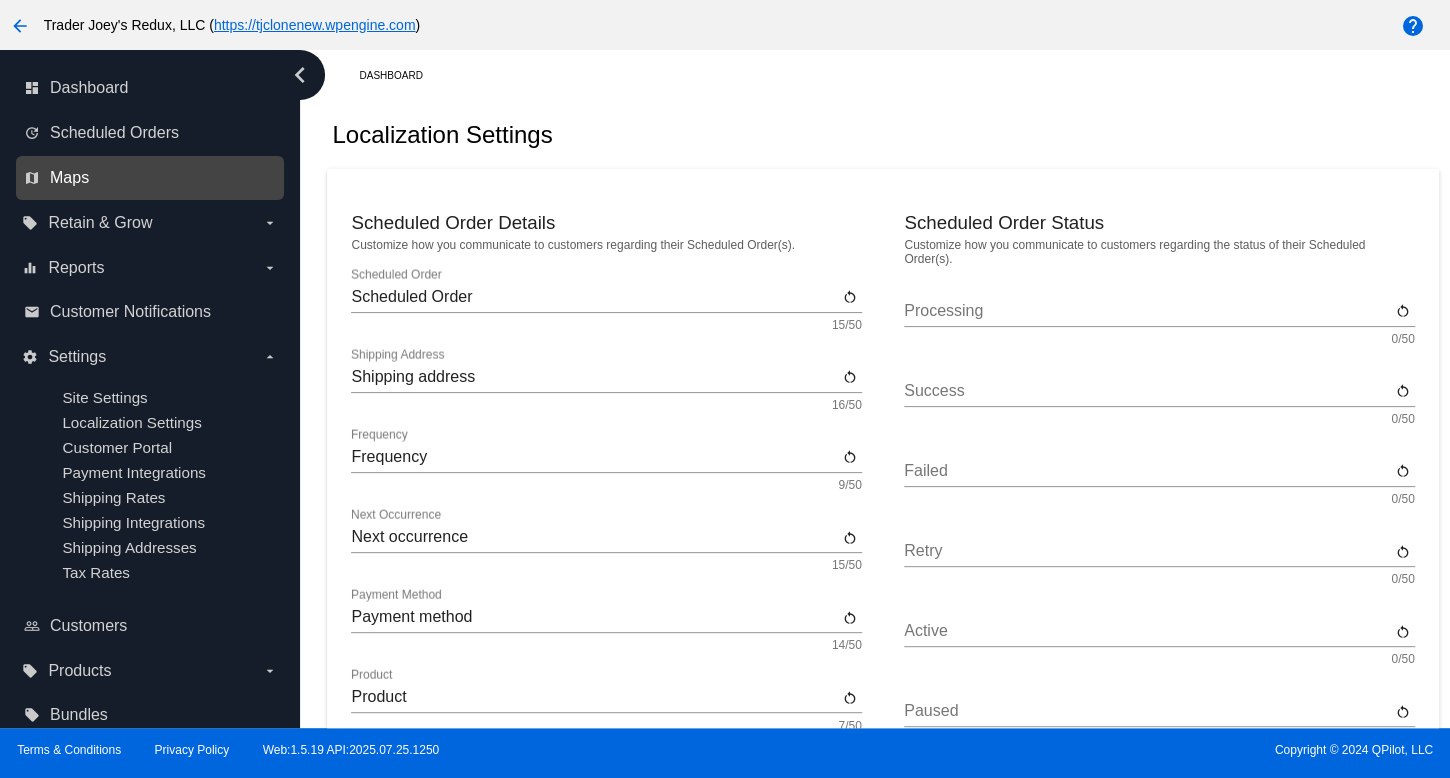 click on "Maps" at bounding box center [69, 178] 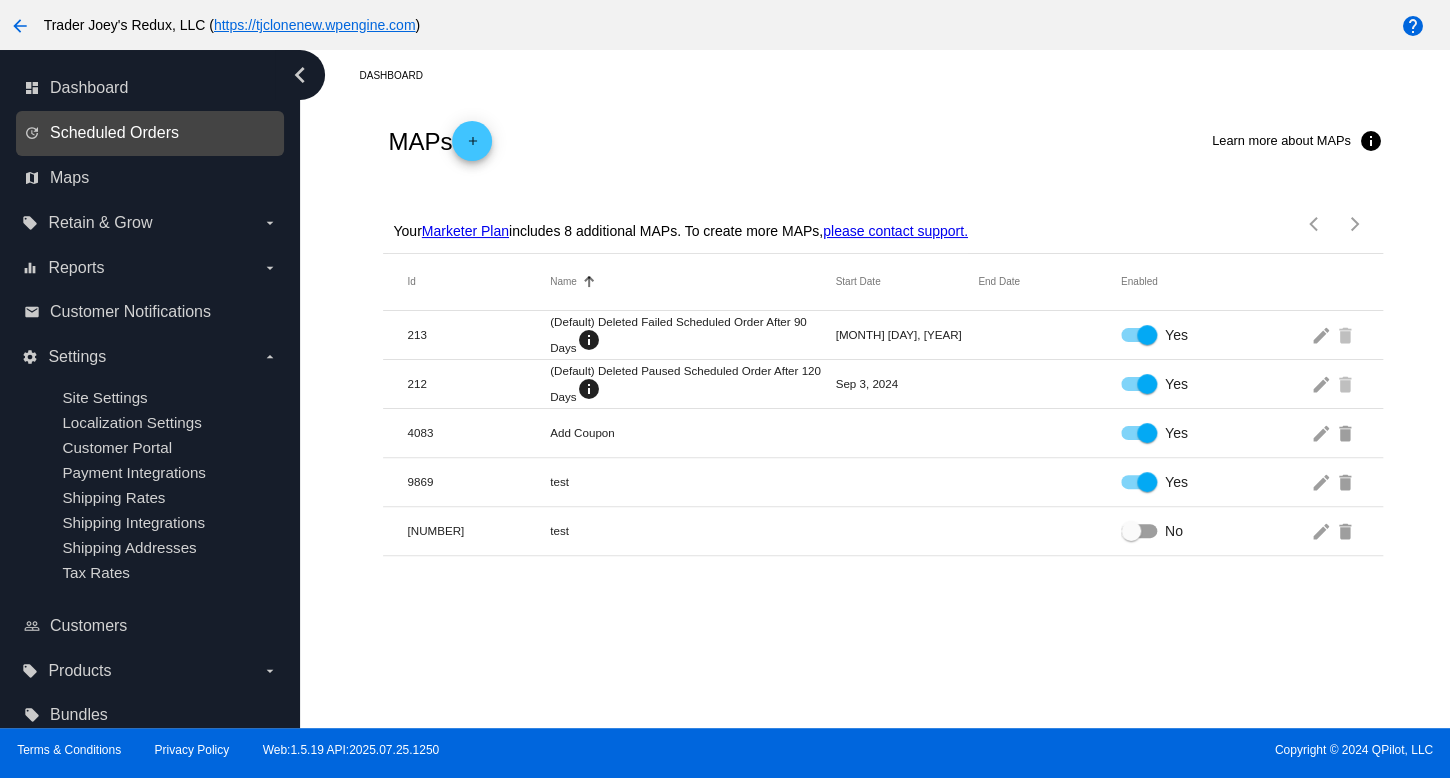 click on "Scheduled Orders" at bounding box center [114, 133] 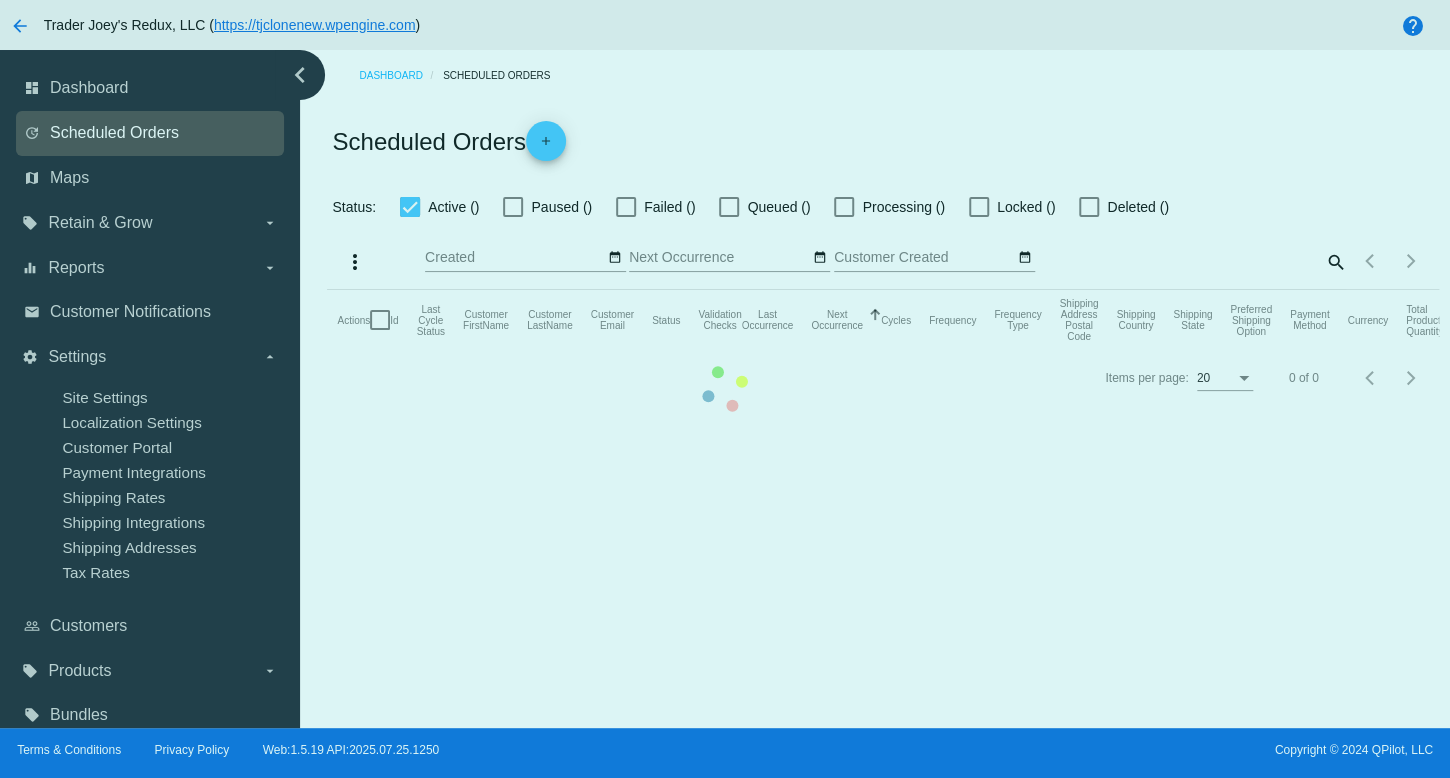 checkbox on "false" 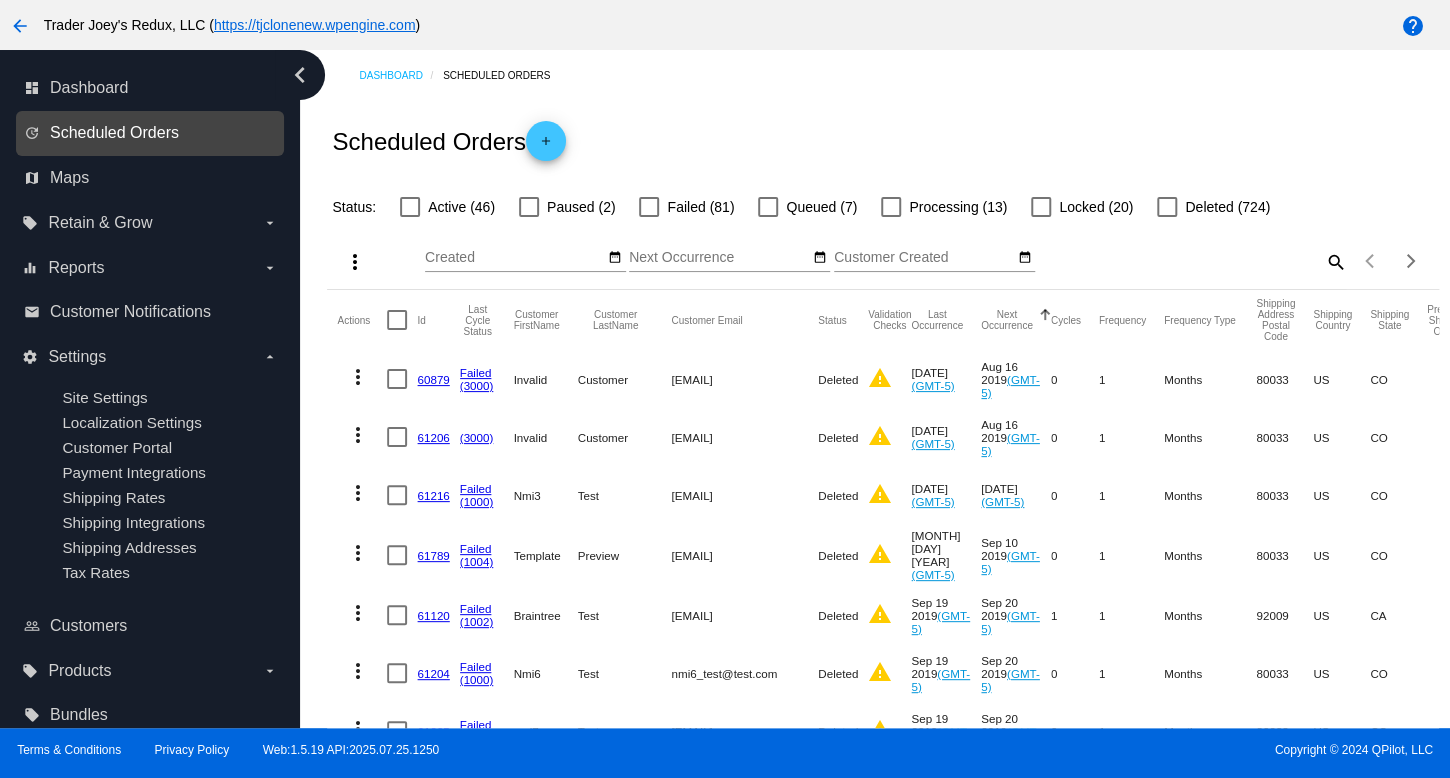 click on "Scheduled Orders" at bounding box center [114, 133] 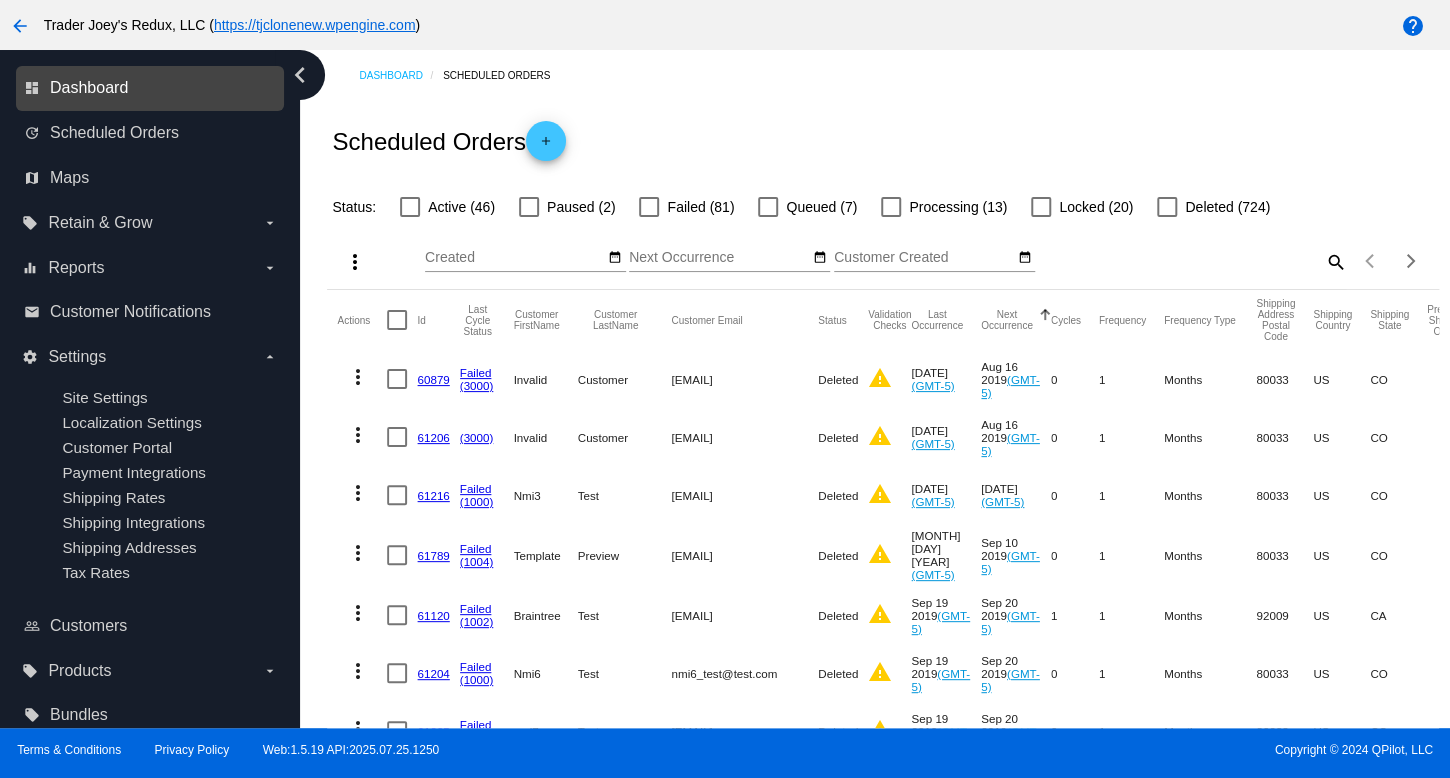 click on "Dashboard" at bounding box center [89, 88] 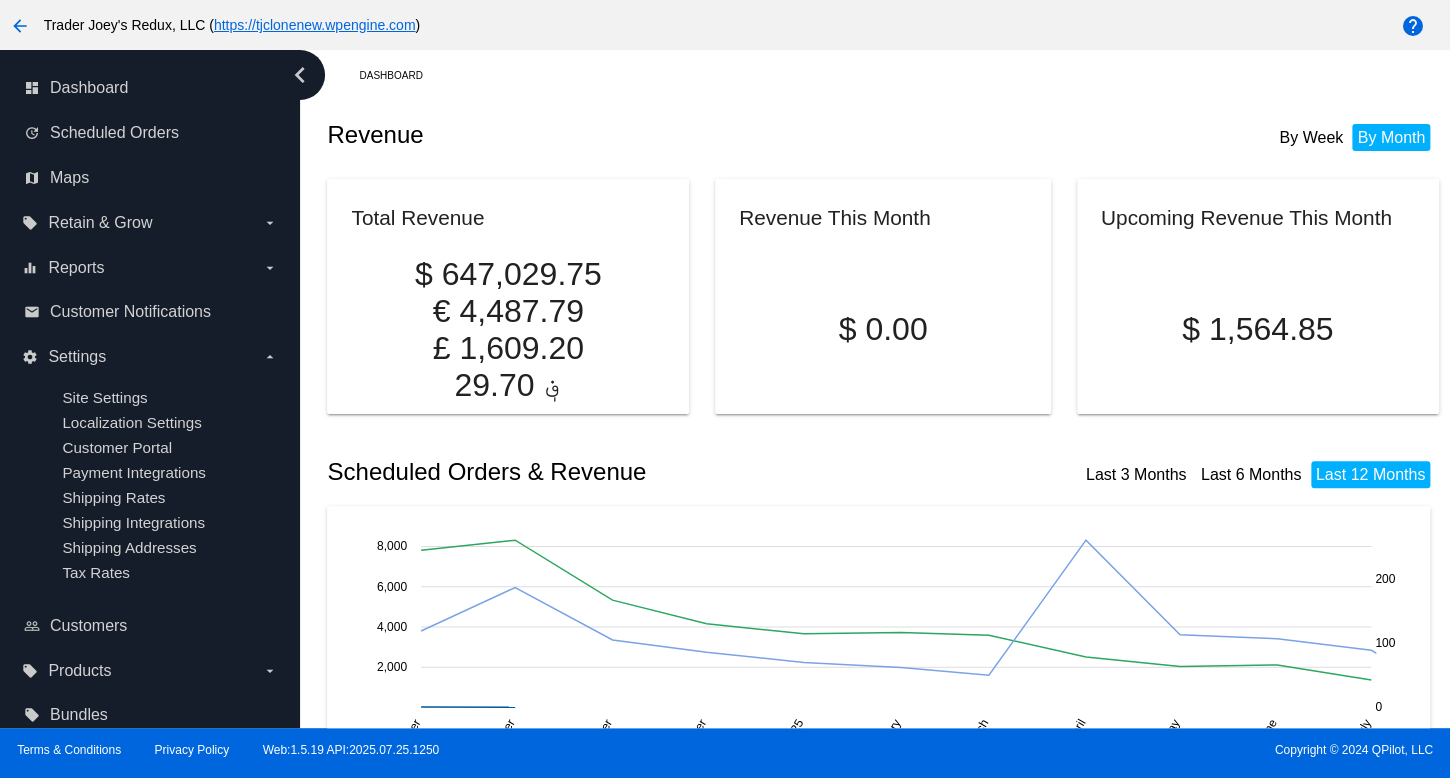 click on "Revenue This Month
$
0.00" 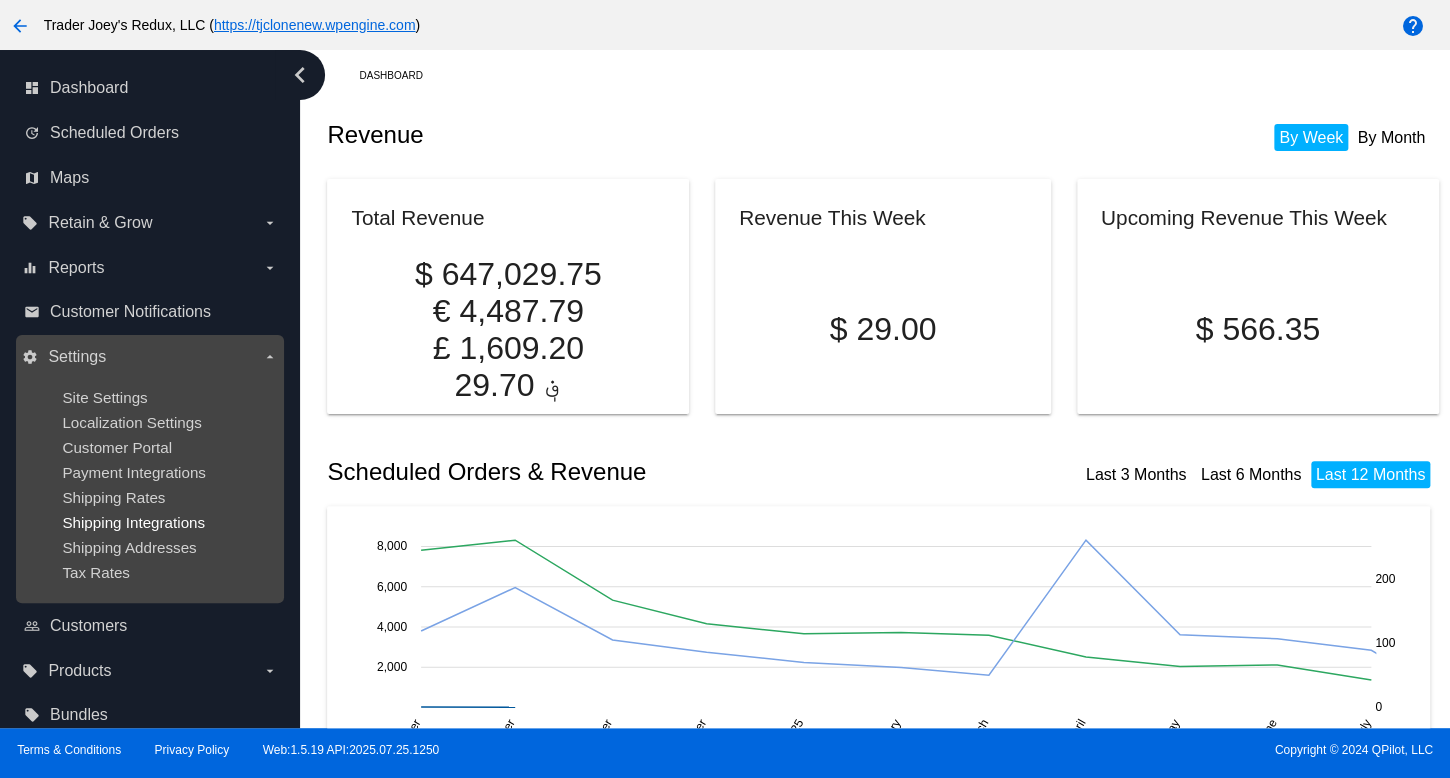 click on "Site Settings
Localization Settings
Customer Portal
Payment Integrations
Shipping Rates
Shipping Integrations
Shipping Addresses
Tax Rates" at bounding box center (149, 485) 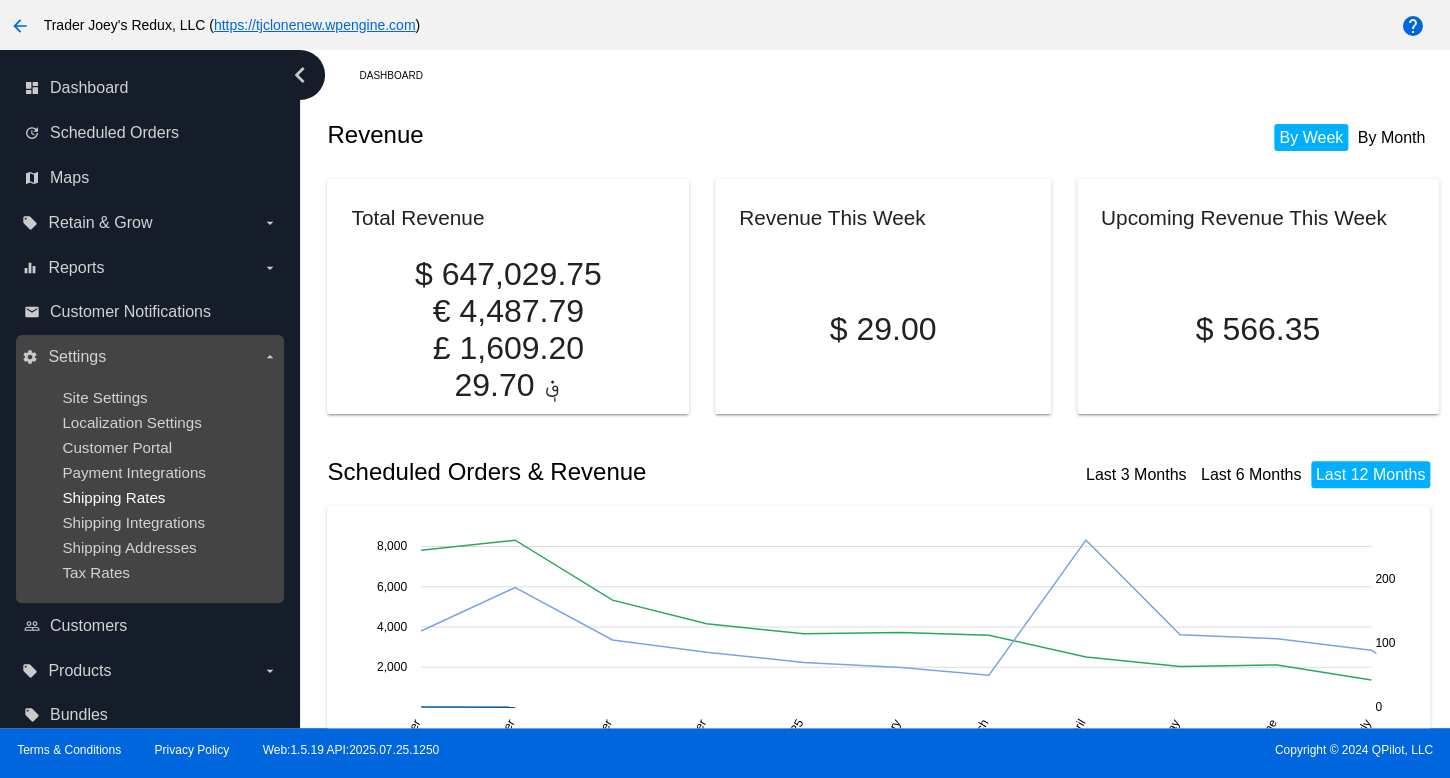 click on "Shipping Rates" at bounding box center (113, 497) 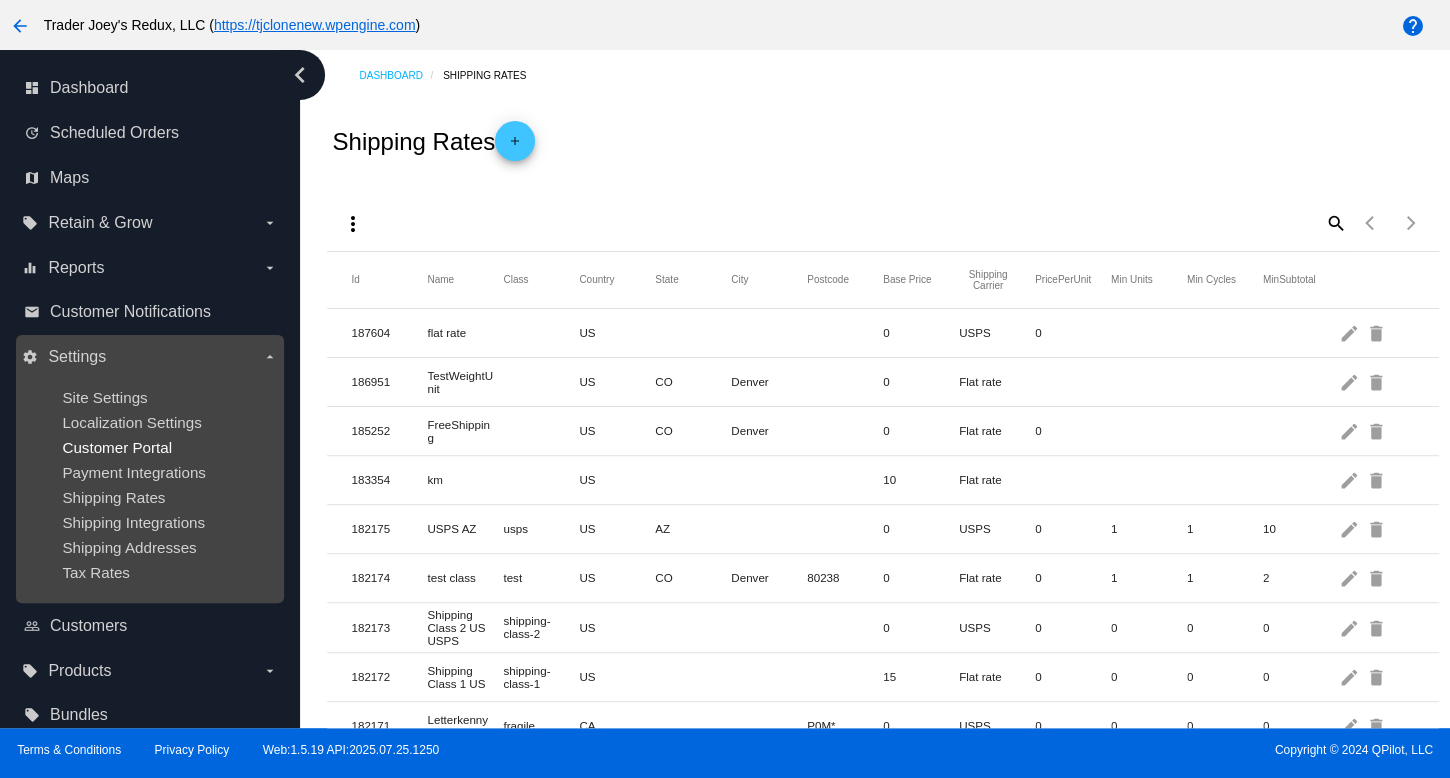 click on "Customer Portal" at bounding box center [117, 447] 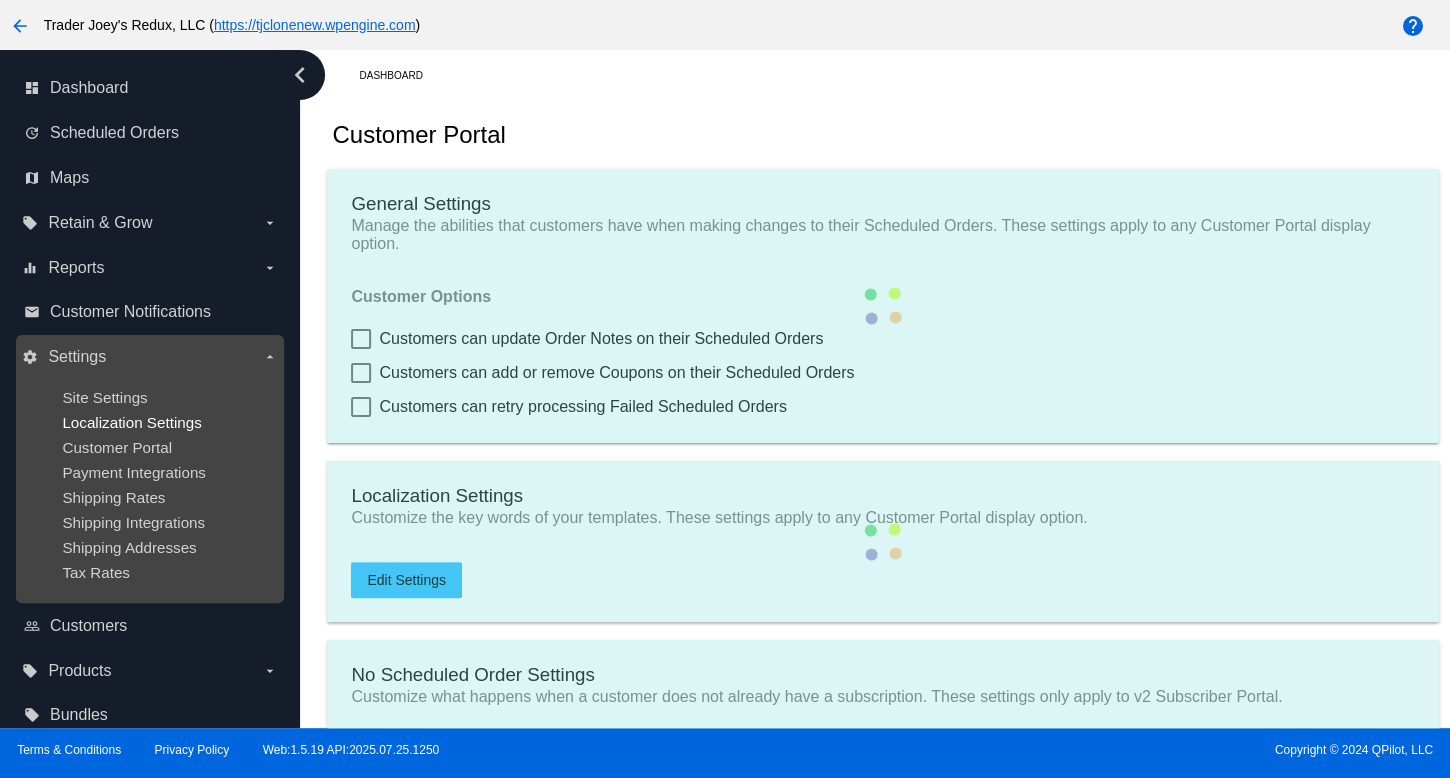 checkbox on "true" 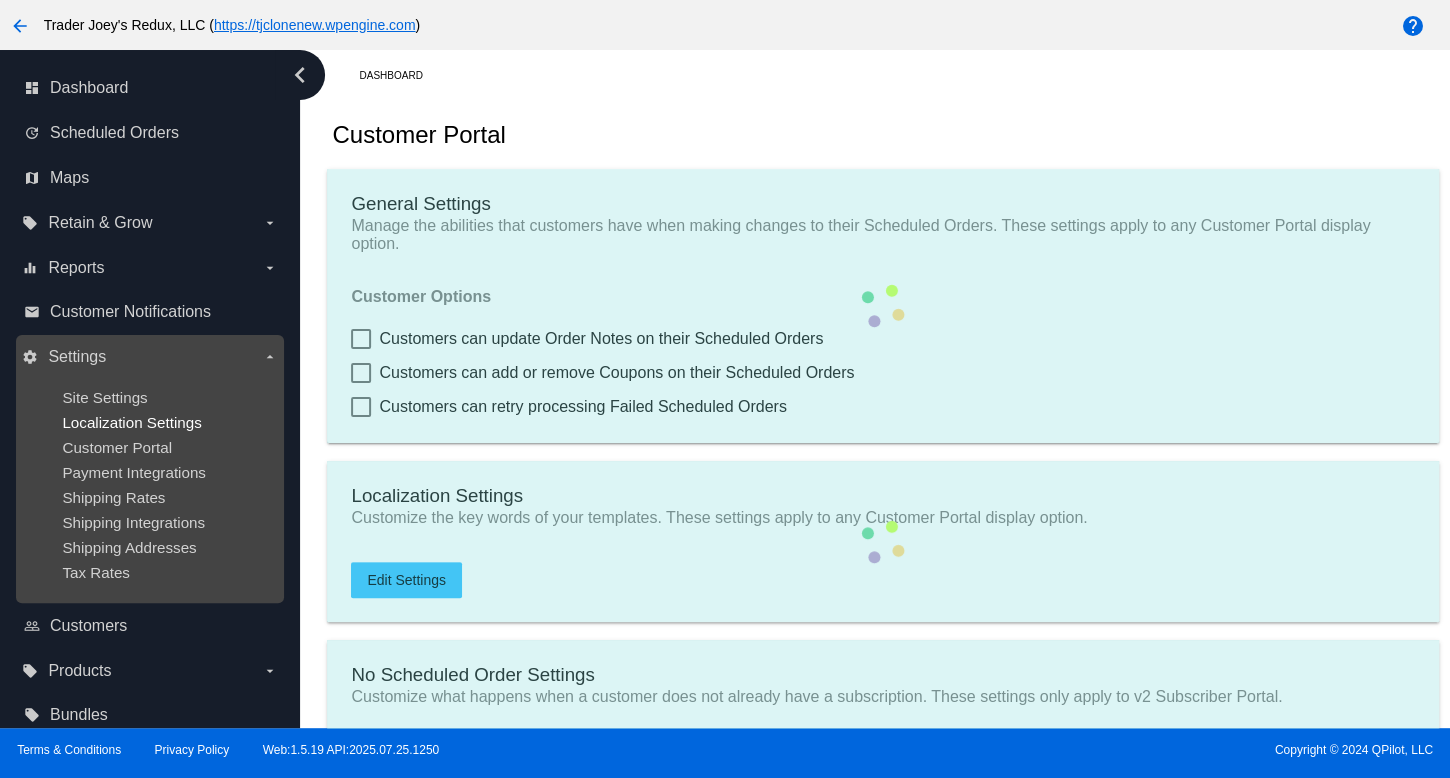 checkbox on "true" 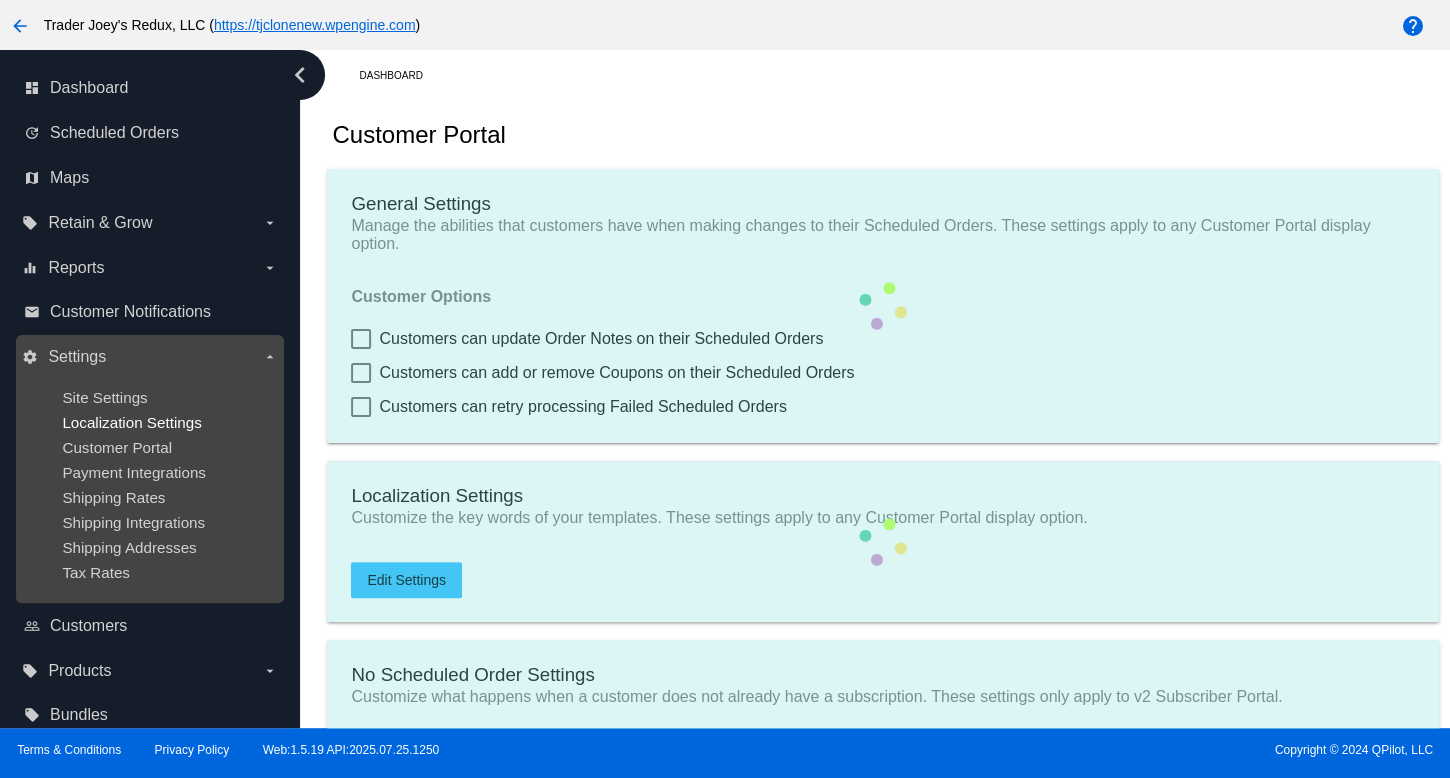 type on "Create a Subscription" 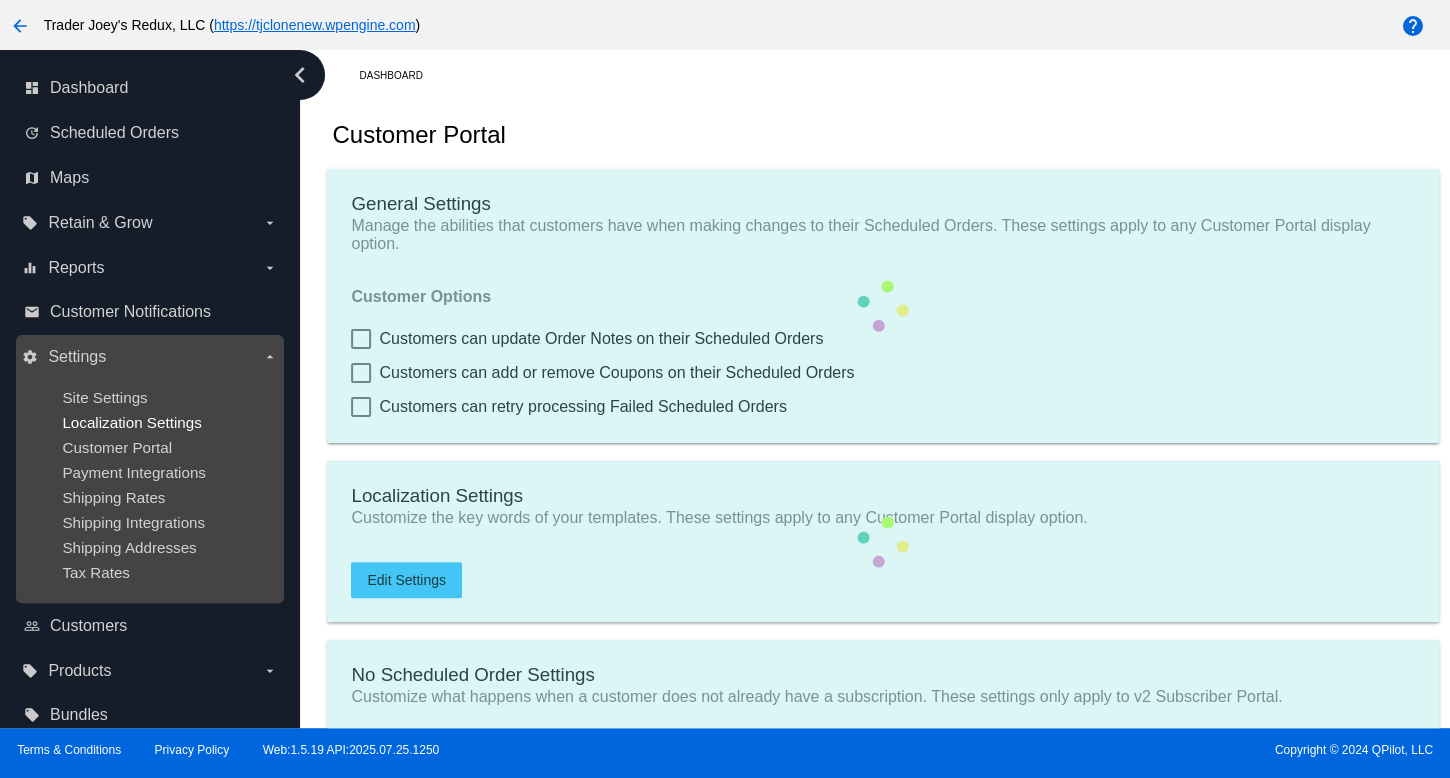 type on "https://tjclonenew.wpengine.com//my-account/scheduled-orders//?action=create-scheduled-order&customer=[CUSTOMER_ID]" 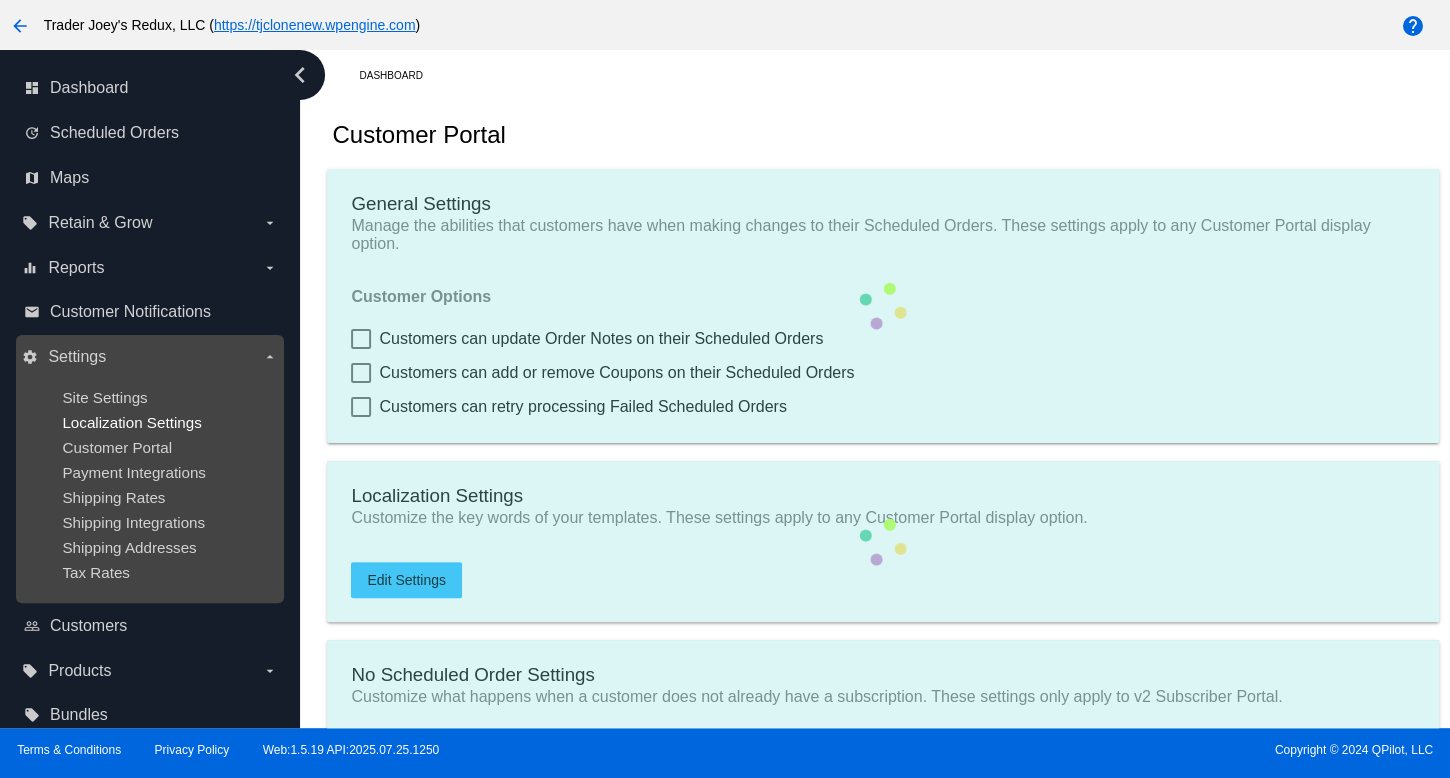 checkbox on "true" 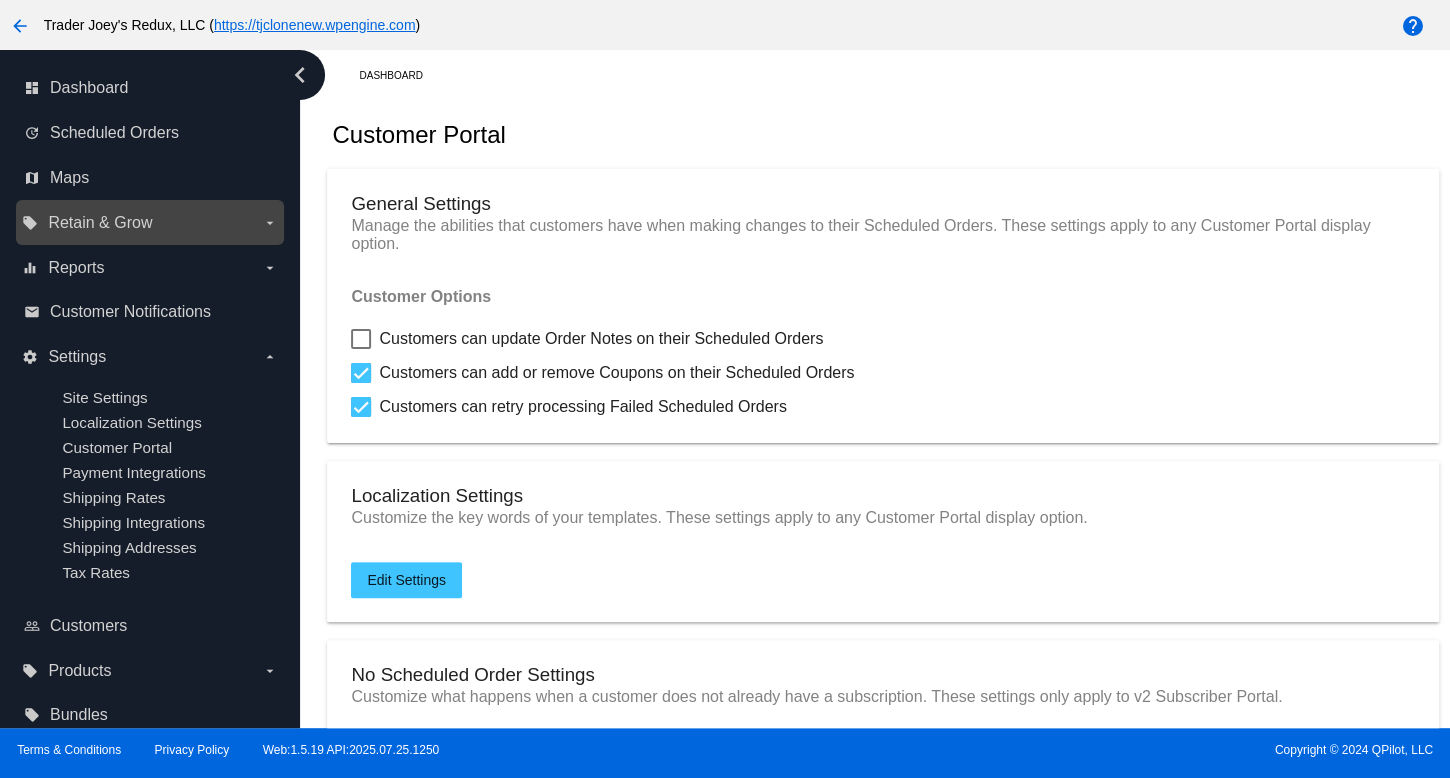 click on "local_offer
Retain & Grow
arrow_drop_down" at bounding box center [149, 223] 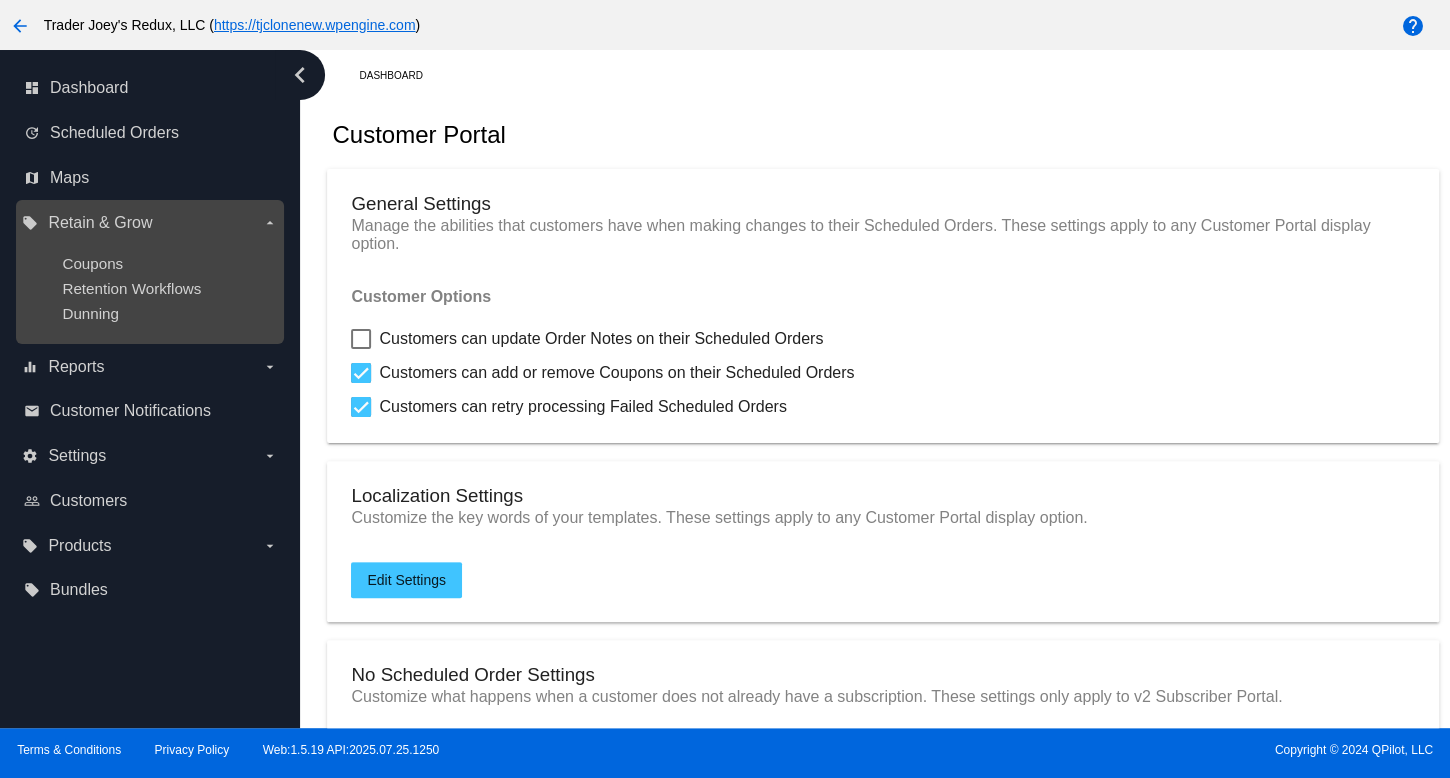 click on "Coupons" at bounding box center (165, 263) 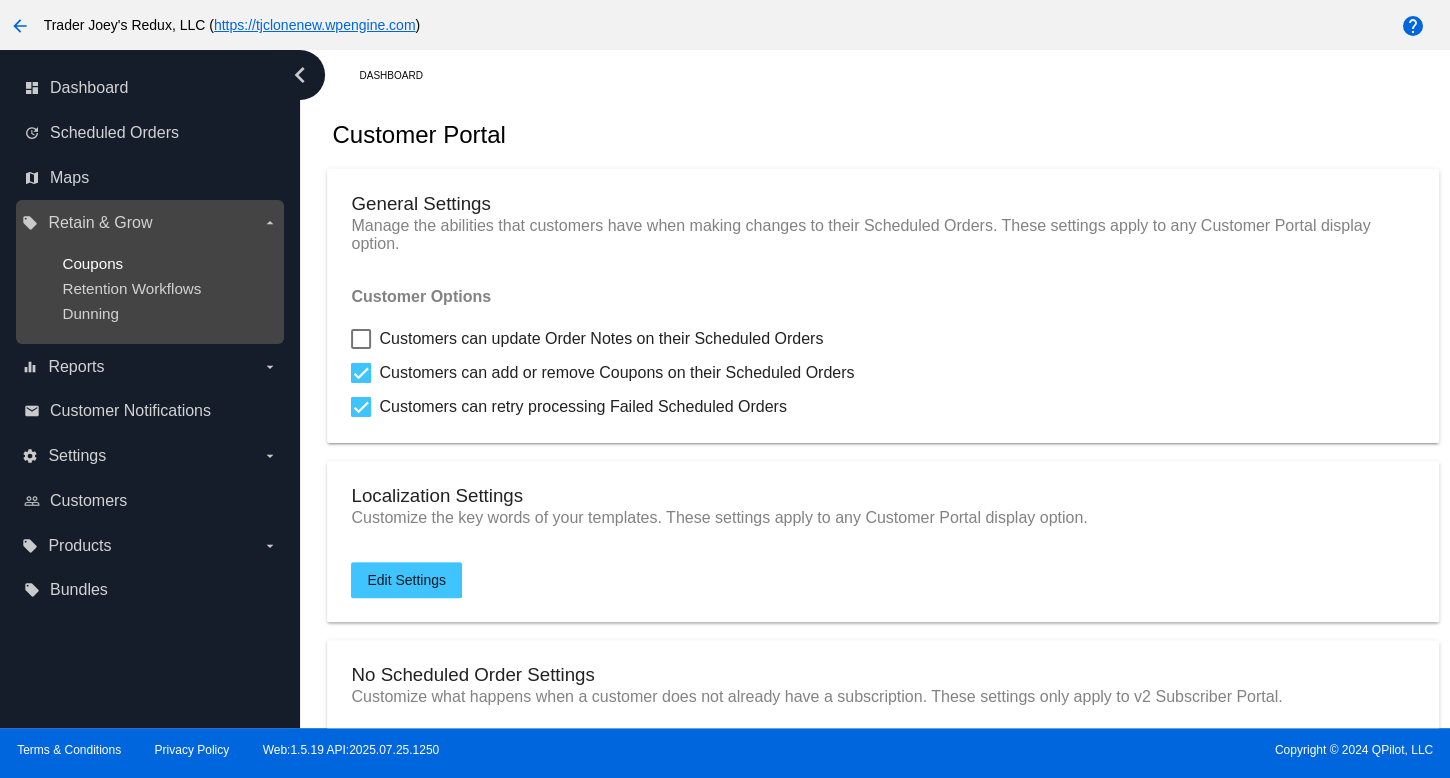 click on "Coupons" at bounding box center [92, 263] 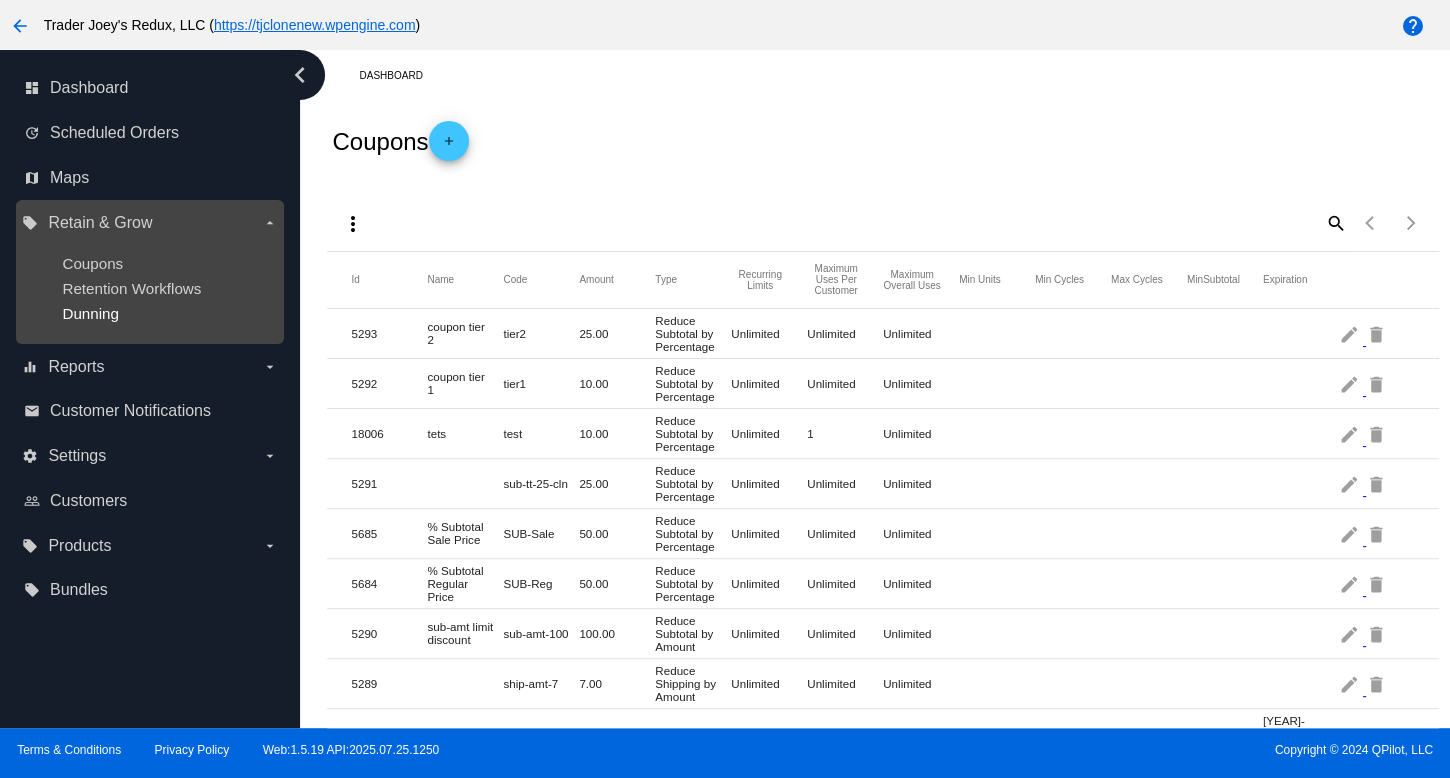 click on "Dunning" at bounding box center (90, 313) 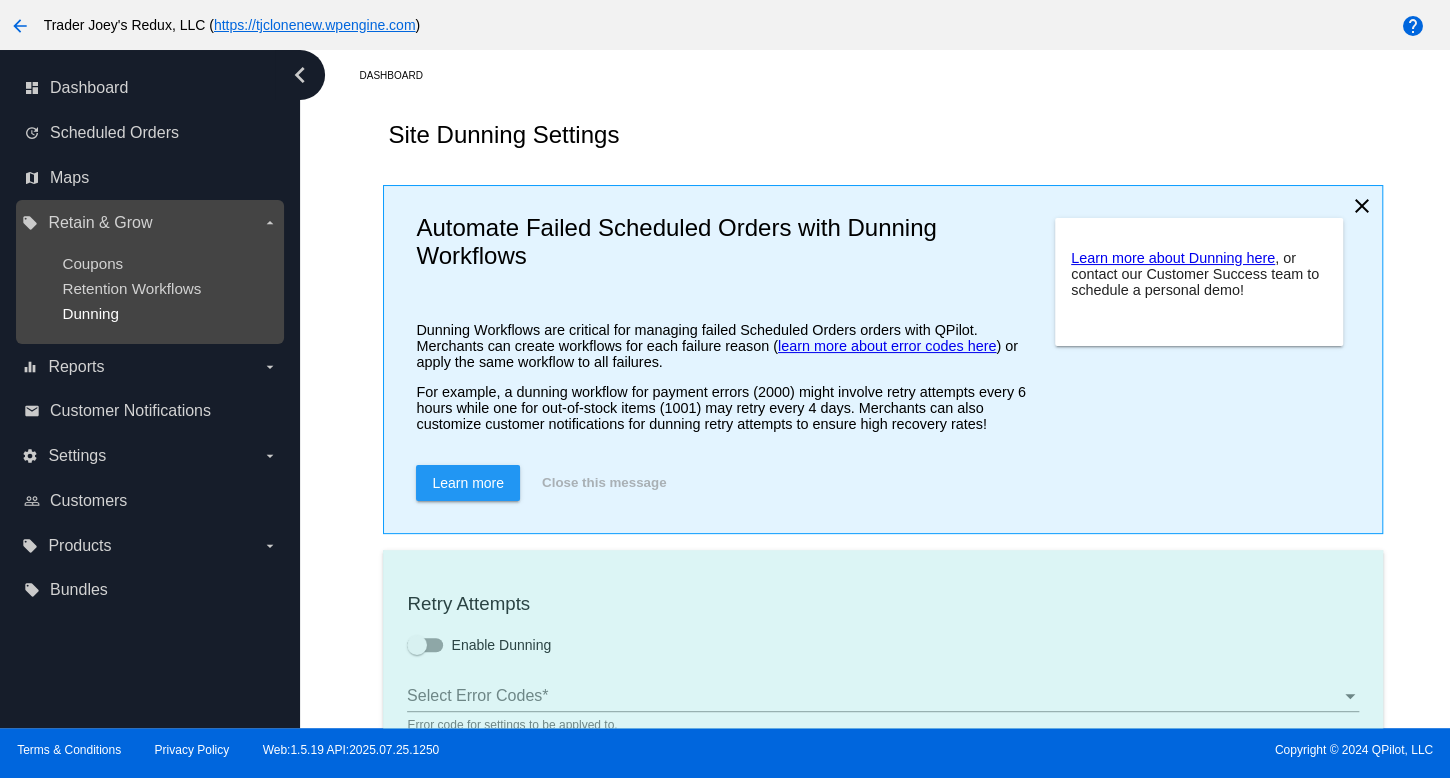 checkbox on "true" 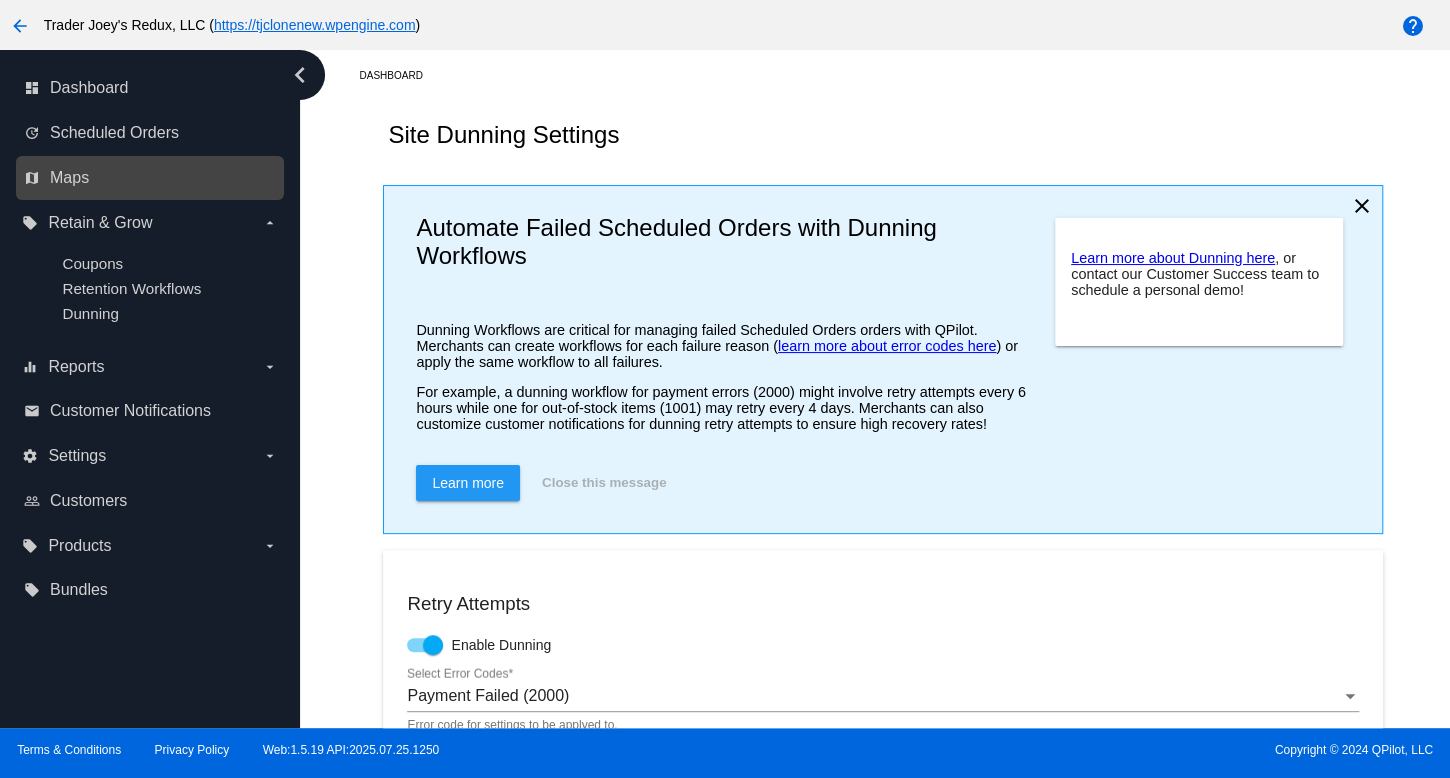 click on "map
Maps" at bounding box center [151, 178] 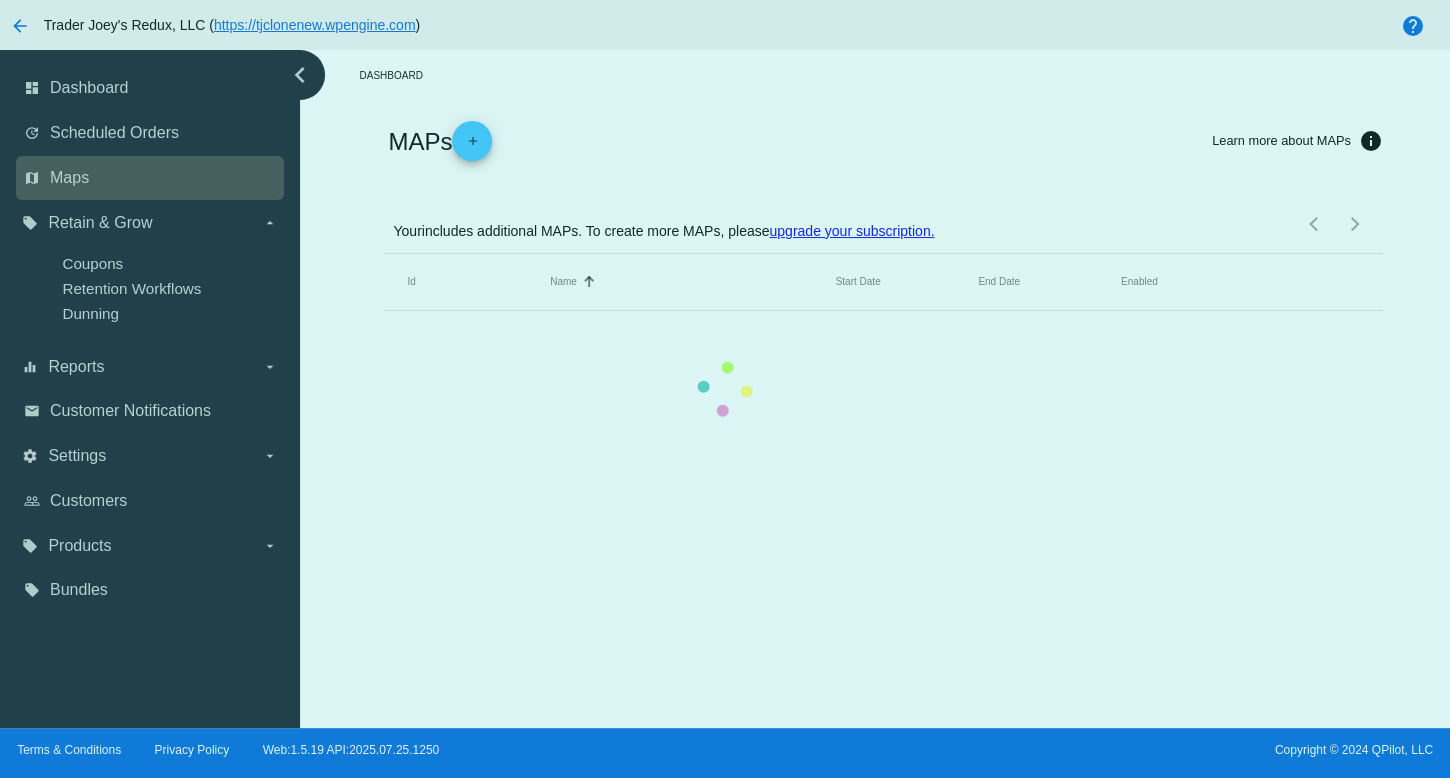 click on "chevron_left
dashboard
Dashboard
update
Scheduled Orders
map
Maps
local_offer
Retain & Grow
arrow_drop_down
Coupons
Retention Workflows
Dunning" at bounding box center (725, 389) 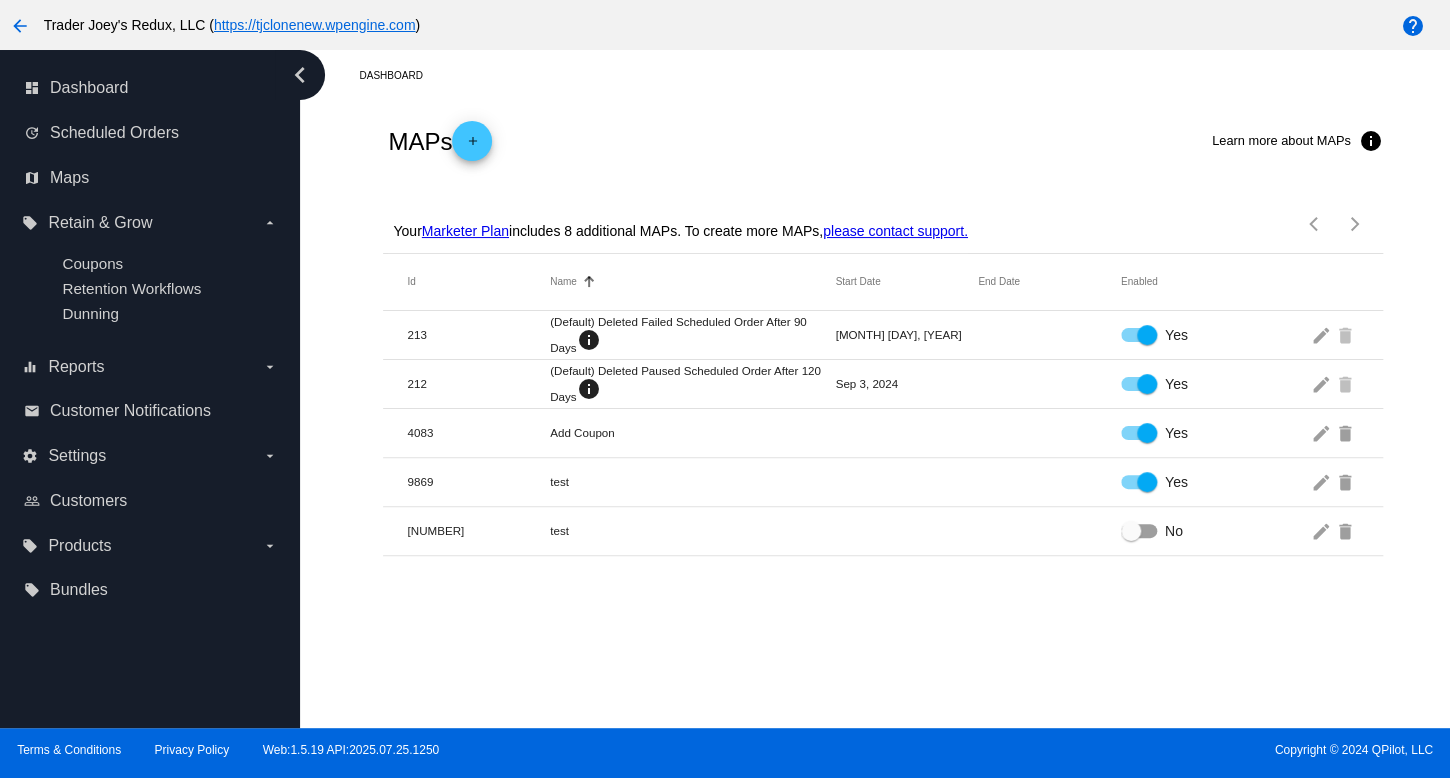 click on "MAPs
add
Learn more about MAPs
info" 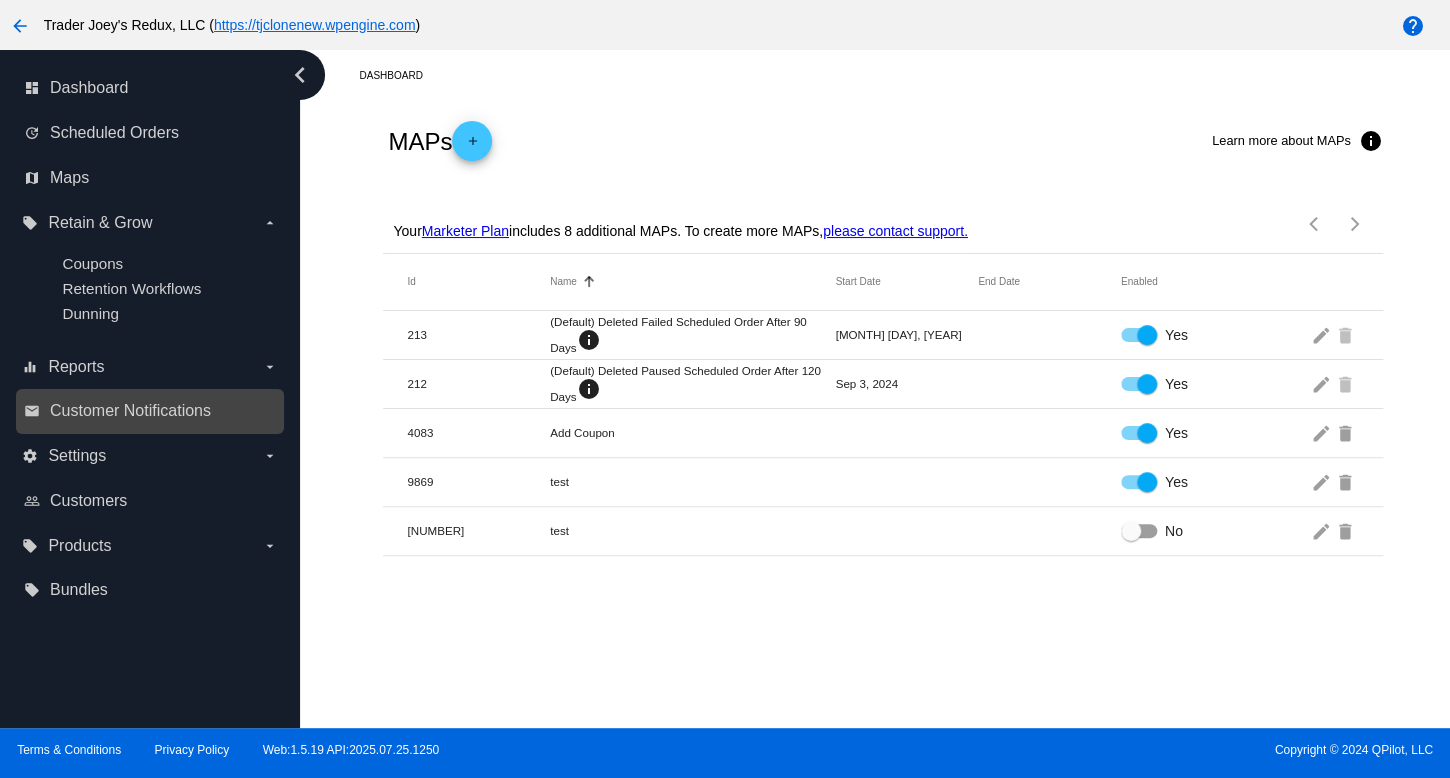 drag, startPoint x: 84, startPoint y: 436, endPoint x: 91, endPoint y: 417, distance: 20.248457 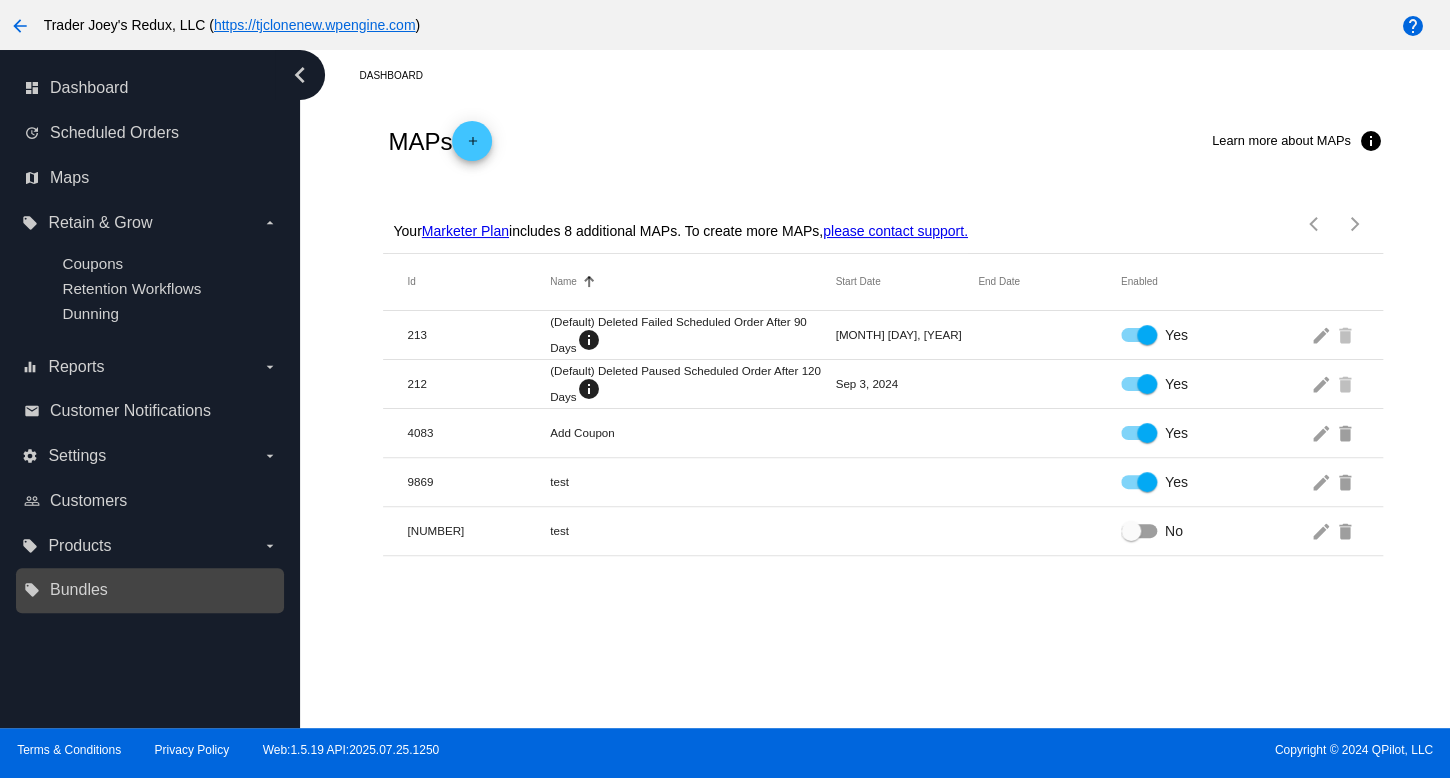 click on "local_offer
Bundles" at bounding box center (150, 590) 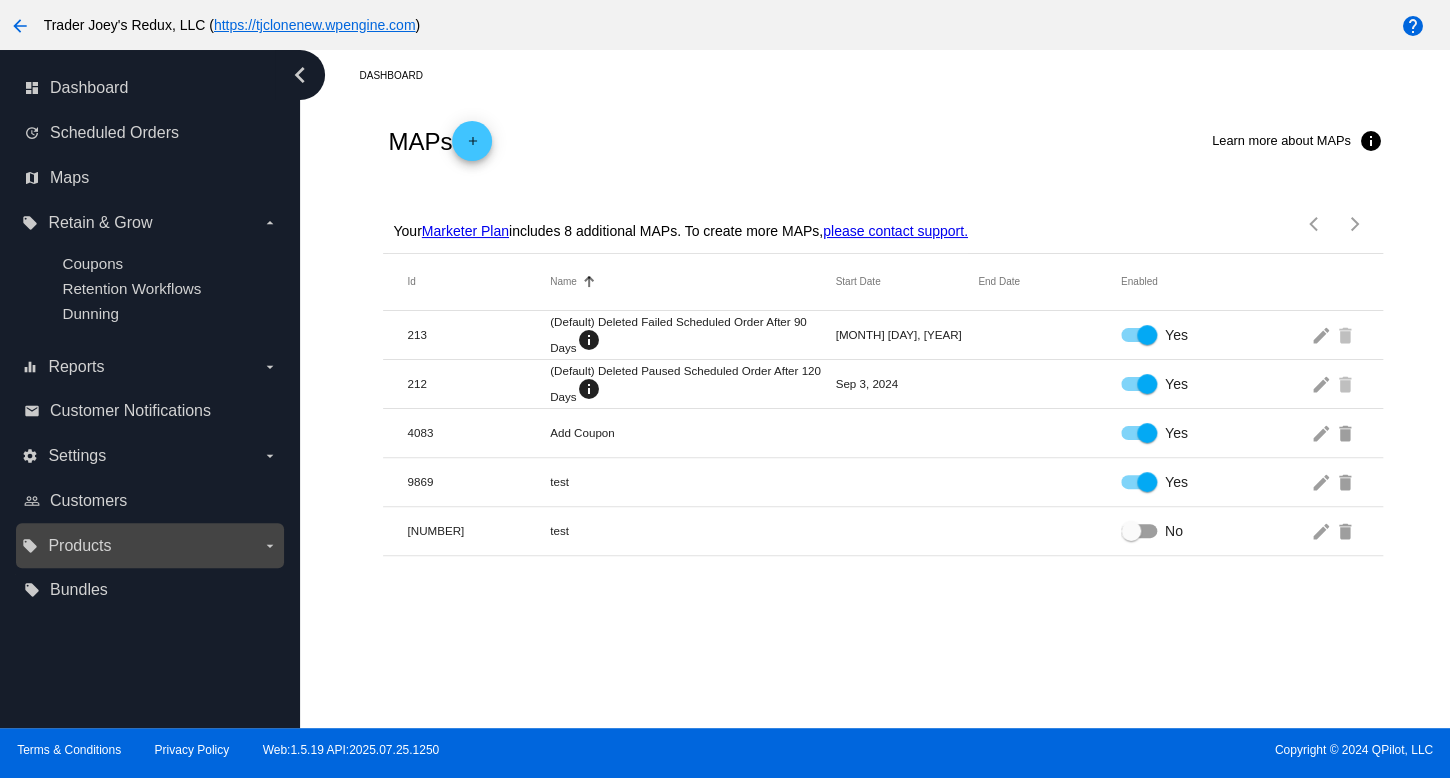 click on "Products" at bounding box center [79, 546] 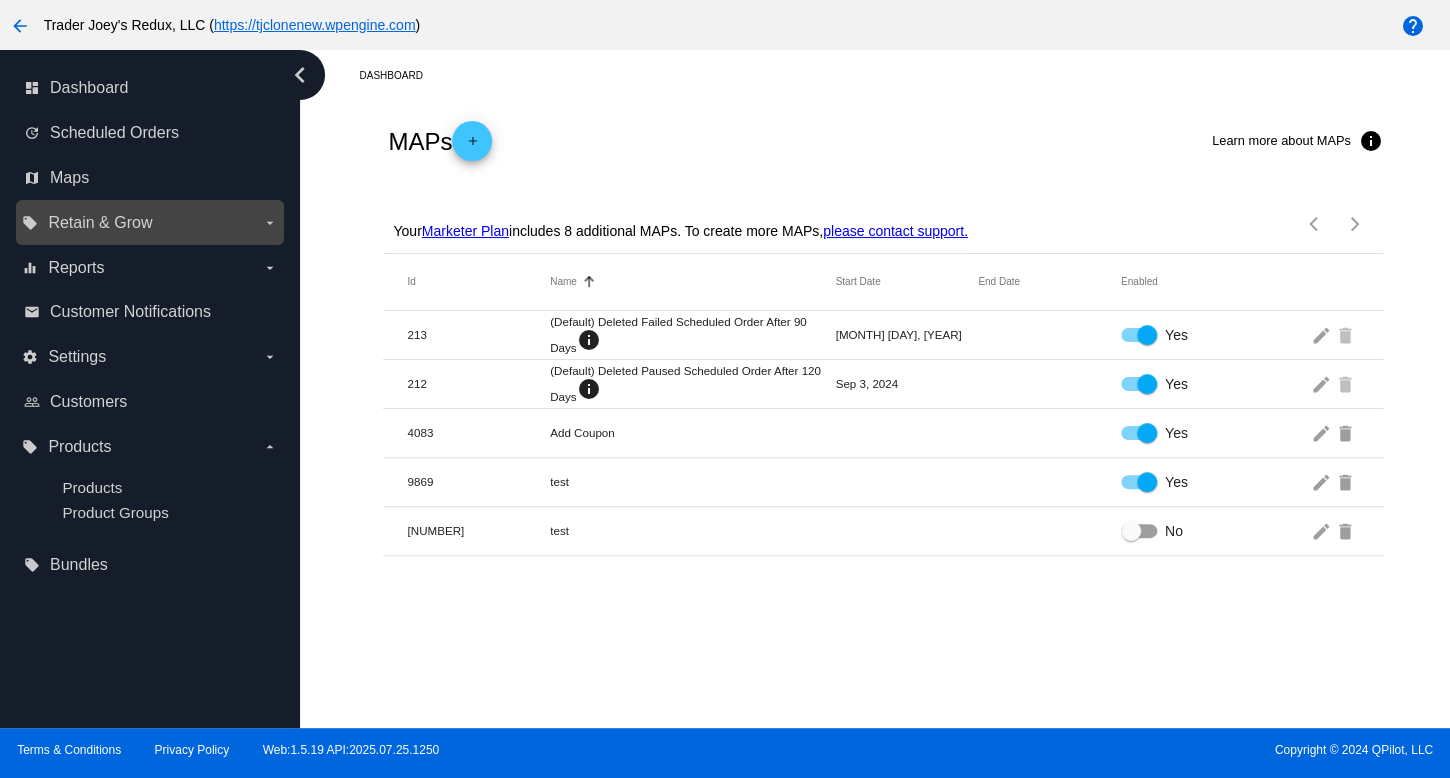 click on "local_offer
Retain & Grow
arrow_drop_down" at bounding box center (149, 223) 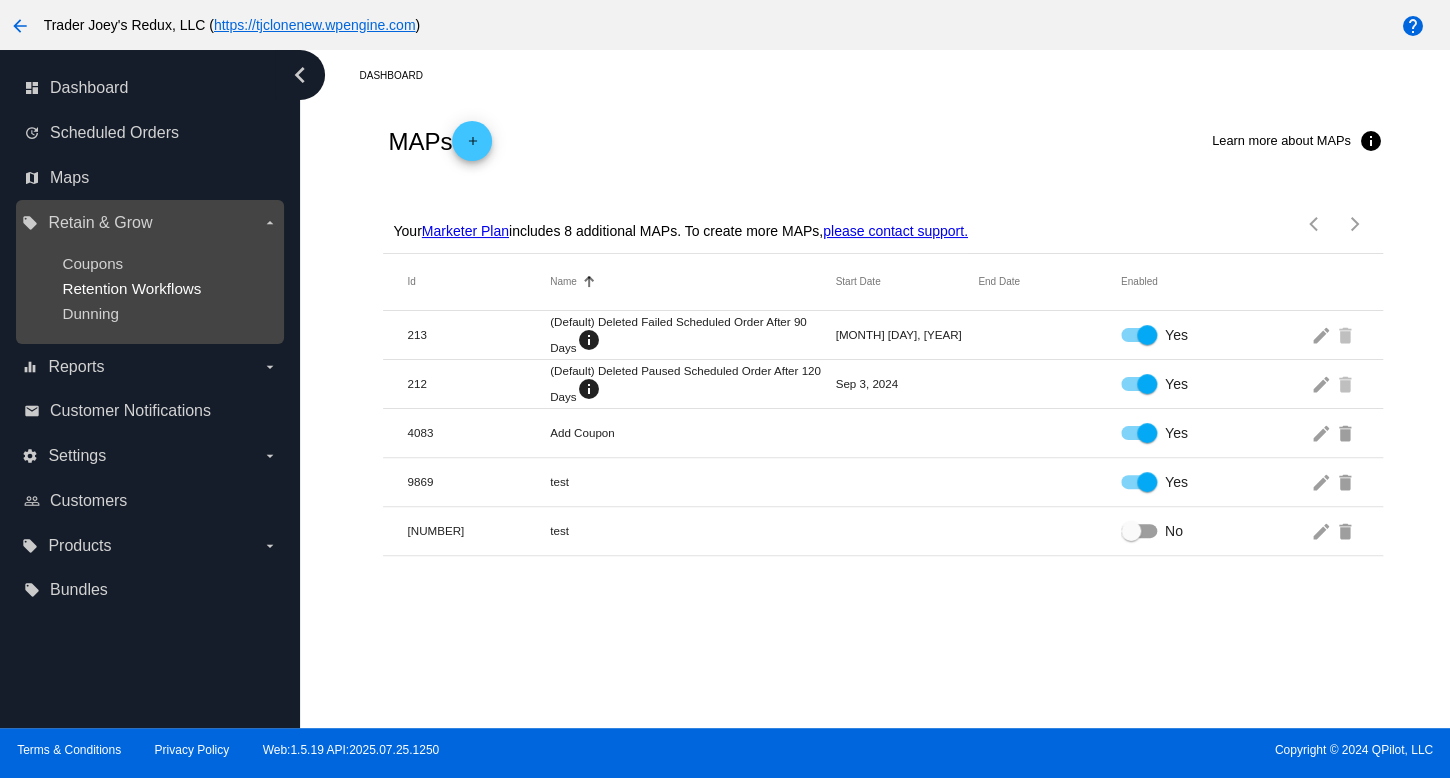 click on "Retention Workflows" at bounding box center [131, 288] 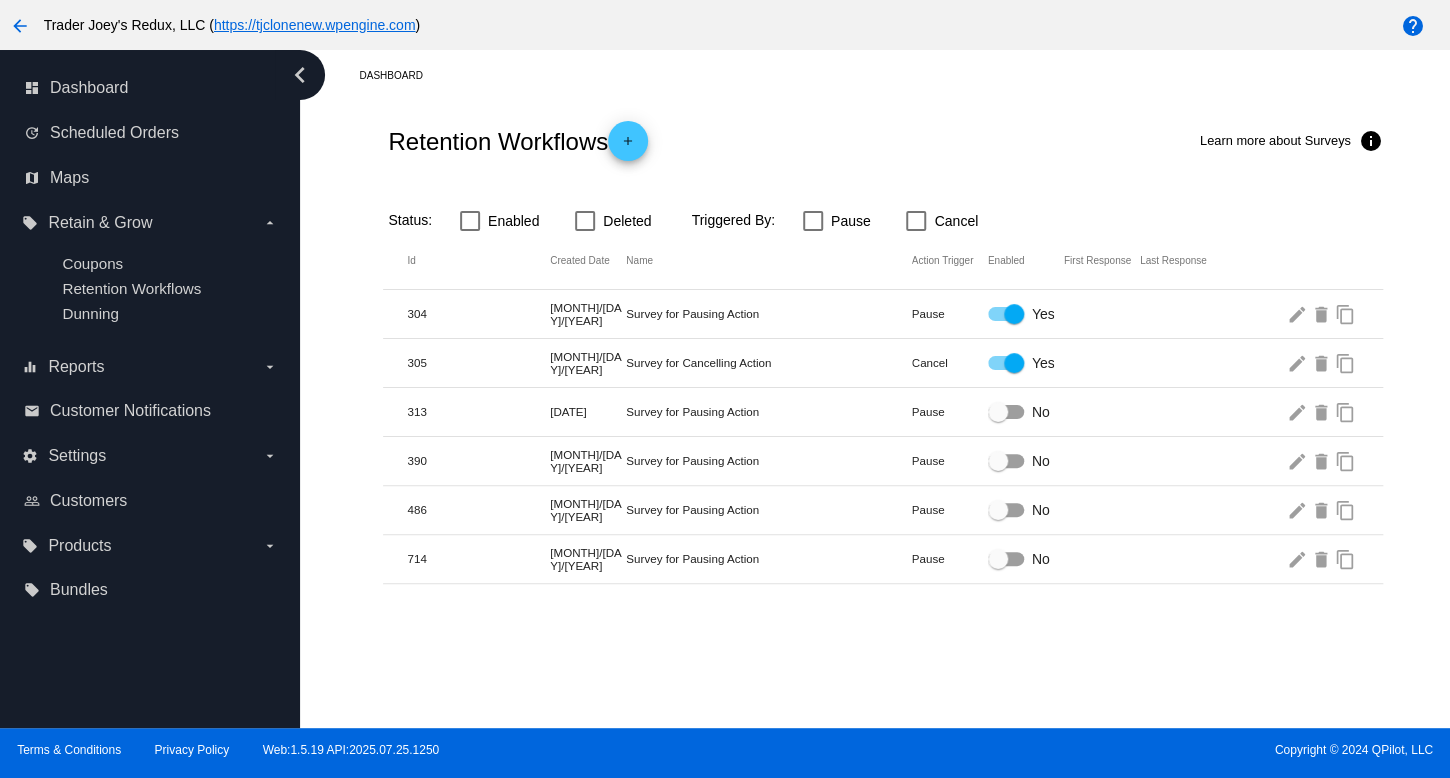click on "714  06/16/2025  Survey for Pausing Action  Pause
No
edit
delete
content_copy" 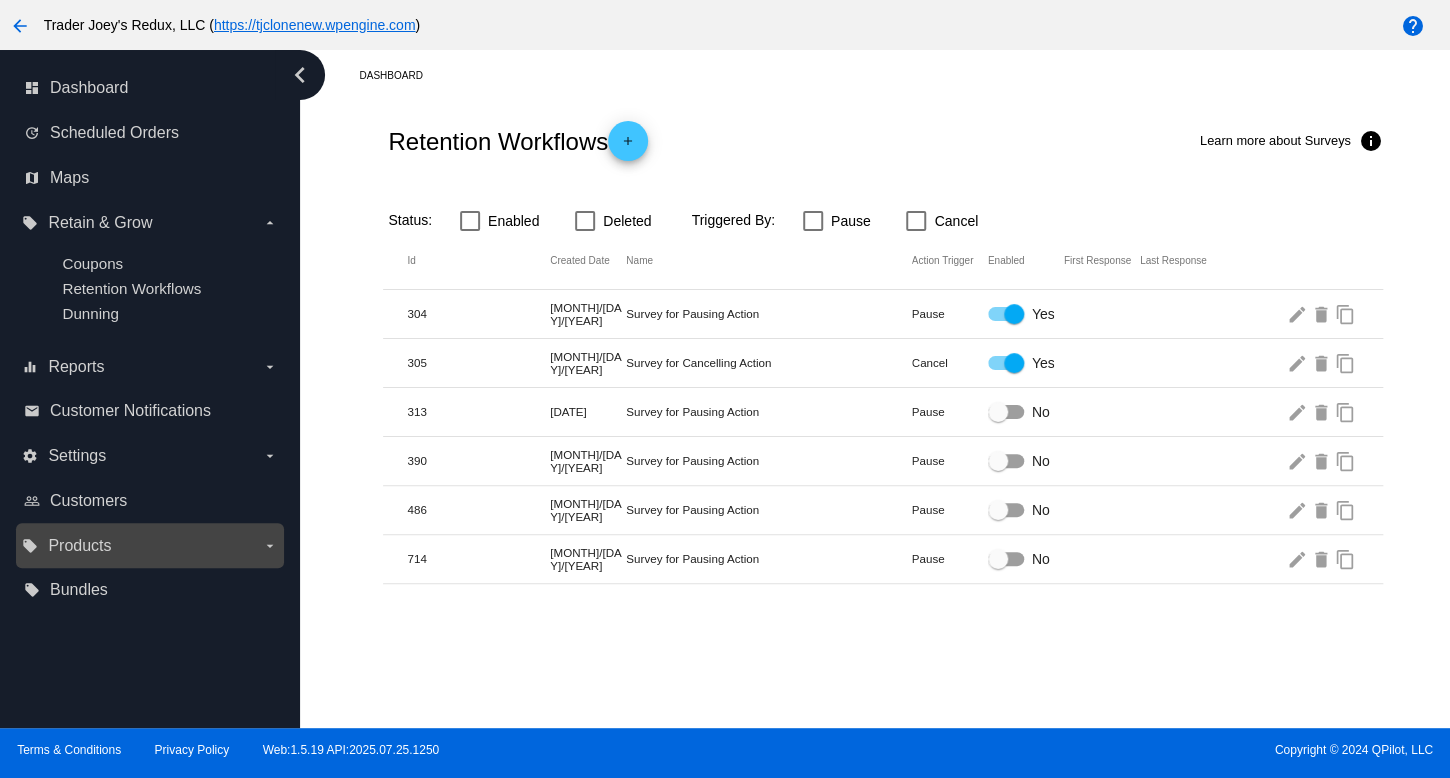 click on "local_offer
Products
arrow_drop_down" at bounding box center [149, 546] 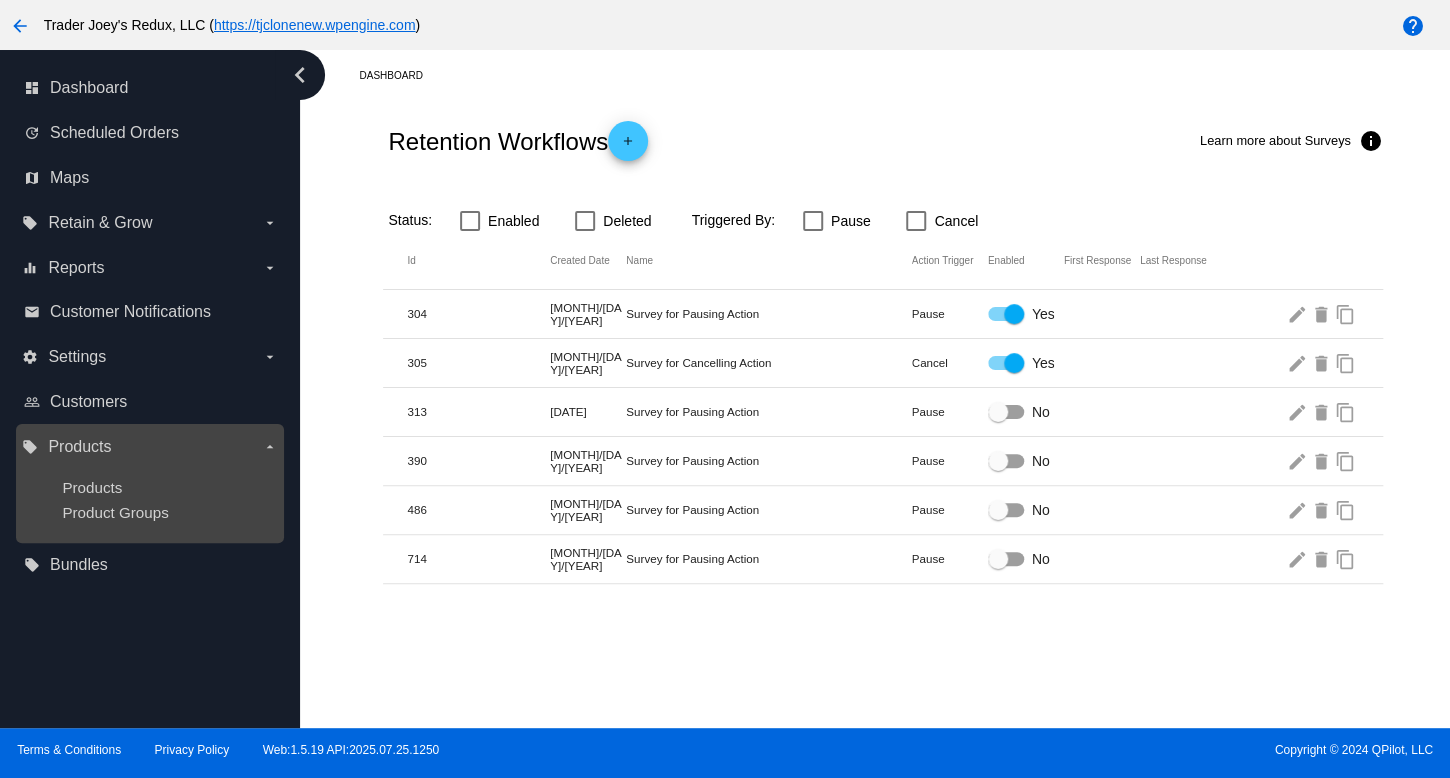 click on "Products
Product Groups" at bounding box center [149, 500] 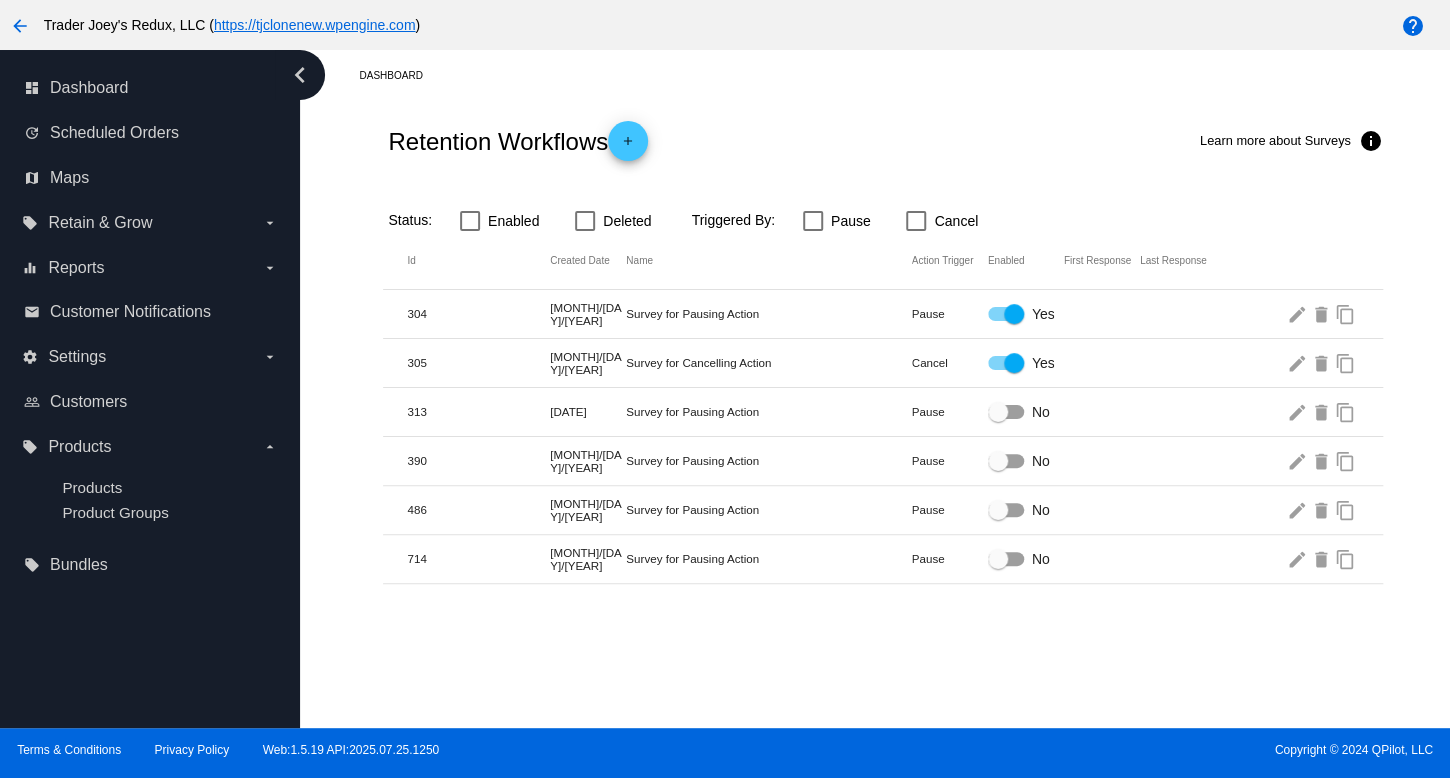 click on "305  [DATE]  Survey for Cancelling Action  Cancel
Yes
edit
delete
content_copy" 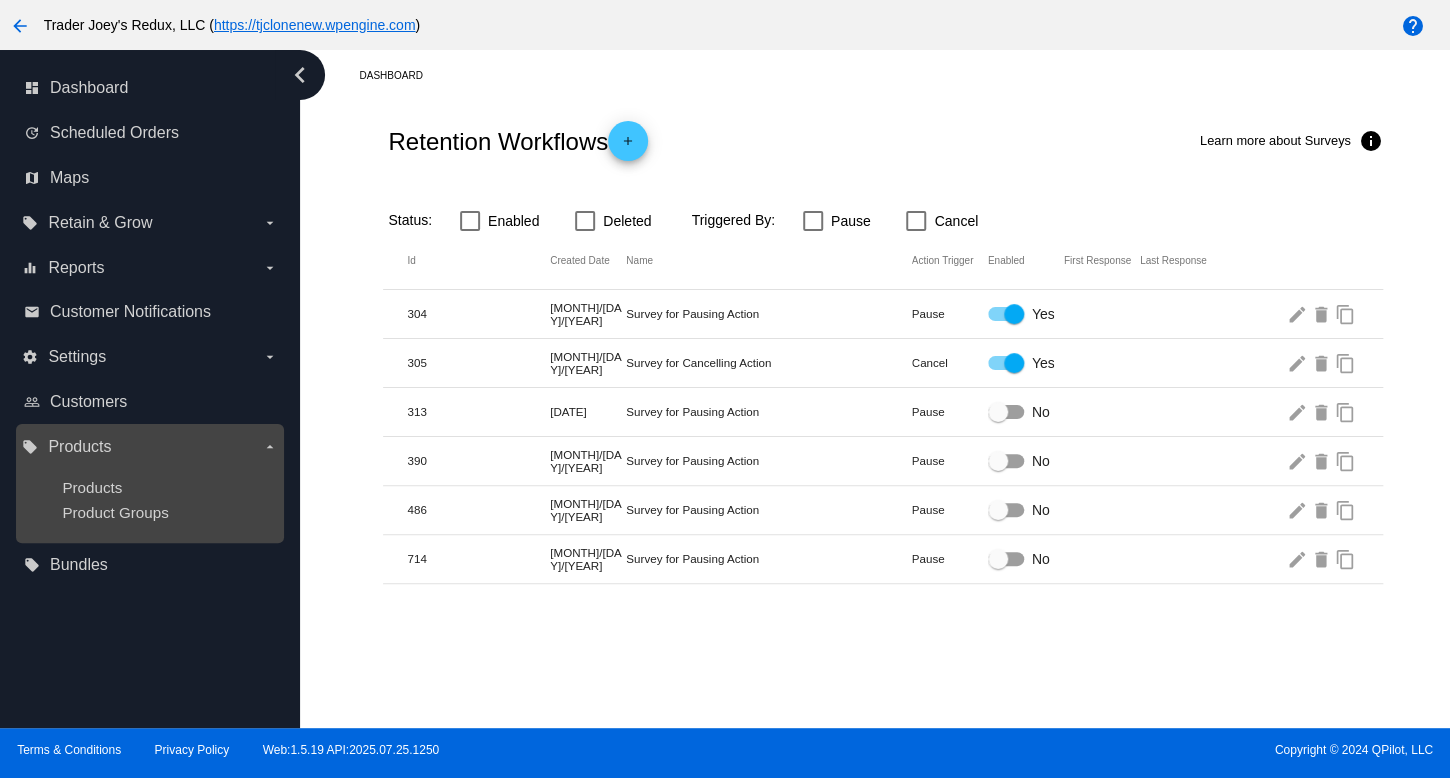 click on "Product Groups" at bounding box center (165, 512) 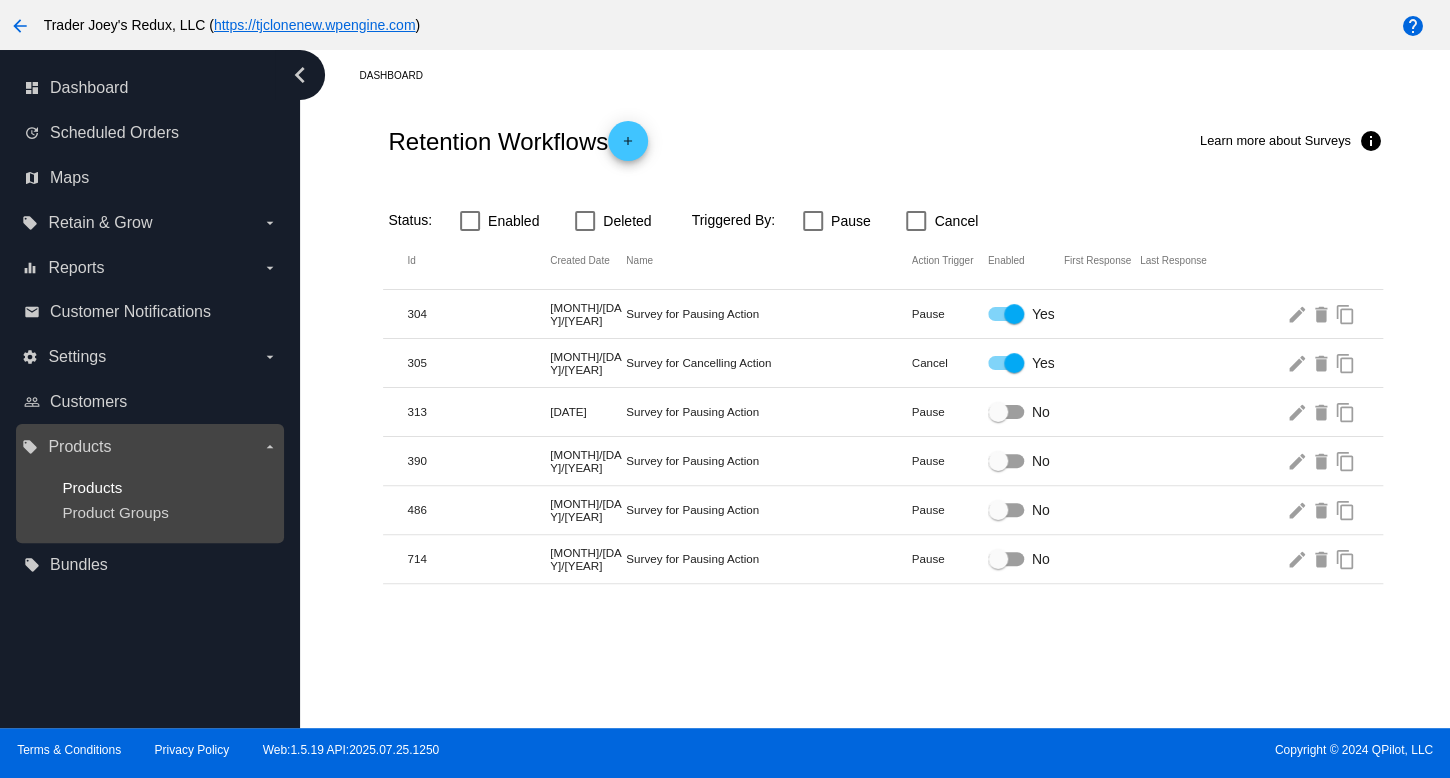 click on "Products" at bounding box center (92, 487) 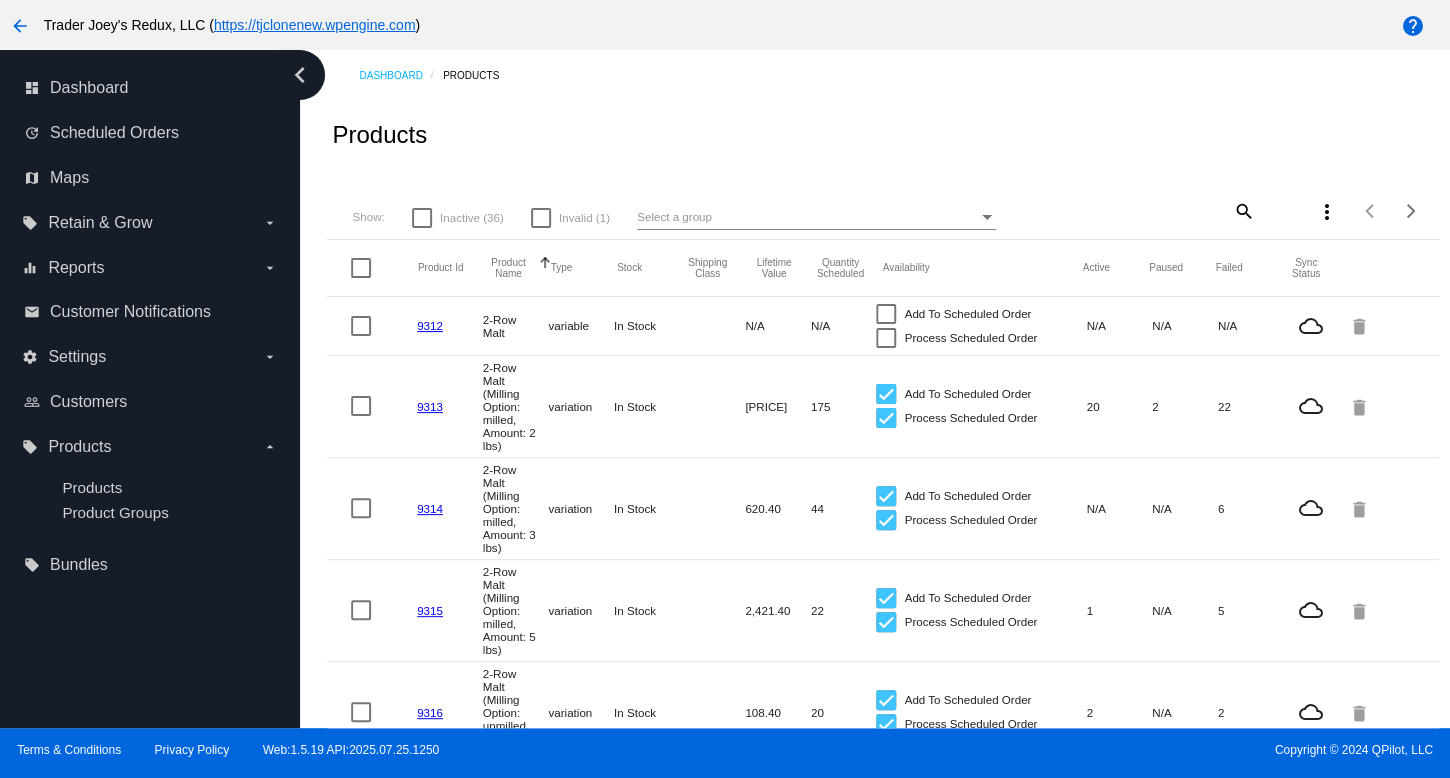 click on "[POSTAL_CODE]
2-Row Malt (Milling Option: milled, Amount: 3 lbs) variation In Stock
620.40
44
Add To Scheduled Order
Process Scheduled Order
N/A
N/A
6
cloud_queue
delete" 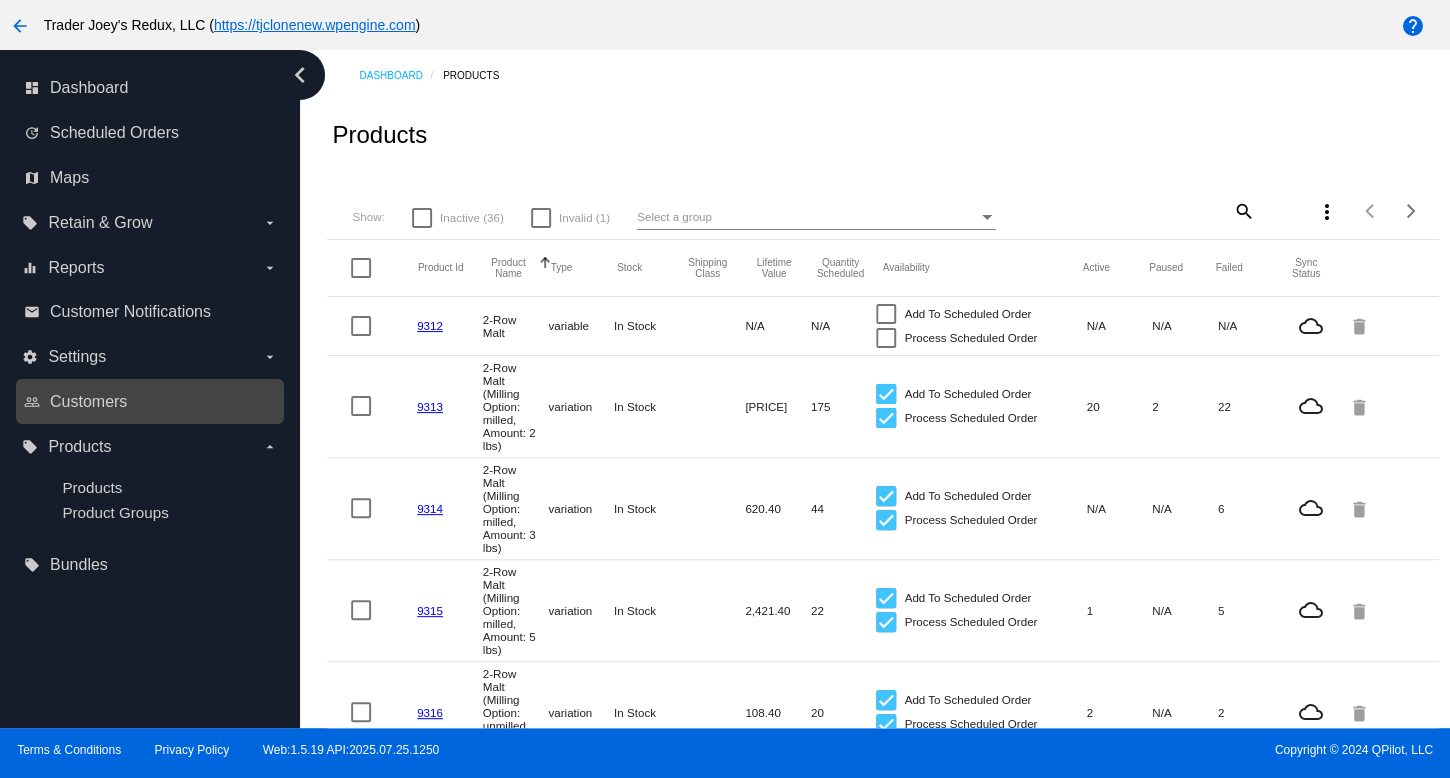 click on "people_outline
Customers" at bounding box center [151, 402] 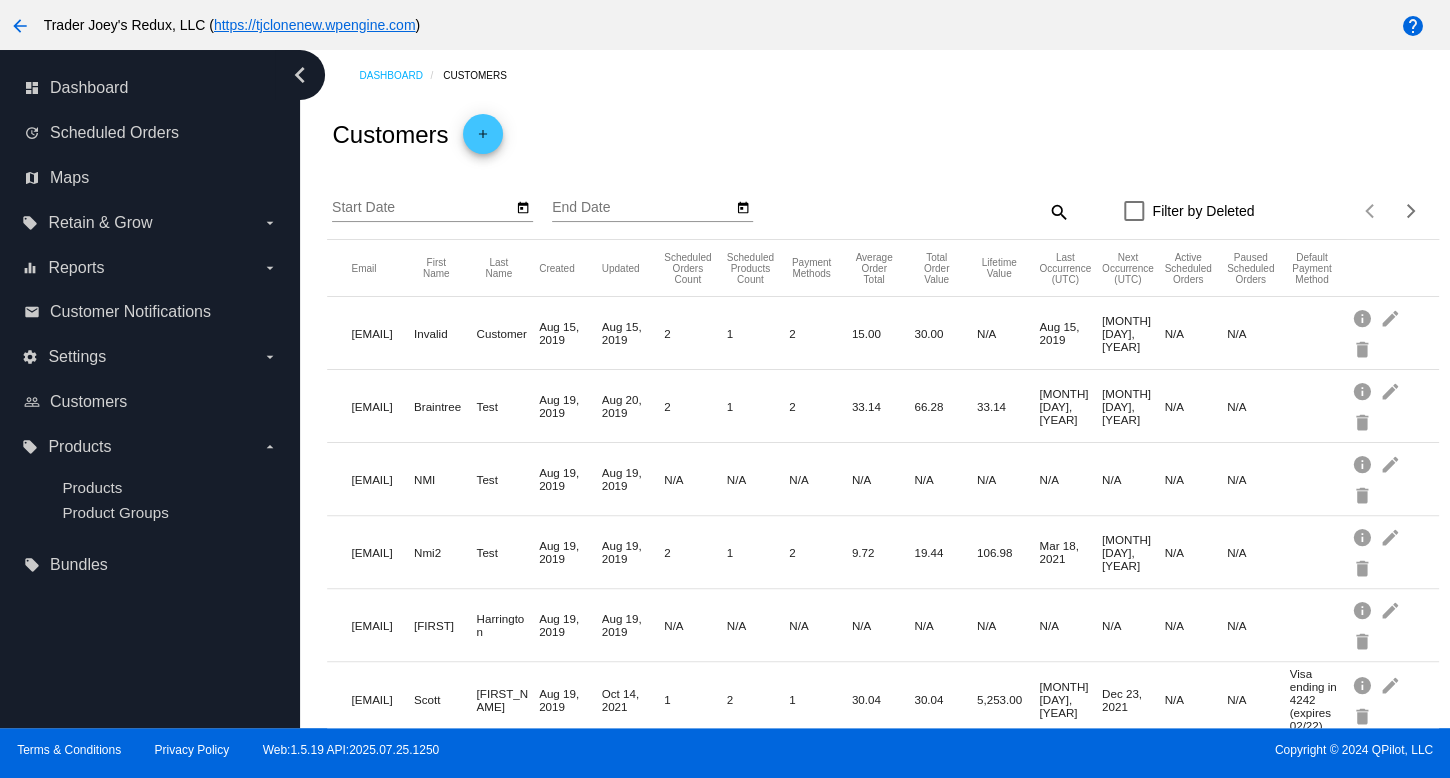 click on "106.98" 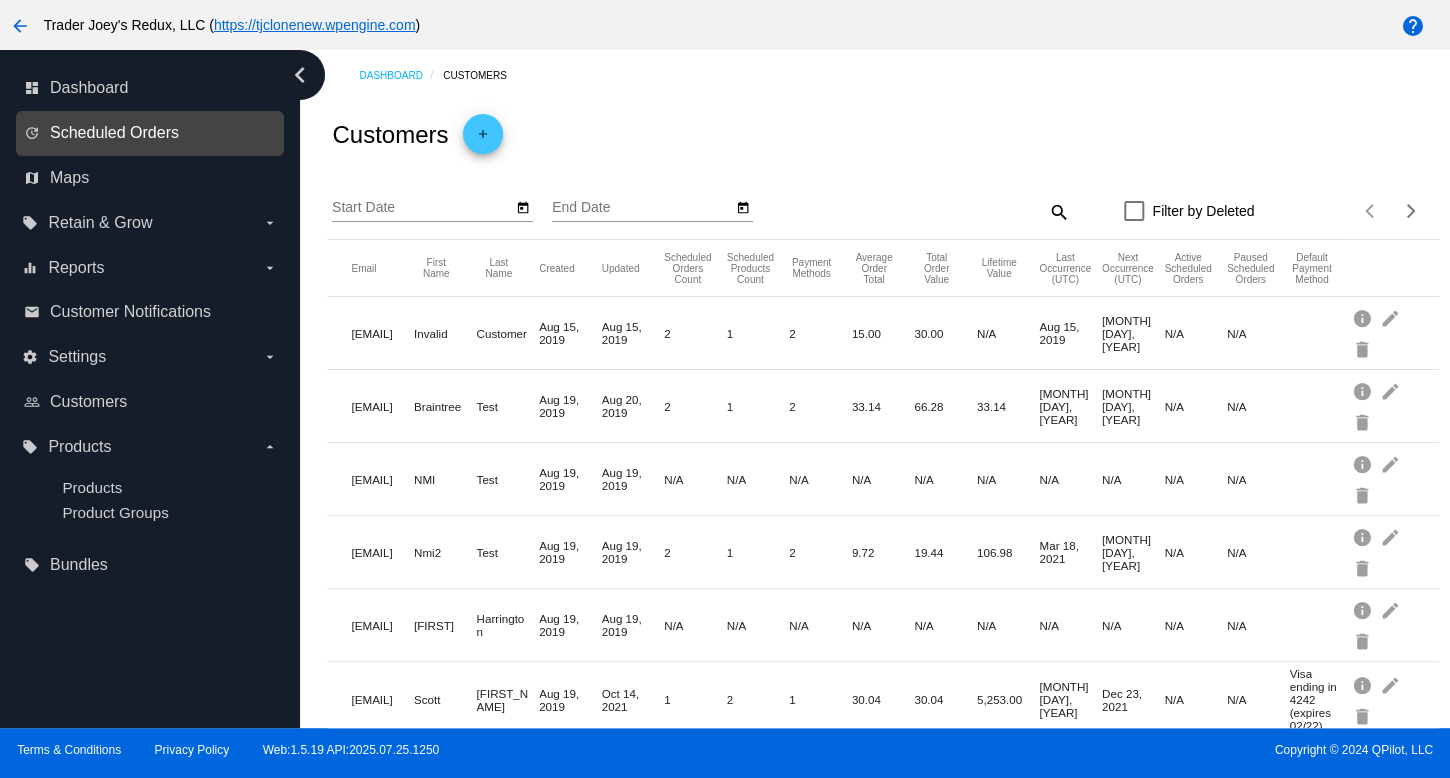 click on "Scheduled Orders" at bounding box center [114, 133] 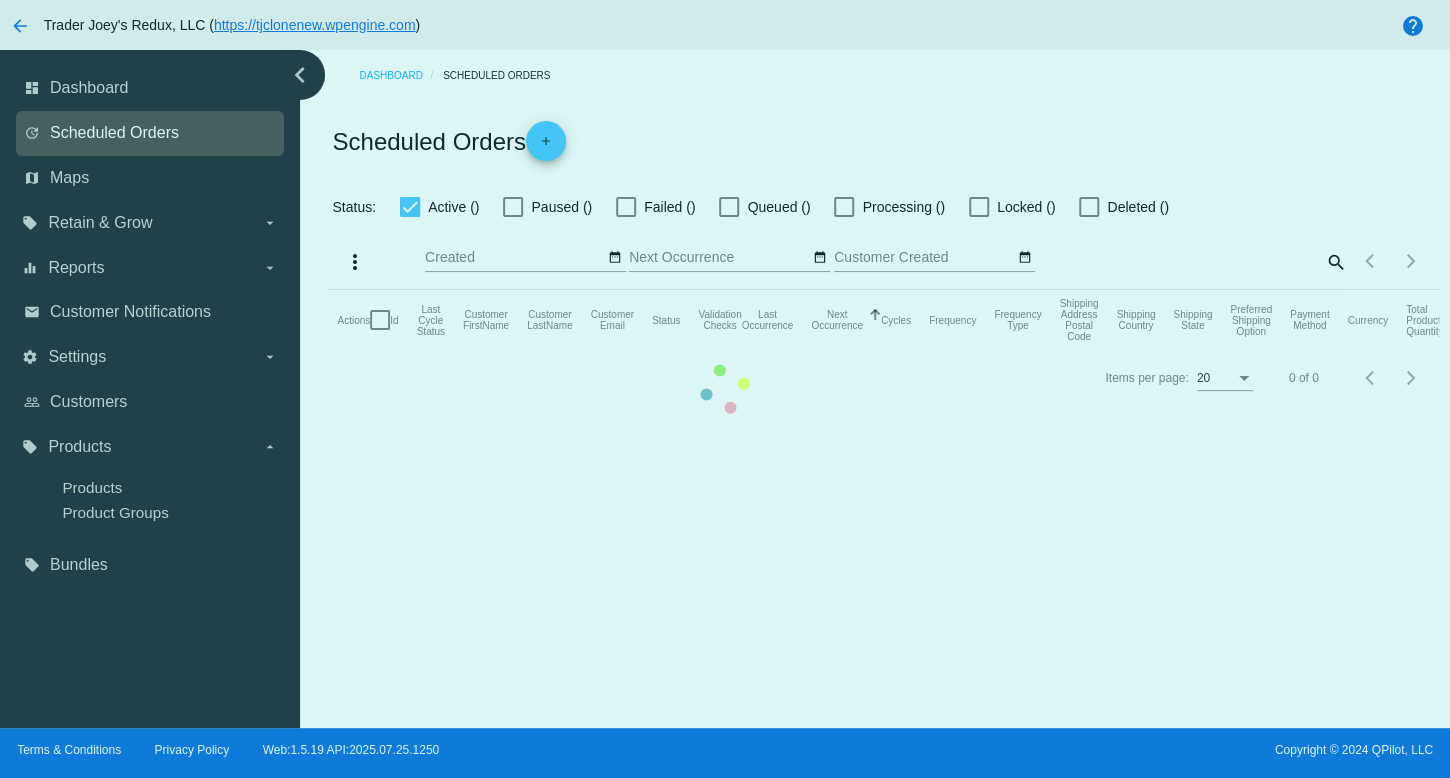 checkbox on "false" 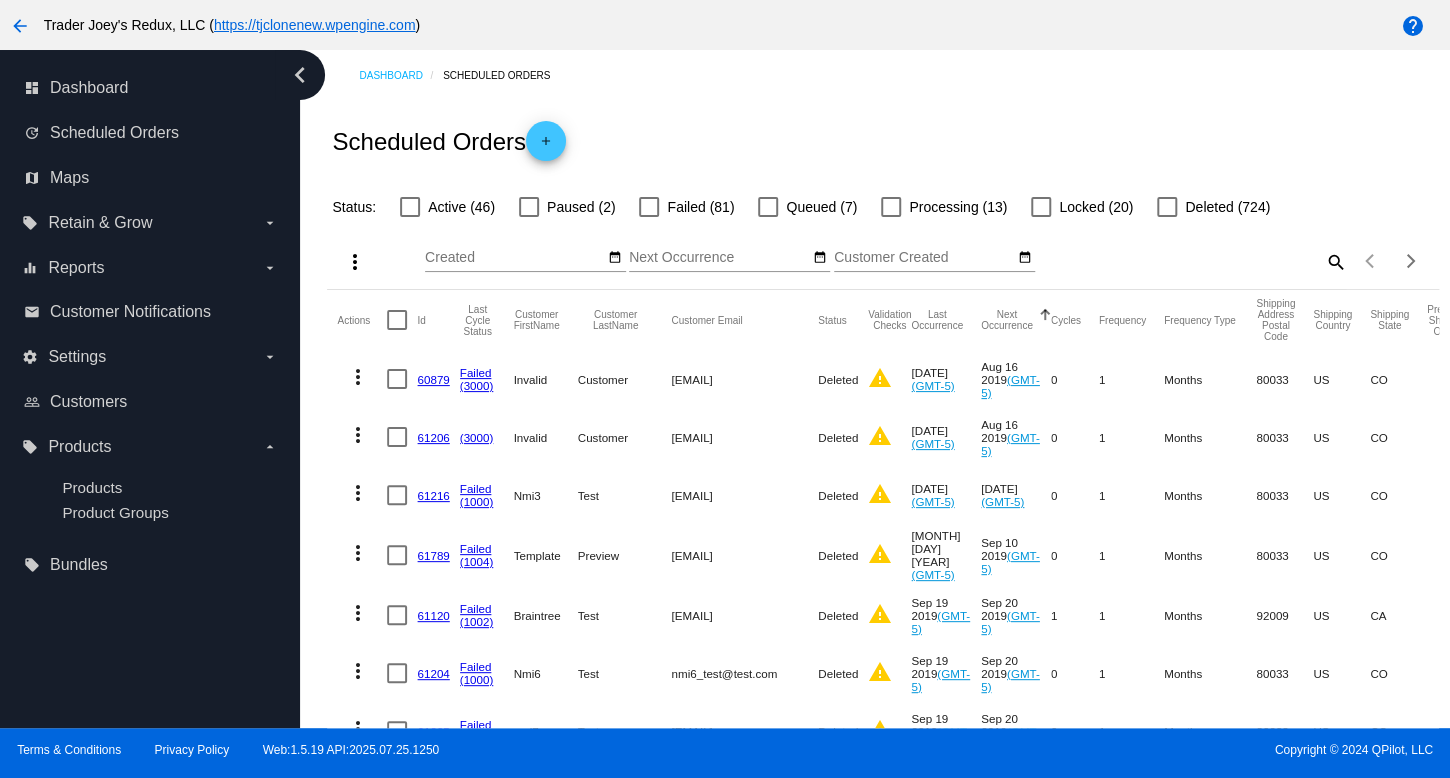 click on "Dashboard
Scheduled Orders
Scheduled Orders
add
Status:
Active (46)
Paused (2)
Failed (81)
Queued (7)
Processing
(13)
Locked (20)
Deleted (724)
more_vert
Aug
Su Mo Tu 1" at bounding box center [883, 814] 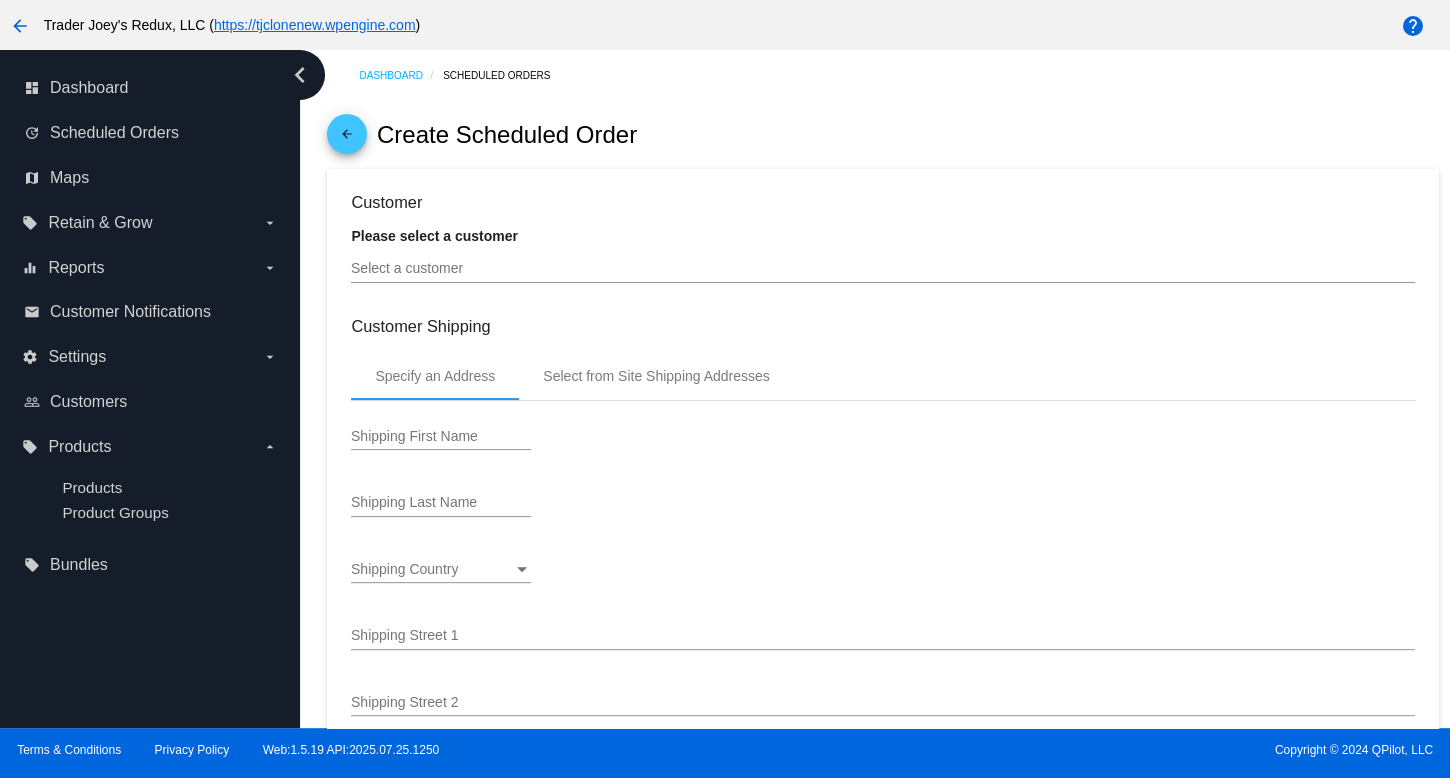 type on "9/2/2025" 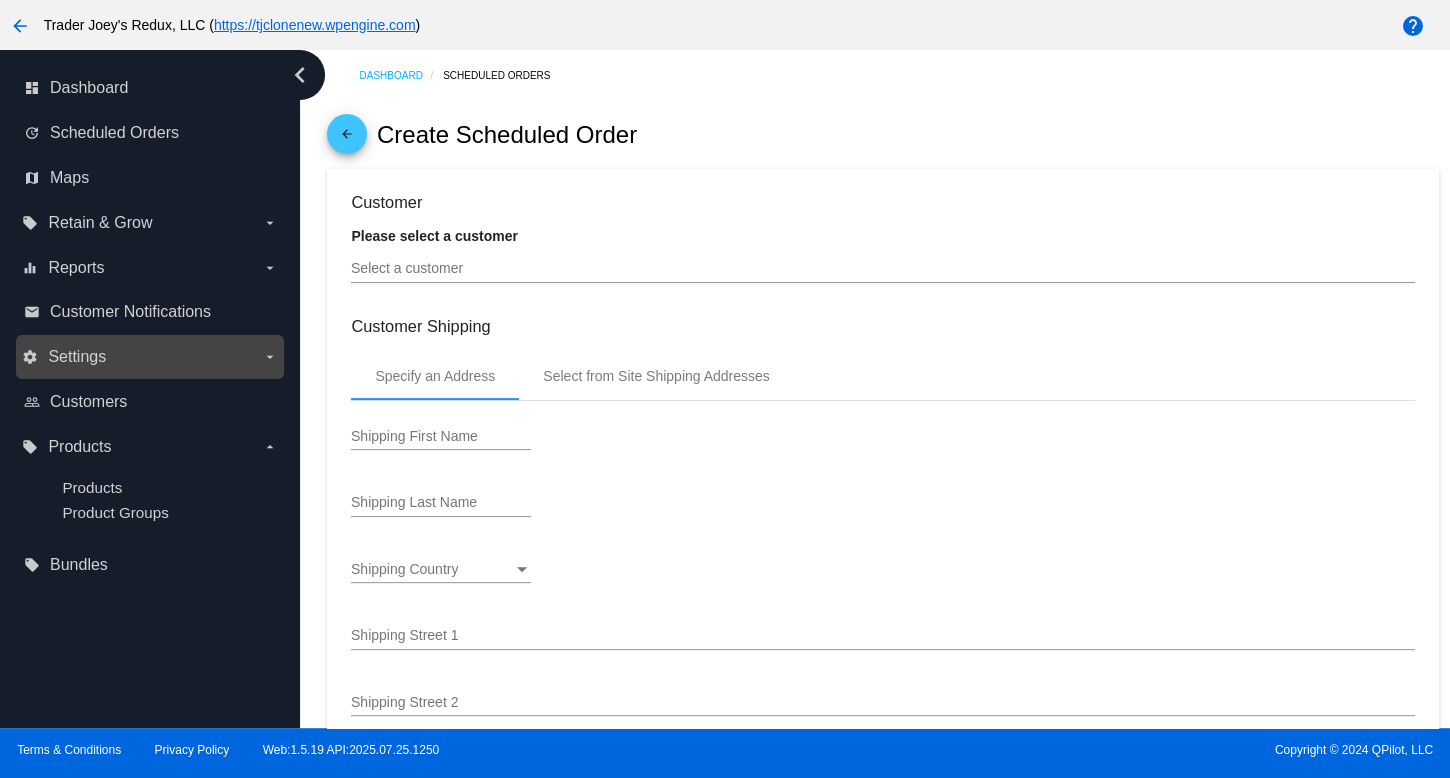 click on "Settings" at bounding box center [77, 357] 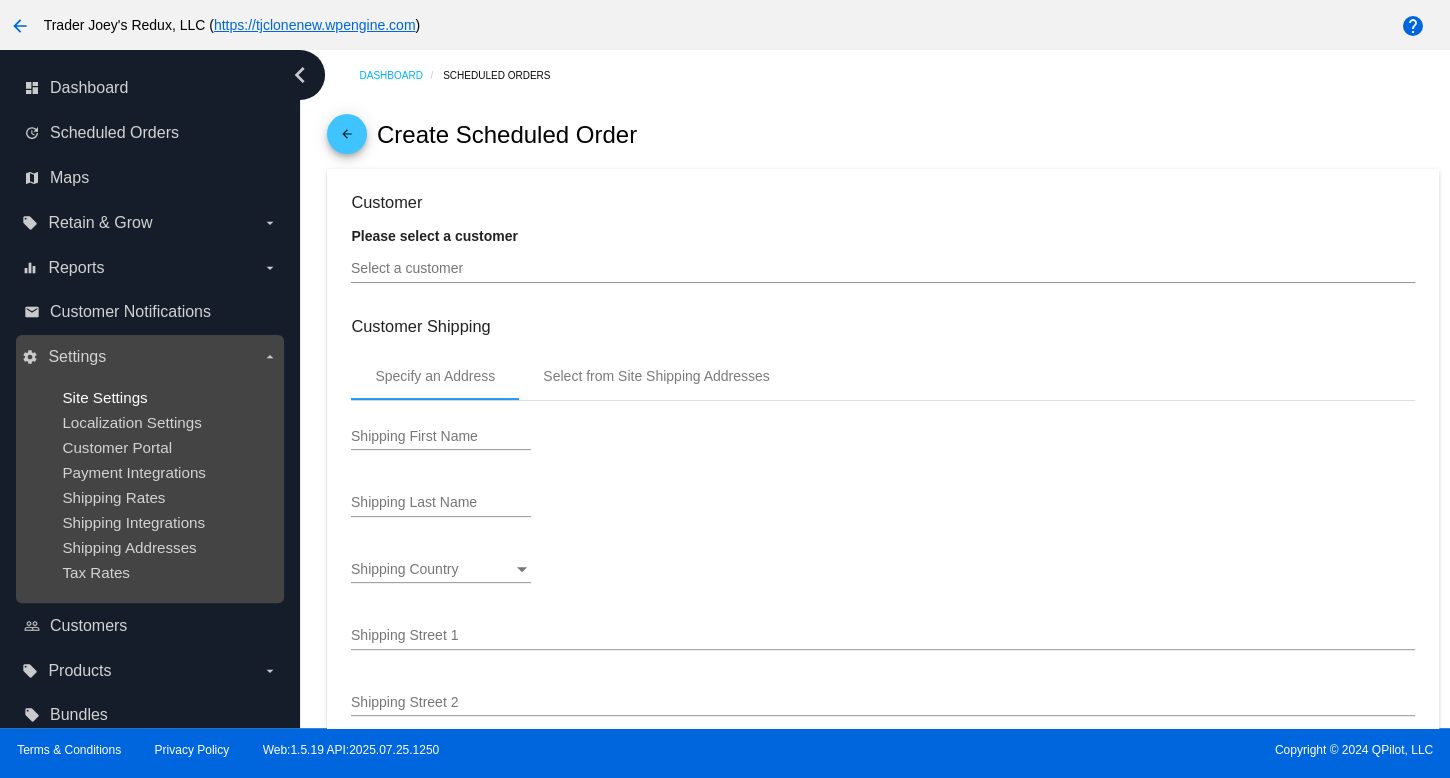 click on "Site Settings" at bounding box center (104, 397) 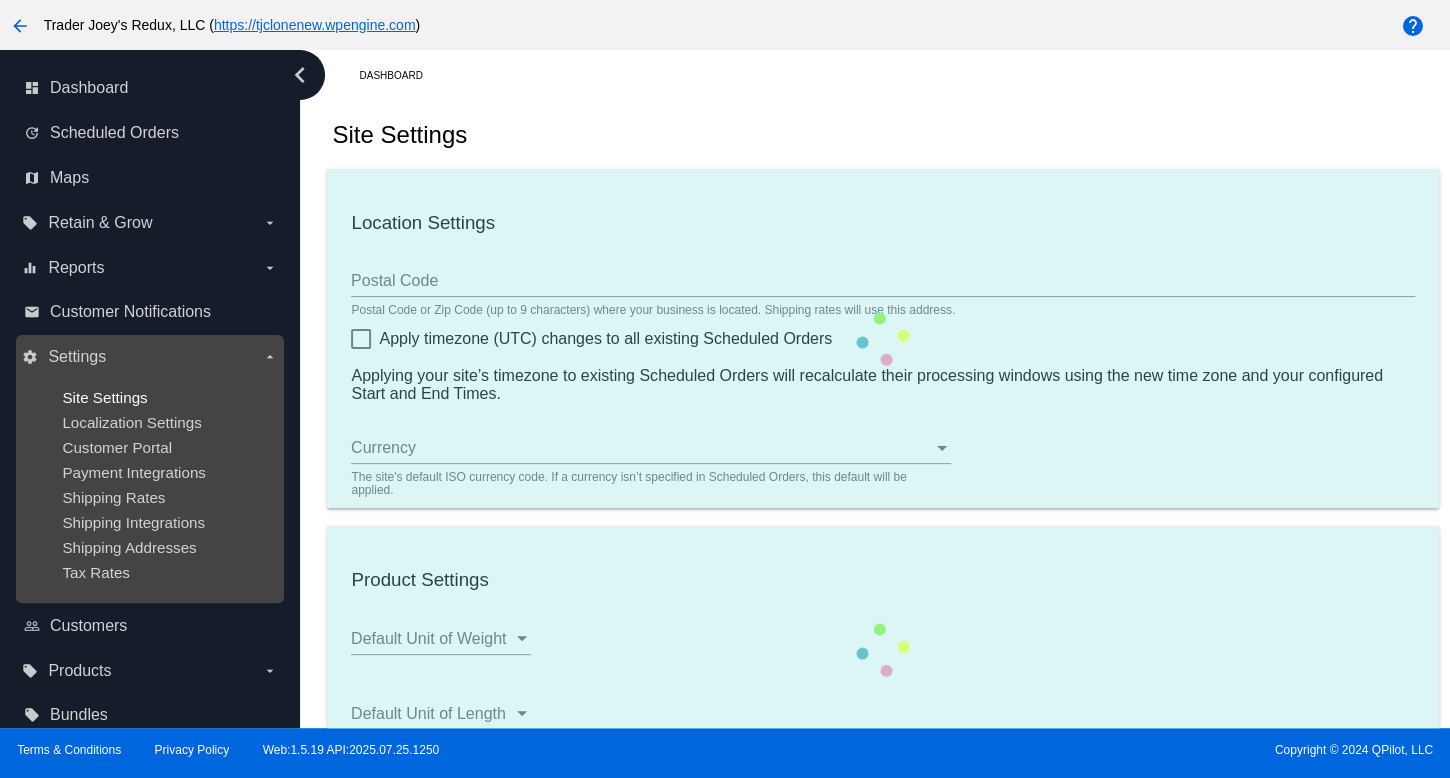 type on "80034" 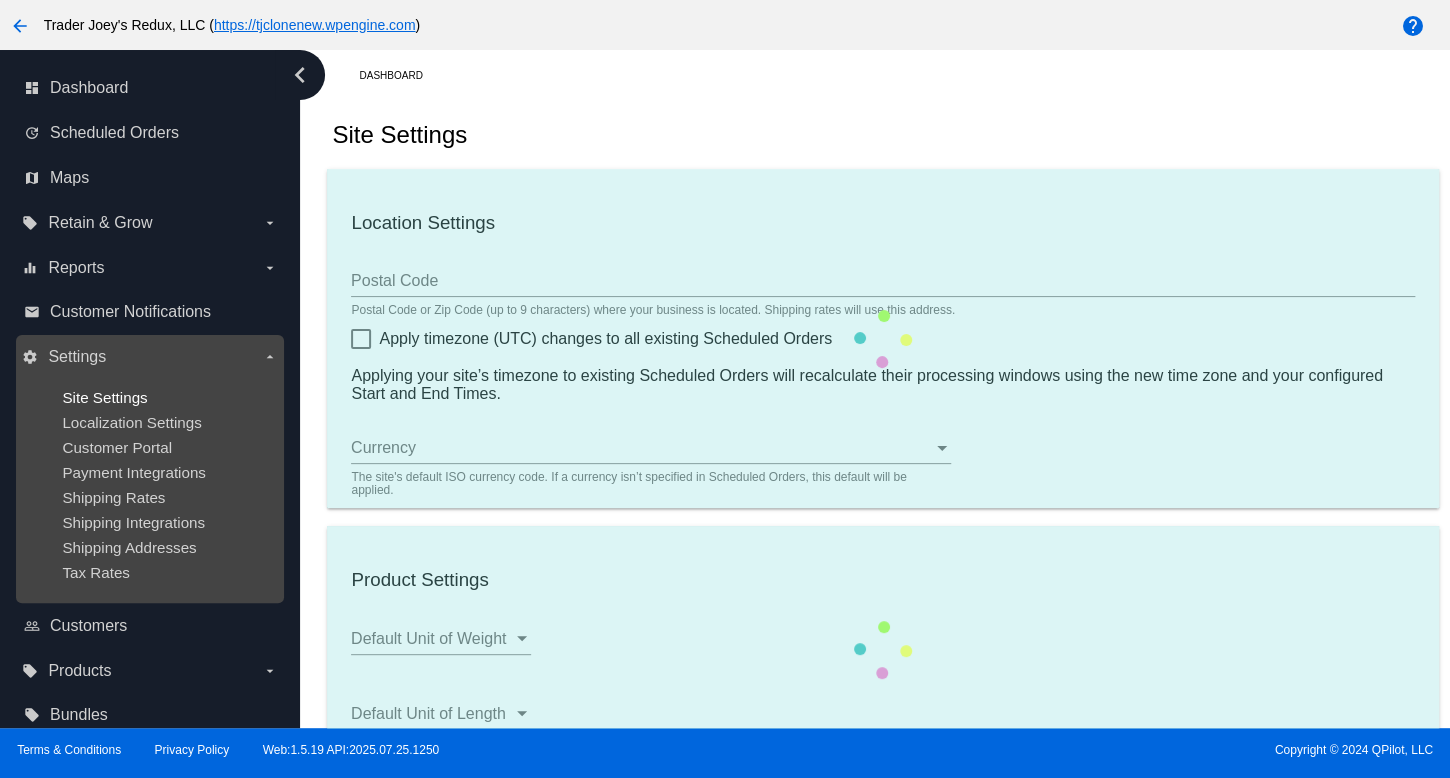 checkbox on "true" 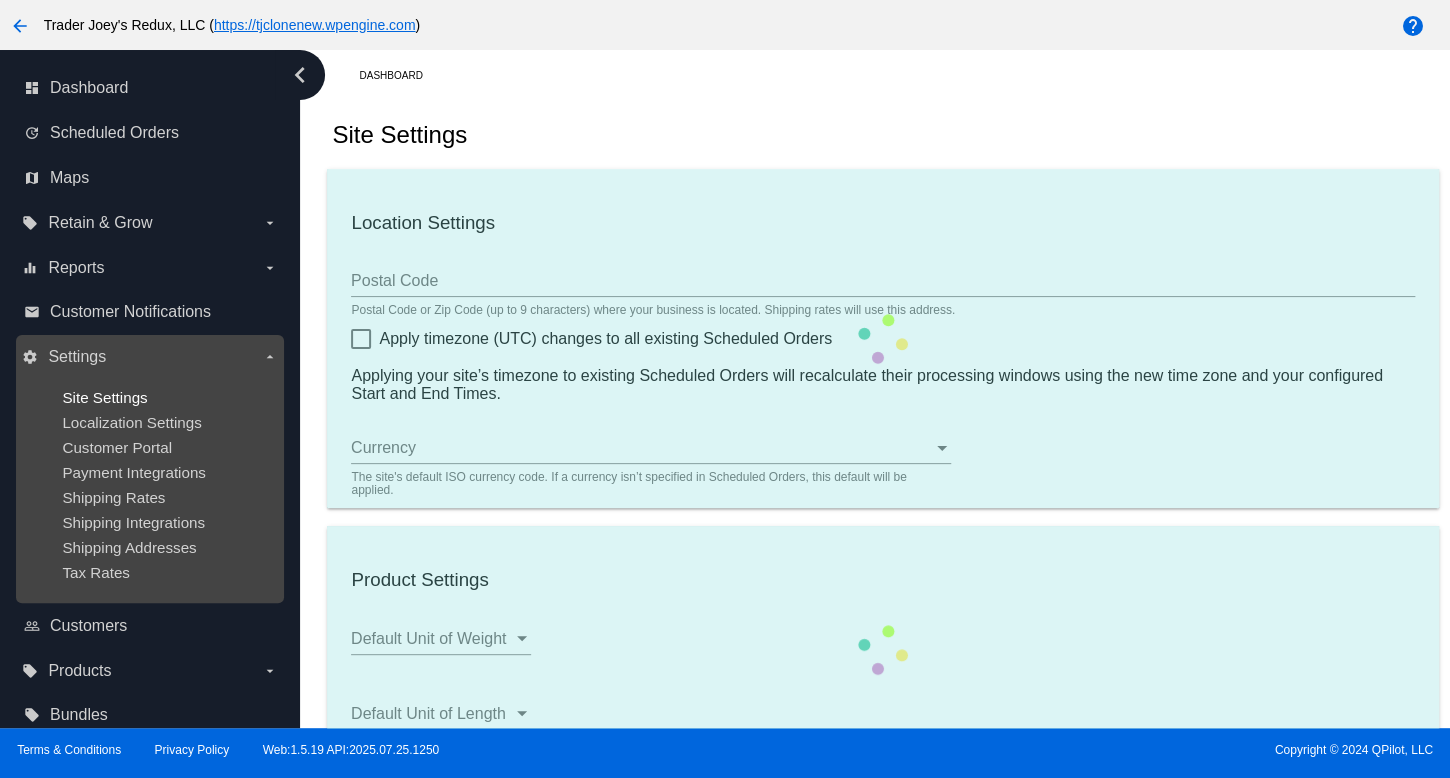 checkbox on "true" 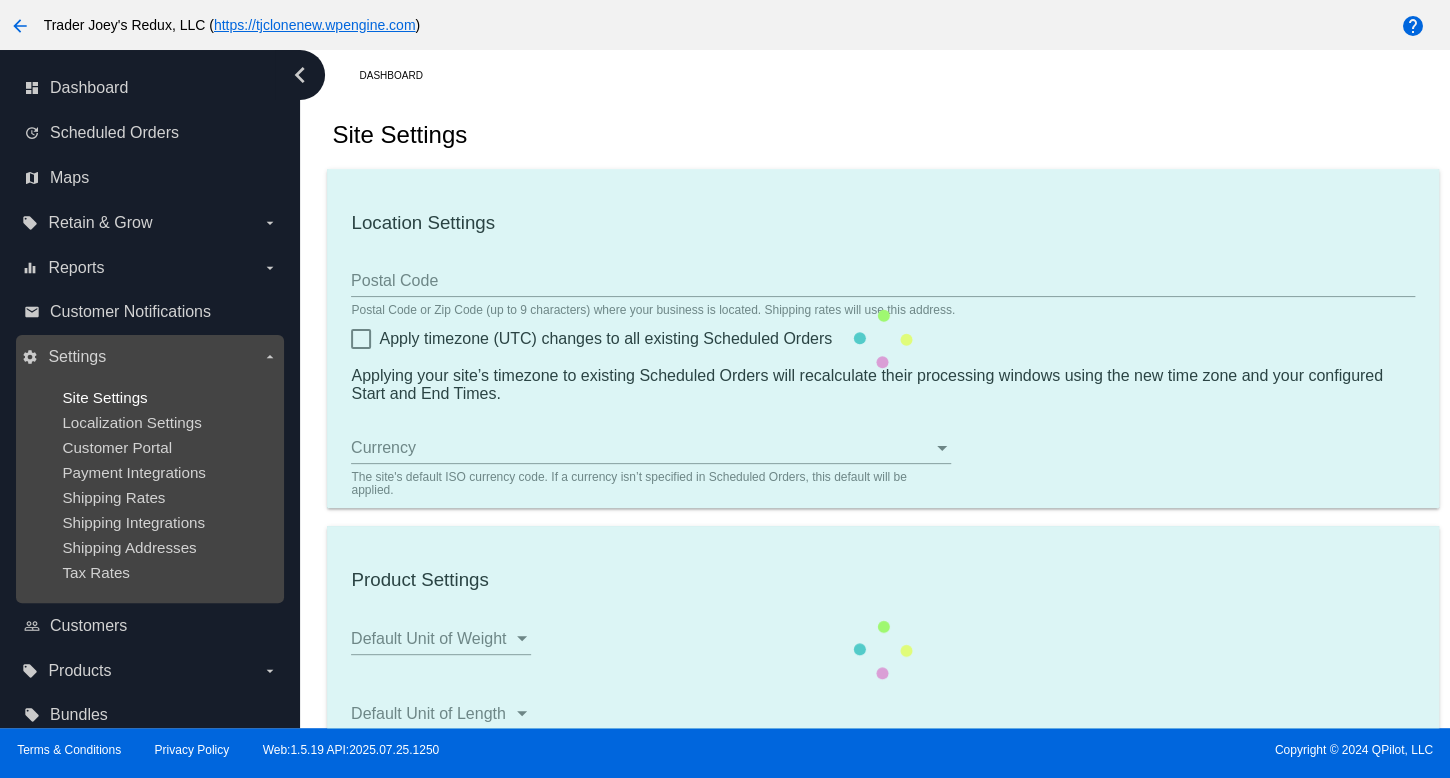 type on "21:00" 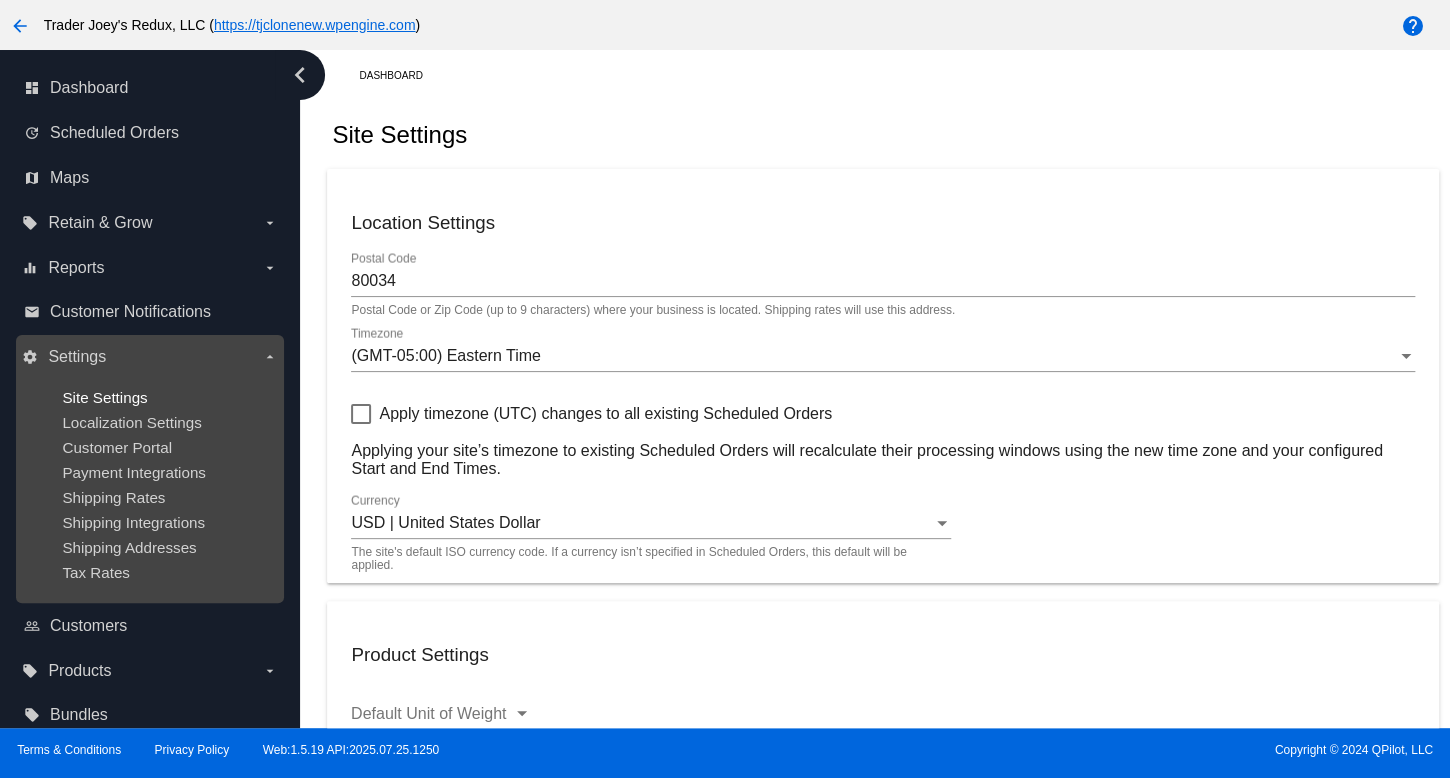 checkbox on "true" 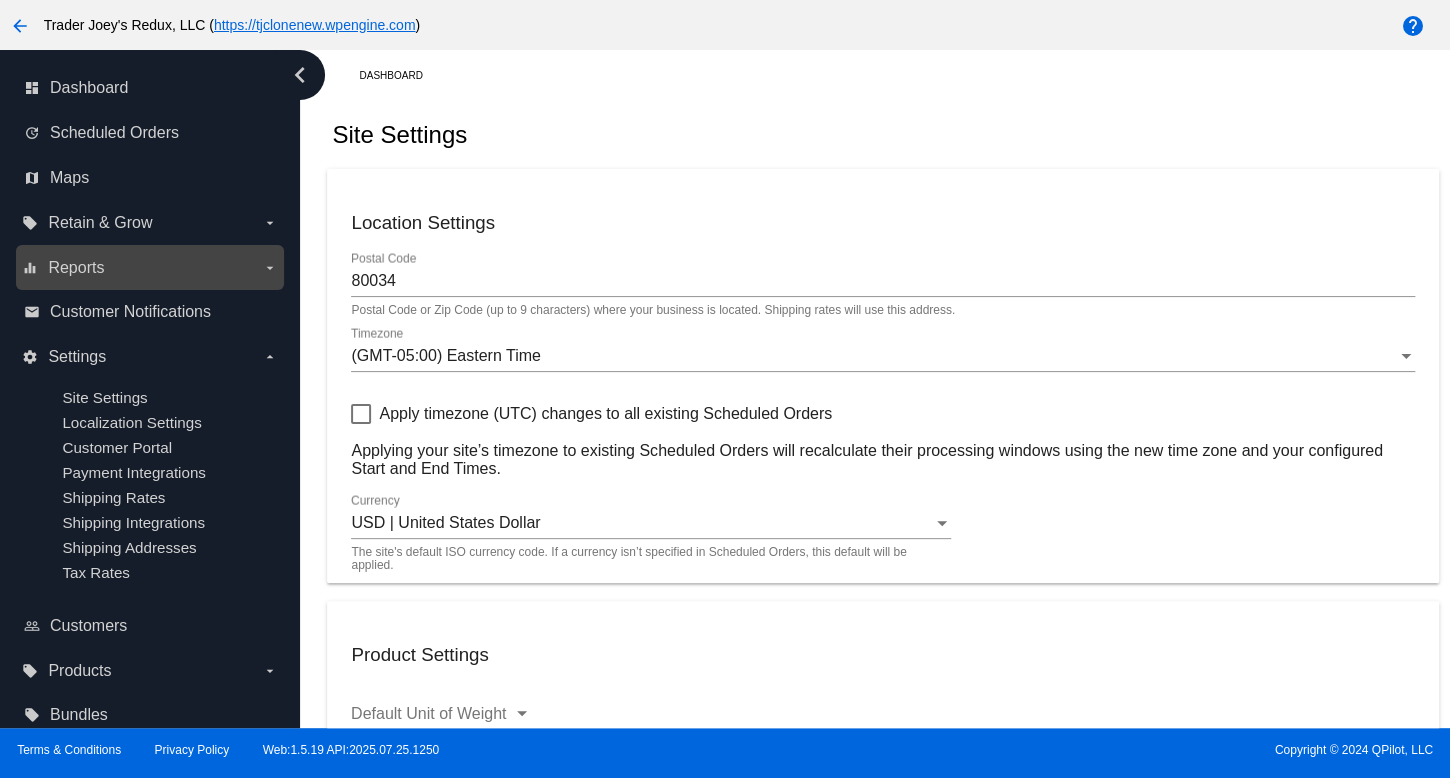 click on "equalizer
Reports
arrow_drop_down" at bounding box center (149, 268) 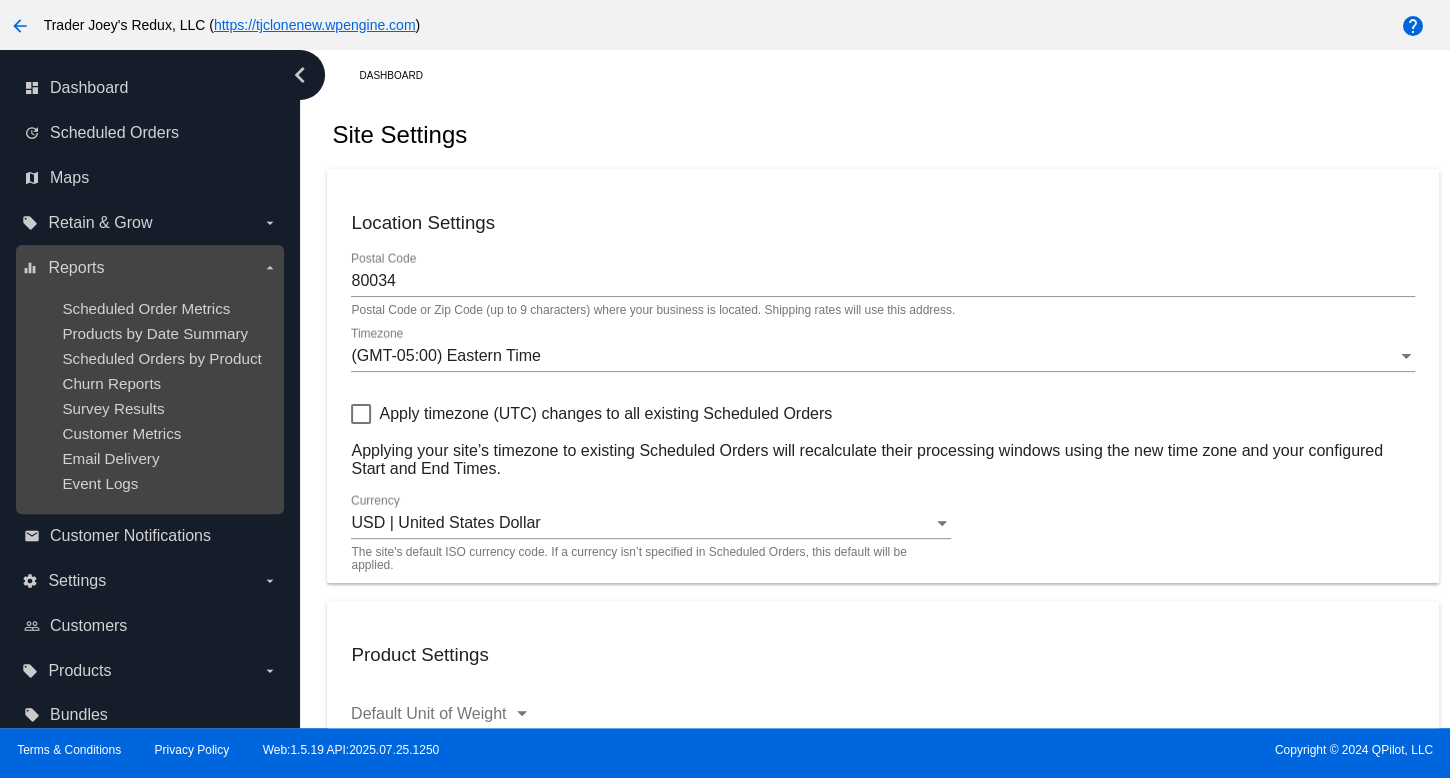 click on "Scheduled Order Metrics" at bounding box center [165, 308] 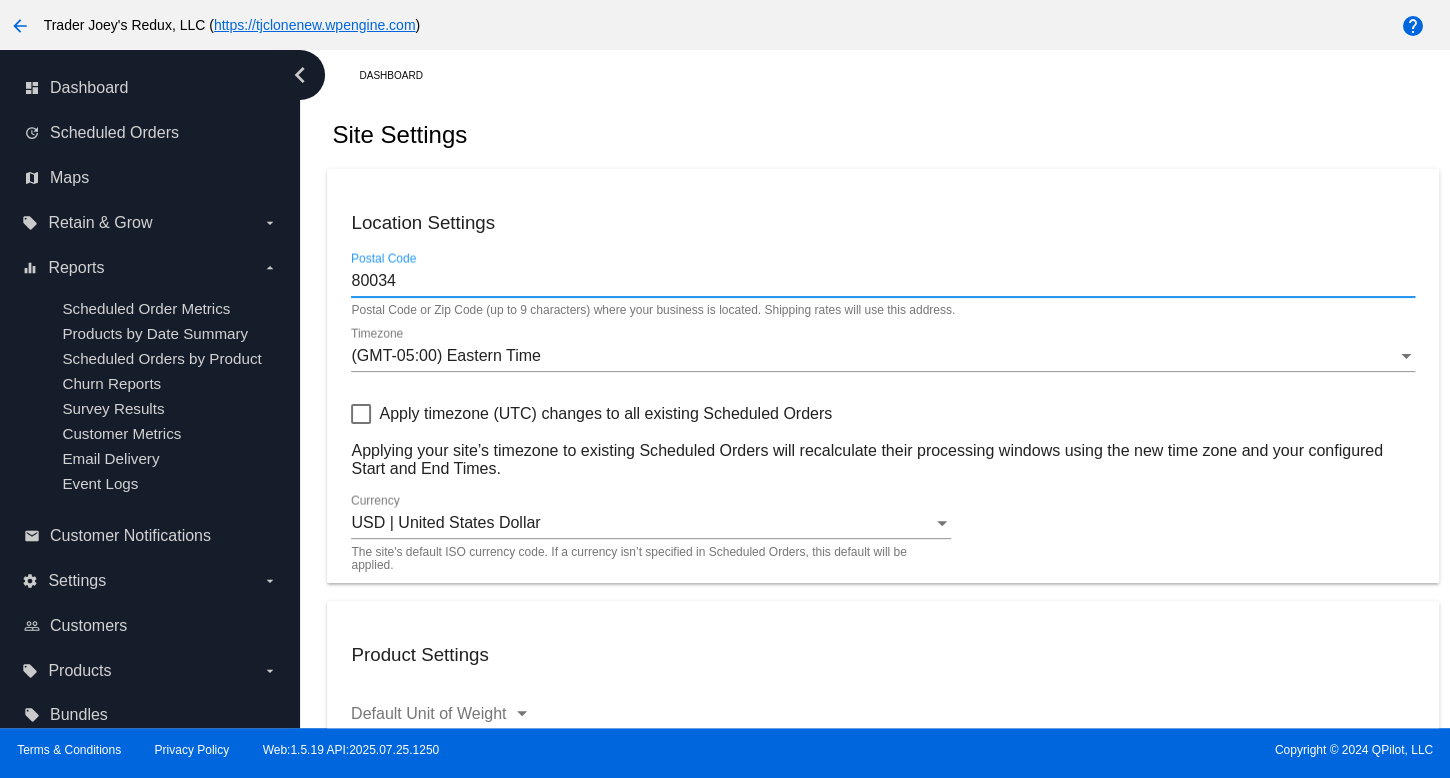 click on "80034" at bounding box center [882, 281] 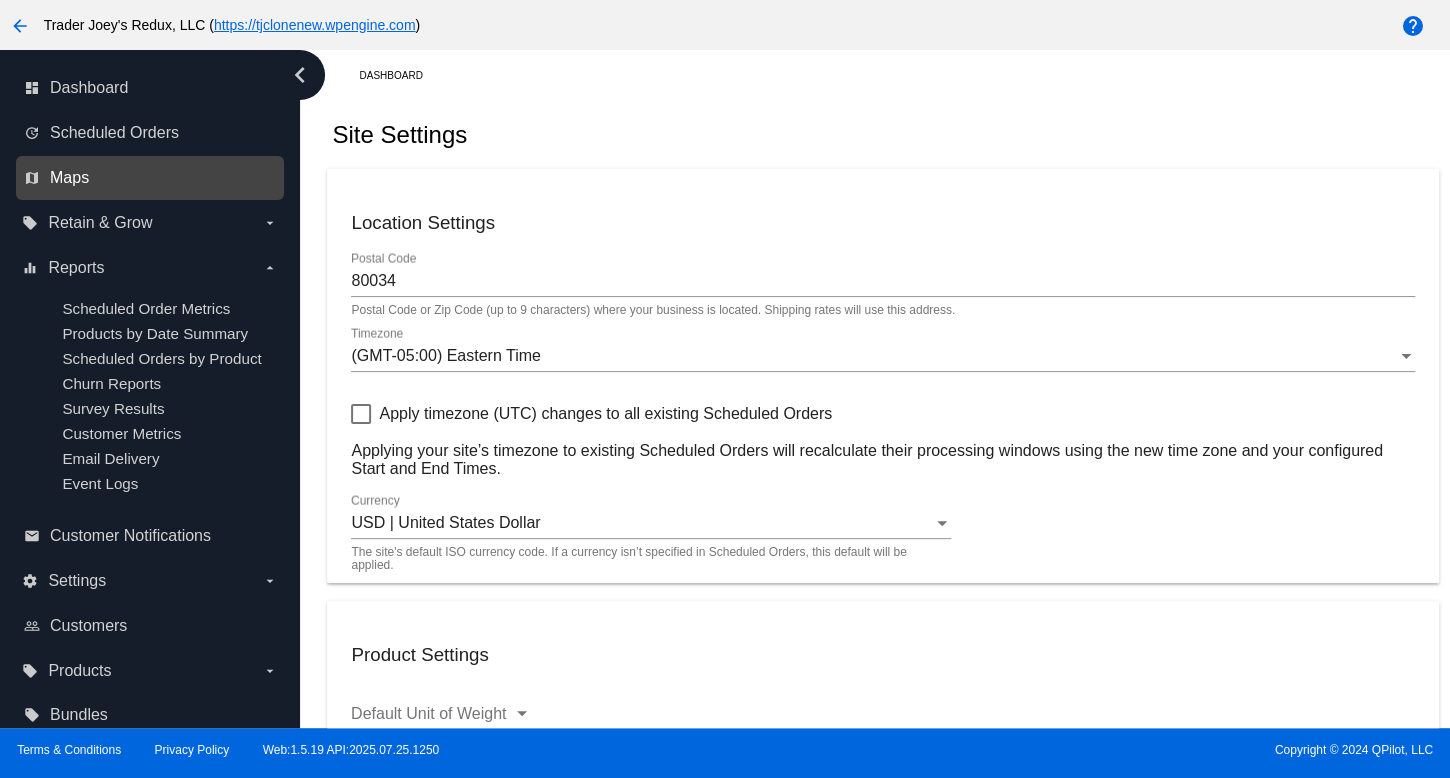 click on "Maps" at bounding box center [69, 178] 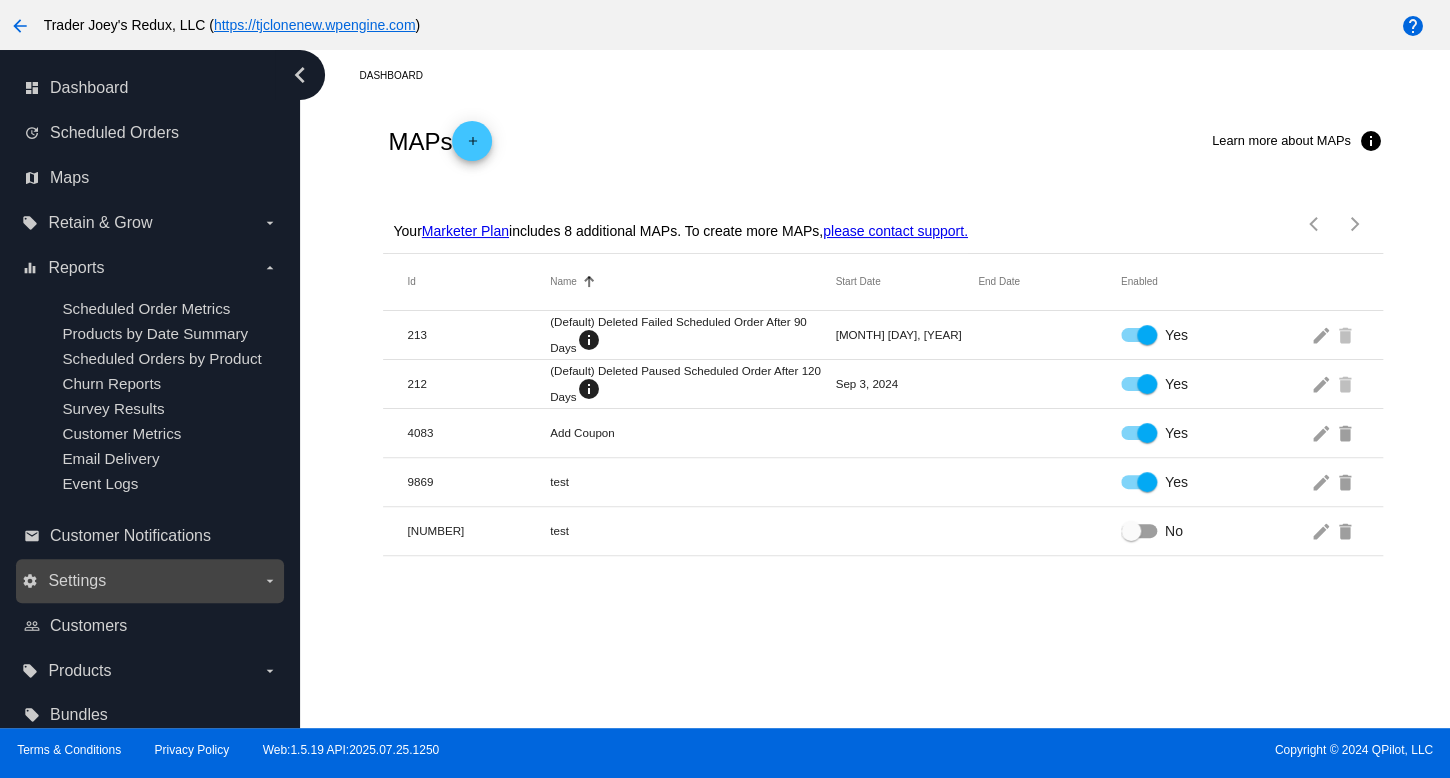 click on "settings
Settings
arrow_drop_down" at bounding box center [149, 581] 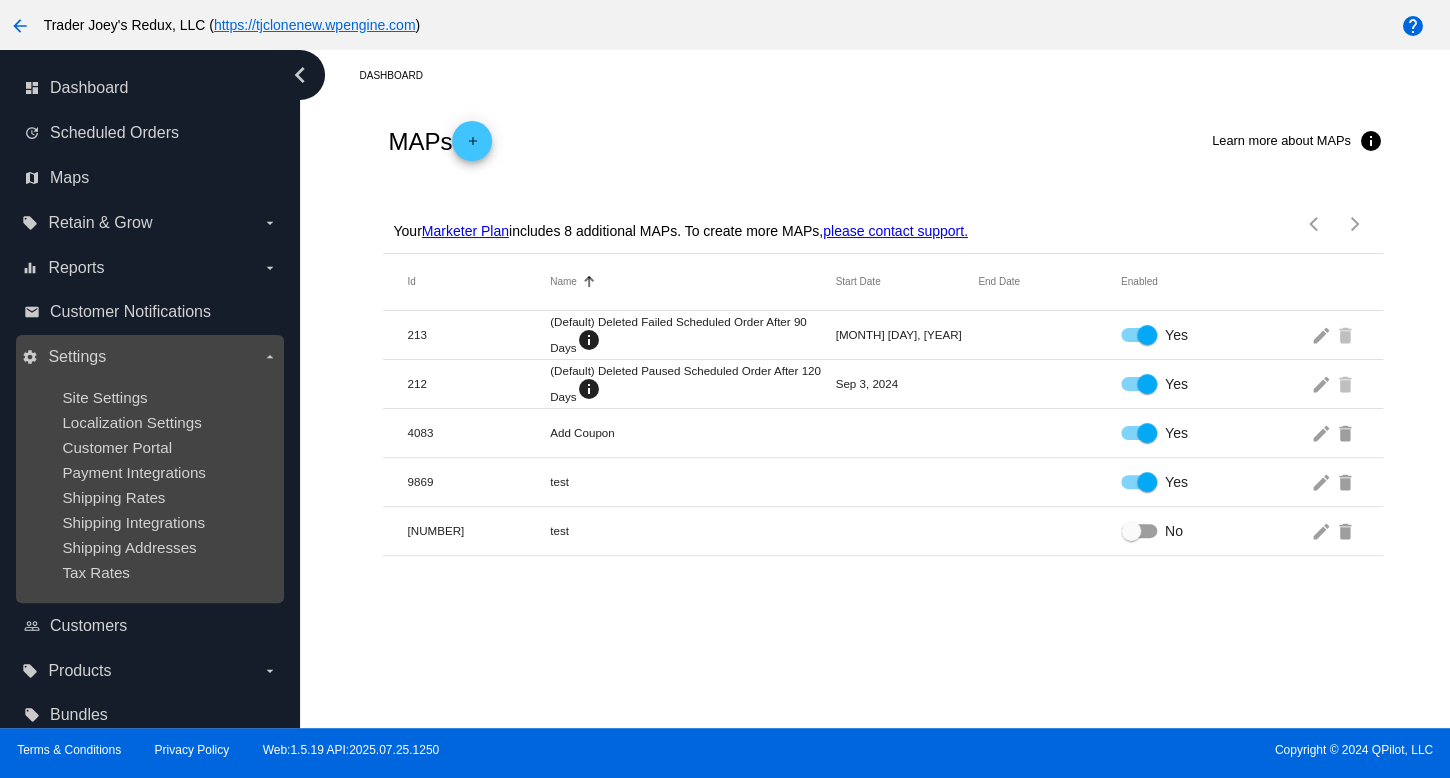 click on "Site Settings
Localization Settings
Customer Portal
Payment Integrations
Shipping Rates
Shipping Integrations
Shipping Addresses
Tax Rates" at bounding box center [149, 485] 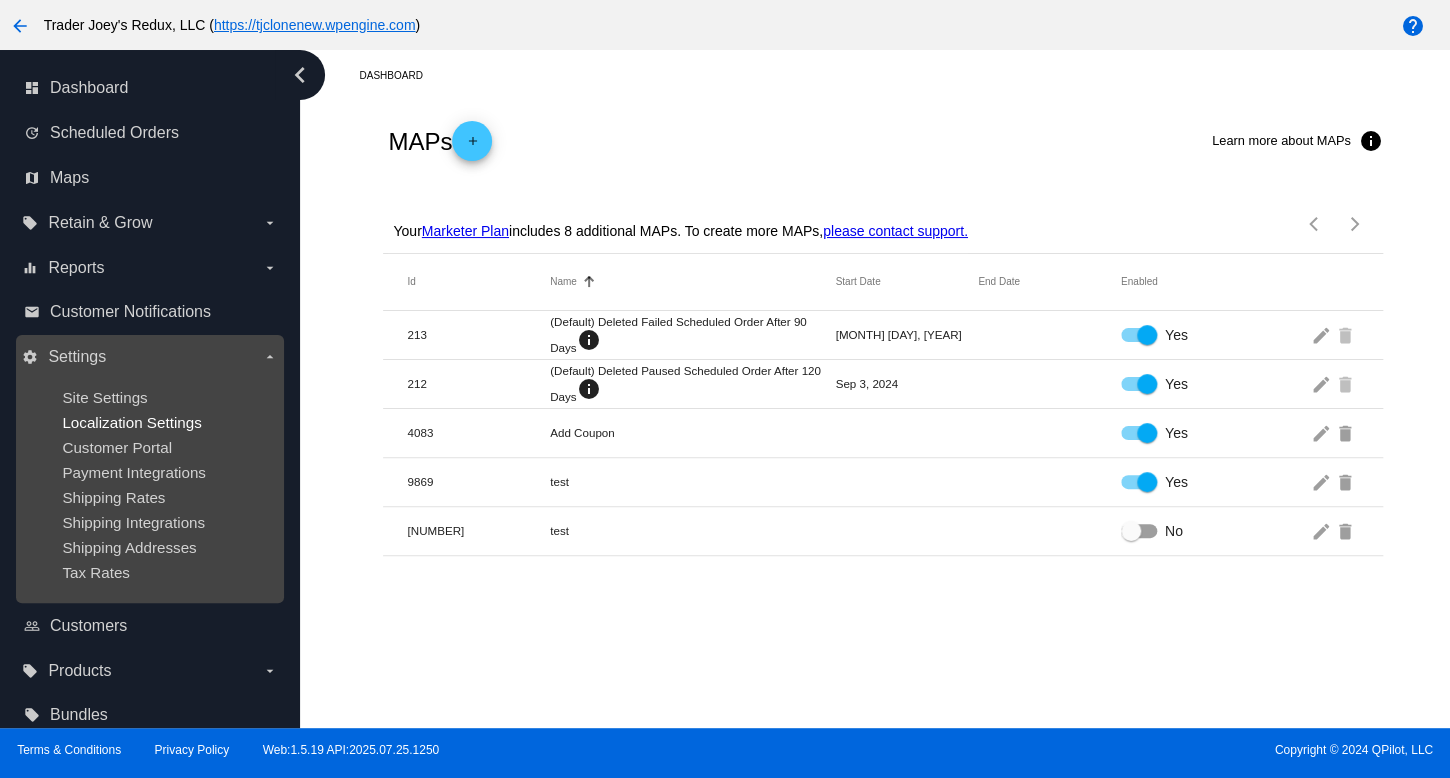 click on "Localization Settings" at bounding box center [131, 422] 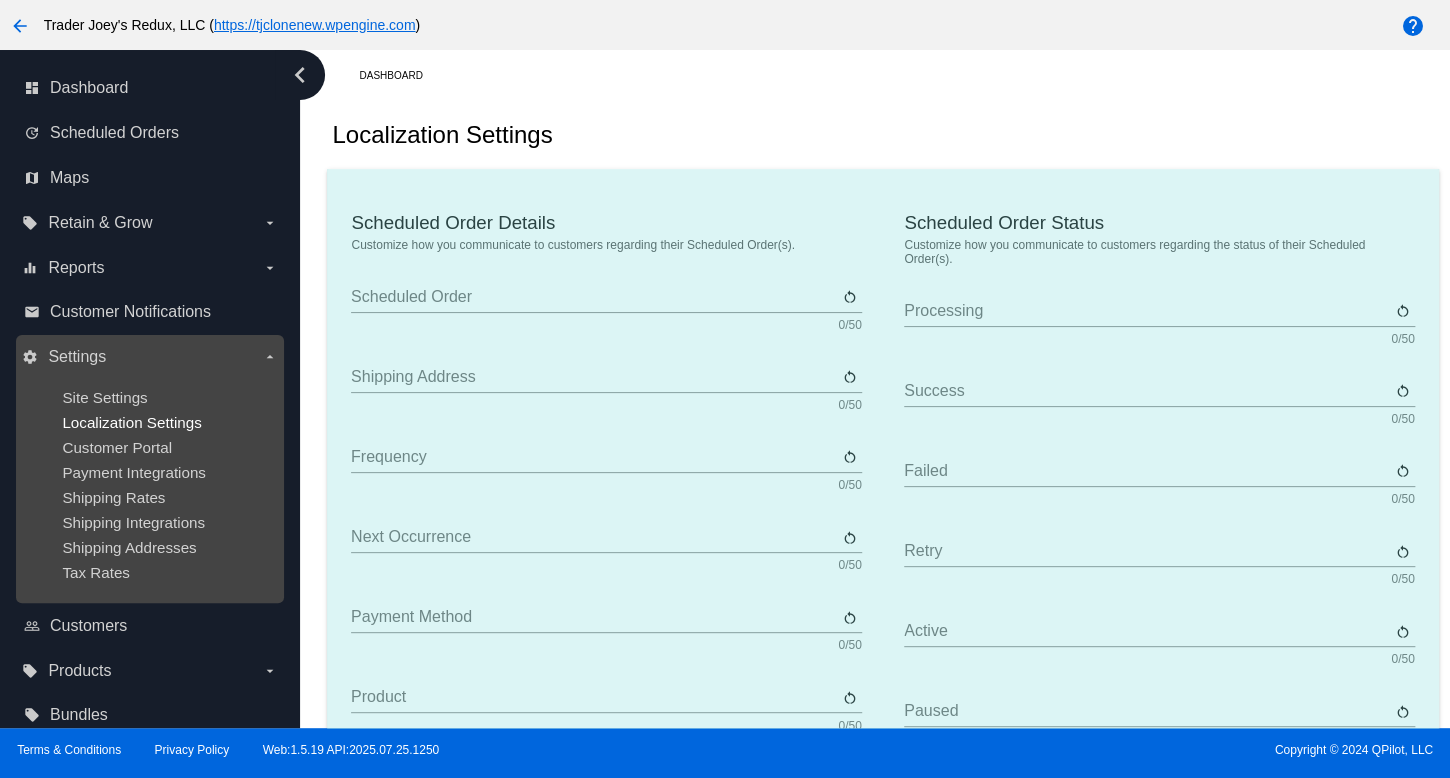 type on "Scheduled Order" 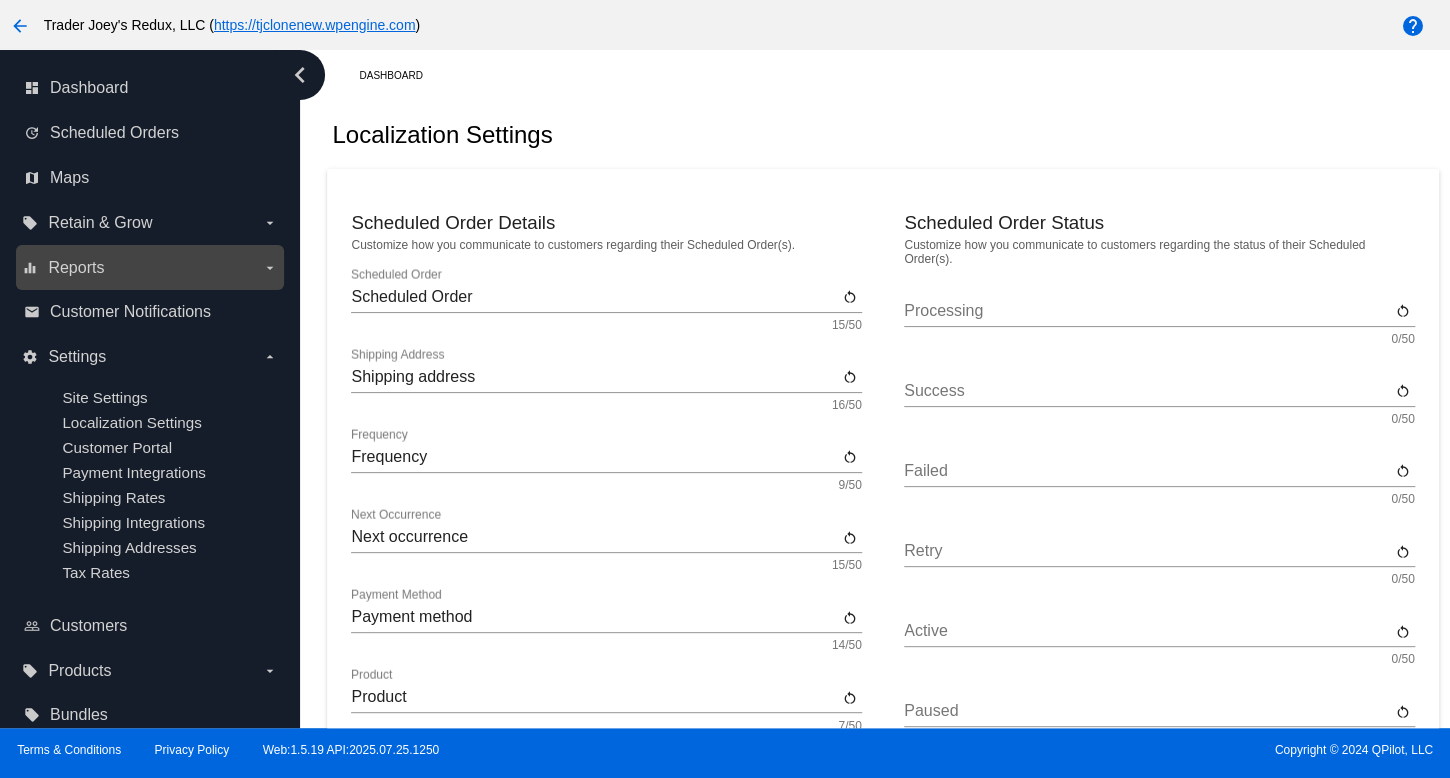 click on "Reports" at bounding box center (76, 268) 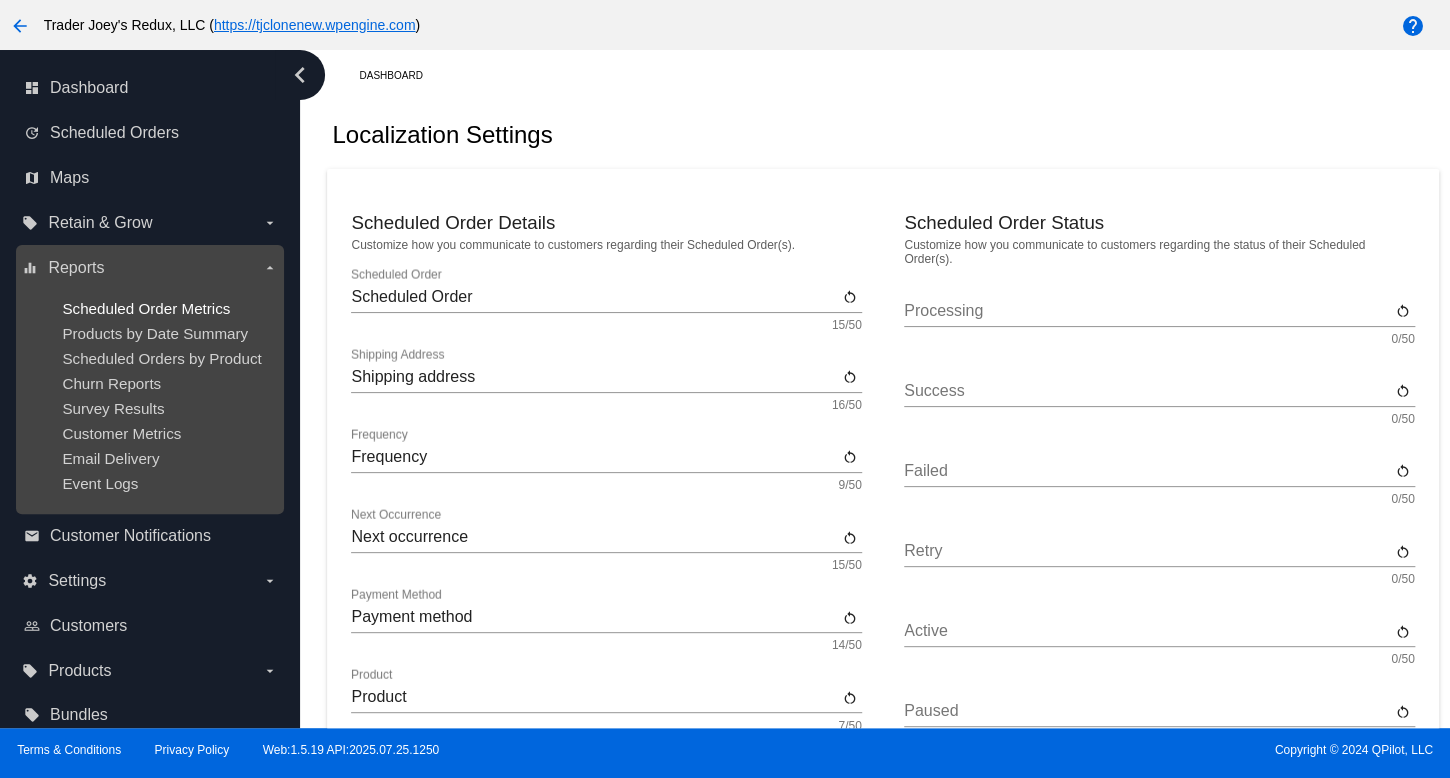 click on "Scheduled Order Metrics" at bounding box center [146, 308] 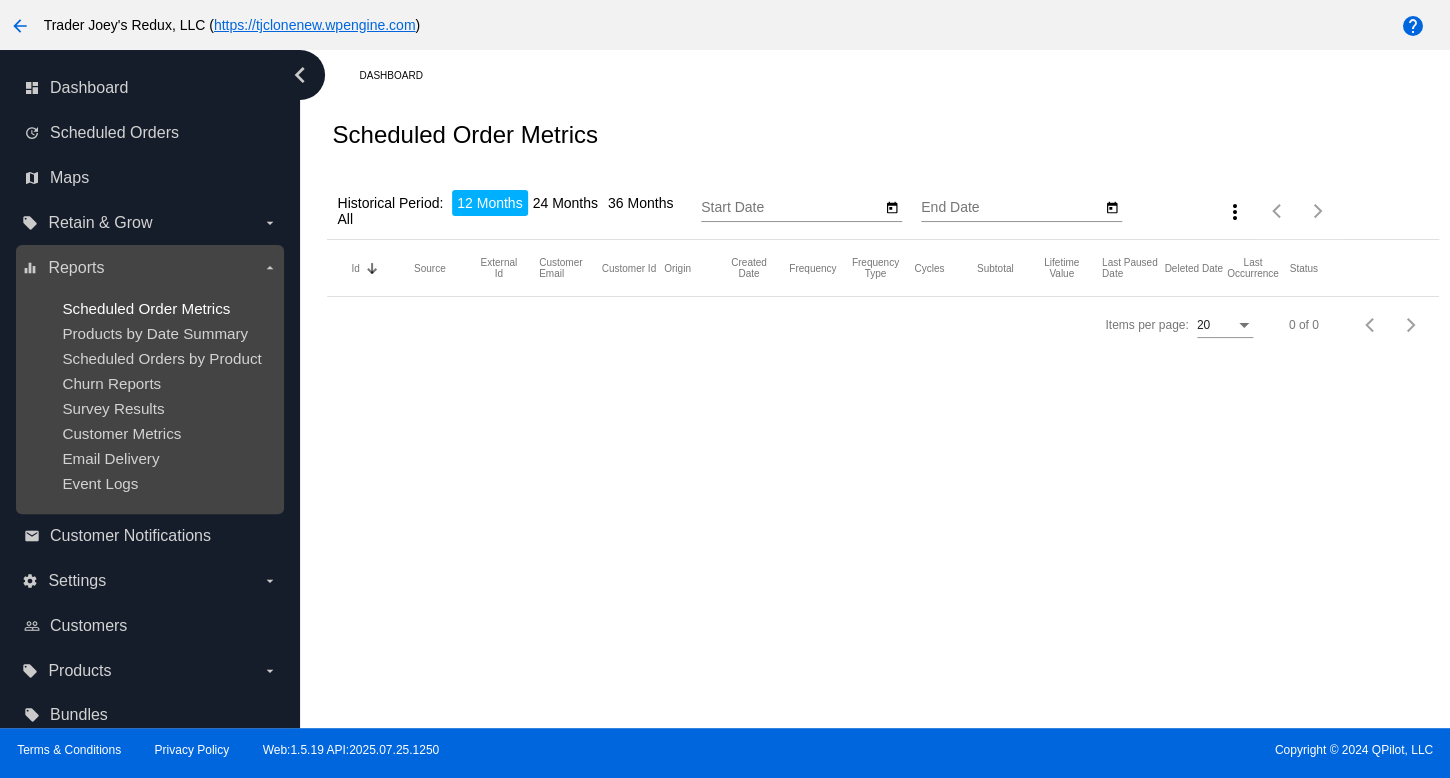 type on "[MONTH]/[DAY]/[YEAR]" 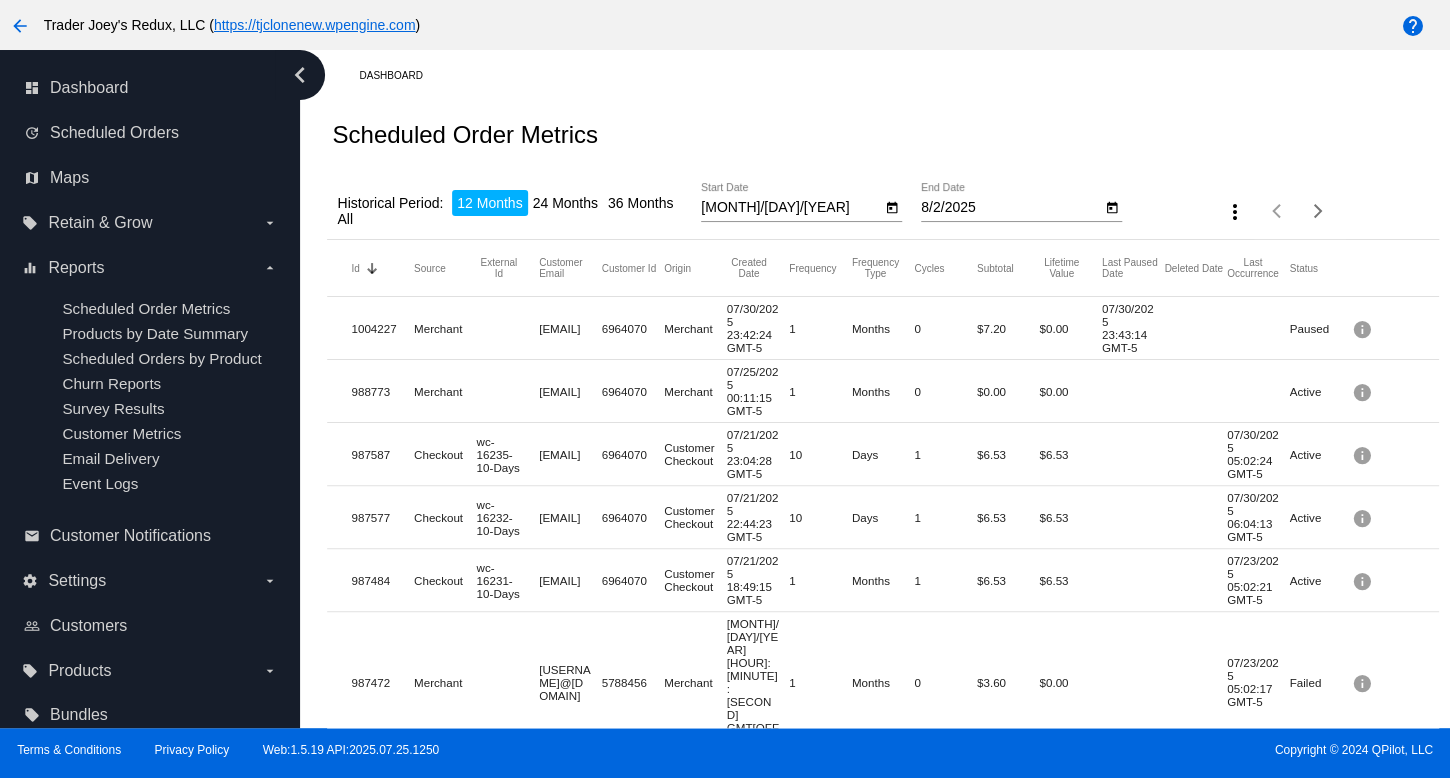 click on "Dashboard" at bounding box center [898, 75] 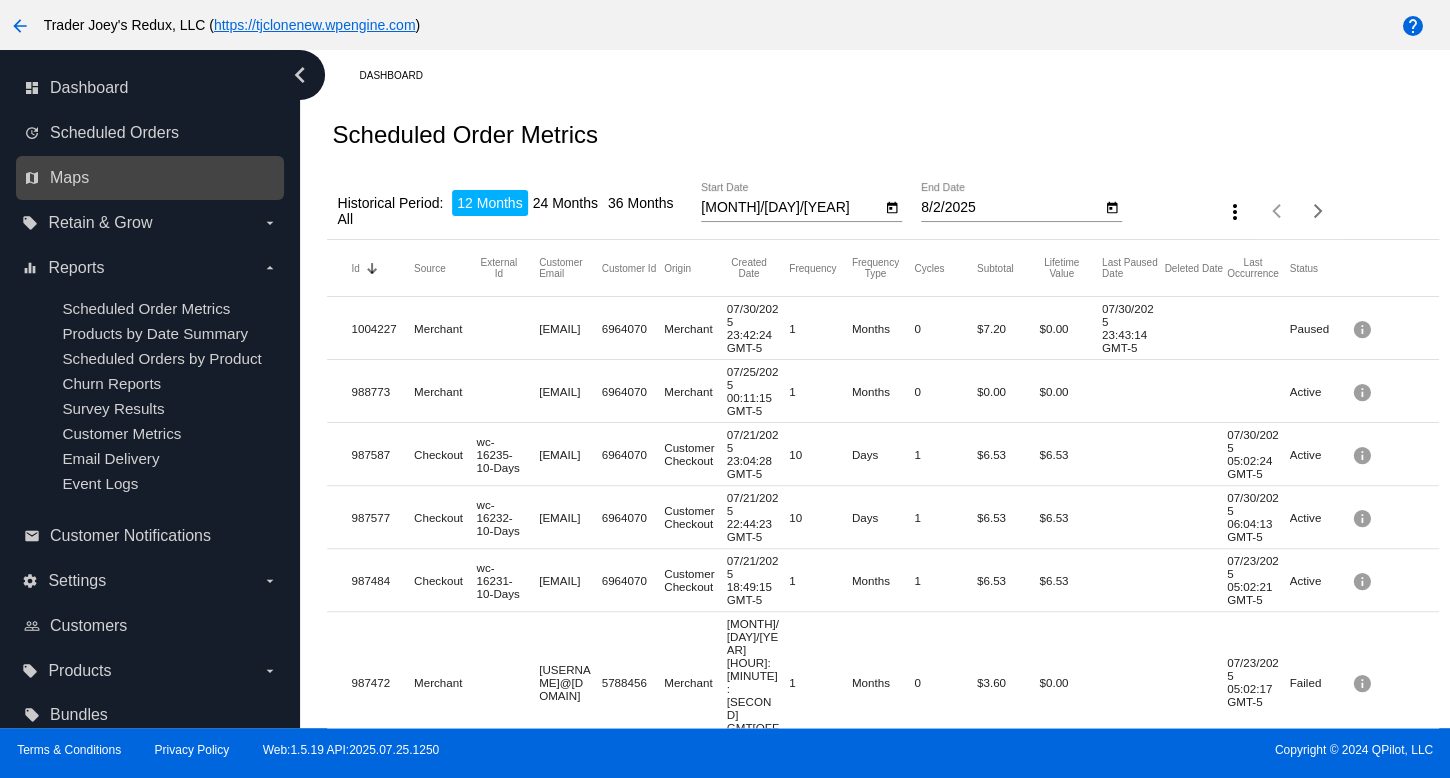 click on "map
Maps" at bounding box center [151, 178] 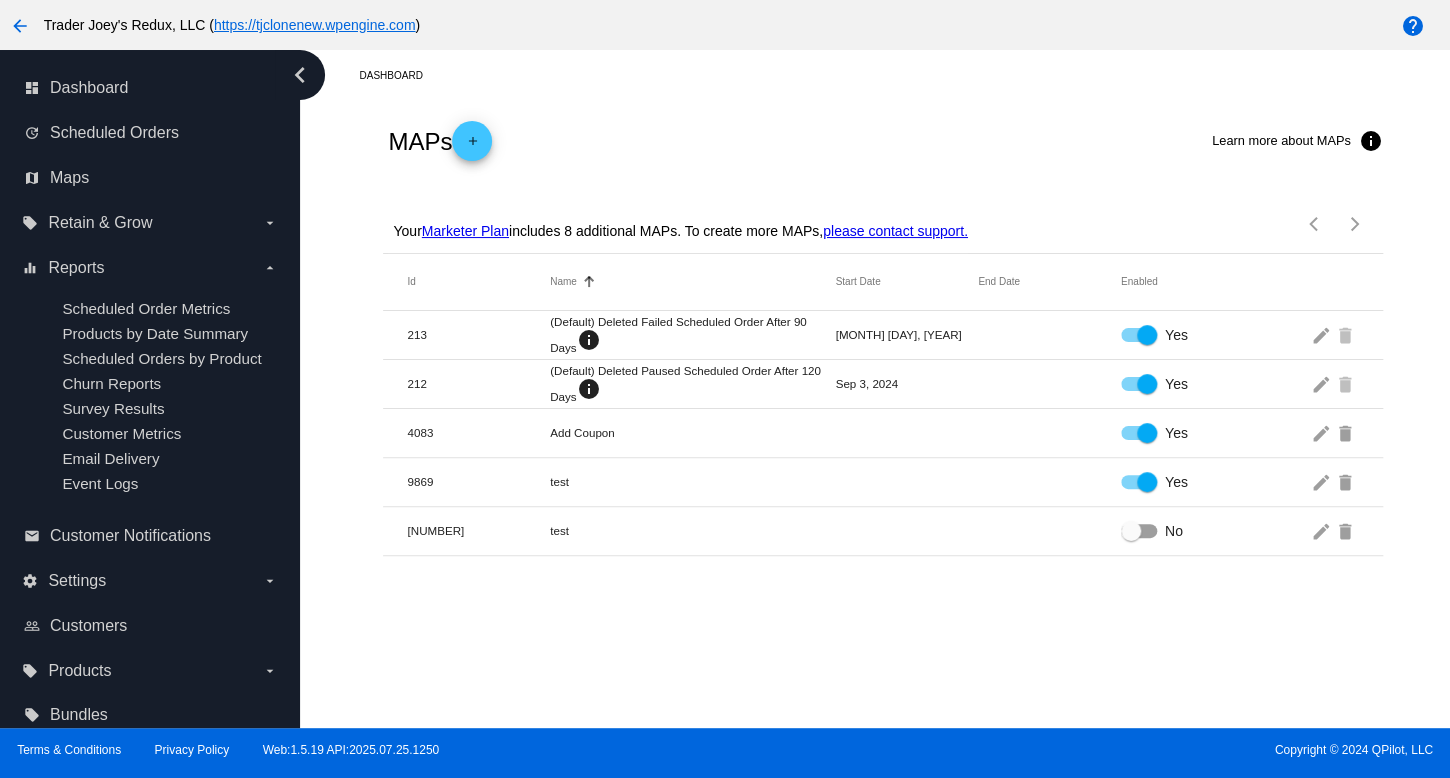 click on "Dashboard
MAPs
add
Learn more about MAPs
info
Your
Marketer Plan
includes 8 additional MAPs. To create more
MAPs,
please contact support.
Items per page: 10 1 - 5 of 5
Id
Name
Sorted by Name ascending
Start Date
End Date
Enabled
213
(Default) Deleted Failed Scheduled Order After 90 Days
info
[MONTH] [DAY], [YEAR]
Yes
edit
delete
212
(Default) Deleted Paused Scheduled Order After 120 Days
edit" at bounding box center (875, 389) 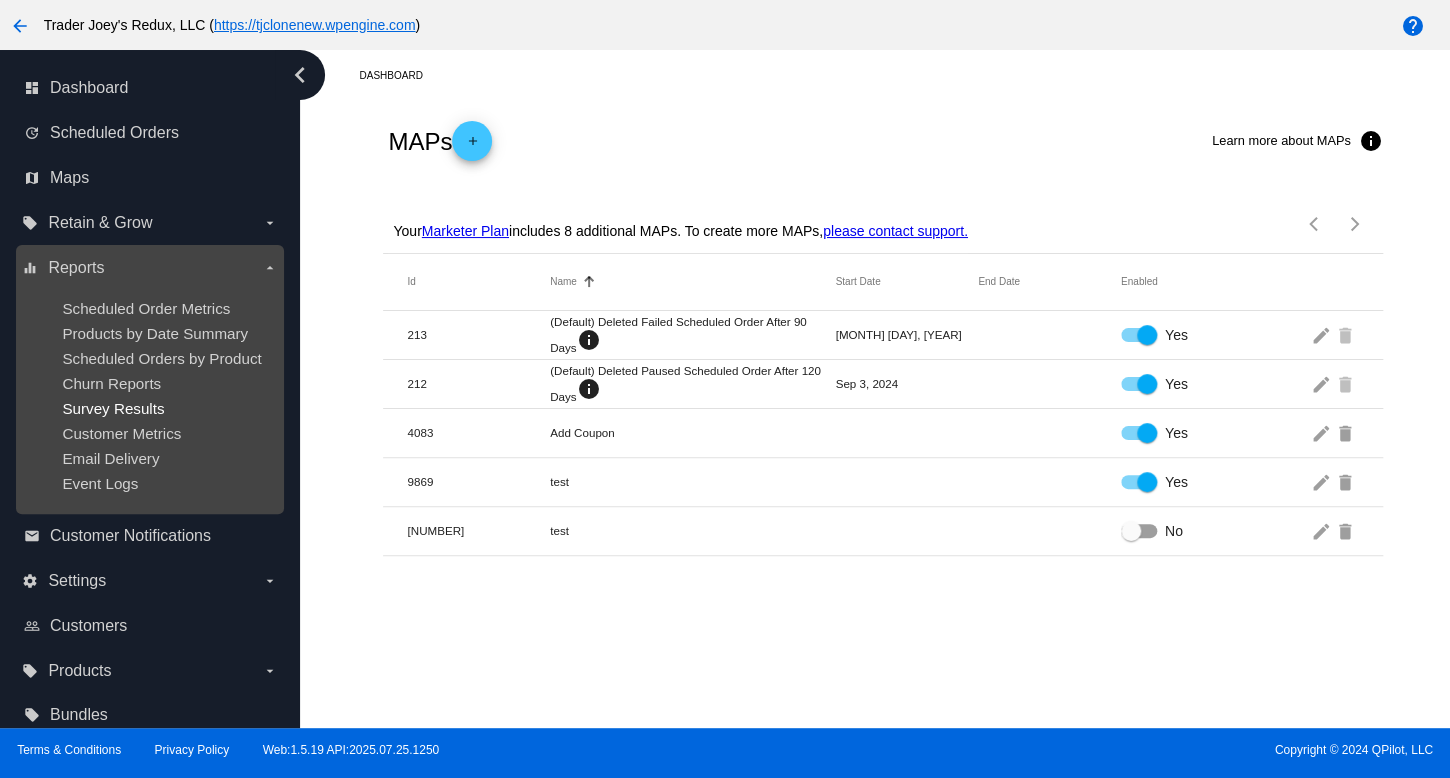 click on "Survey Results" at bounding box center [113, 408] 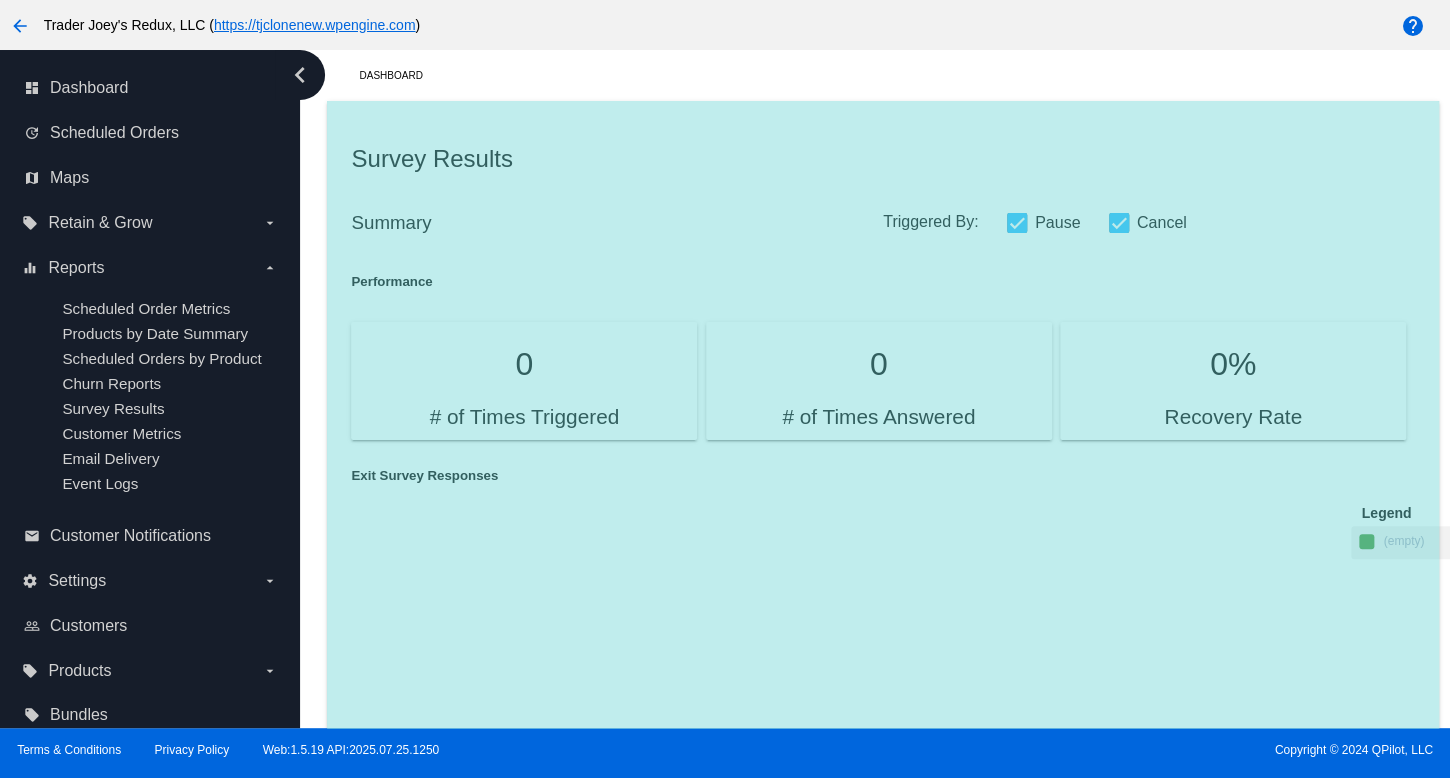click on "Survey Results
Summary
Triggered By:
Pause
Cancel
Performance
0
# of Times Triggered
0
# of Times Answered
0%
Recovery Rate
Exit Survey Responses
Legend
(empty)
Exit Survey Offers" 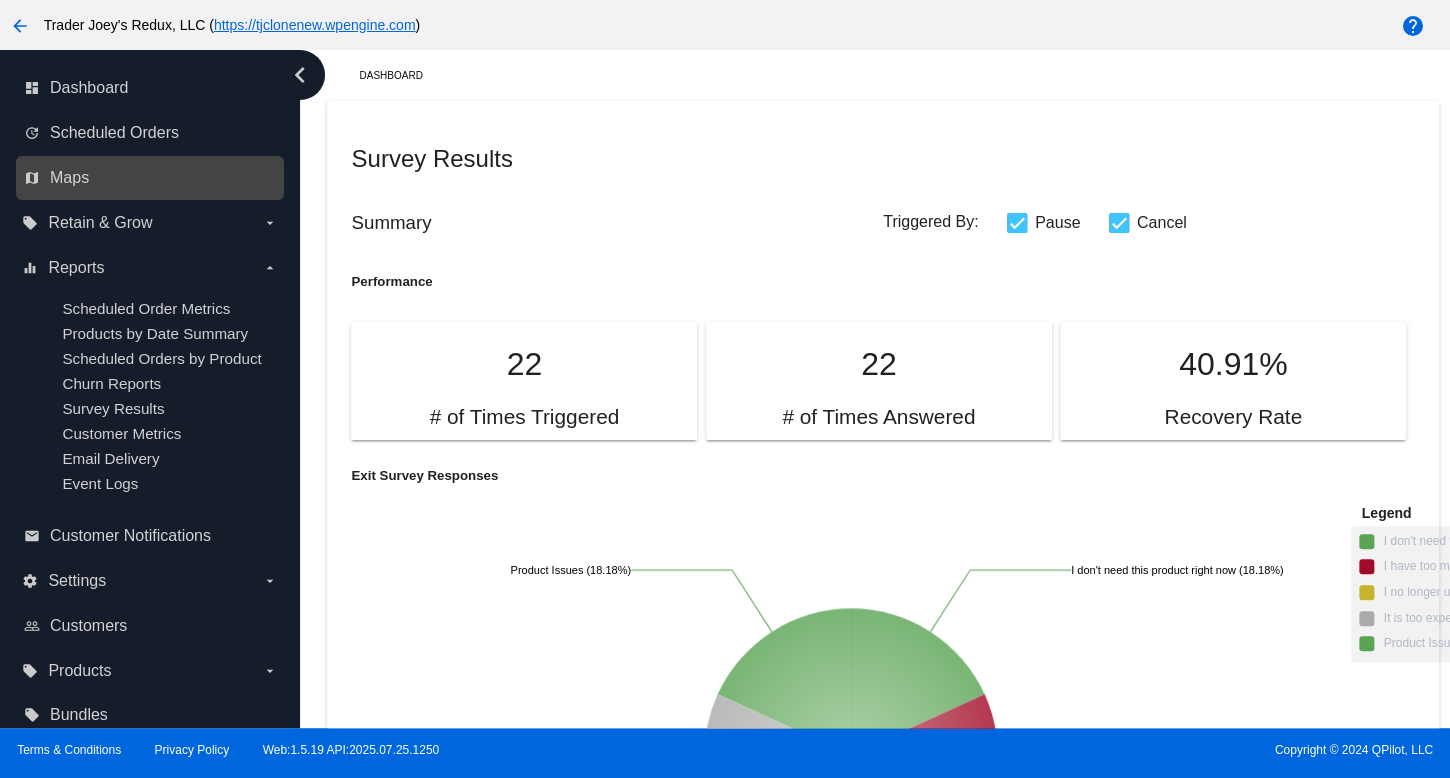 click on "map
Maps" at bounding box center (150, 178) 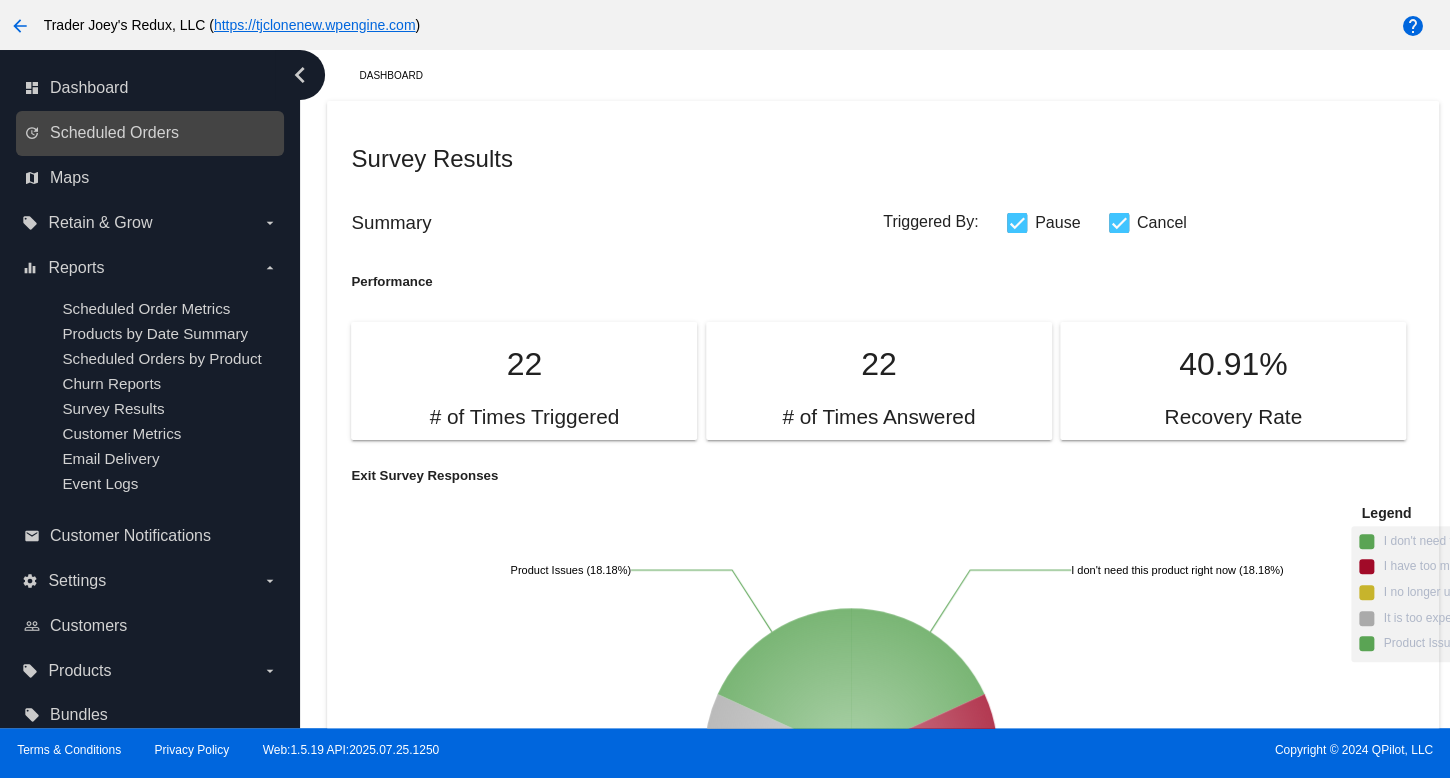 click on "update
Scheduled Orders" at bounding box center [151, 133] 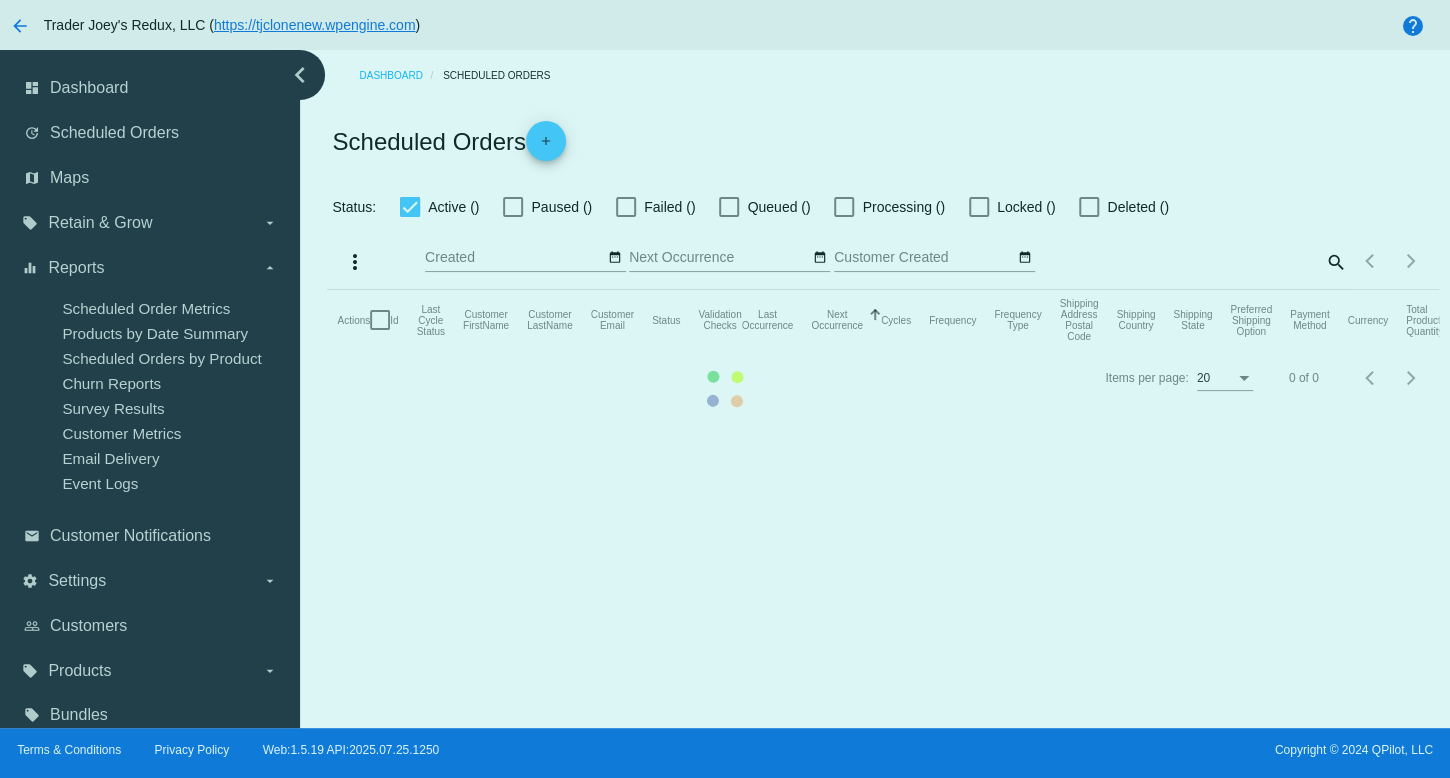 checkbox on "false" 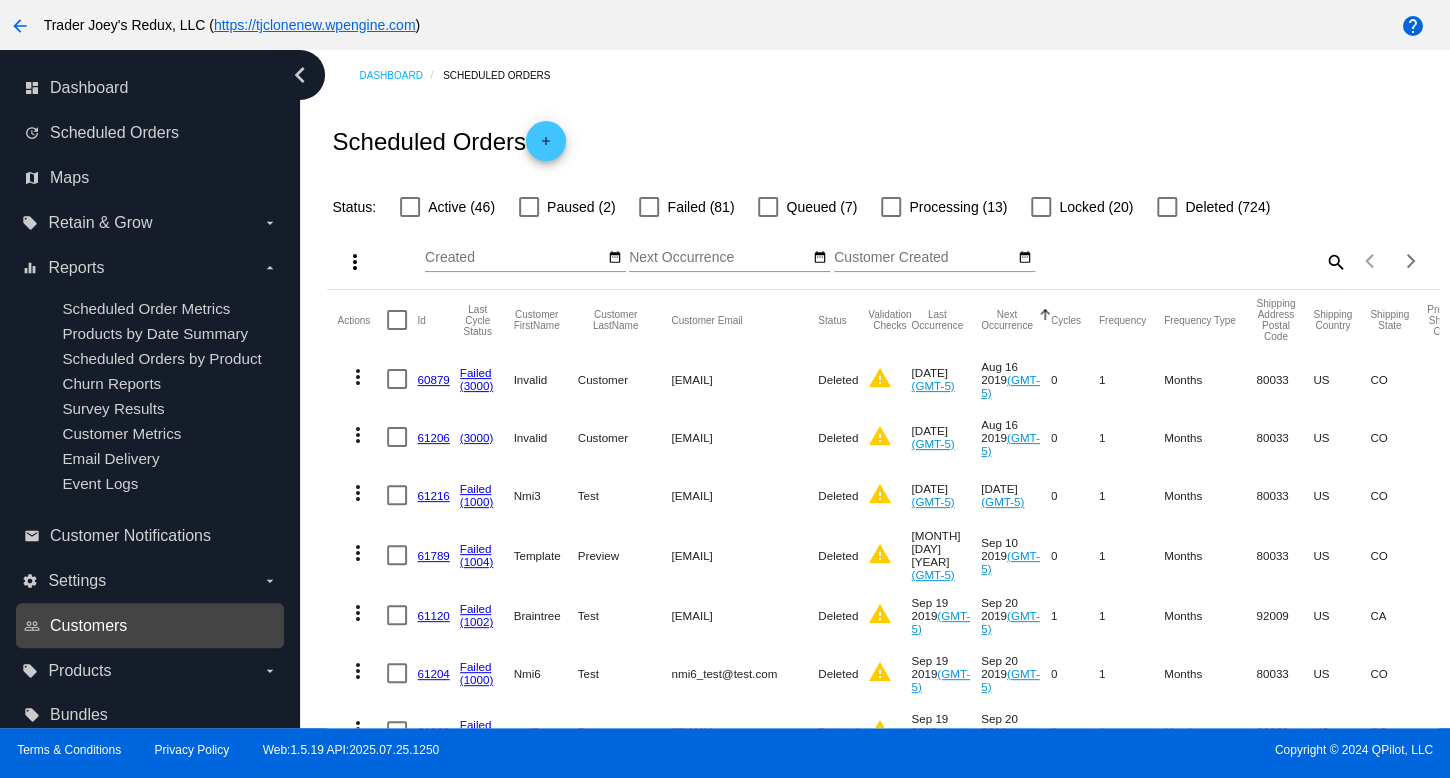 click on "Customers" at bounding box center (88, 626) 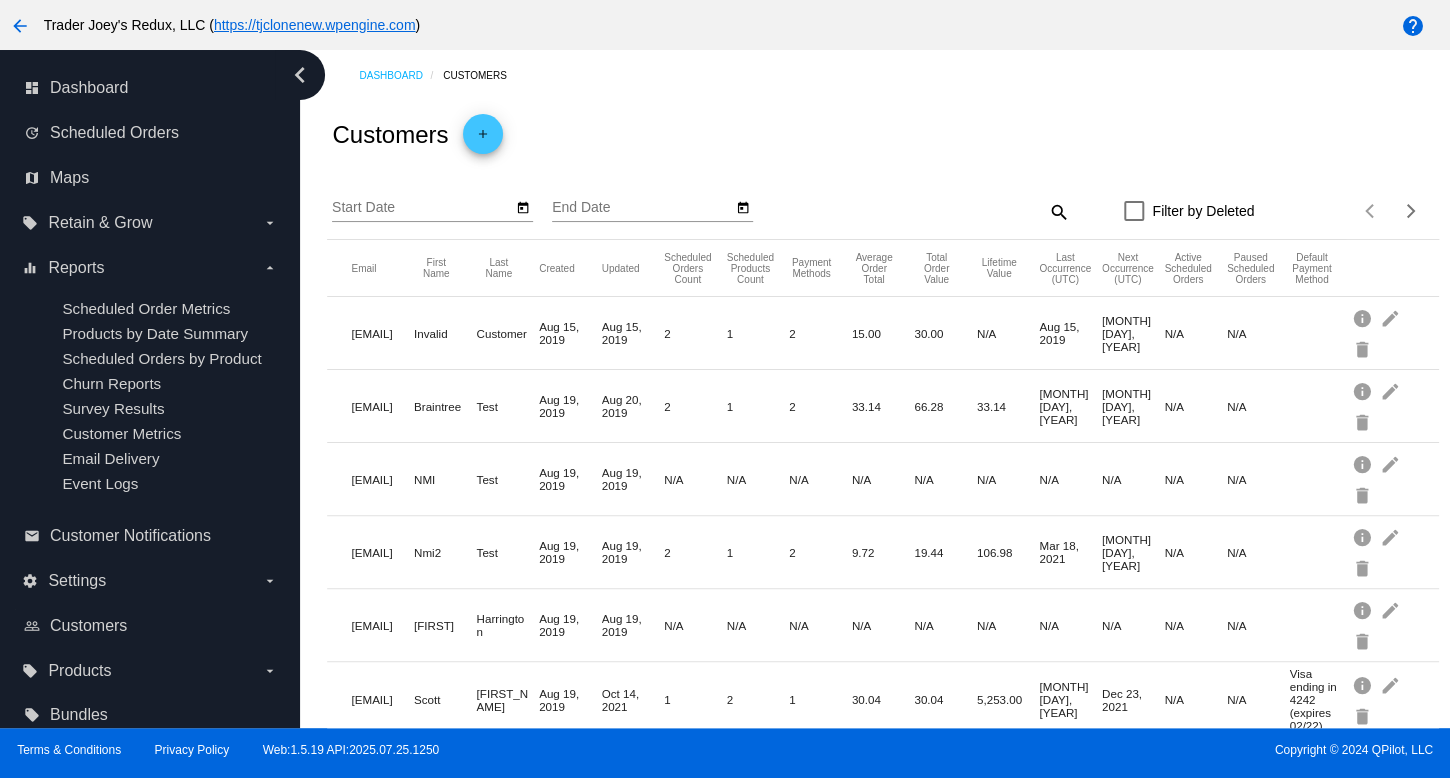 click on "Start Date
End Date
search
Filter by Deleted
Items per page: 20 1 - 20 of 1593" 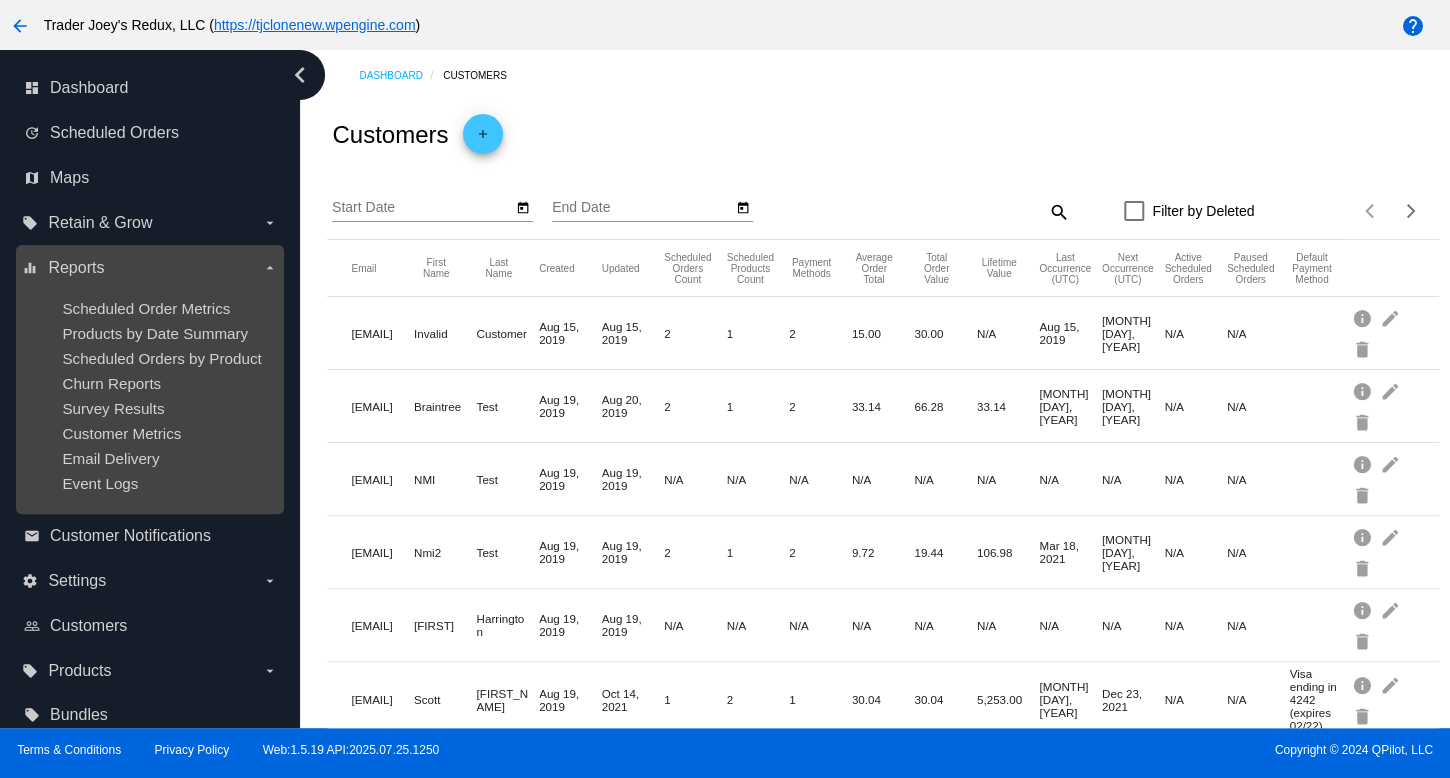 click on "Scheduled Order Metrics
Products by Date Summary
Scheduled Orders by Product
Churn Reports
Survey Results
Customer Metrics
Email Delivery
Event Logs" at bounding box center (149, 396) 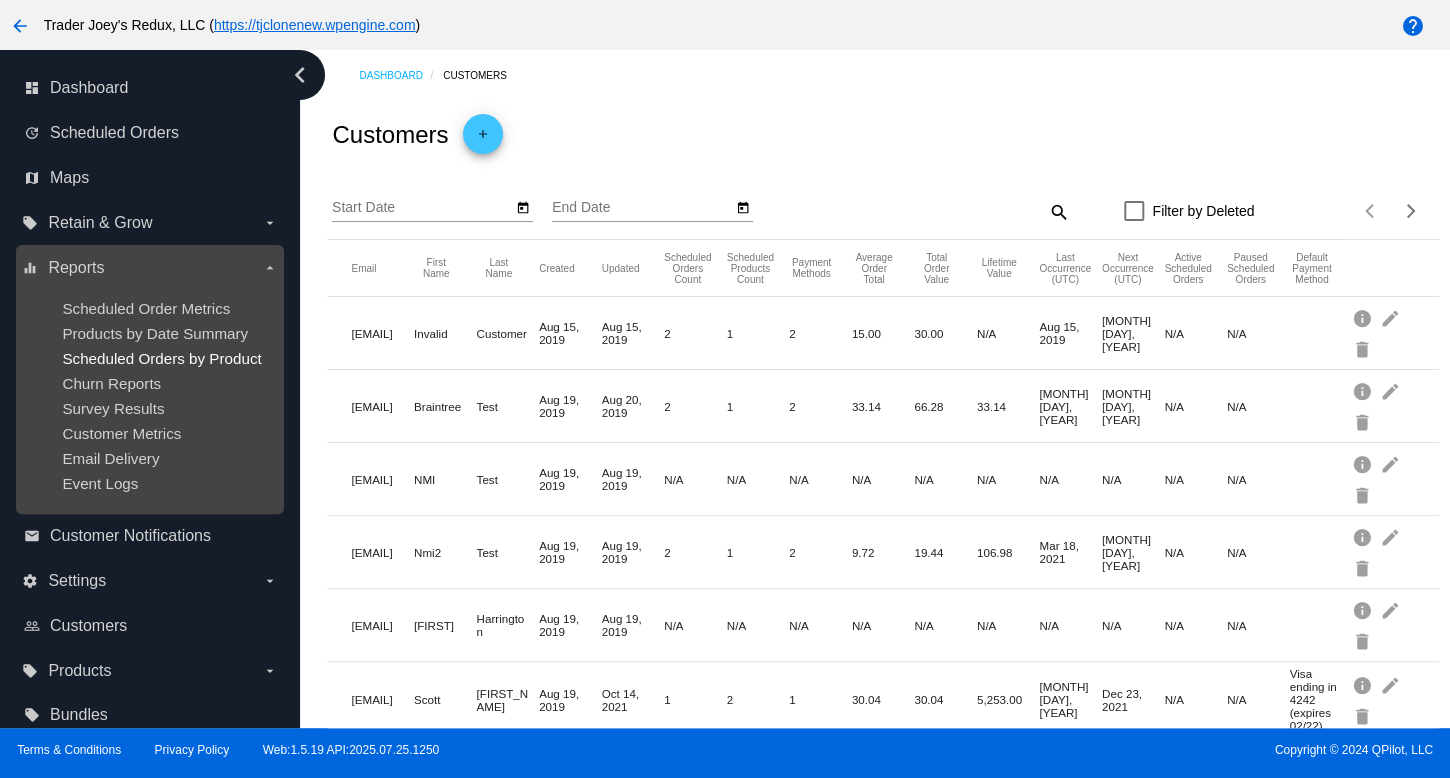 click on "Scheduled Orders by Product" at bounding box center (161, 358) 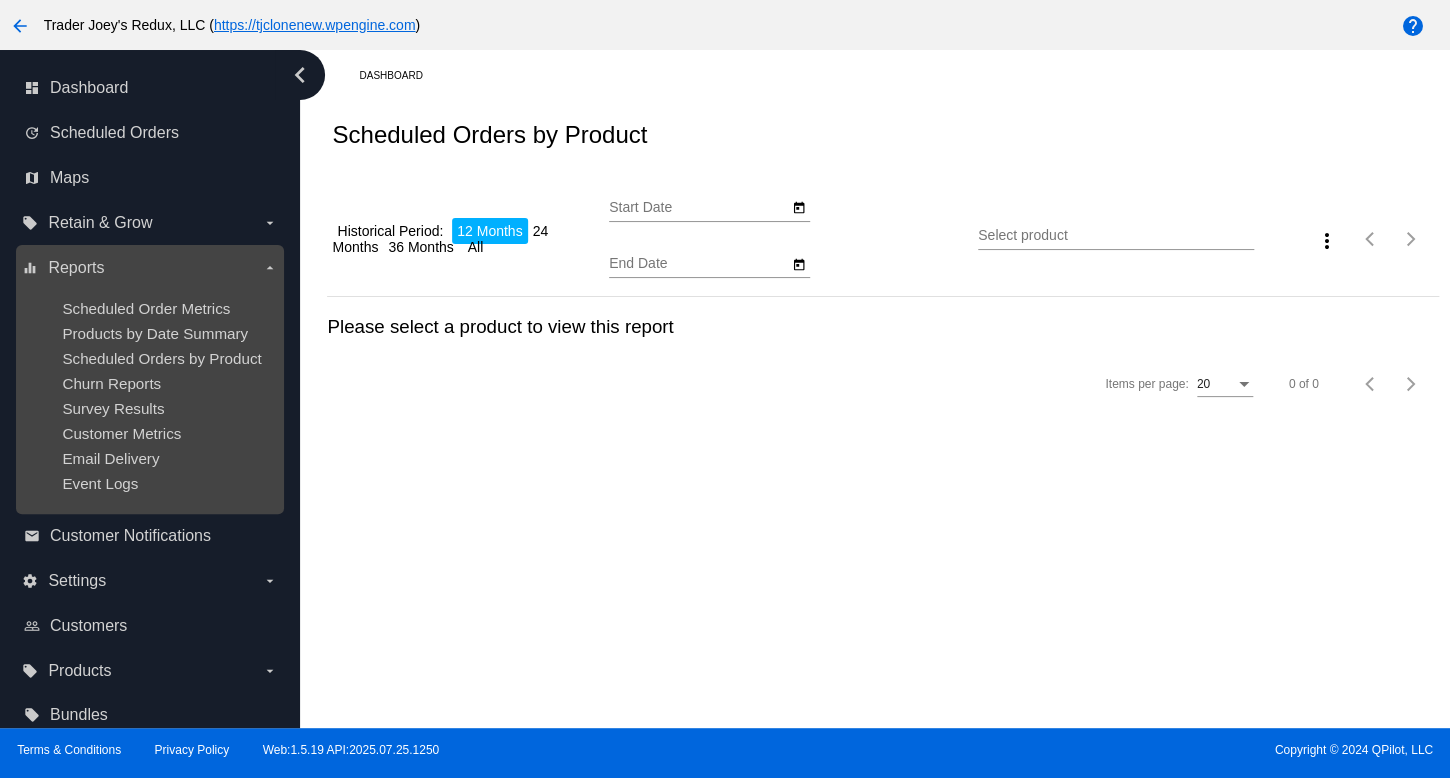 type on "[MONTH]/[DAY]/[YEAR]" 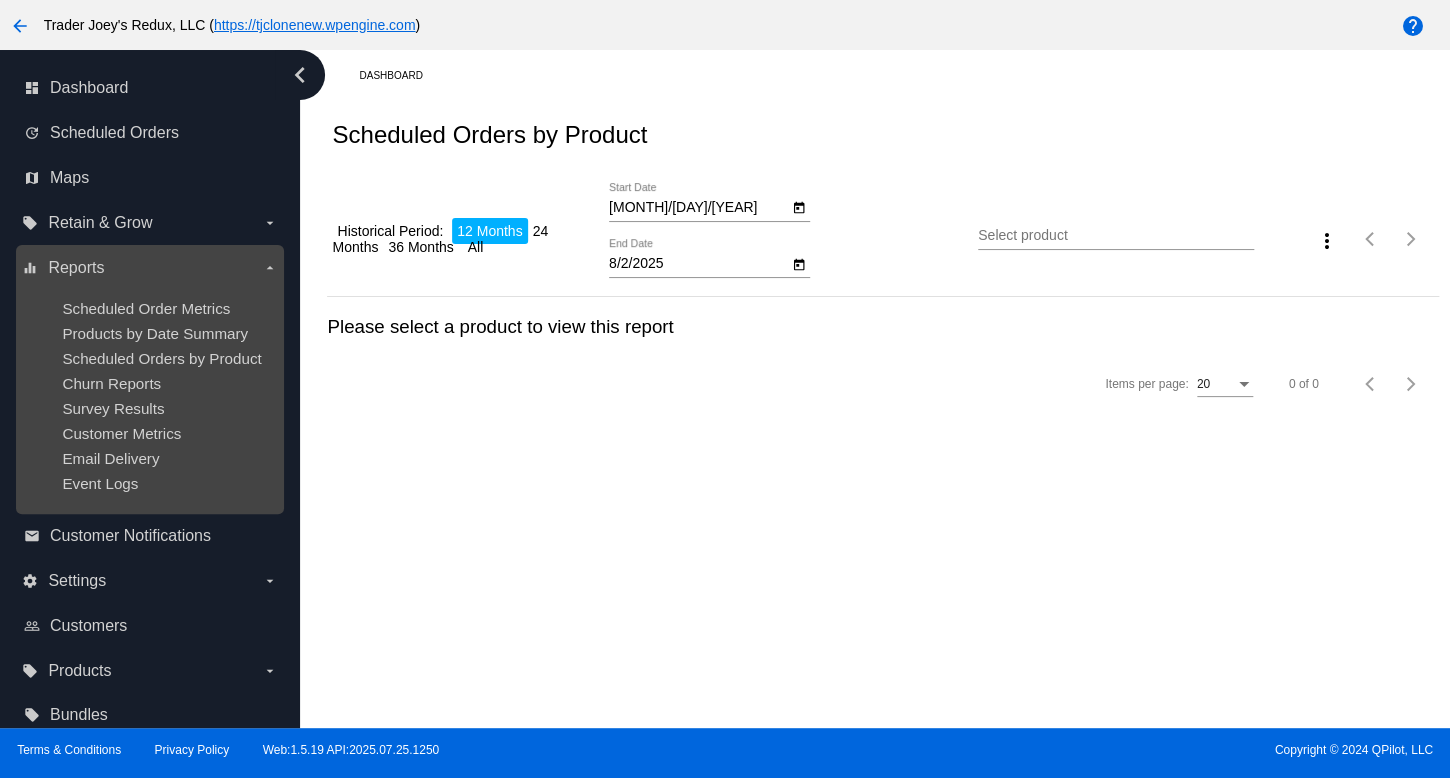 drag, startPoint x: 203, startPoint y: 384, endPoint x: 184, endPoint y: 374, distance: 21.470911 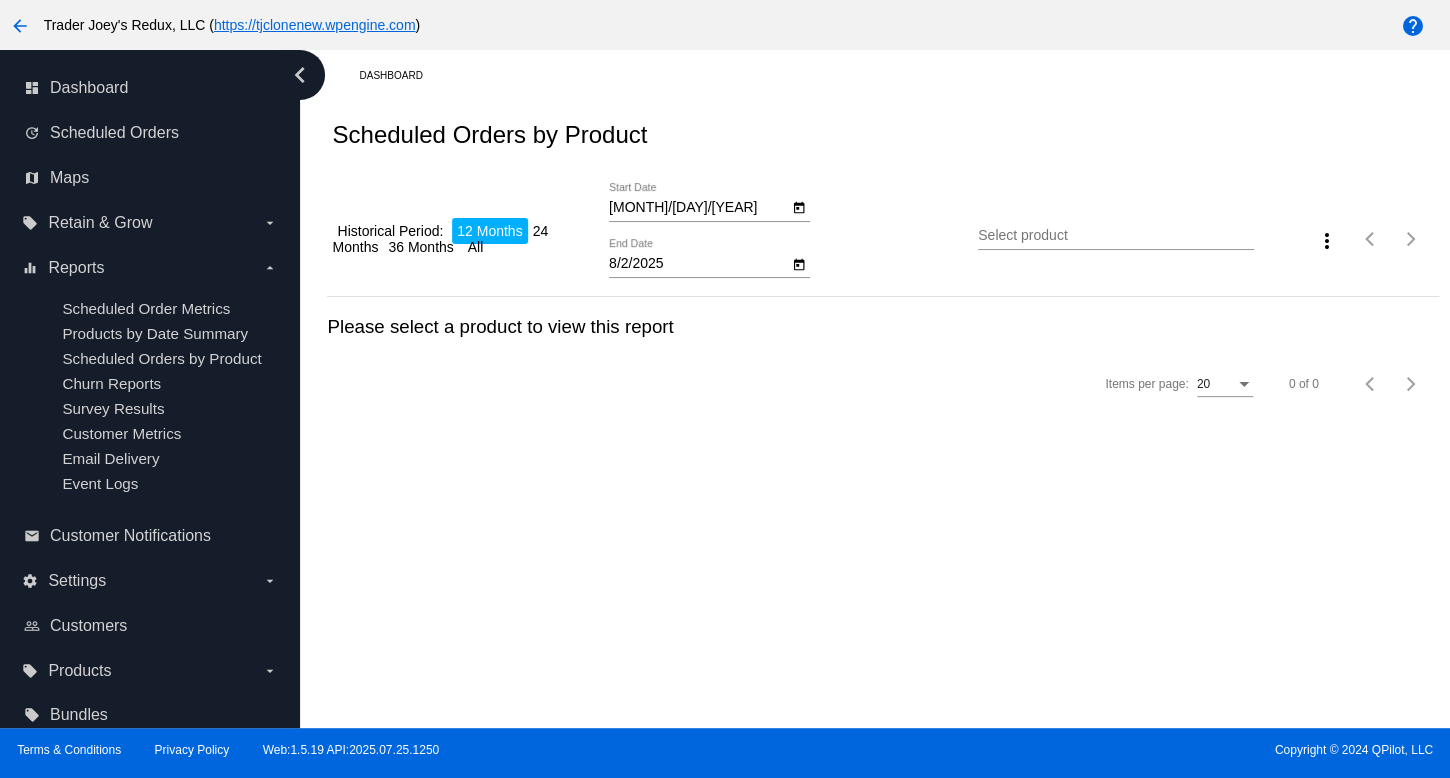 click on "Dashboard
Scheduled Orders by Product
Historical Period:
12 Months
24 Months
36 Months
All
8/2/2024
Start Date
8/2/2025
End Date
Select product
more_vert
Items per page: 20 0 of 0
Id   Sorted by Id ascending  First Name   Last Name   Email   Shipping State   Shipping Post Code   Quantity   Next Occurrence (GMT-05:00)
Status
Please select a product to view this report
Items per page: 20 0 of 0" at bounding box center (875, 389) 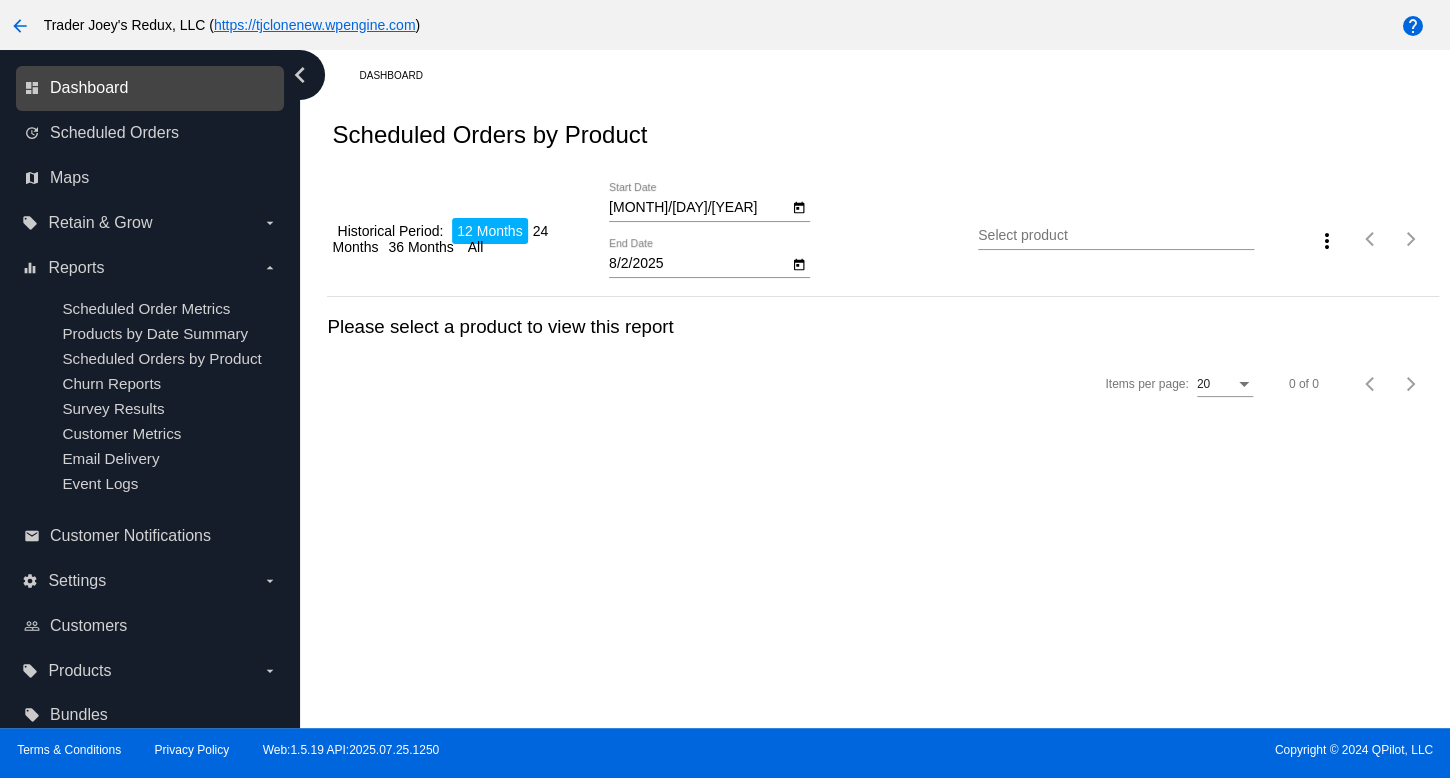 click on "Dashboard" at bounding box center (89, 88) 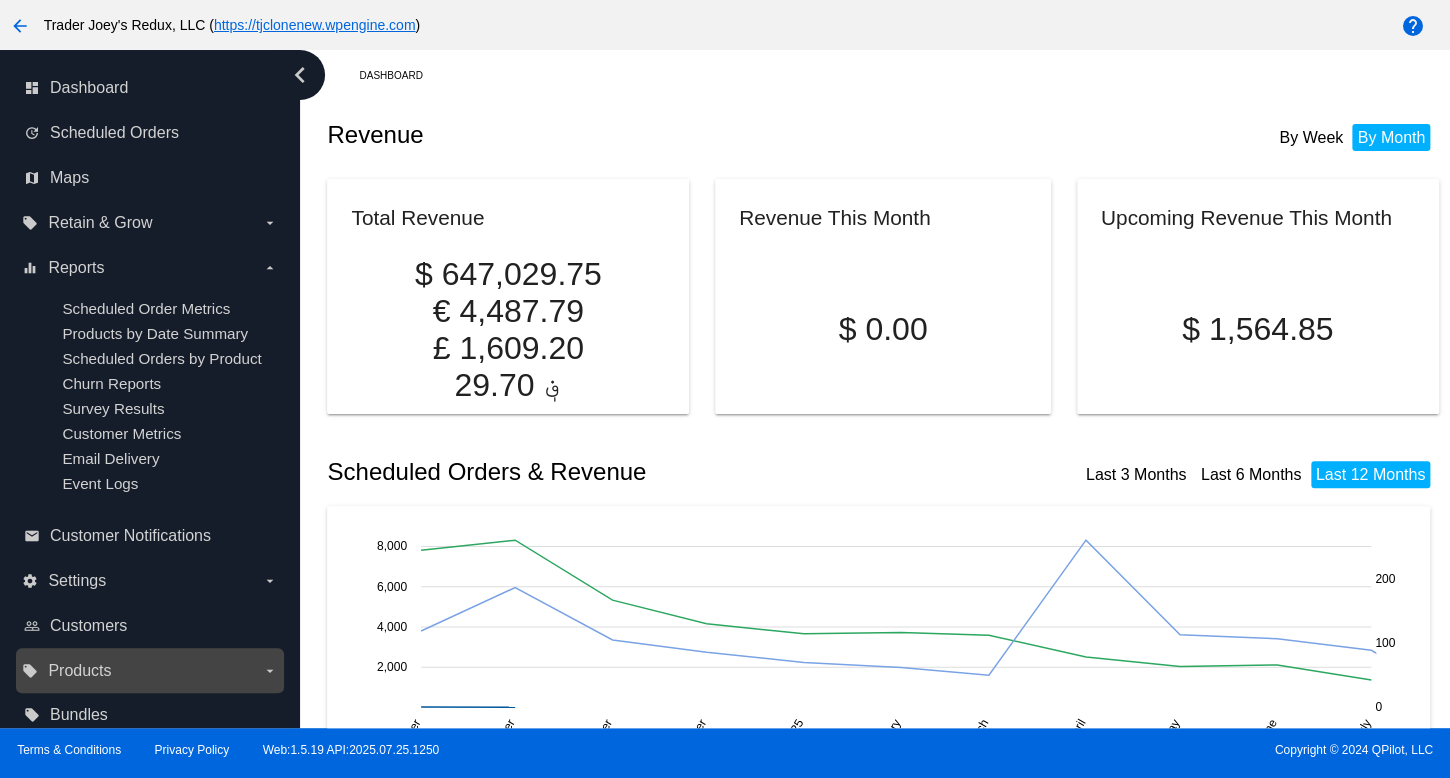 click on "Products" at bounding box center (79, 671) 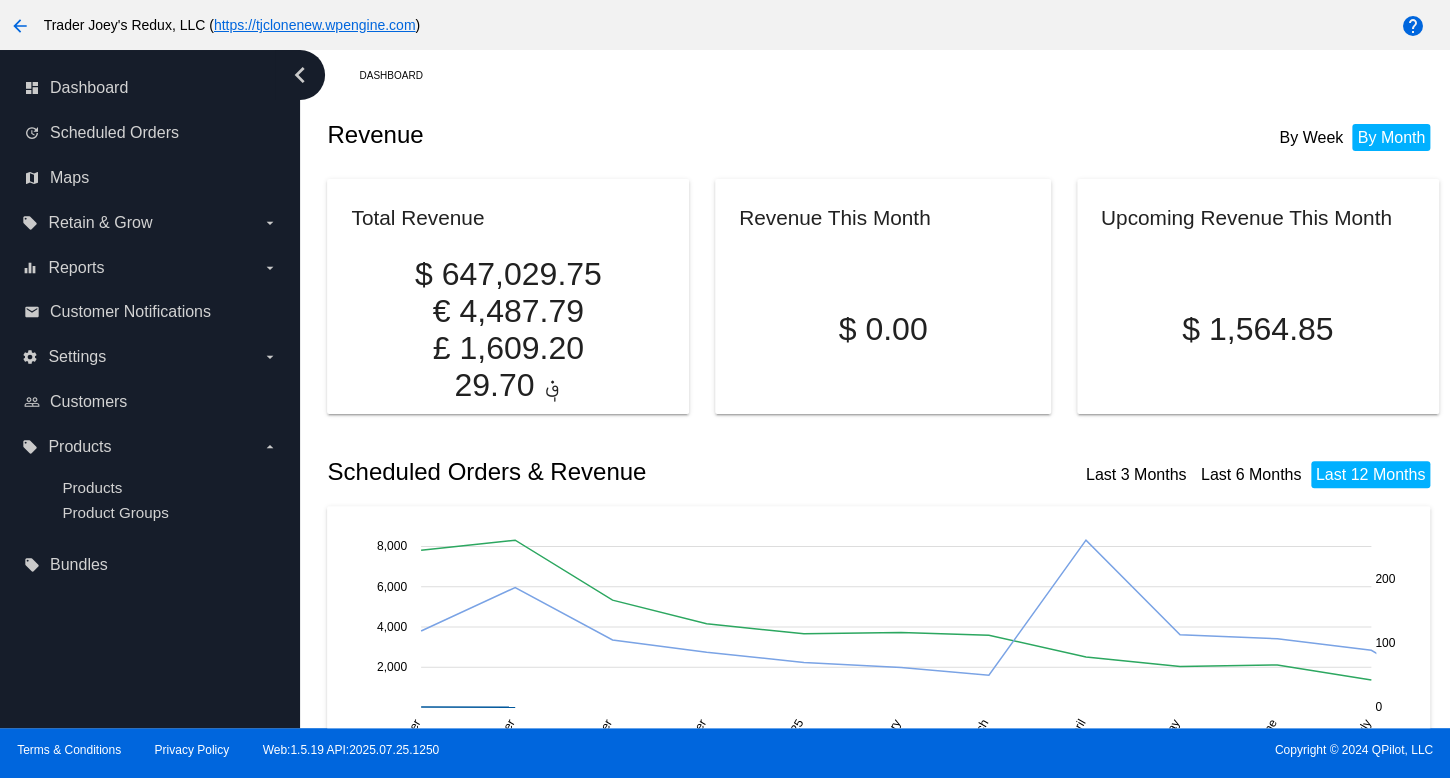 click on "£
1,609.20" 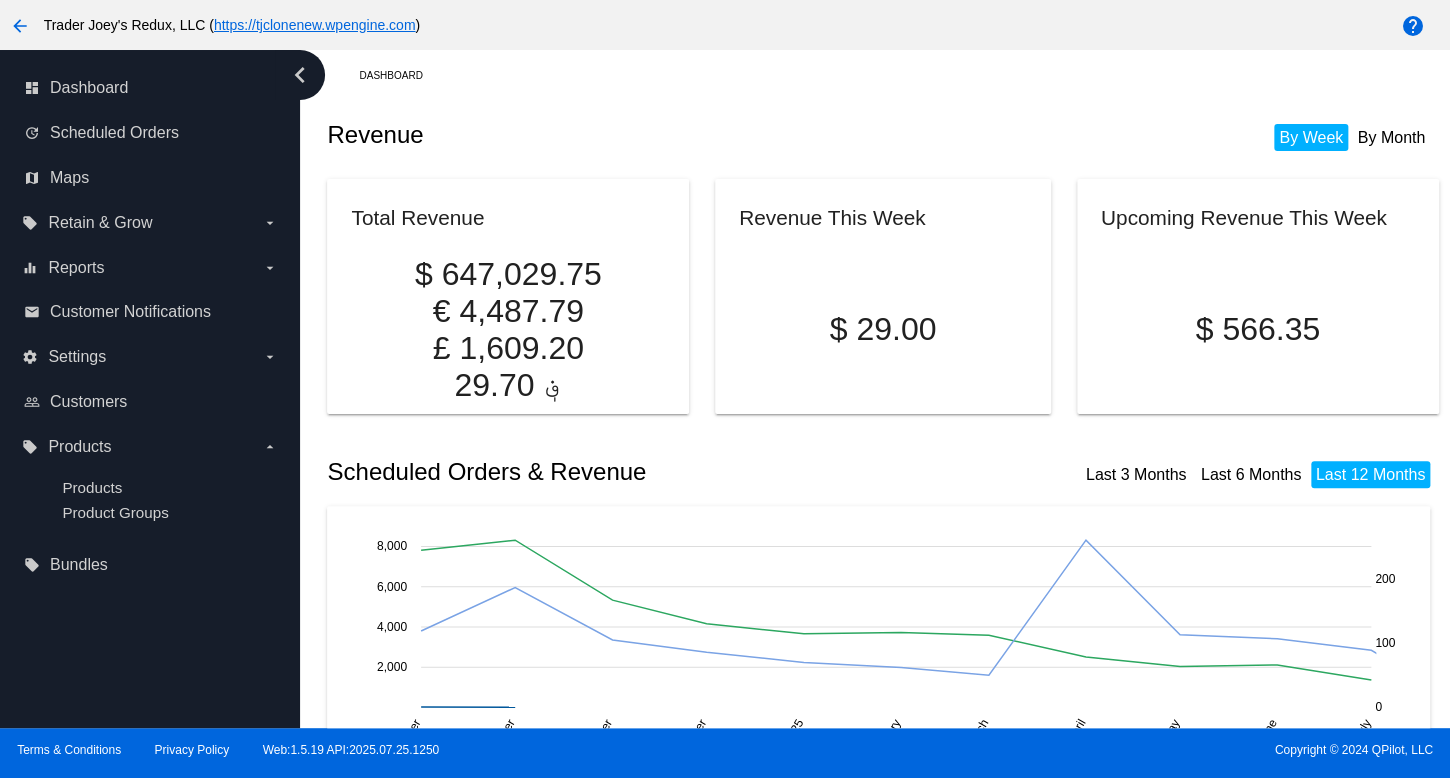 click on "Last 3 Months
Last 6 Months
Last 12 Months" 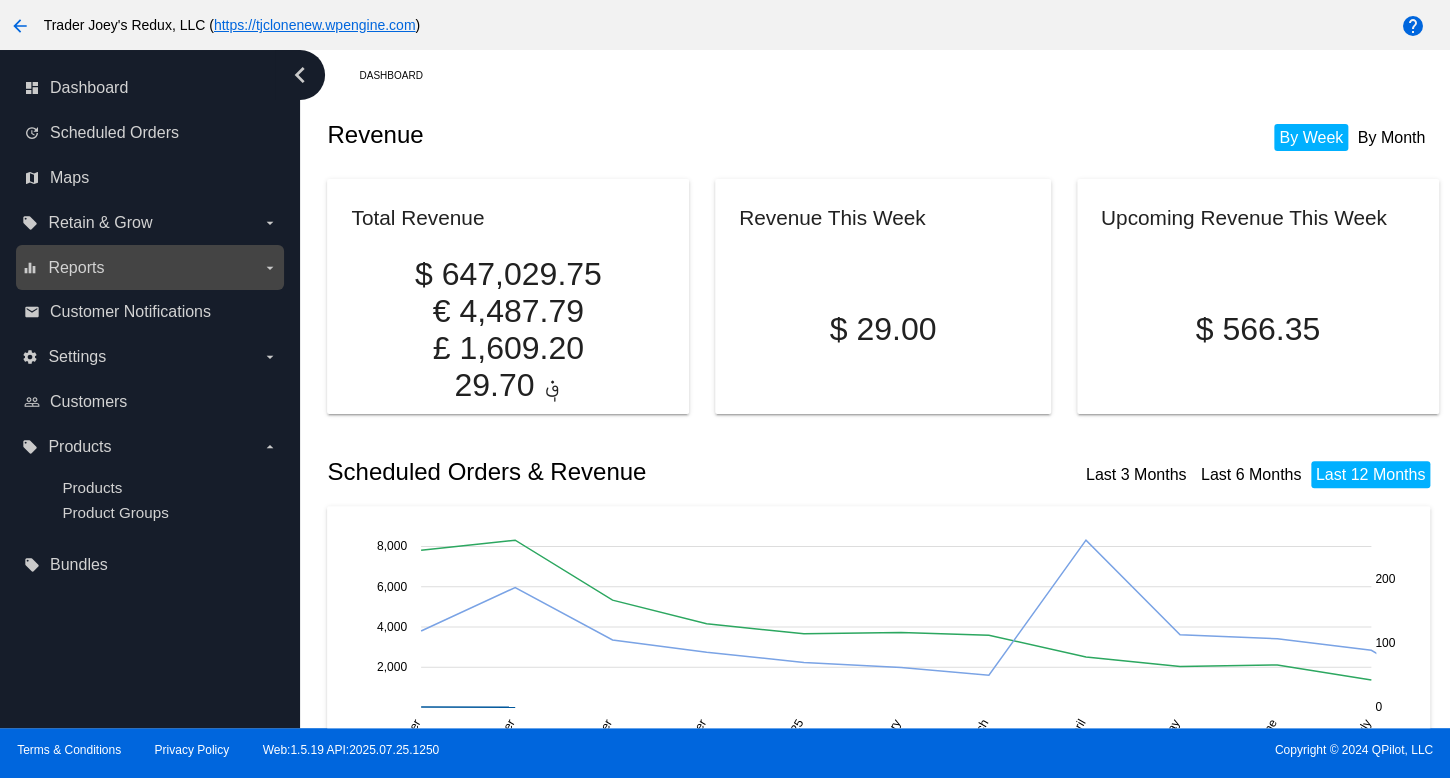 click on "equalizer
Reports
arrow_drop_down" at bounding box center [149, 268] 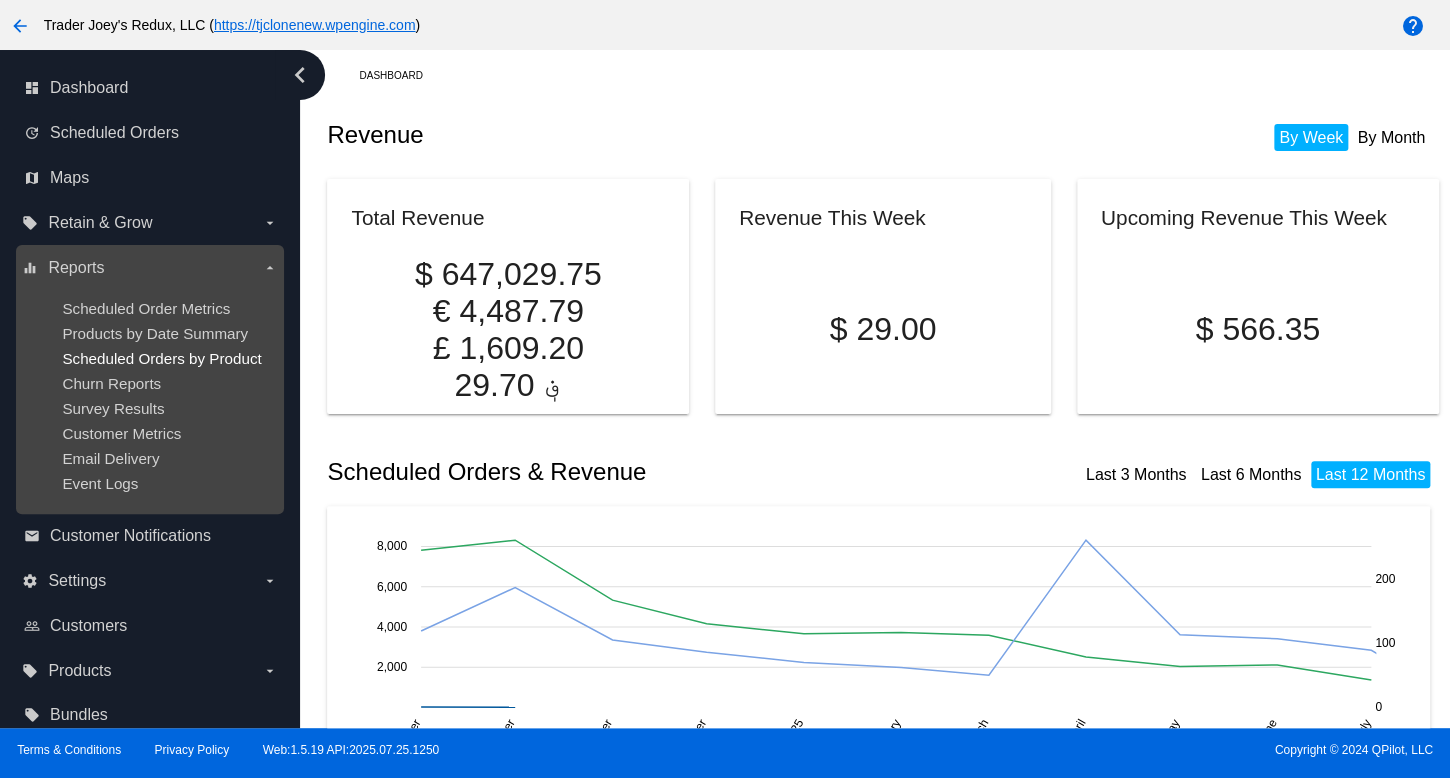 click on "Scheduled Orders by Product" at bounding box center (161, 358) 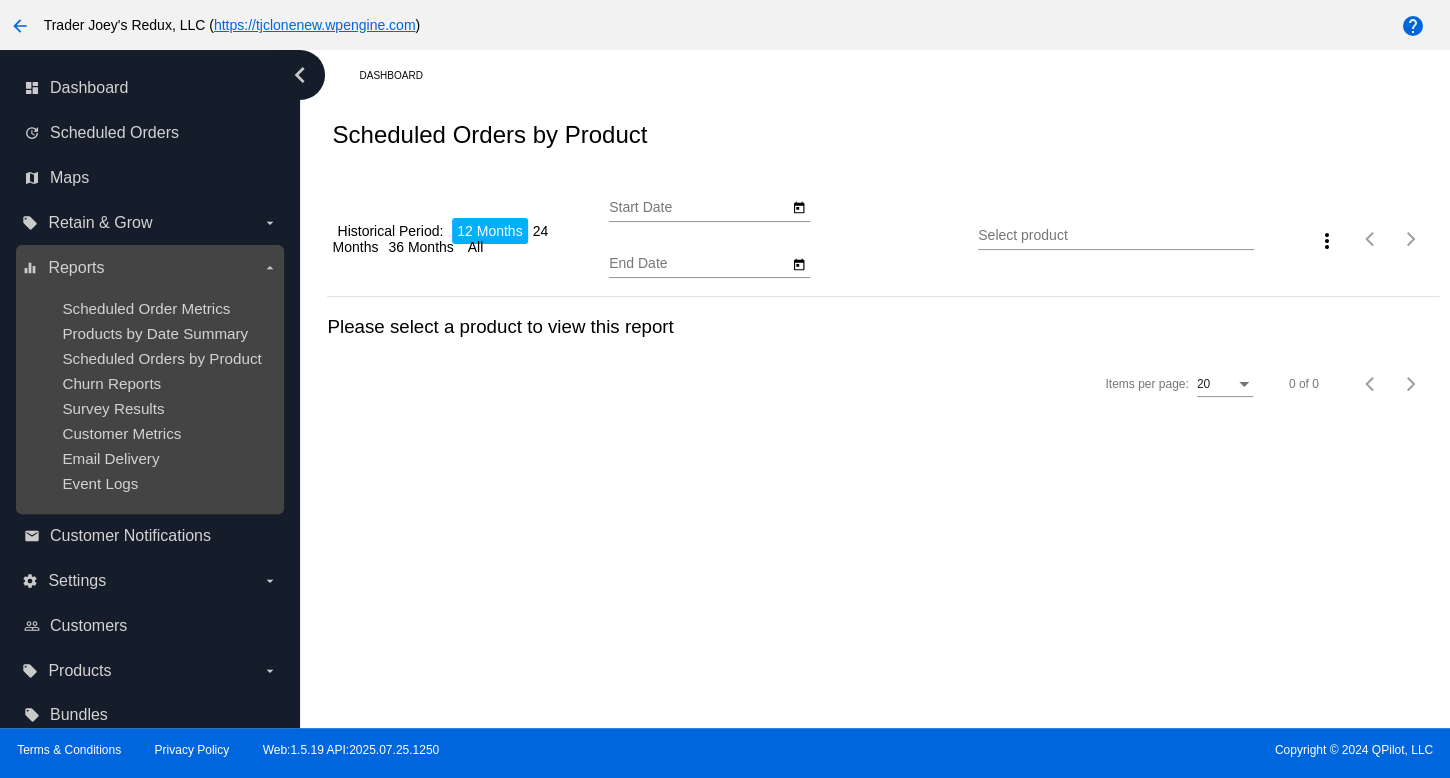 type on "[MONTH]/[DAY]/[YEAR]" 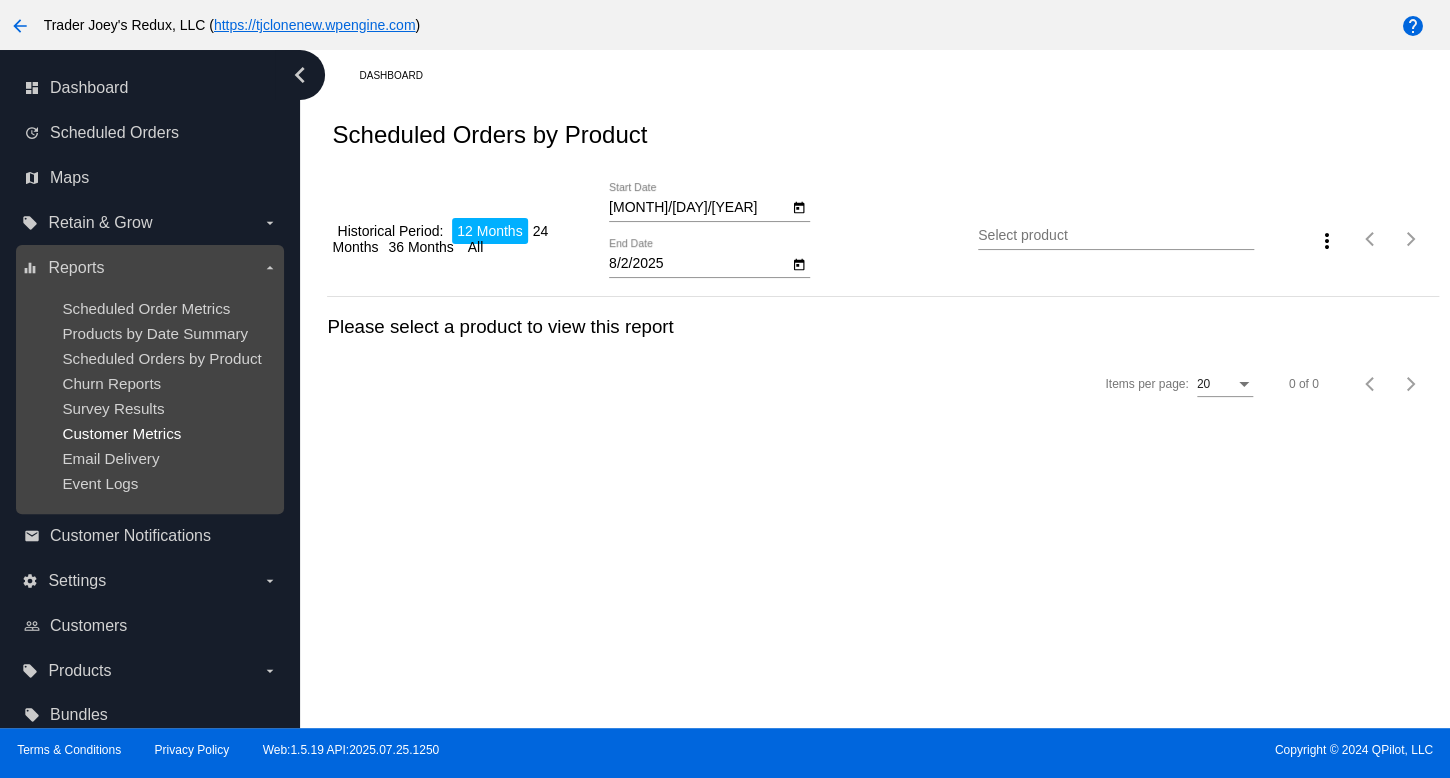 click on "Customer Metrics" at bounding box center [121, 433] 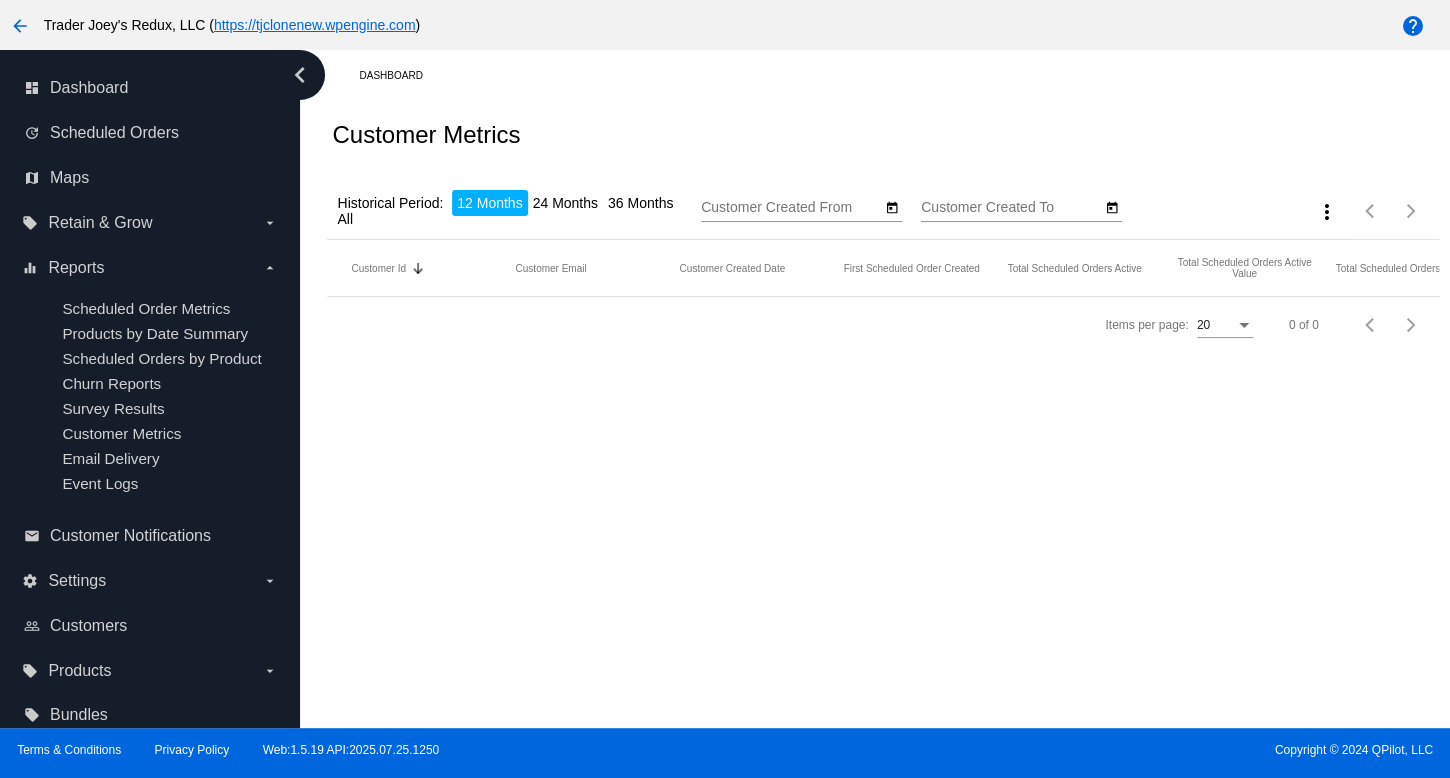 type on "[MONTH]/[DAY]/[YEAR]" 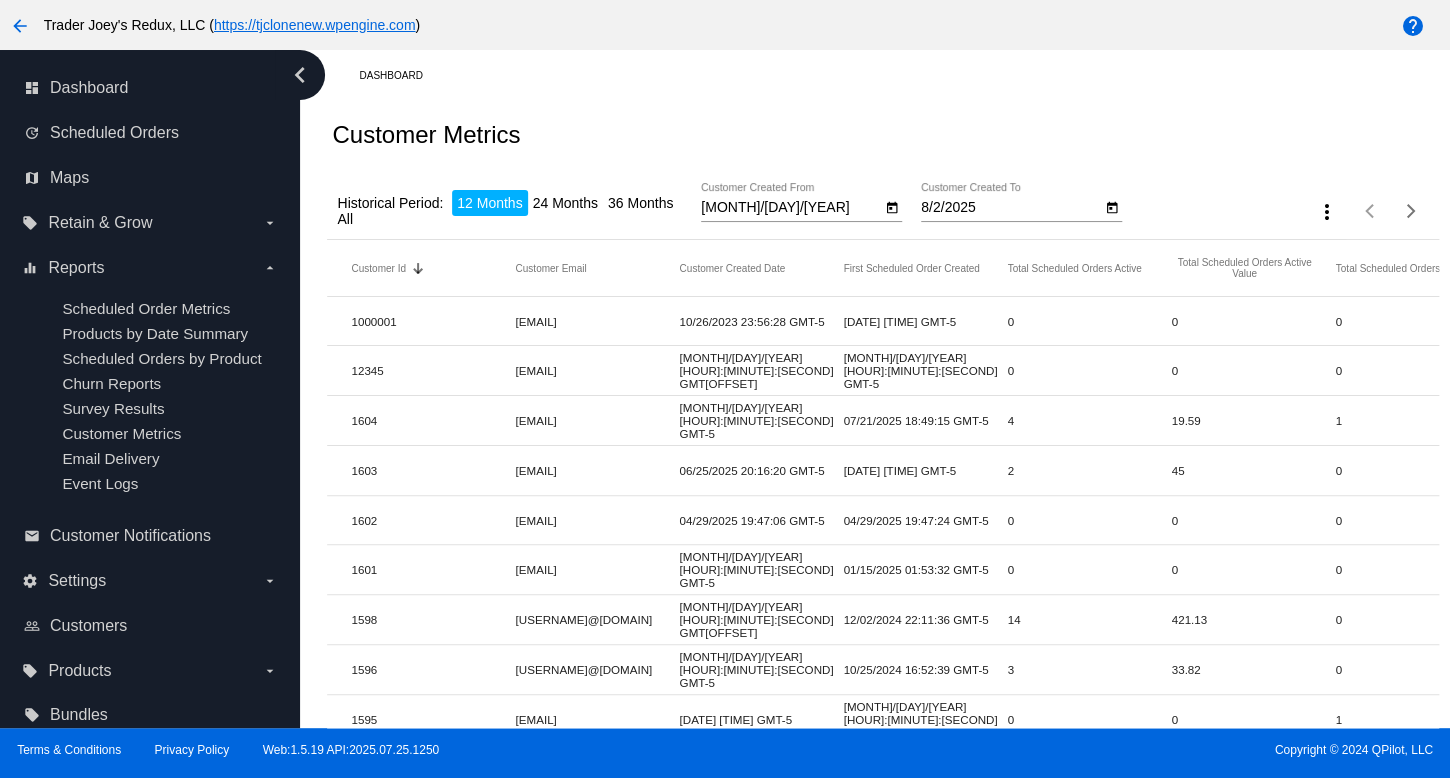 click on "Customer Metrics" 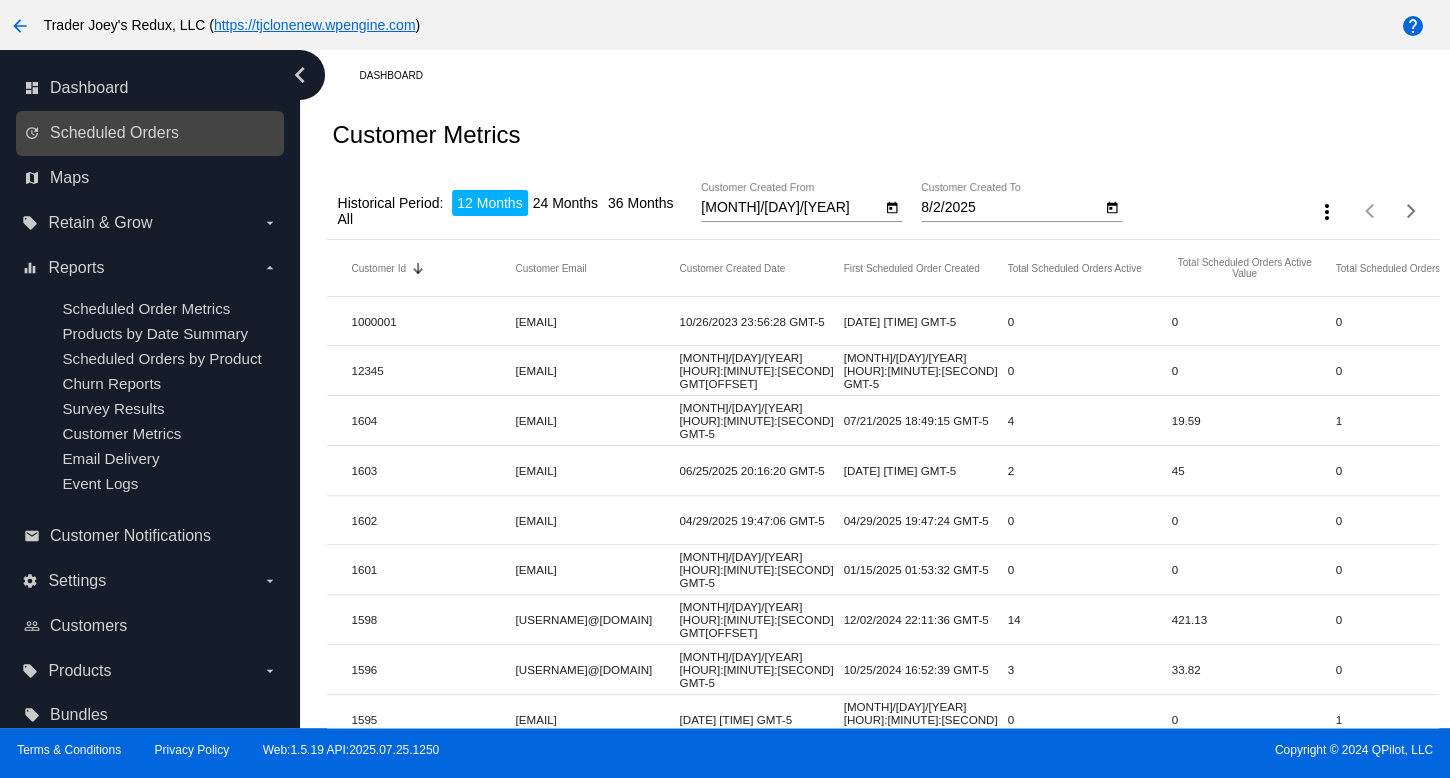 click on "update
Scheduled Orders" at bounding box center [151, 133] 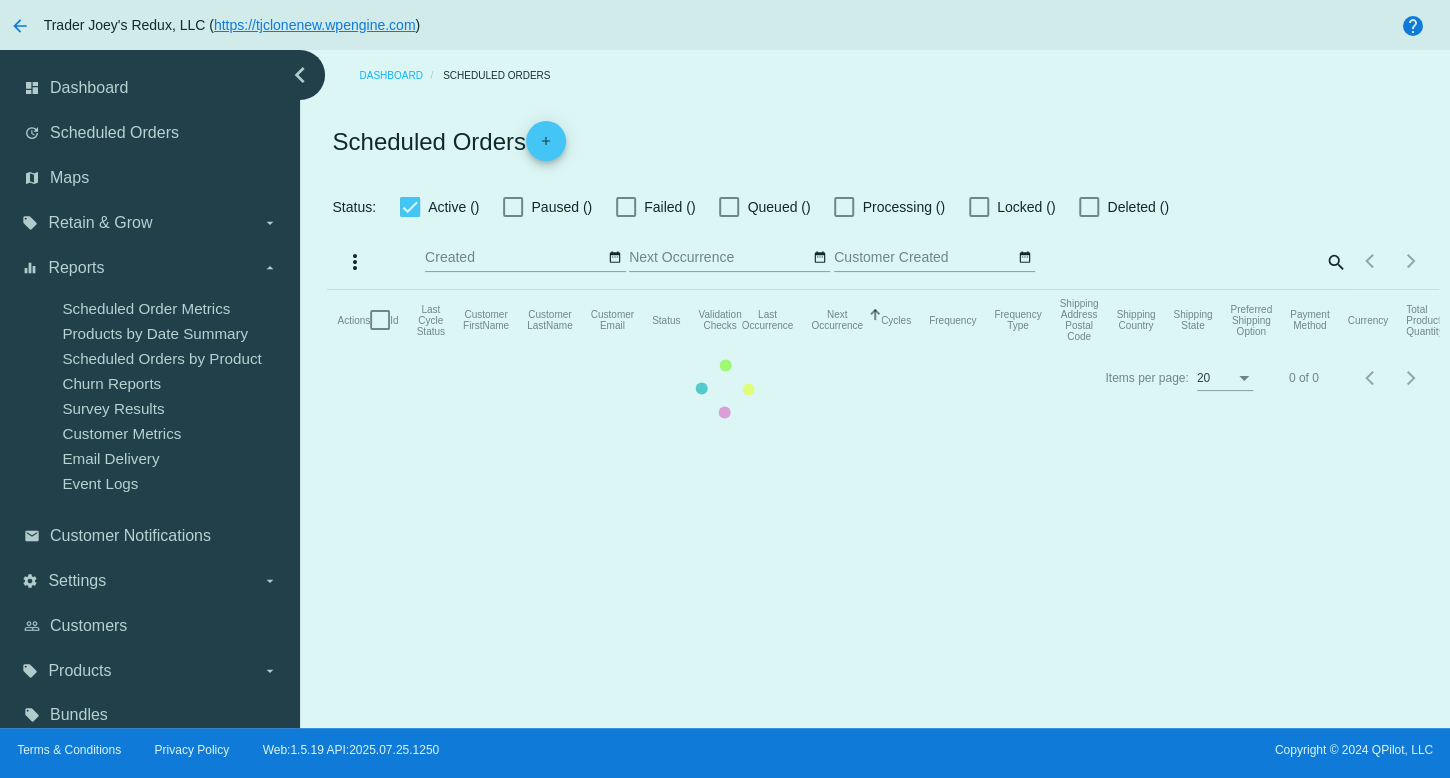 checkbox on "false" 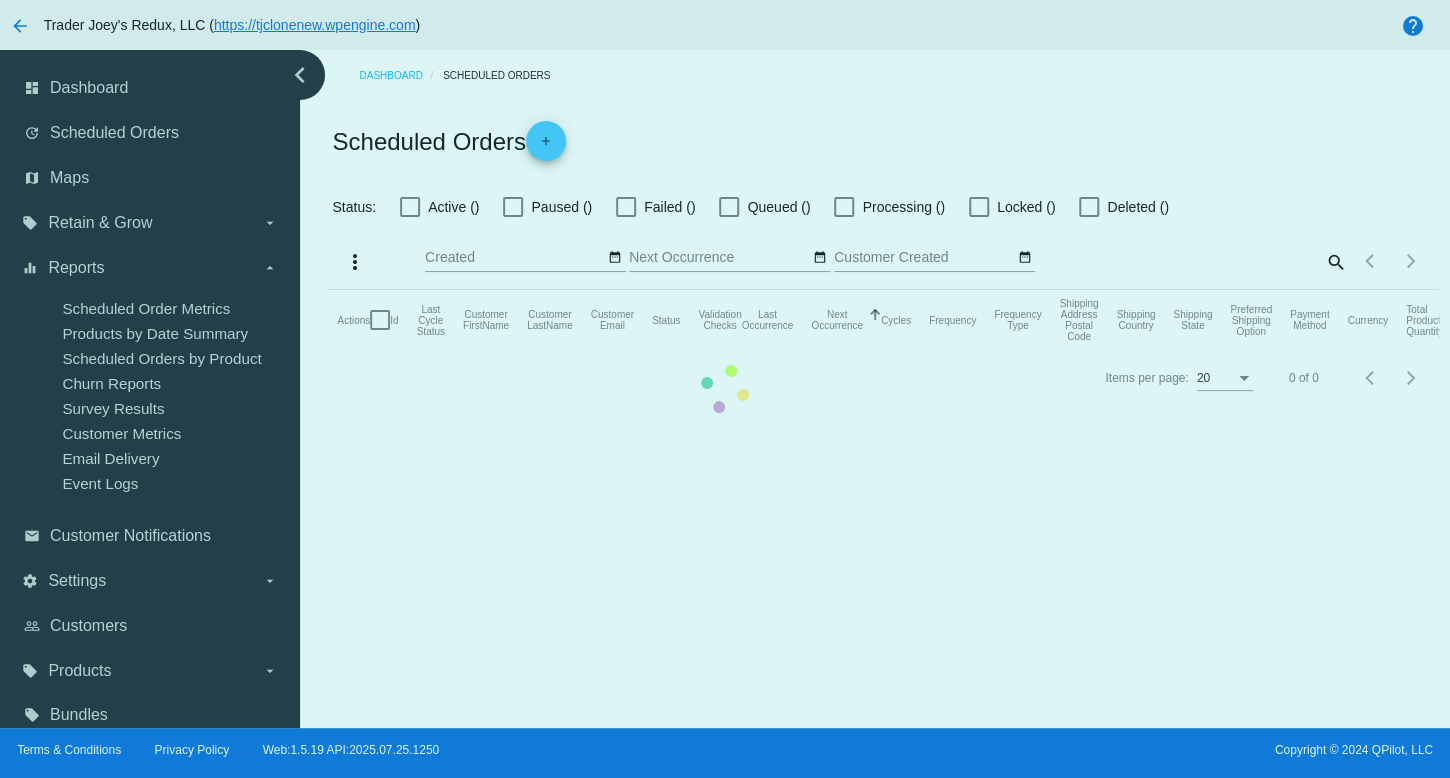 drag, startPoint x: 61, startPoint y: 58, endPoint x: 55, endPoint y: 8, distance: 50.358715 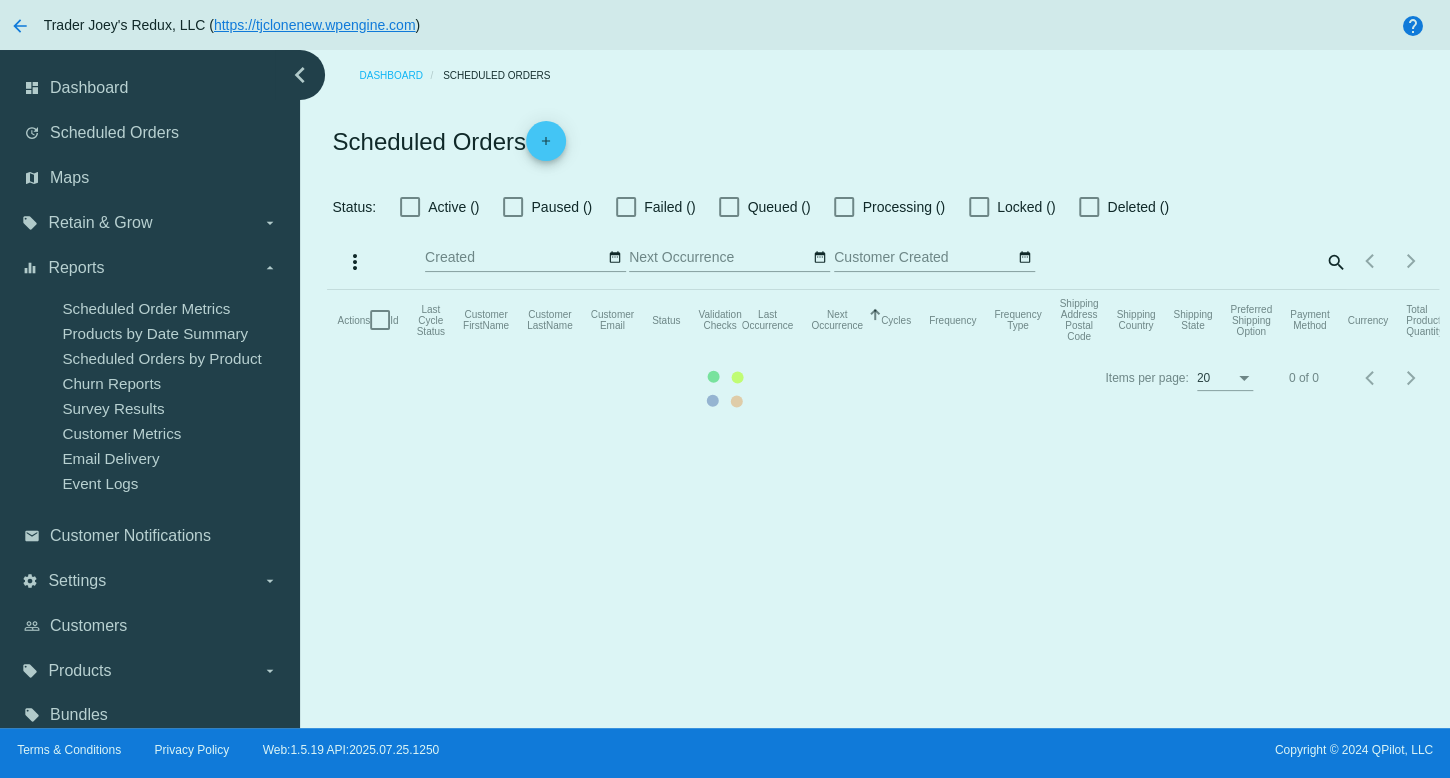 click on "Actions
Id   Last Cycle Status   Customer FirstName   Customer LastName   Customer Email   Status   Validation Checks   Last Occurrence   Next Occurrence   Sorted by NextOccurrenceUtc ascending  Cycles   Frequency   Frequency Type   Shipping Address Postal Code
Shipping Country
Shipping State
Preferred Shipping Option
Payment Method   Currency   Total Product Quantity   Scheduled Order Subtotal
Scheduled Order LTV" 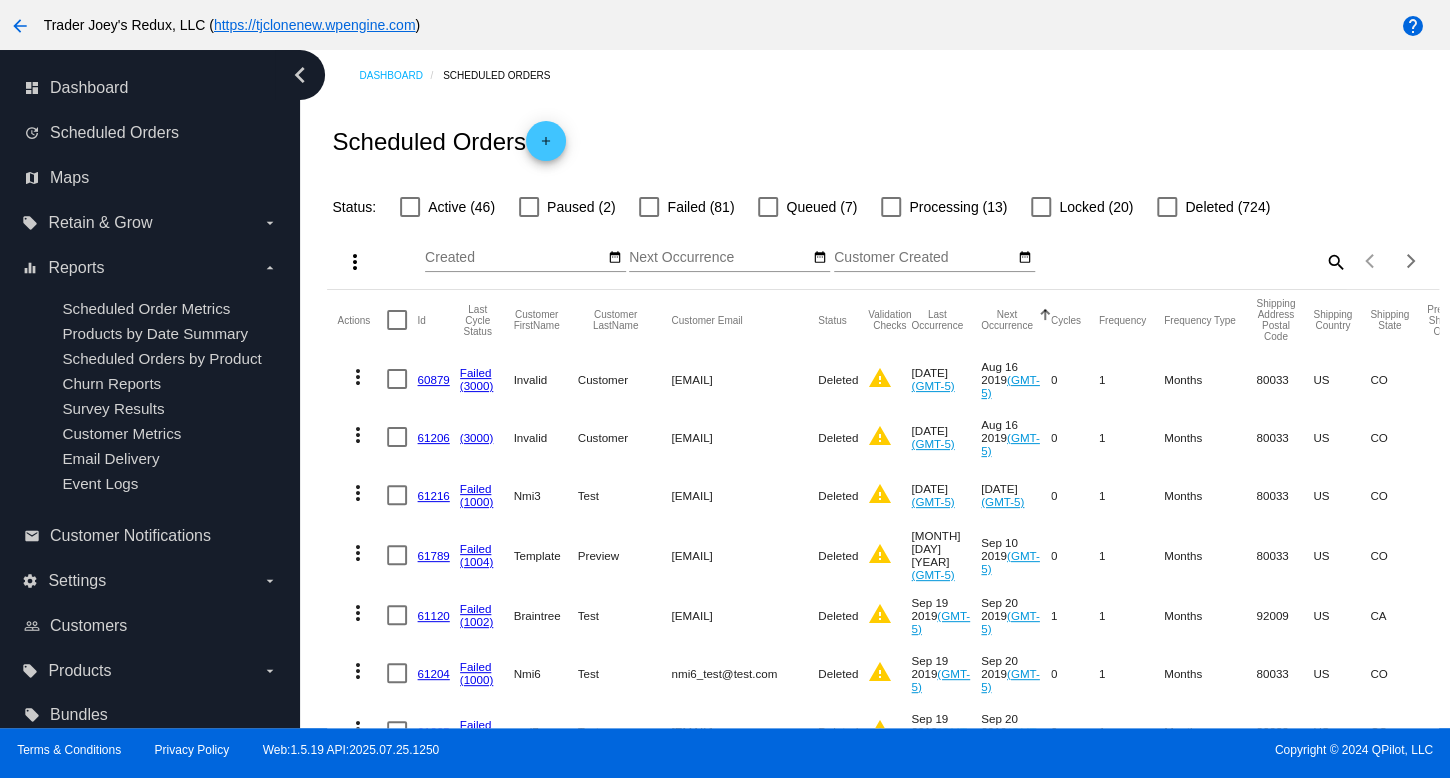drag, startPoint x: 424, startPoint y: 397, endPoint x: 448, endPoint y: 381, distance: 28.84441 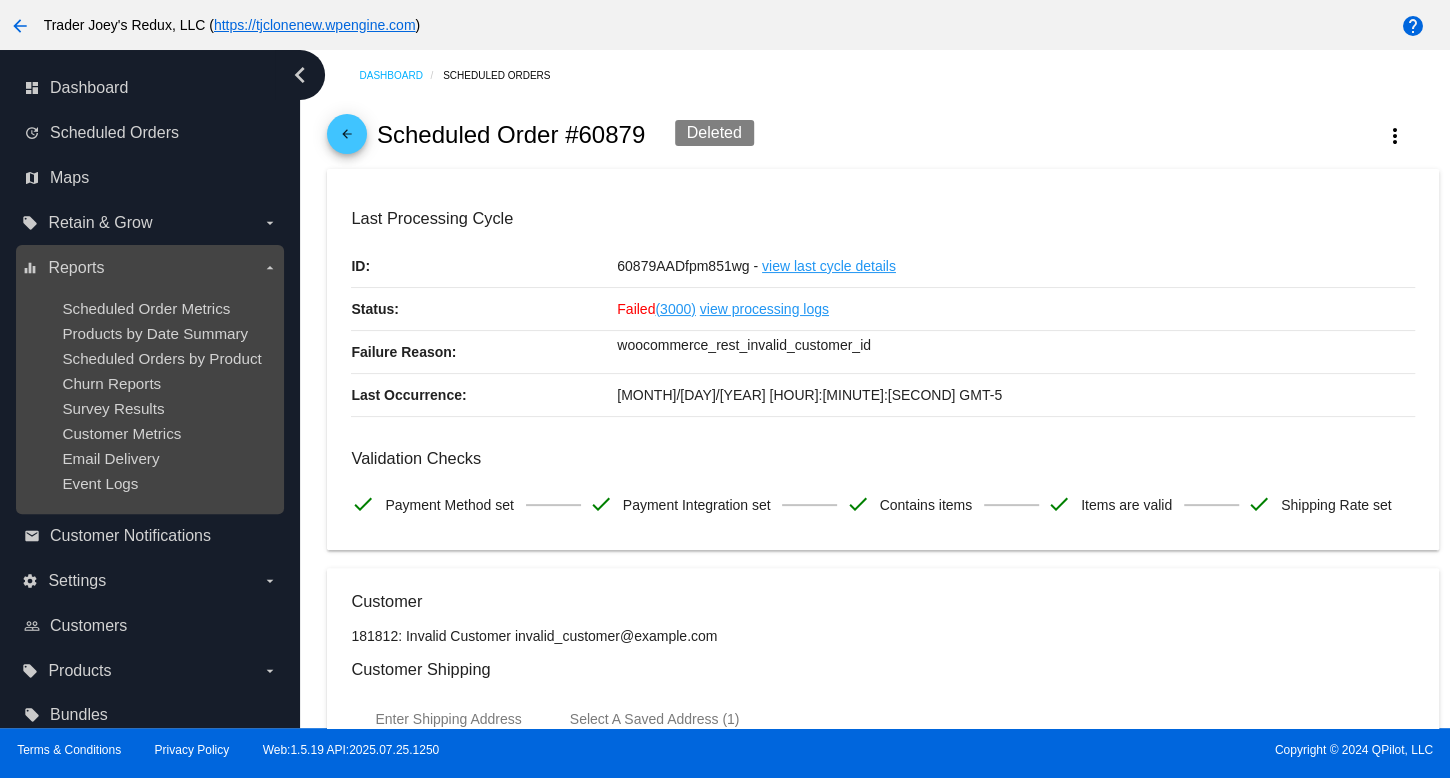 click on "Scheduled Order Metrics
Products by Date Summary
Scheduled Orders by Product
Churn Reports
Survey Results
Customer Metrics
Email Delivery
Event Logs" at bounding box center [149, 396] 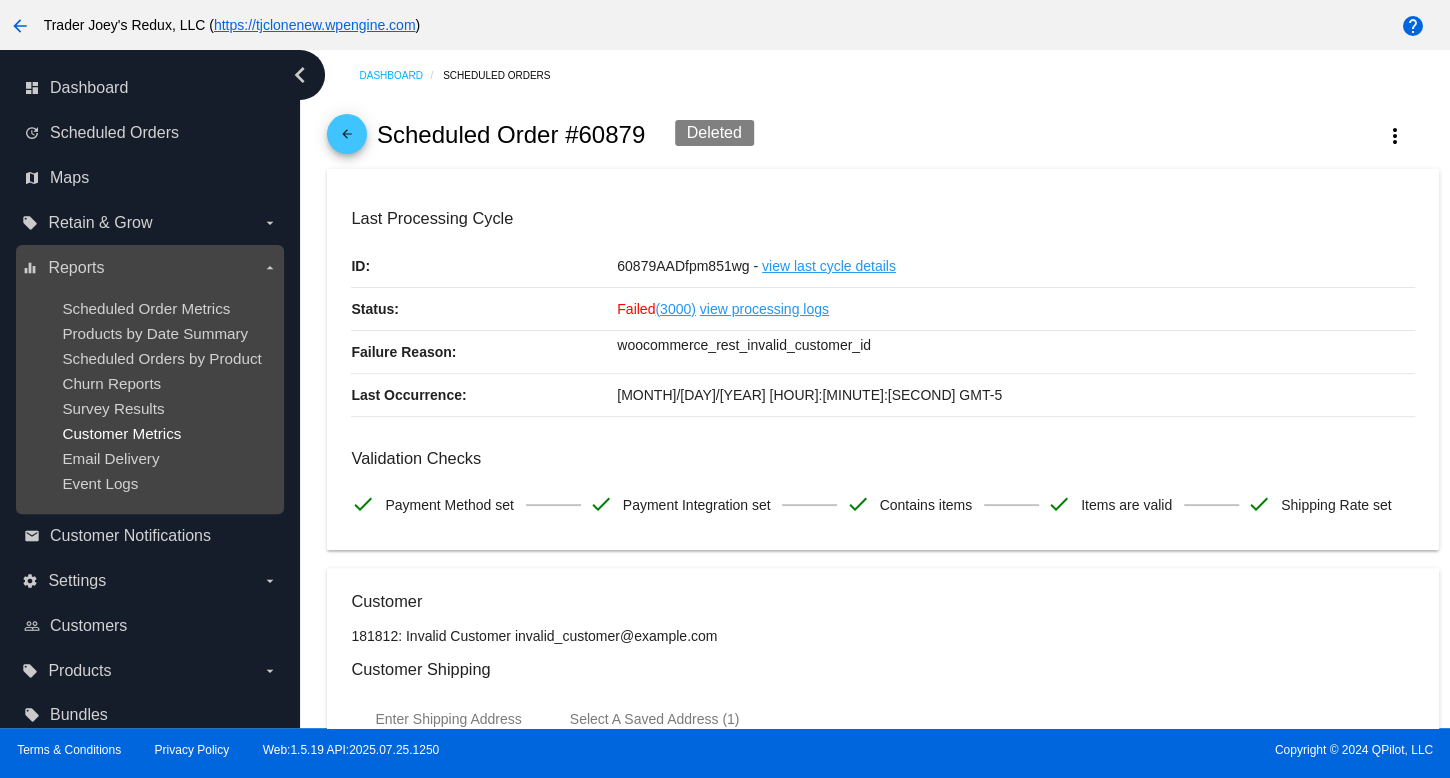 click on "Customer Metrics" at bounding box center [121, 433] 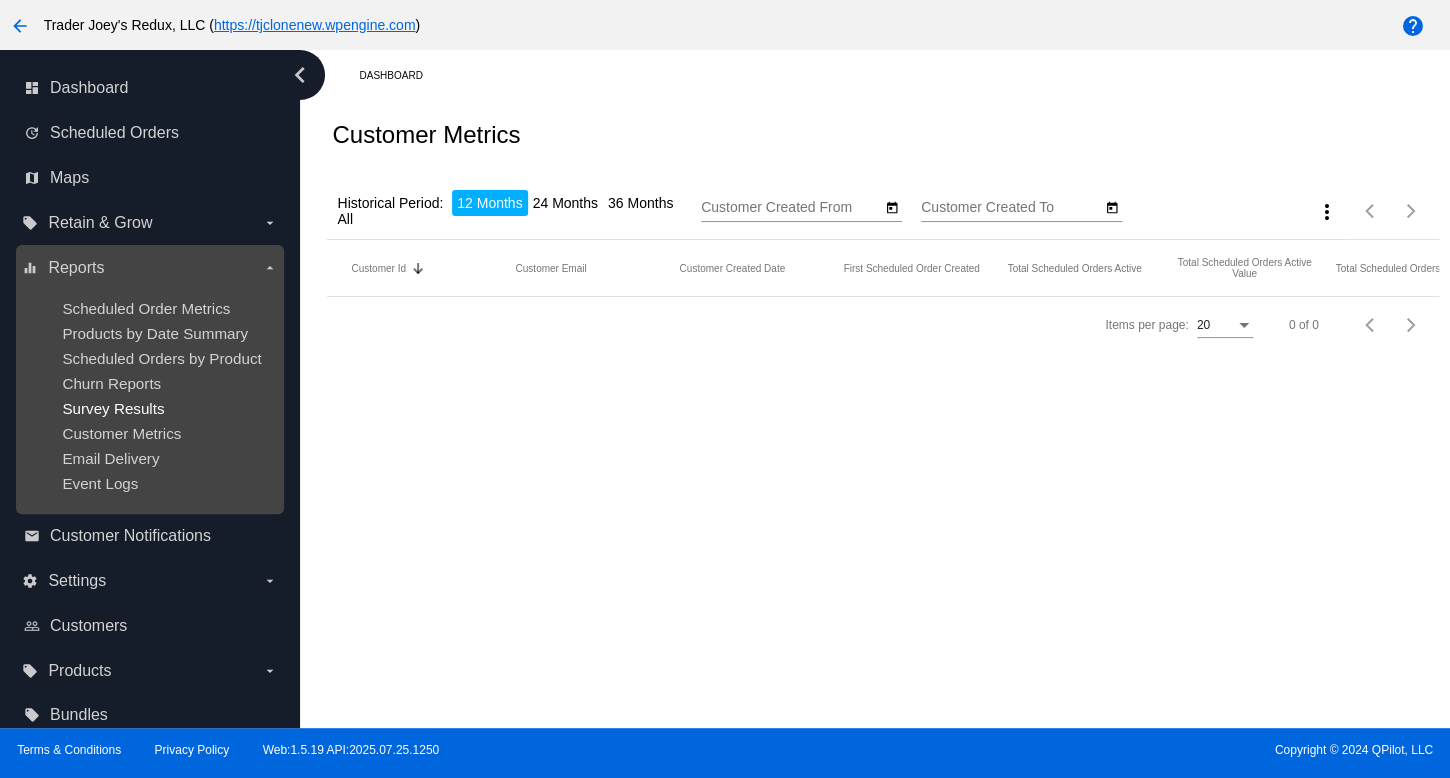 type on "[MONTH]/[DAY]/[YEAR]" 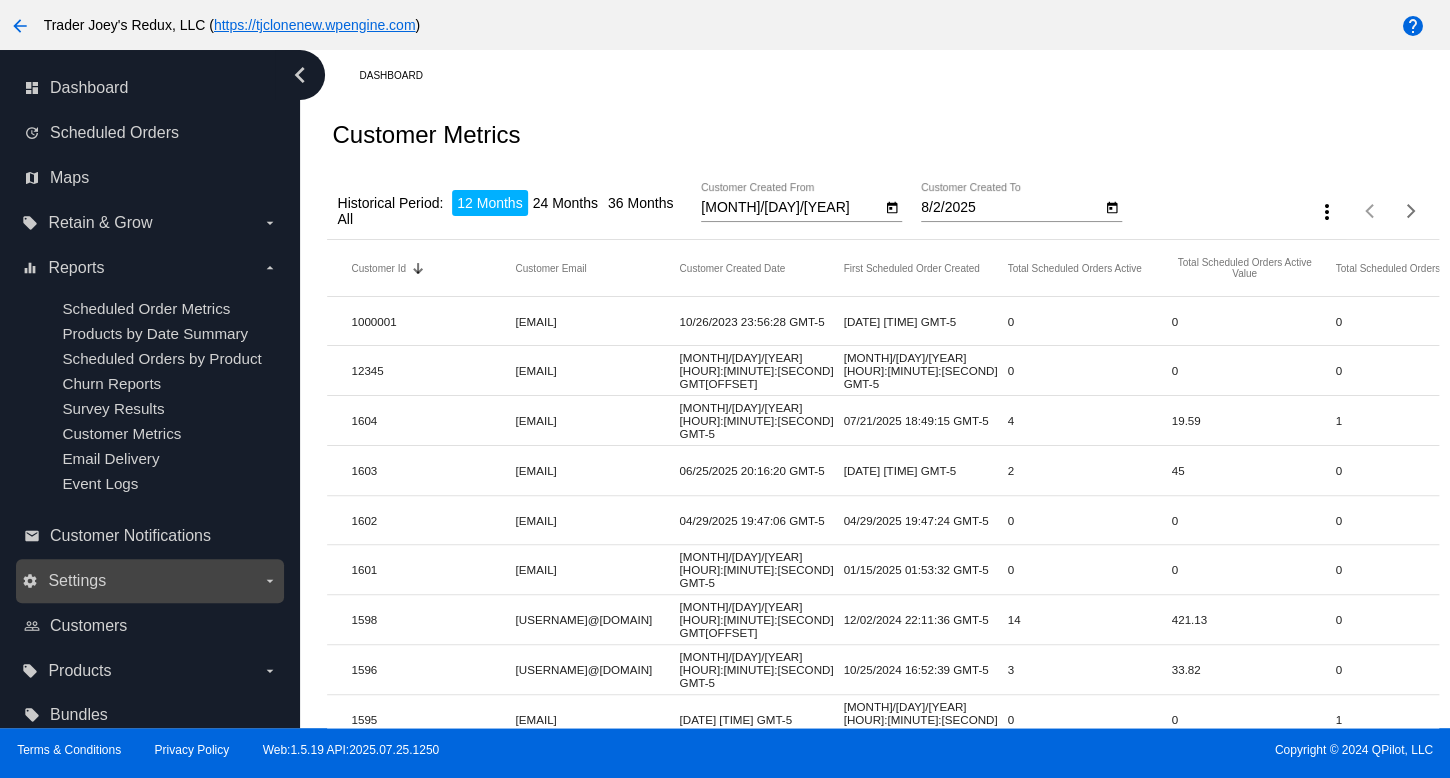 click on "settings" at bounding box center [30, 581] 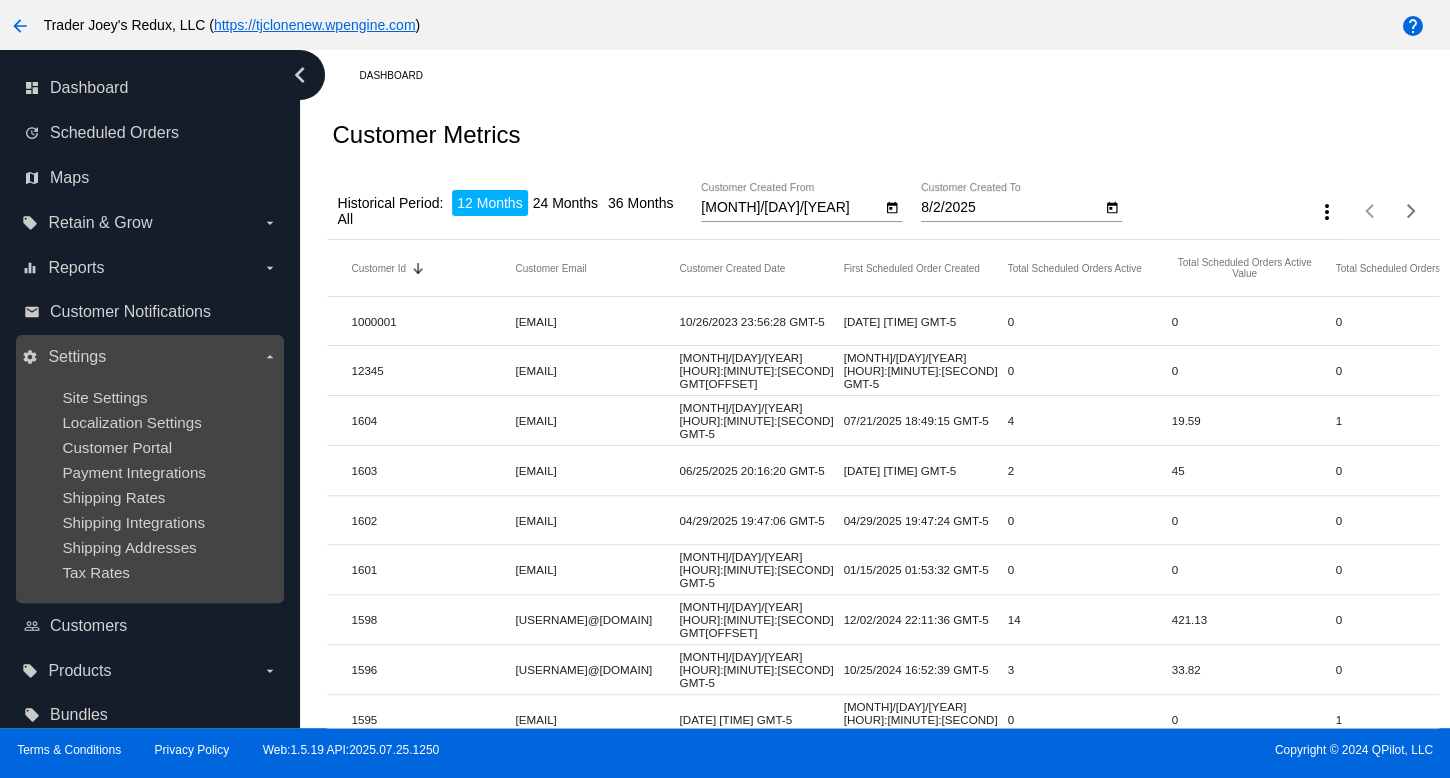 click on "Tax Rates" at bounding box center [165, 572] 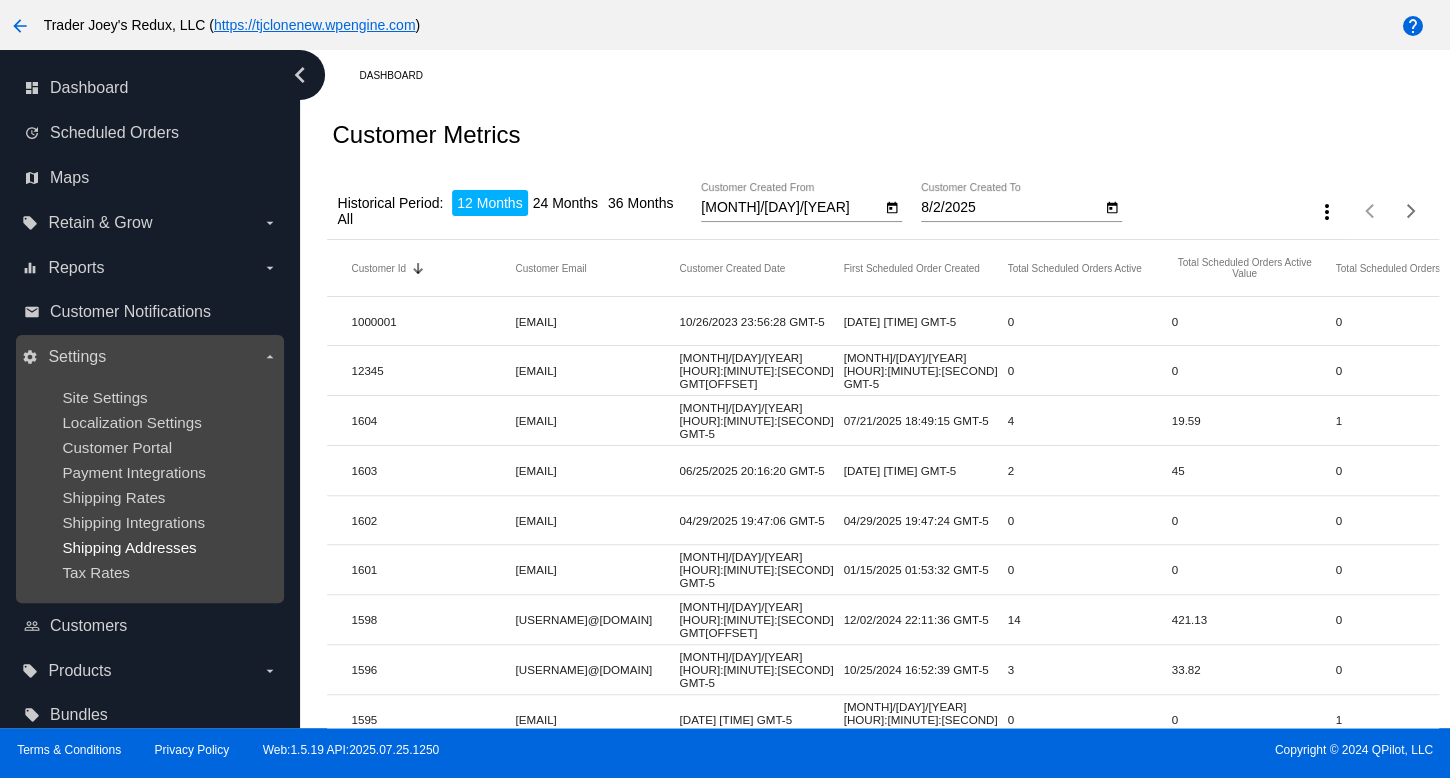 click on "Shipping Addresses" at bounding box center [129, 547] 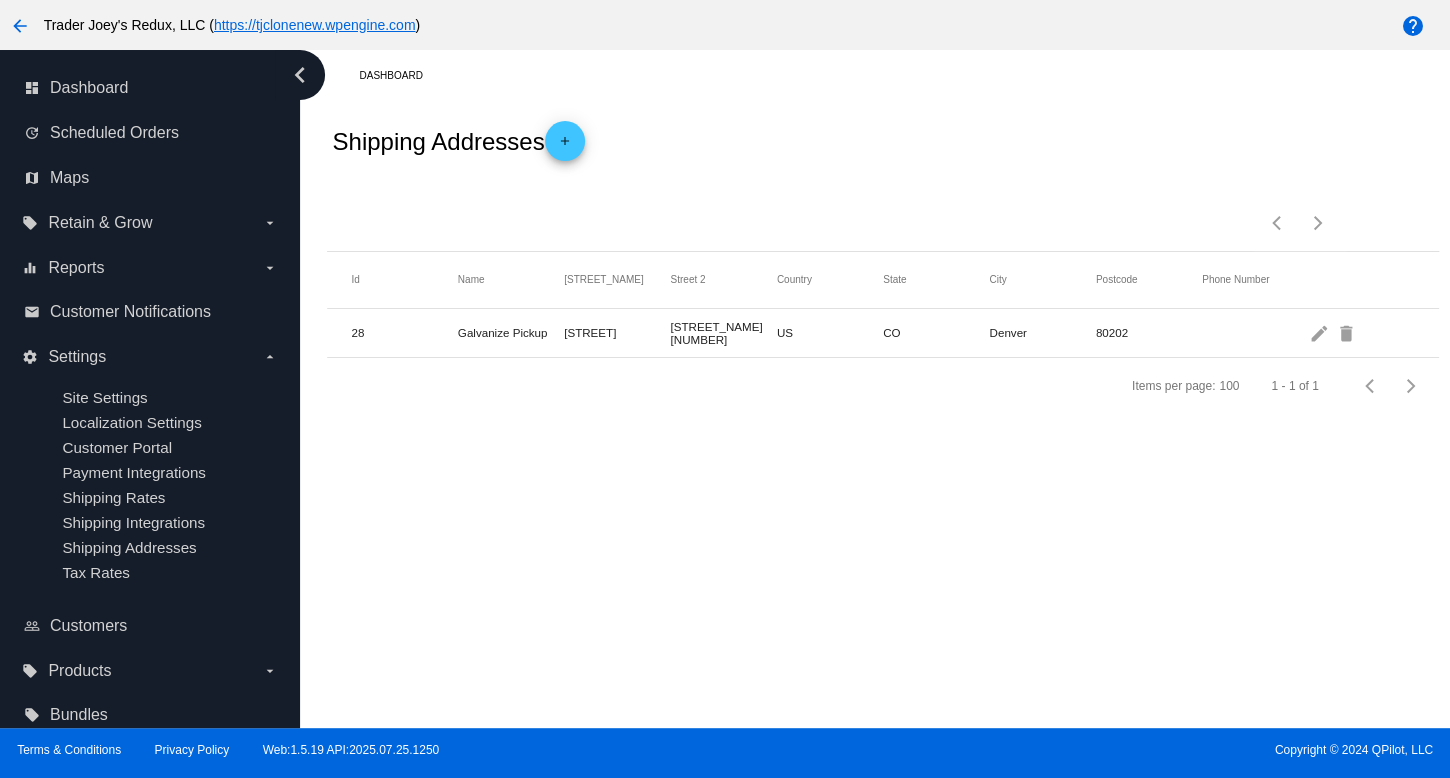 click on "Dashboard
Shipping Addresses  add
Items per page: 100 1 - 1 of 1
Id   Name   Street 1   Street 2   Country   State   City   Postcode   Phone Number     28  Galvanize Pickup  [STREET]   ste. 400  US  CO  [CITY]  [POSTAL_CODE]
edit
delete
Items per page: 100 1 - 1 of 1" at bounding box center [875, 389] 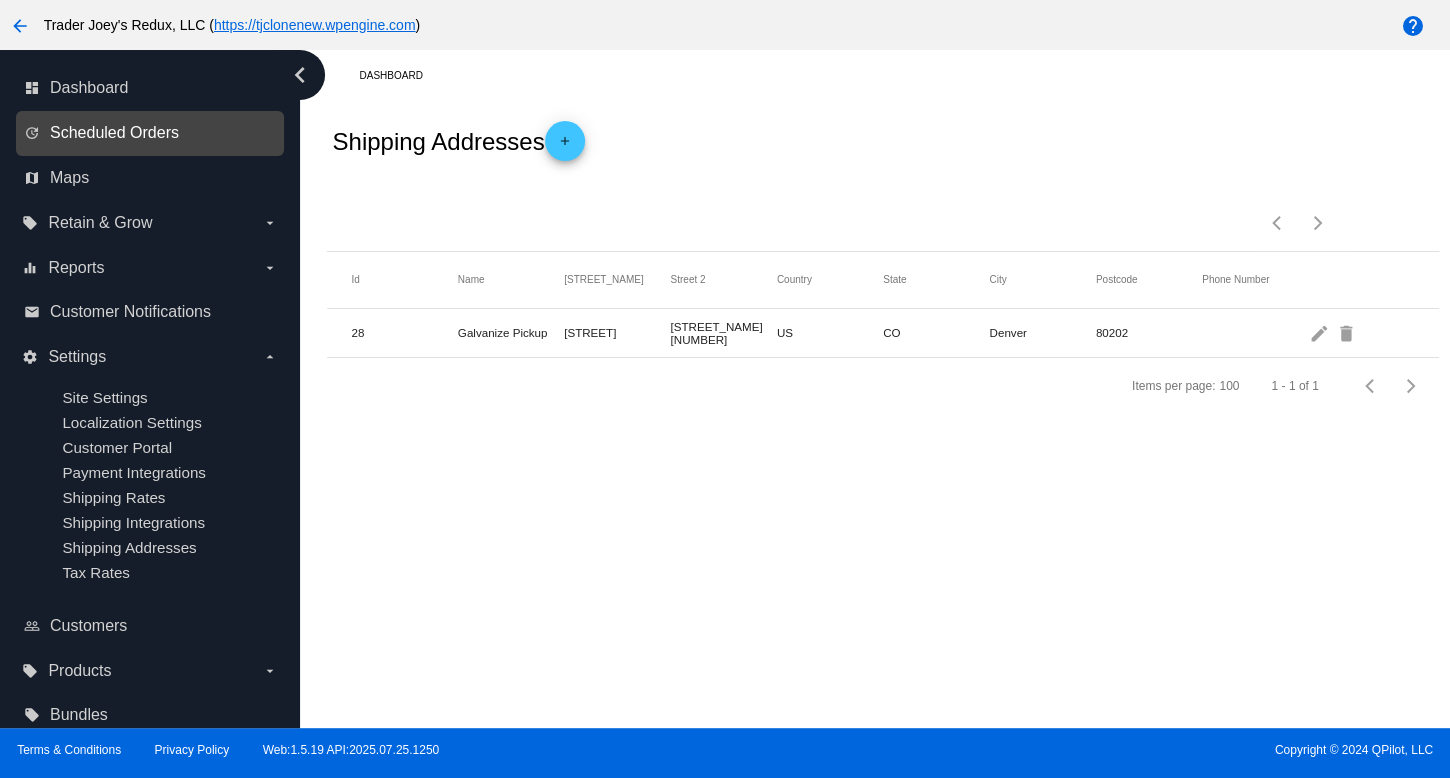 click on "Scheduled Orders" at bounding box center (114, 133) 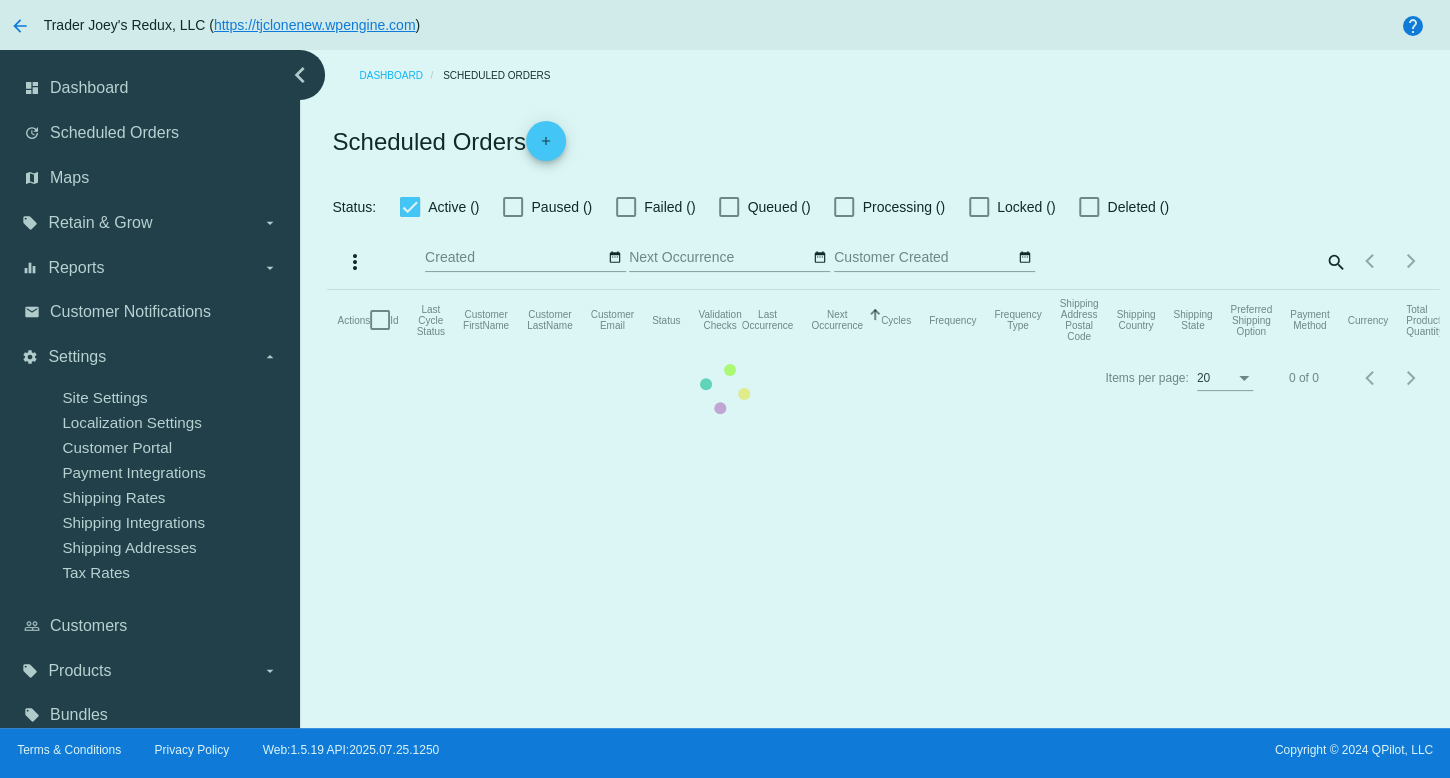 checkbox on "false" 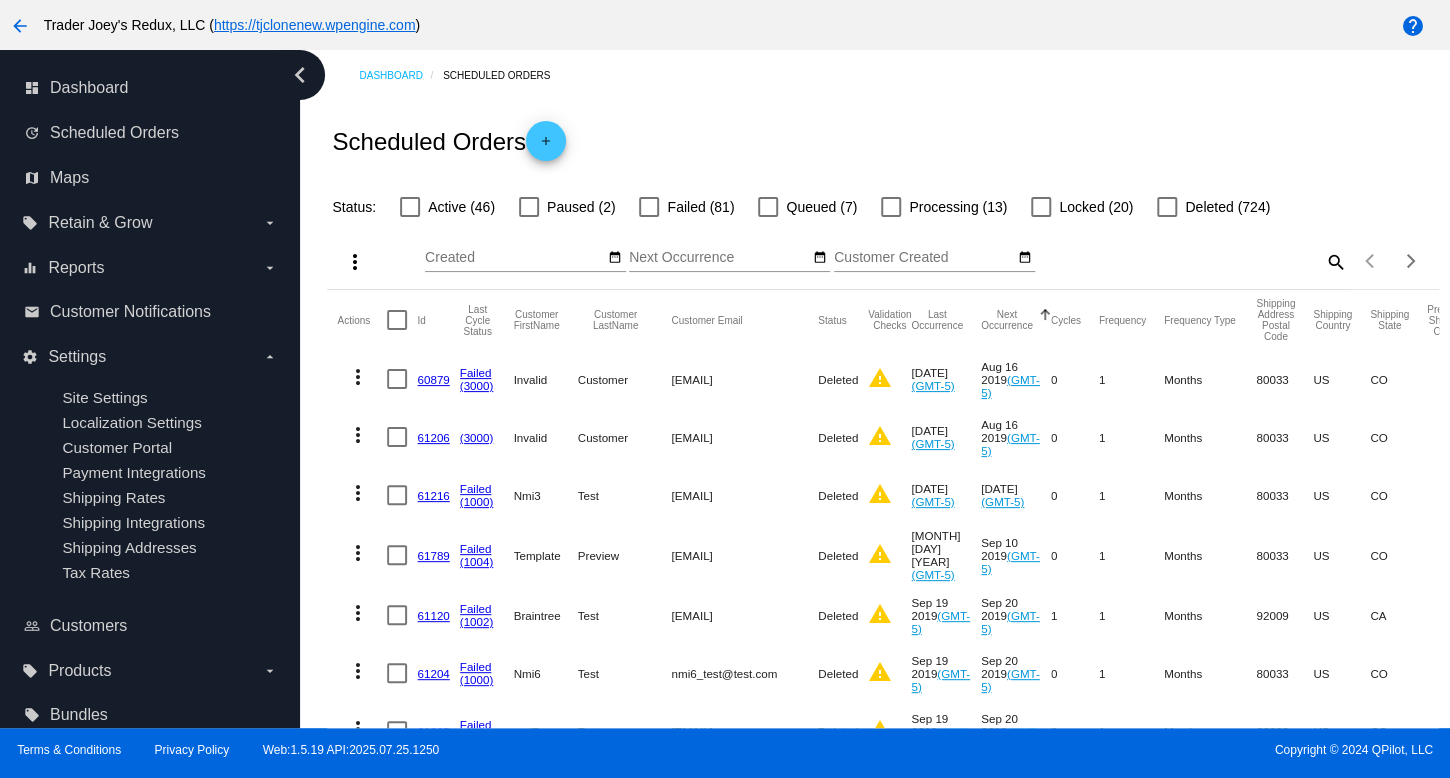 click on "Scheduled Orders
add" 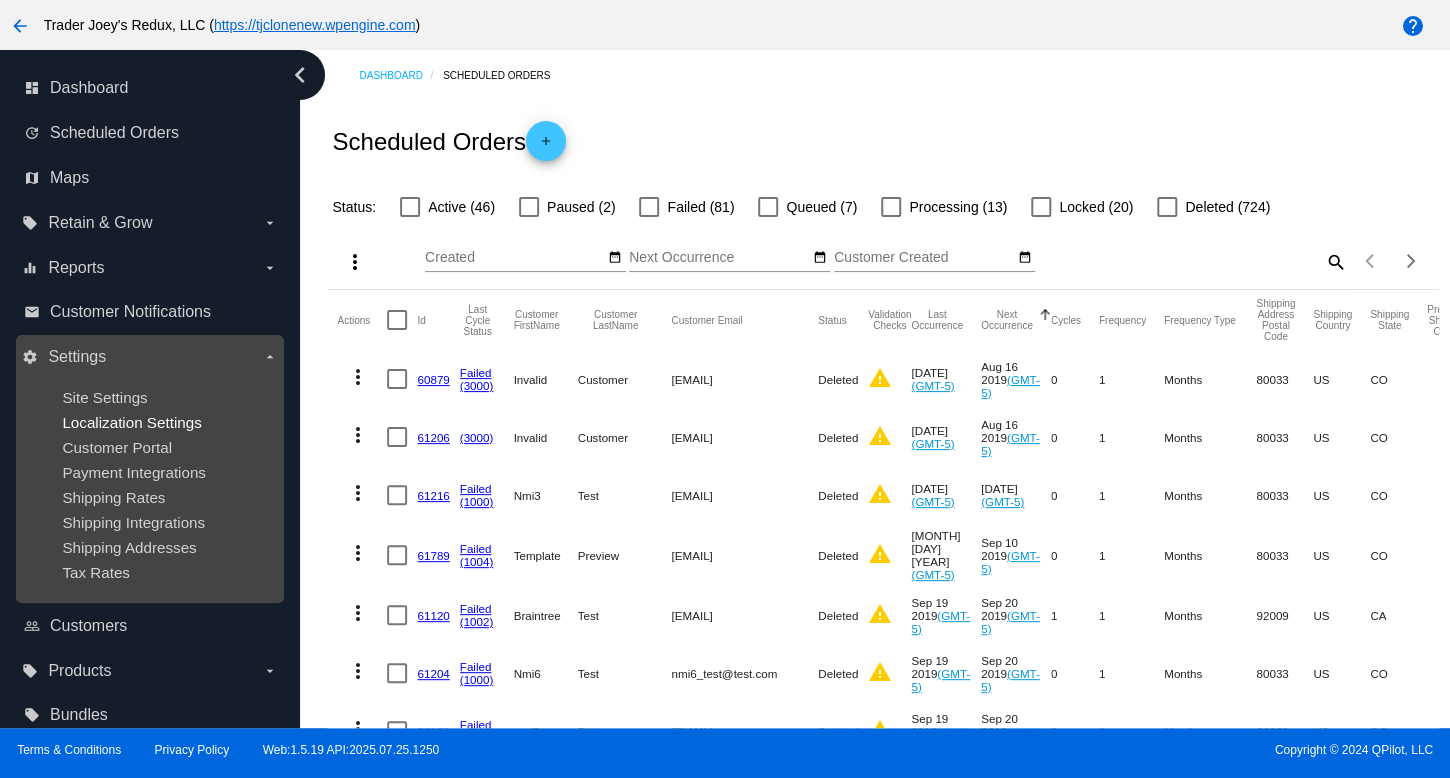 click on "Localization Settings" at bounding box center (131, 422) 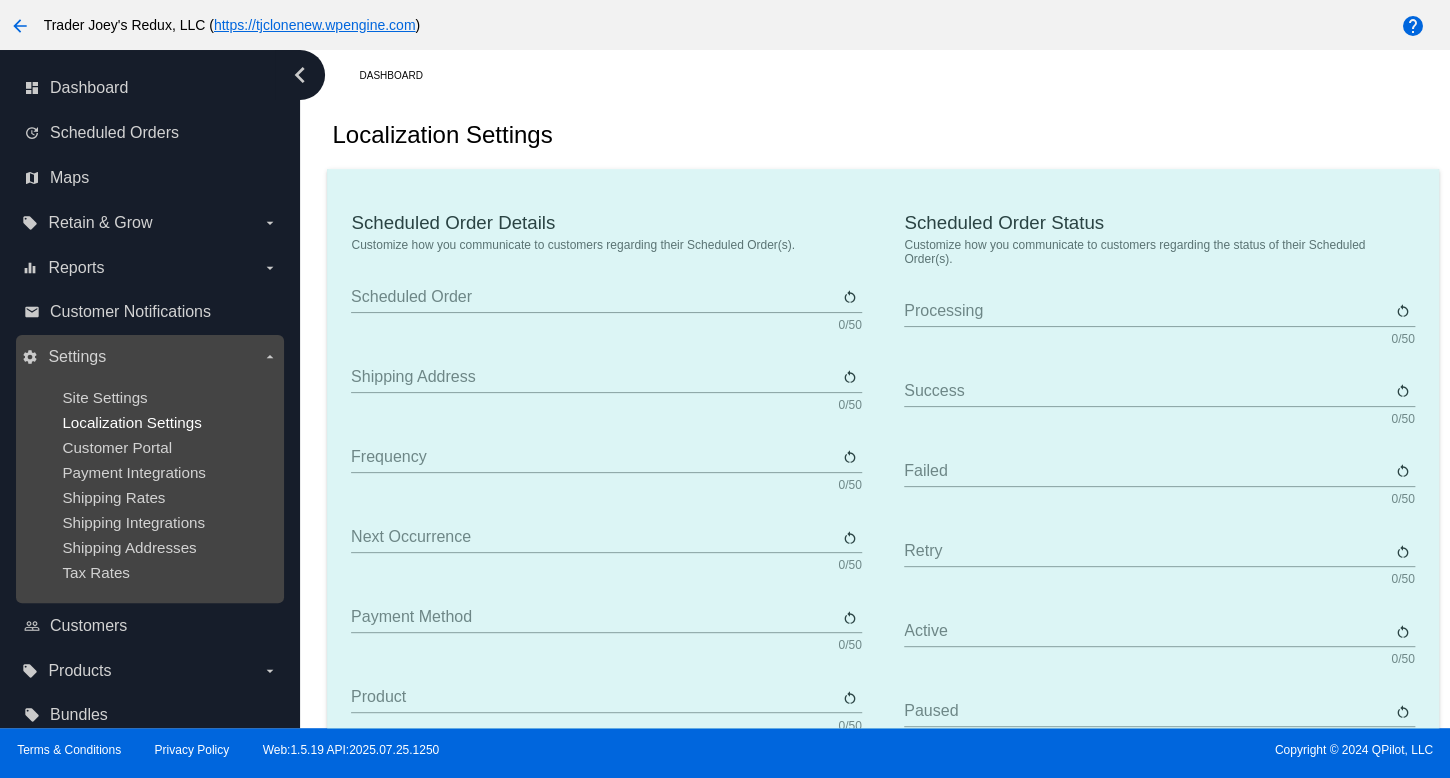 type on "Scheduled Order" 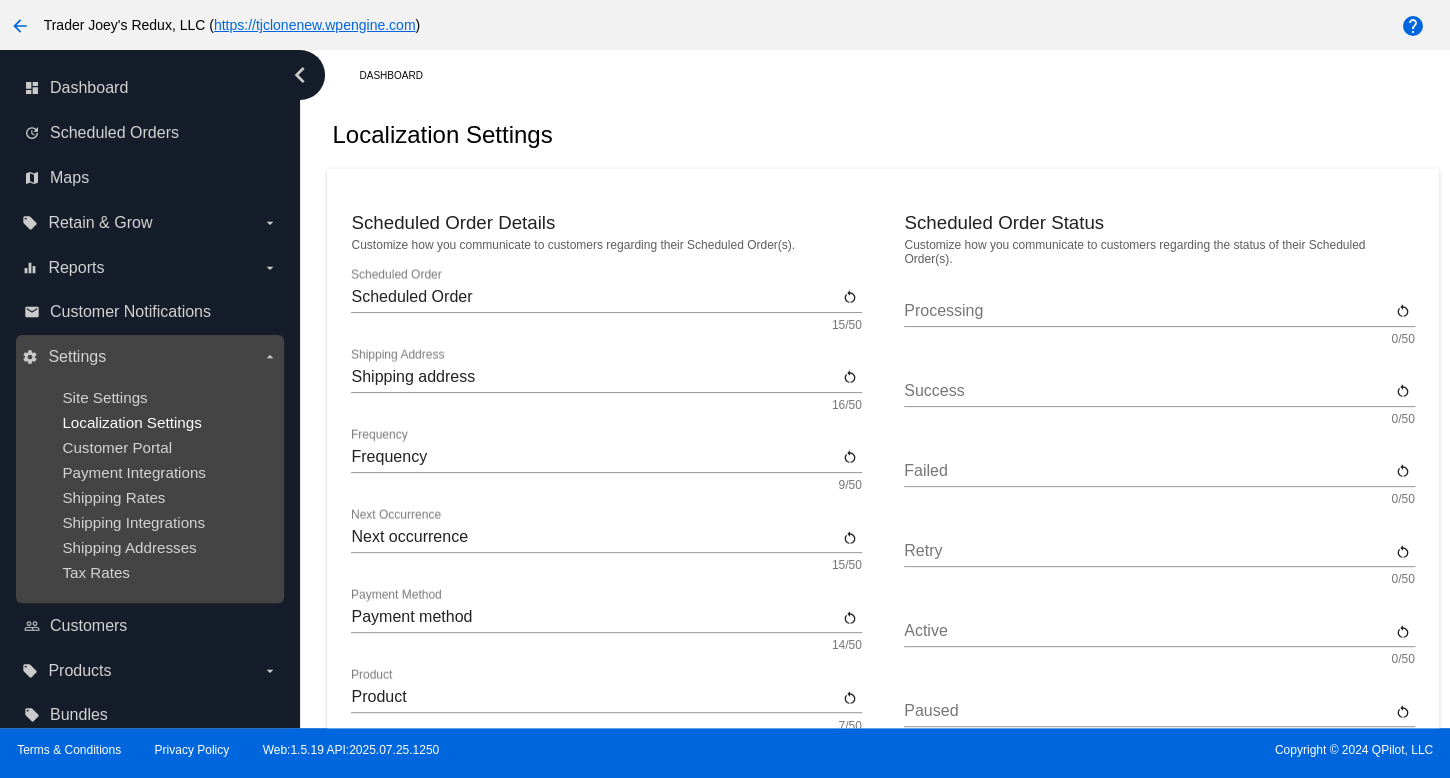 click on "Localization Settings" at bounding box center (131, 422) 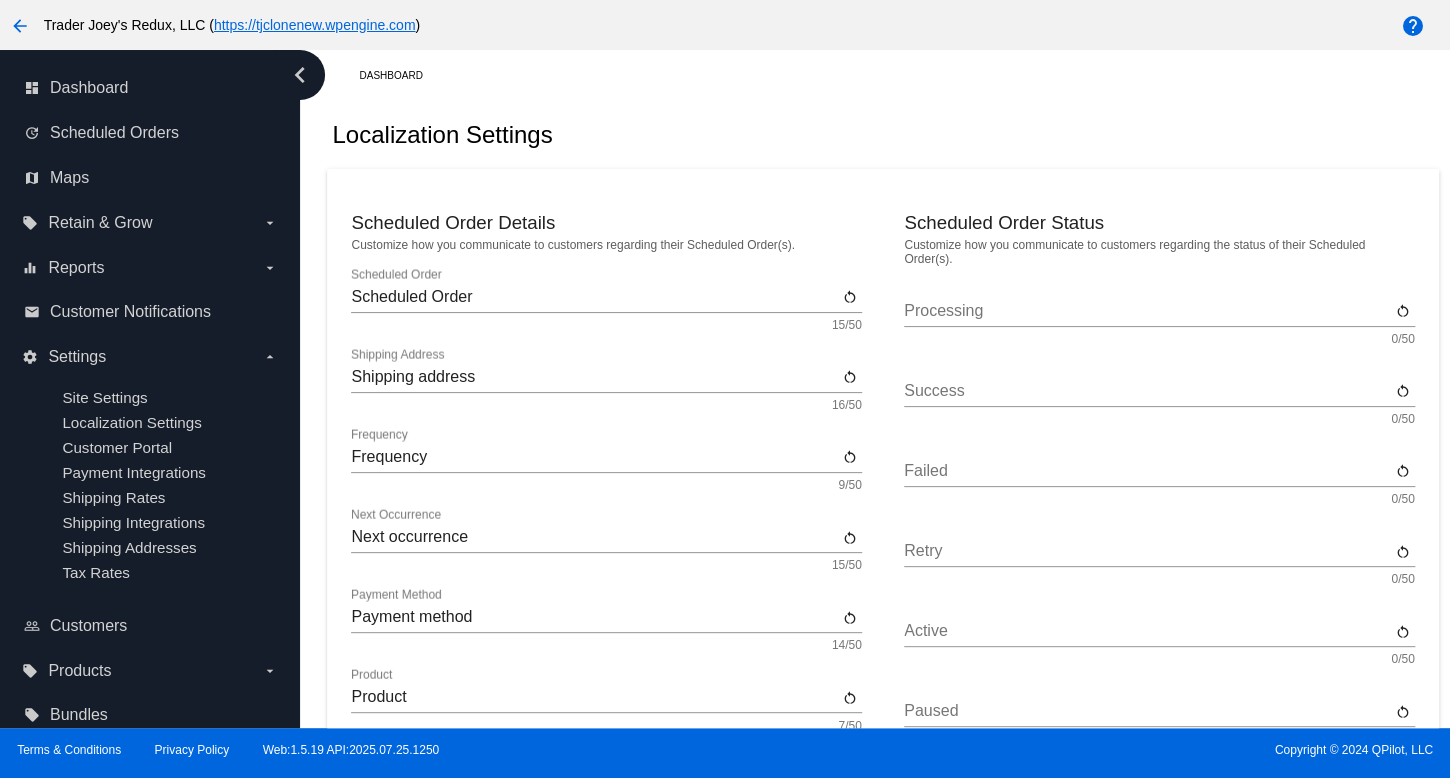 click on "Localization Settings" 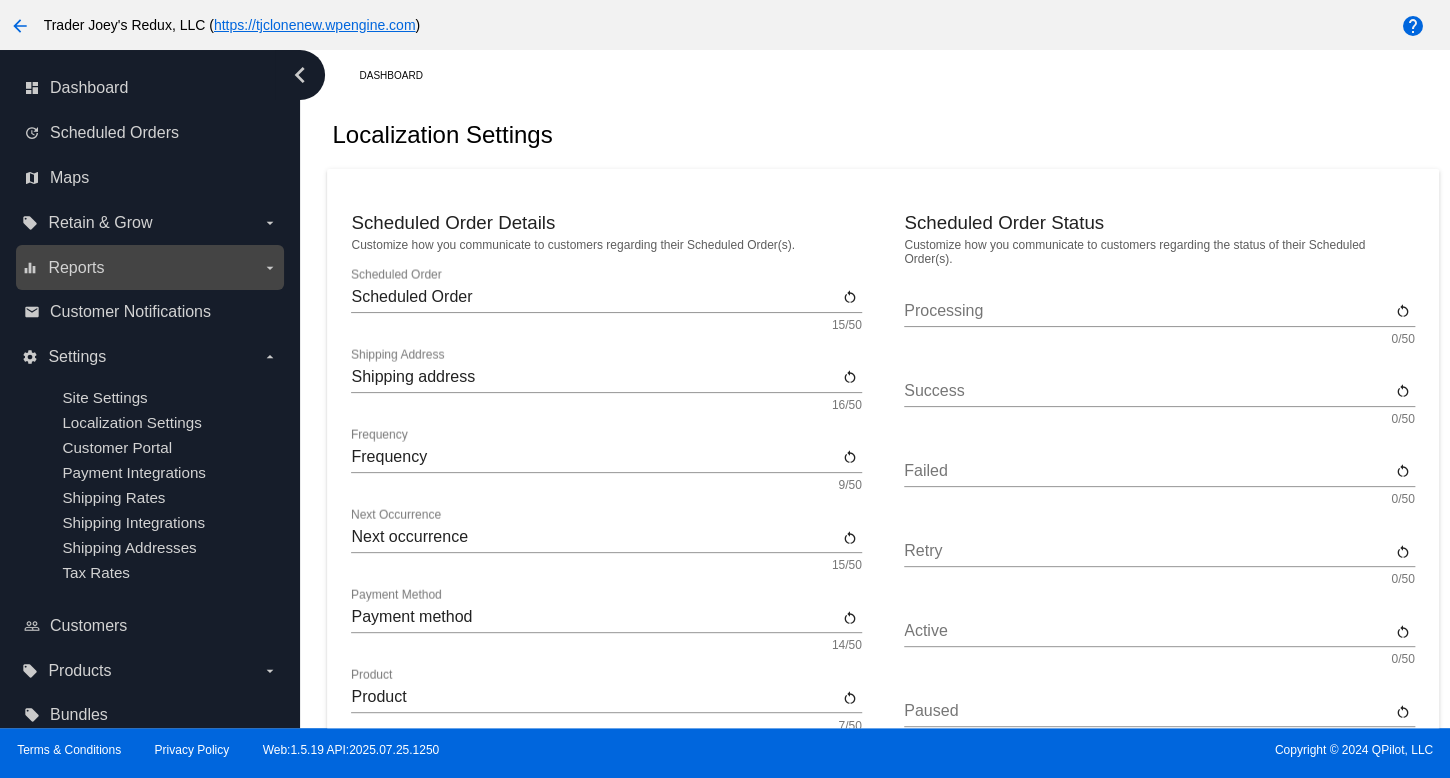click on "equalizer
Reports
arrow_drop_down" at bounding box center (150, 267) 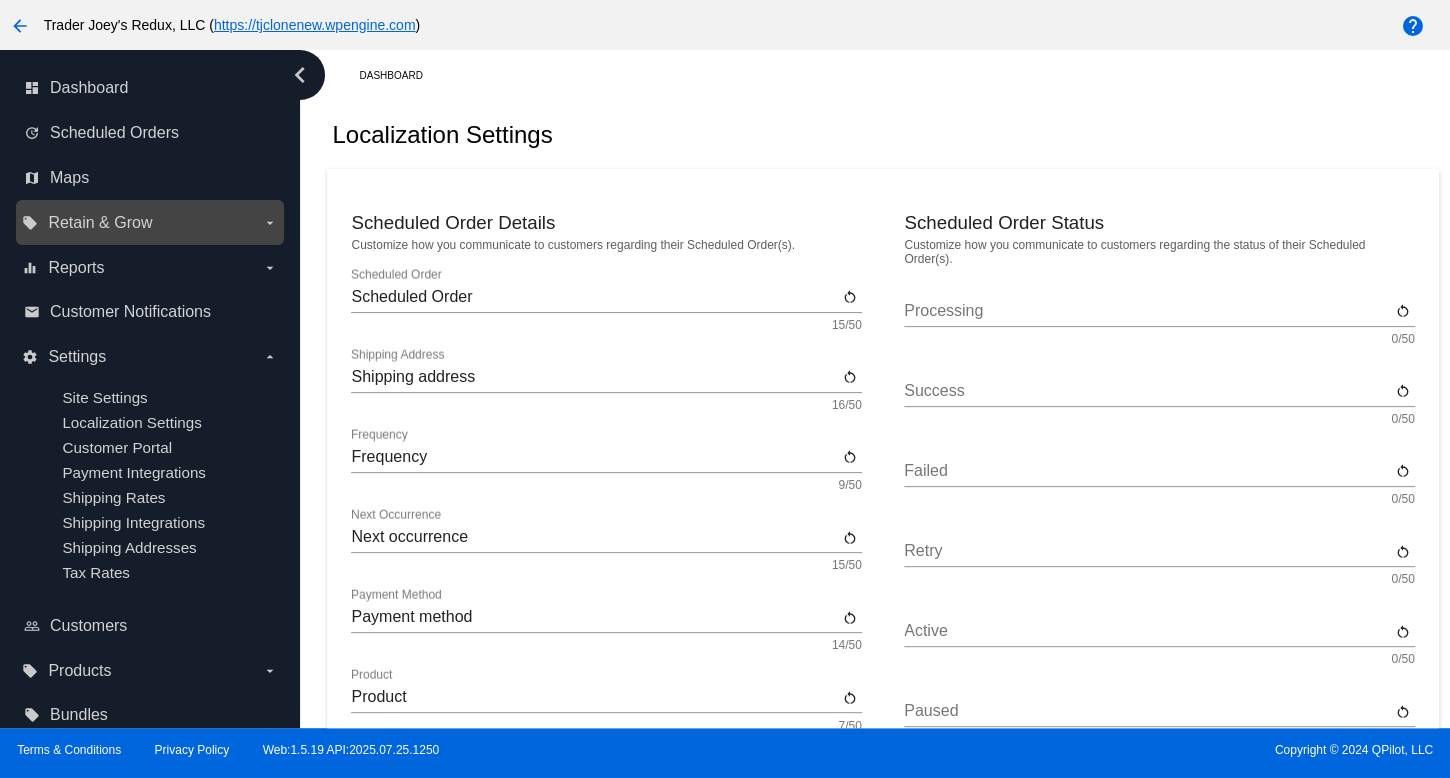 click on "Retain & Grow" at bounding box center (100, 223) 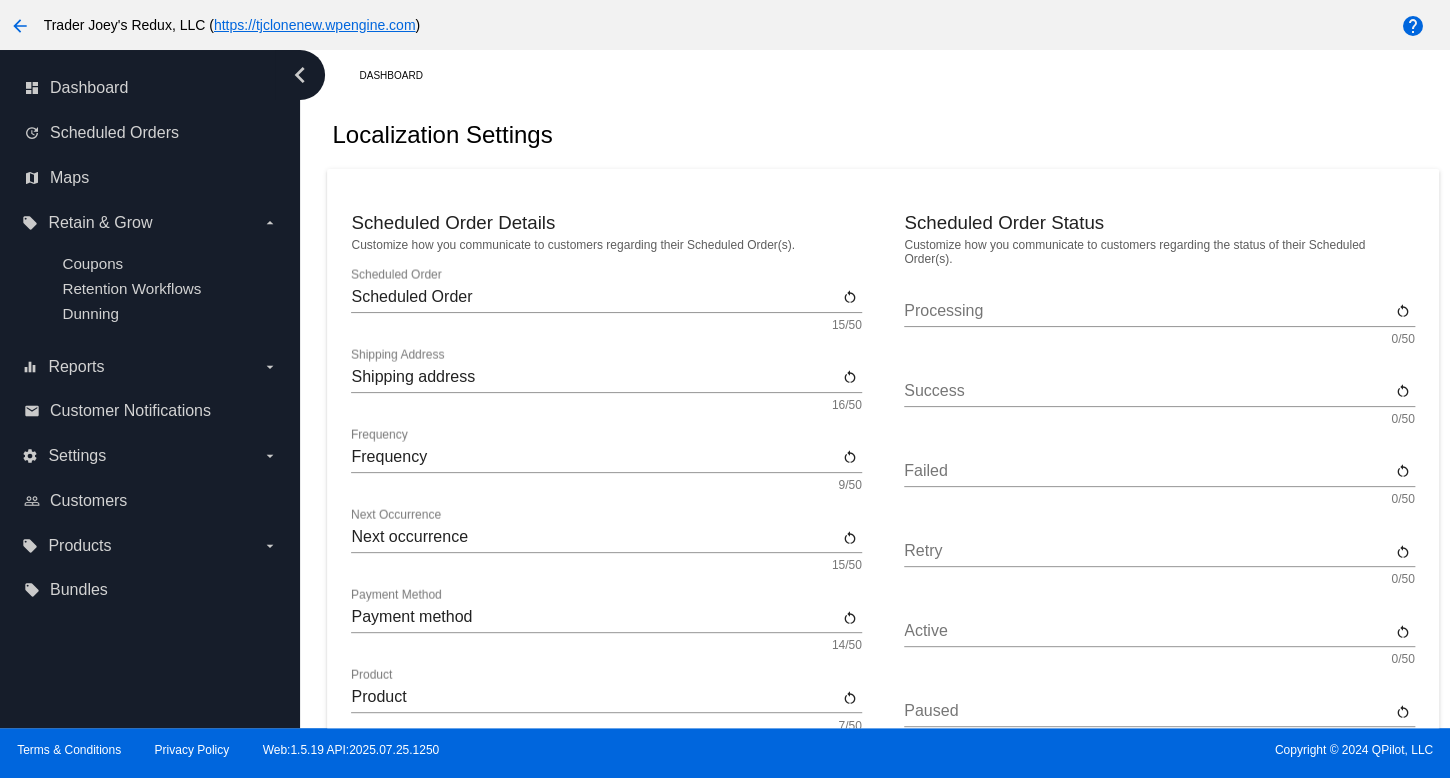 click on "Scheduled Order Details
Customize how you communicate to customers regarding their Scheduled
Order(s).
Scheduled Order
Scheduled Order
restart_alt
15/50
Shipping address
Shipping Address
restart_alt
16/50
Frequency
Frequency
restart_alt
9/50
Next occurrence
Next Occurrence
restart_alt
15/50
Payment method
Payment Method
restart_alt
14/50
Product
Product" 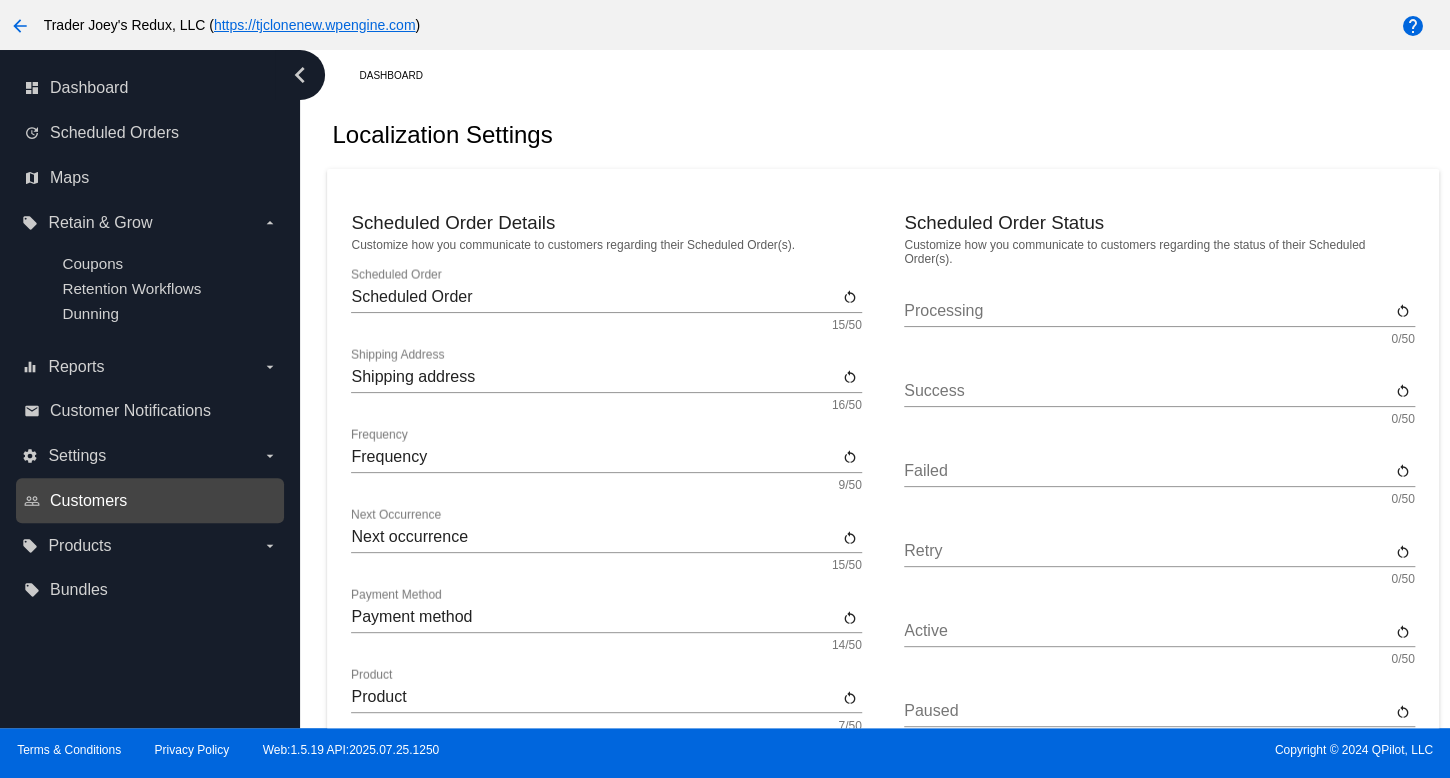 click on "Customers" at bounding box center (88, 501) 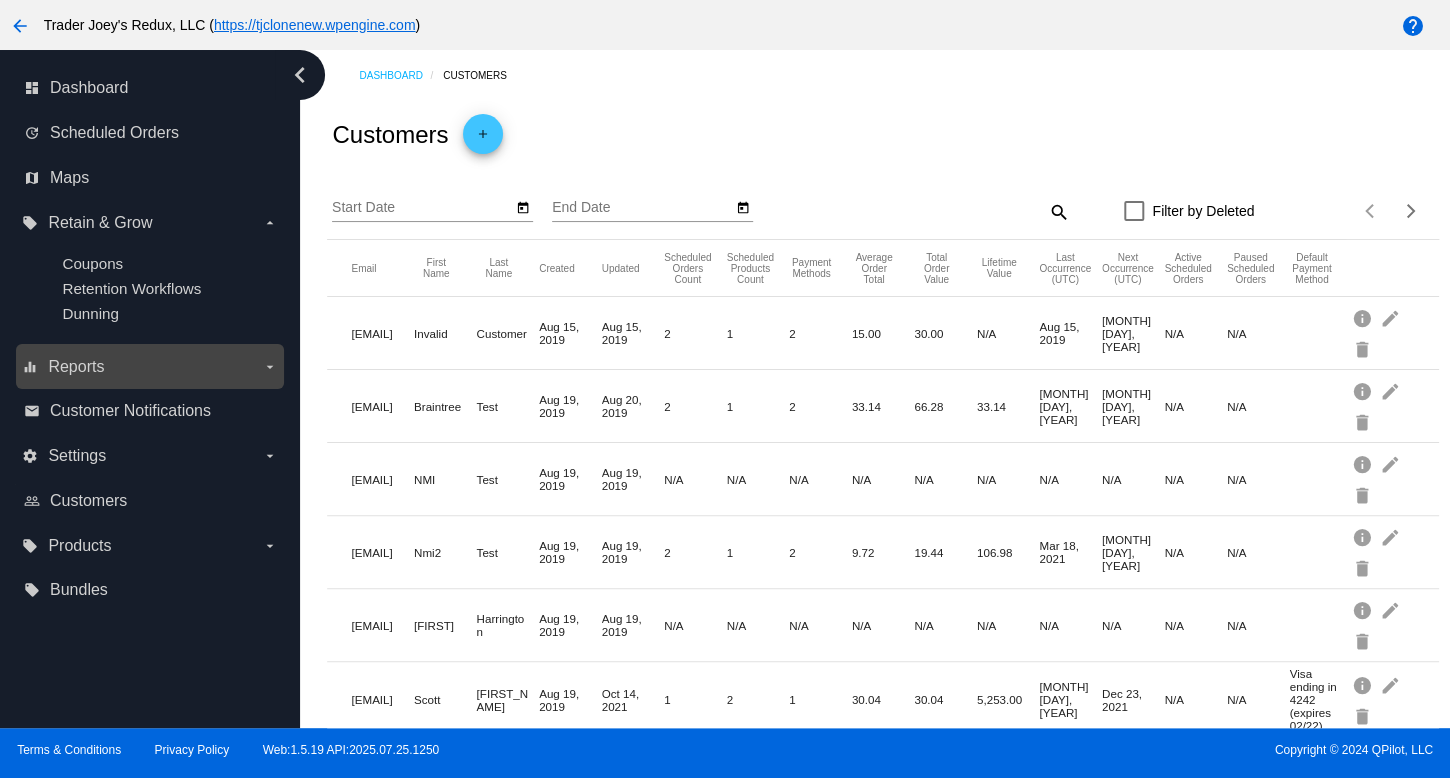 click on "equalizer
Reports
arrow_drop_down" at bounding box center (150, 366) 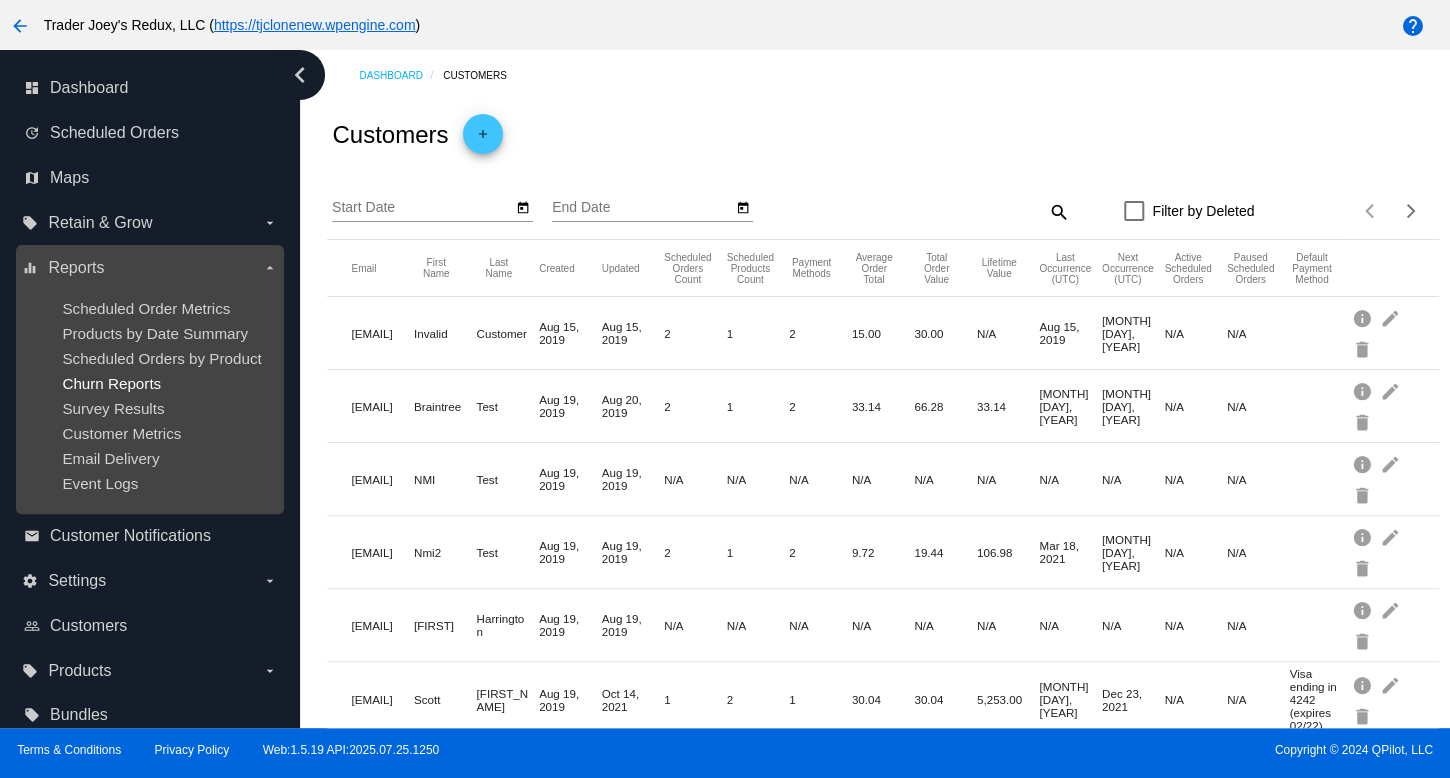 click on "Churn Reports" at bounding box center [111, 383] 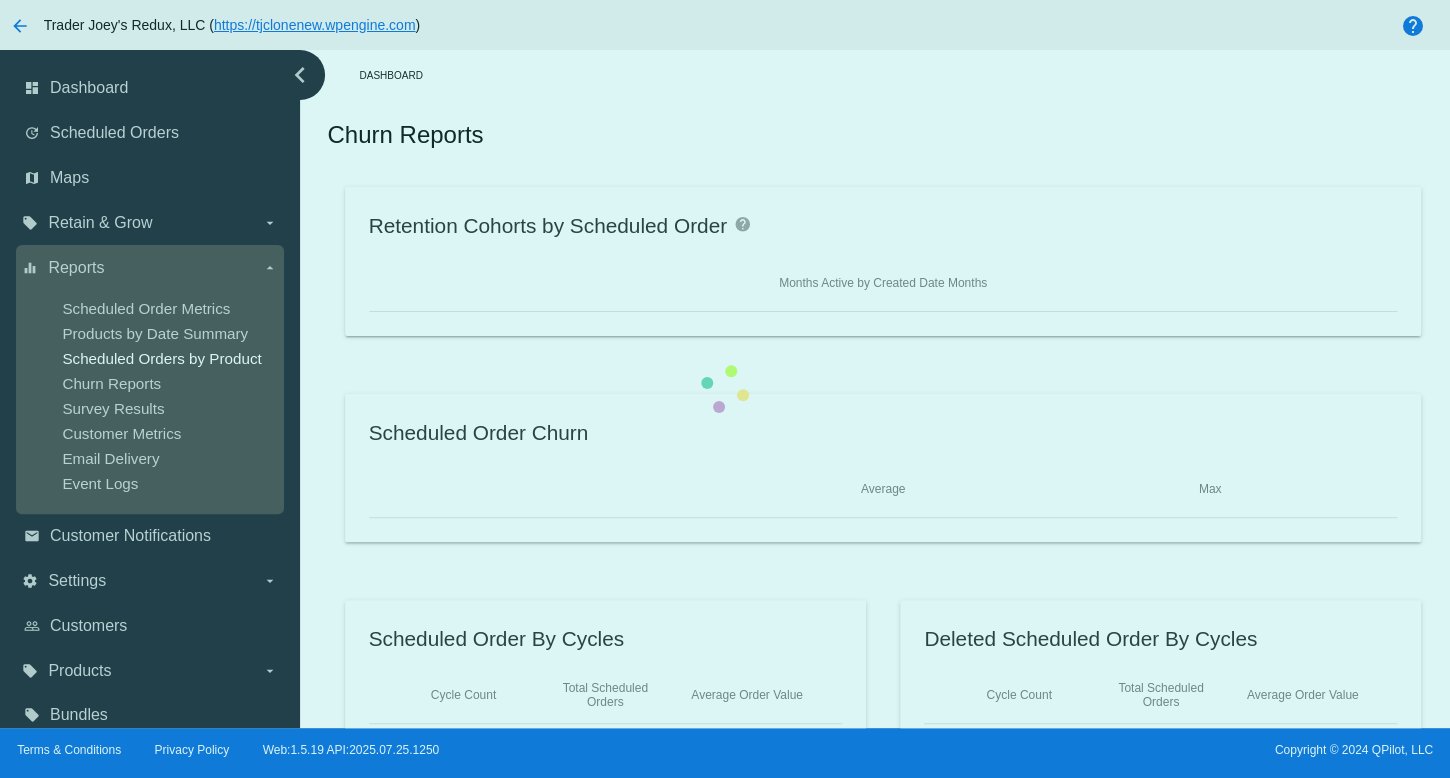 click on "chevron_left
dashboard
Dashboard
update
Scheduled Orders
map
Maps
local_offer
Retain & Grow
arrow_drop_down
equalizer
Reports
arrow_drop_down
Scheduled Order Metrics" at bounding box center (725, 389) 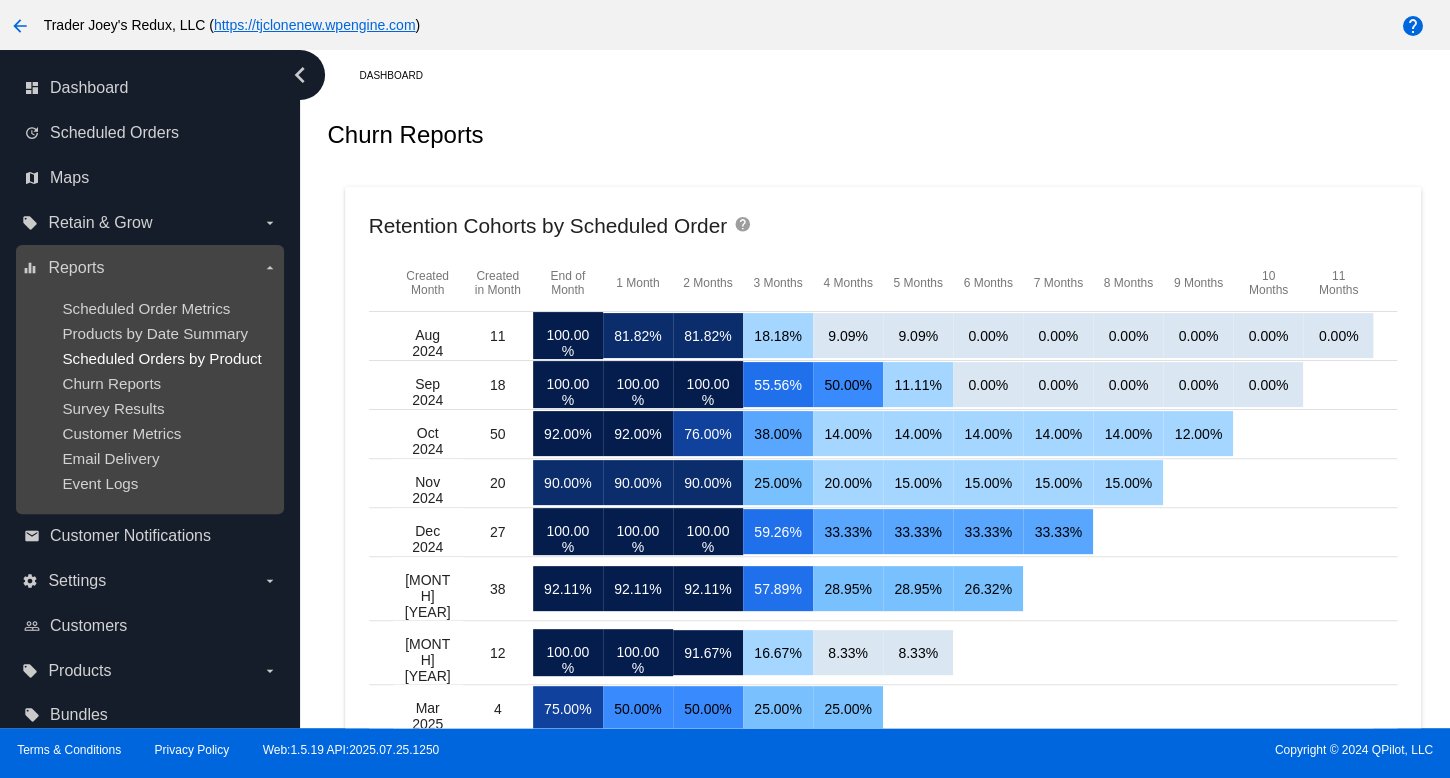 click on "Scheduled Orders by Product" at bounding box center [161, 358] 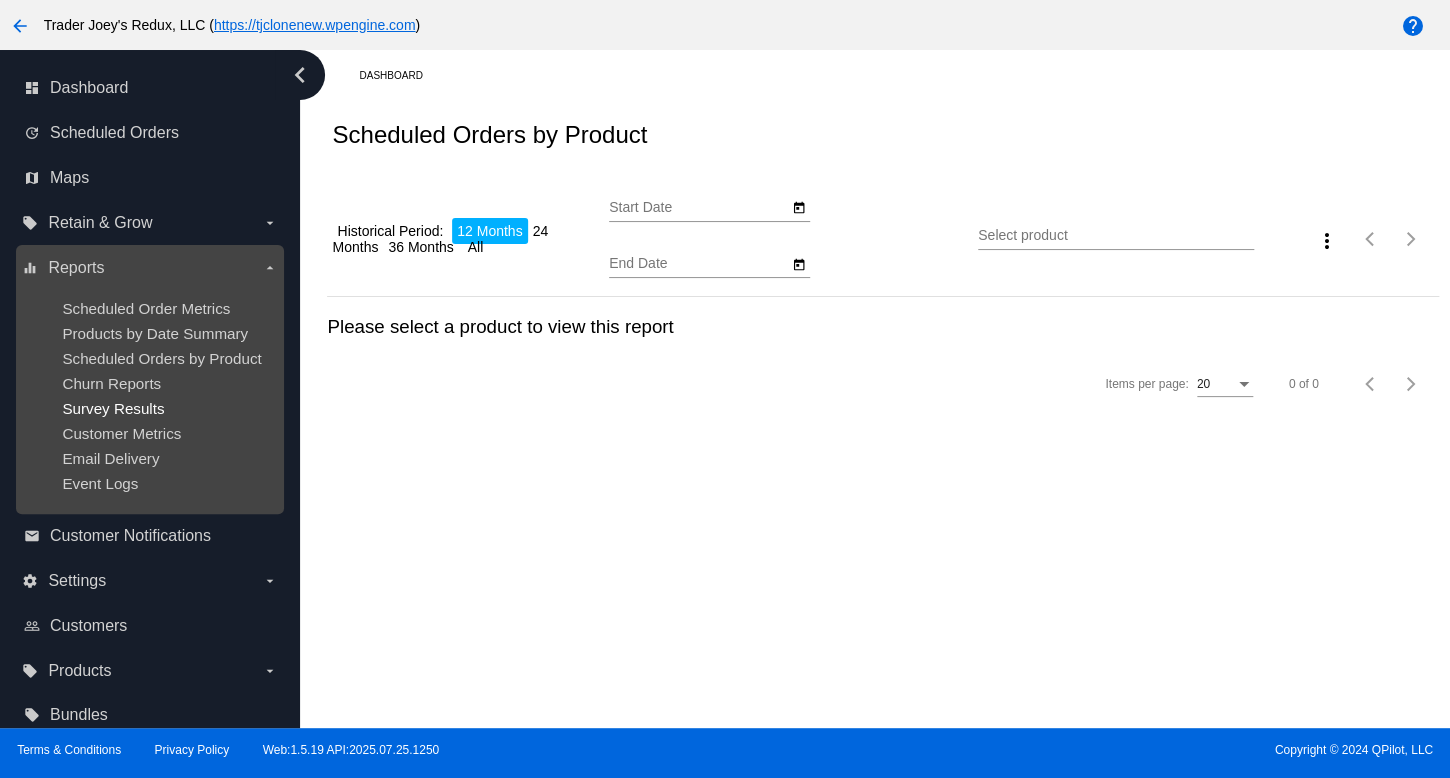 type on "[MONTH]/[DAY]/[YEAR]" 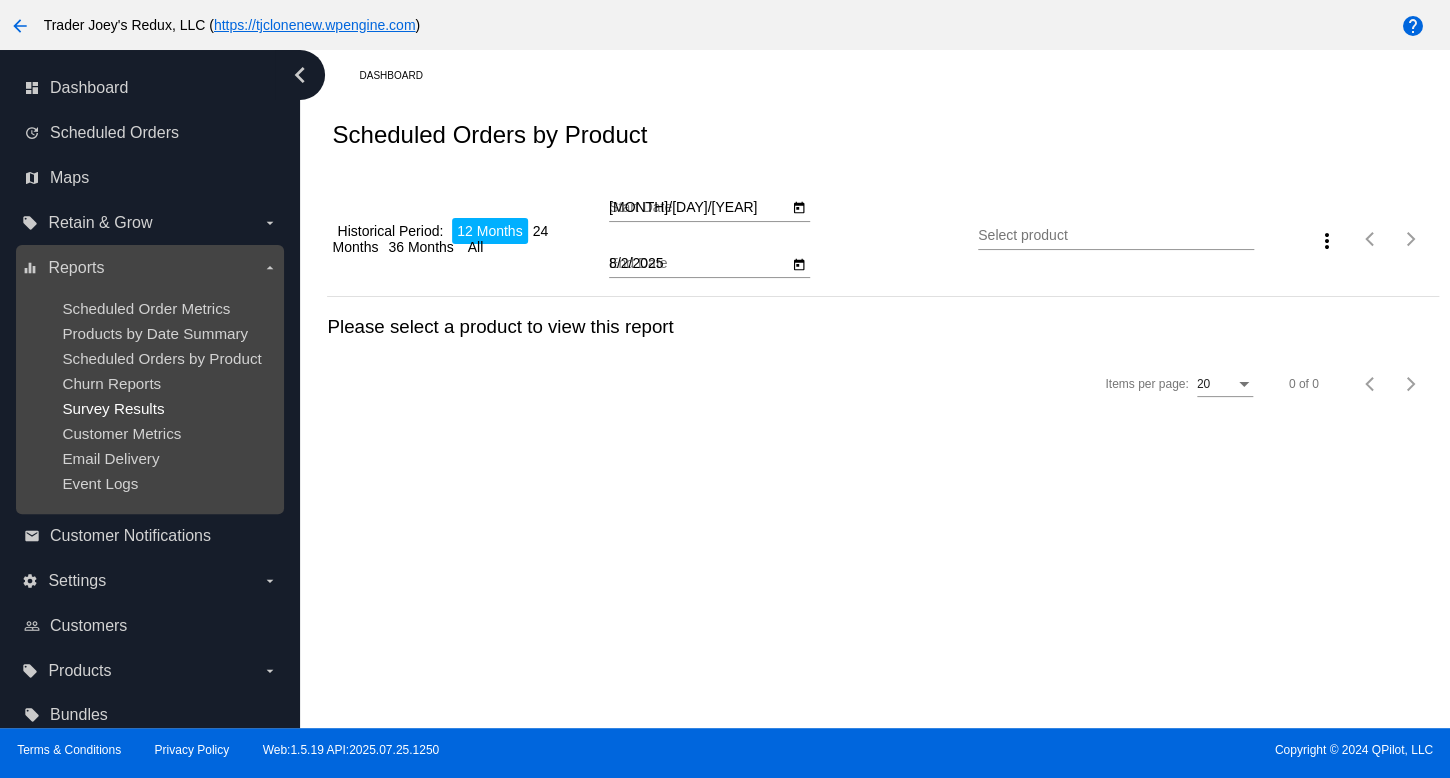 click on "Survey Results" at bounding box center [113, 408] 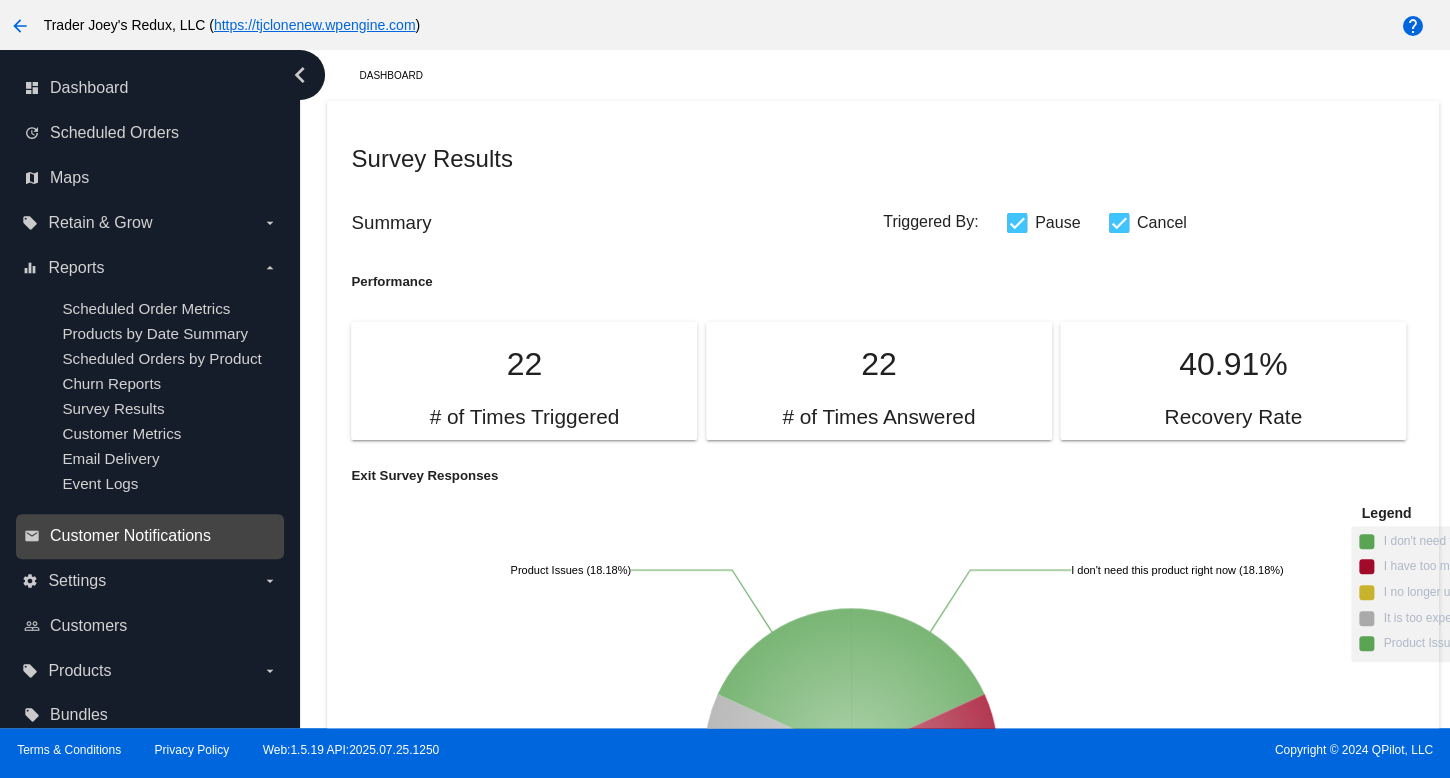 click on "Customer Notifications" at bounding box center [130, 536] 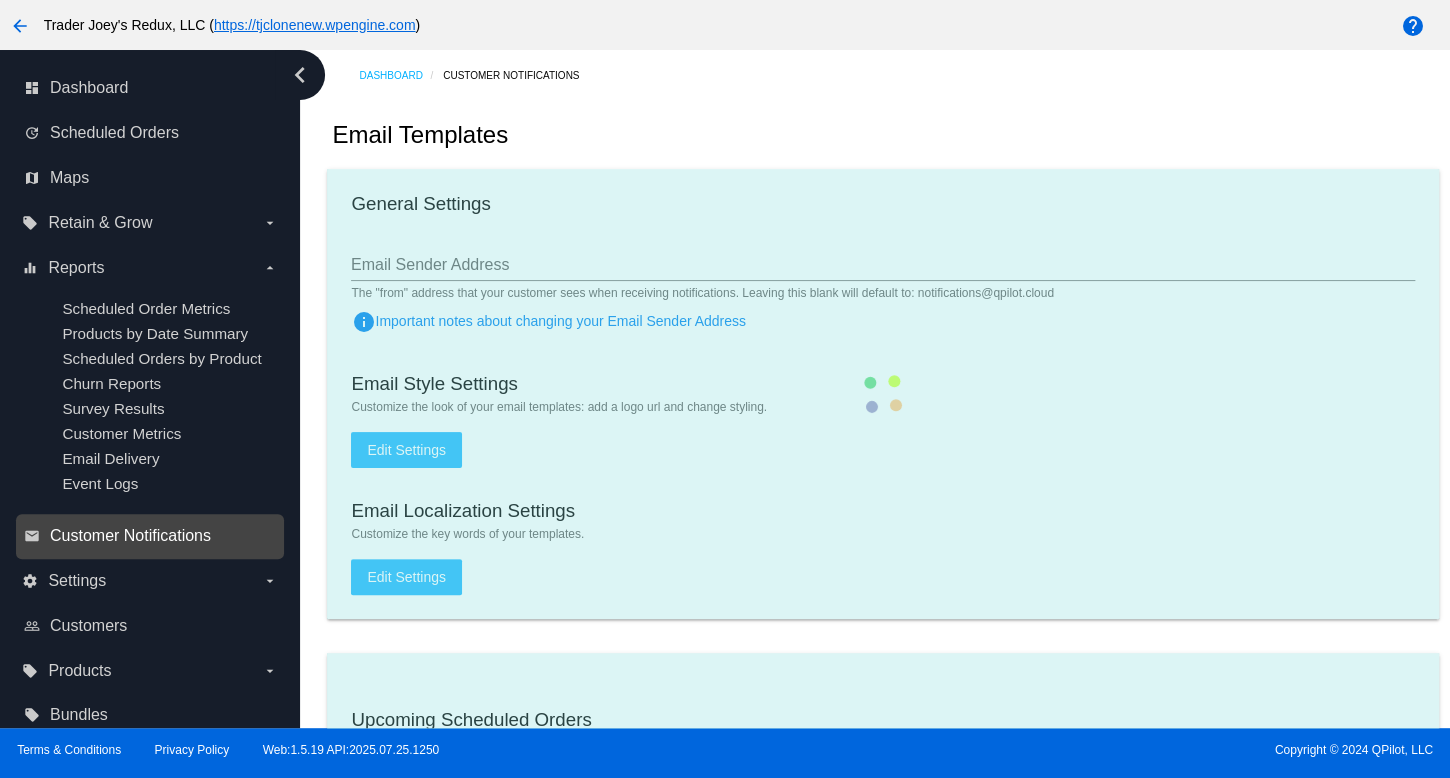 checkbox on "true" 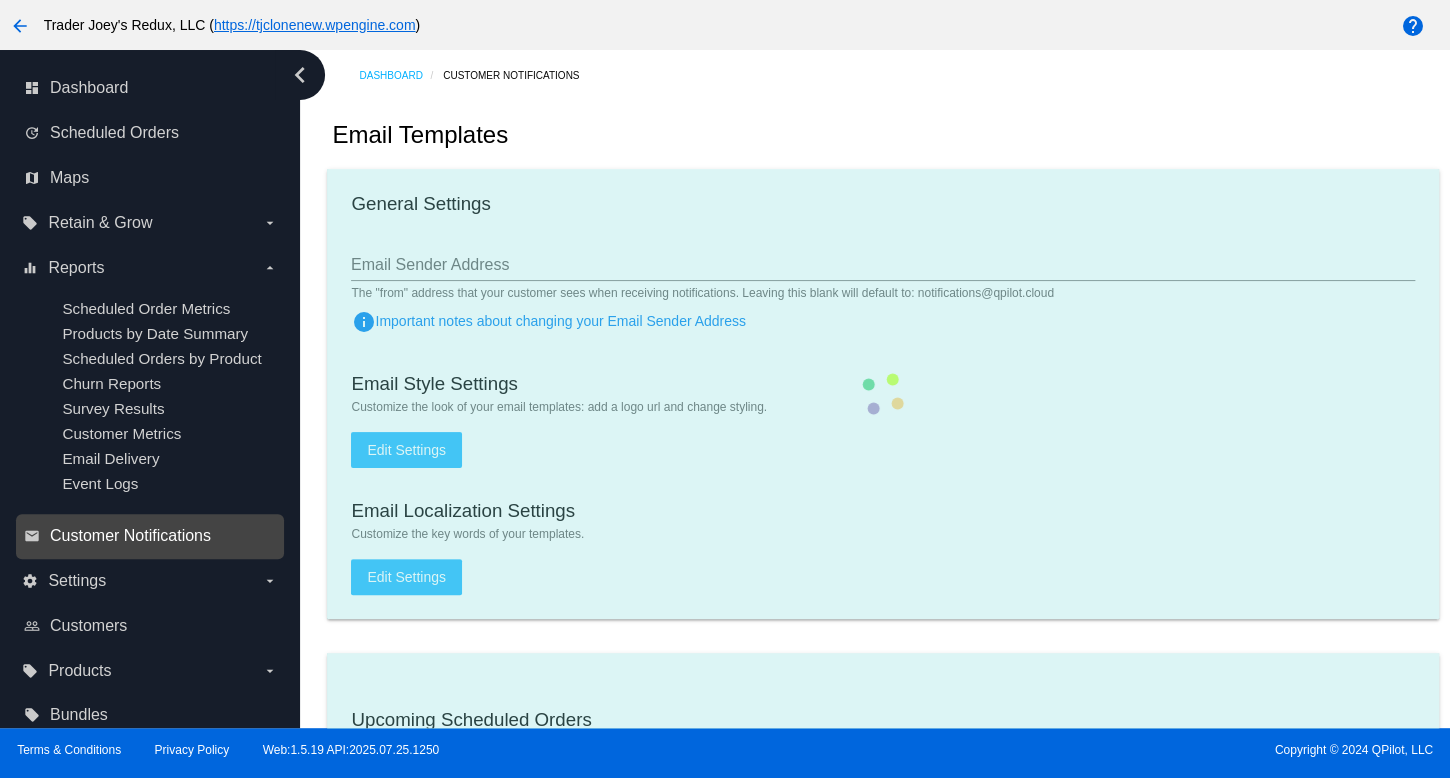 checkbox on "true" 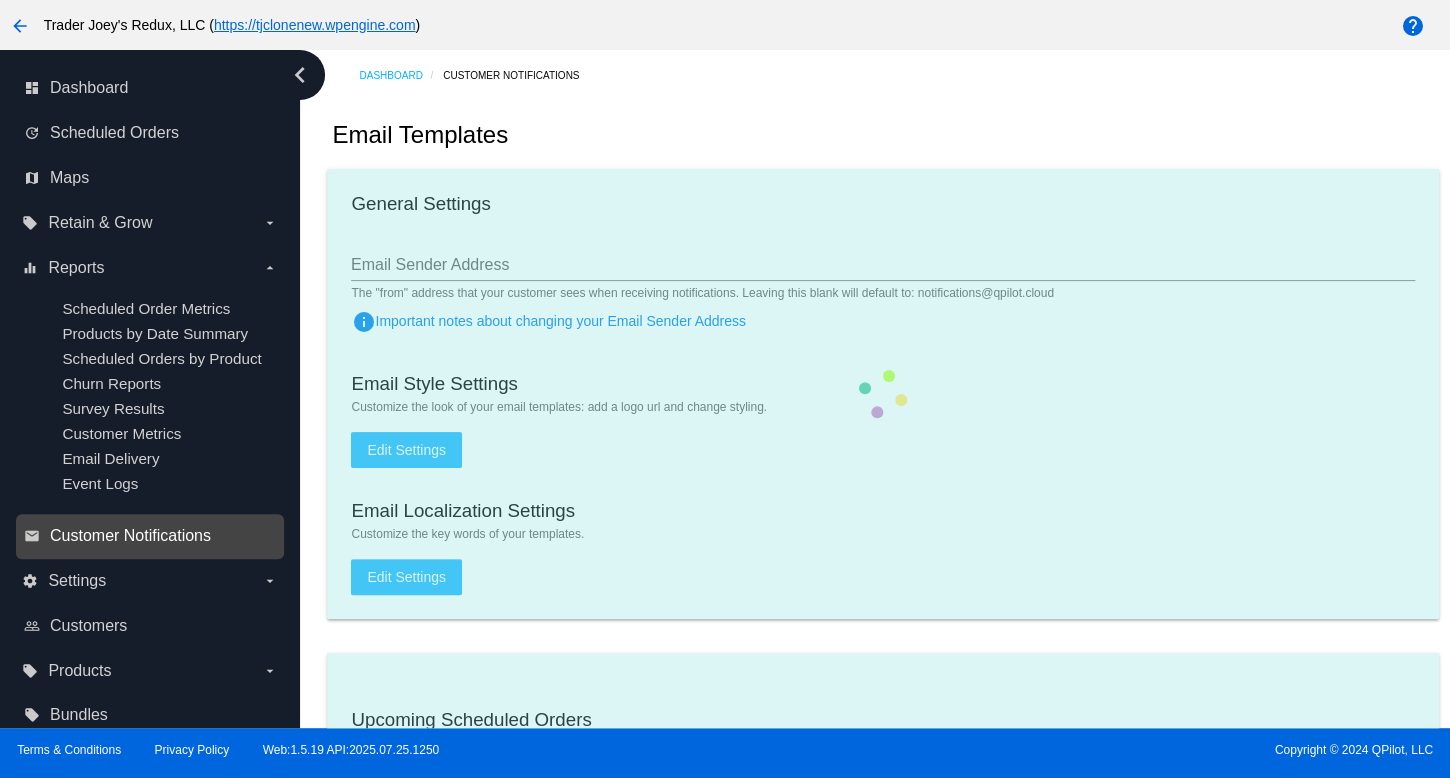 type on "1" 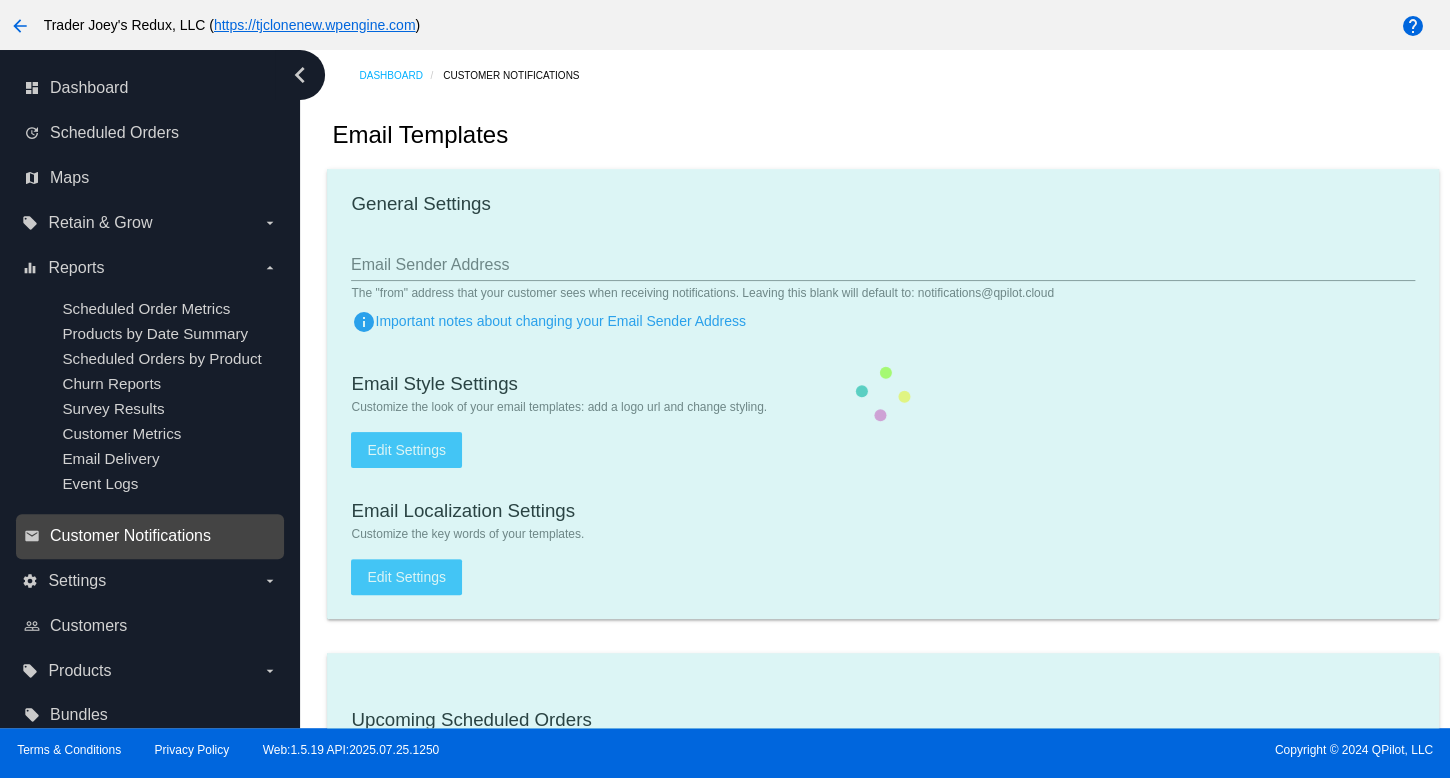 checkbox on "true" 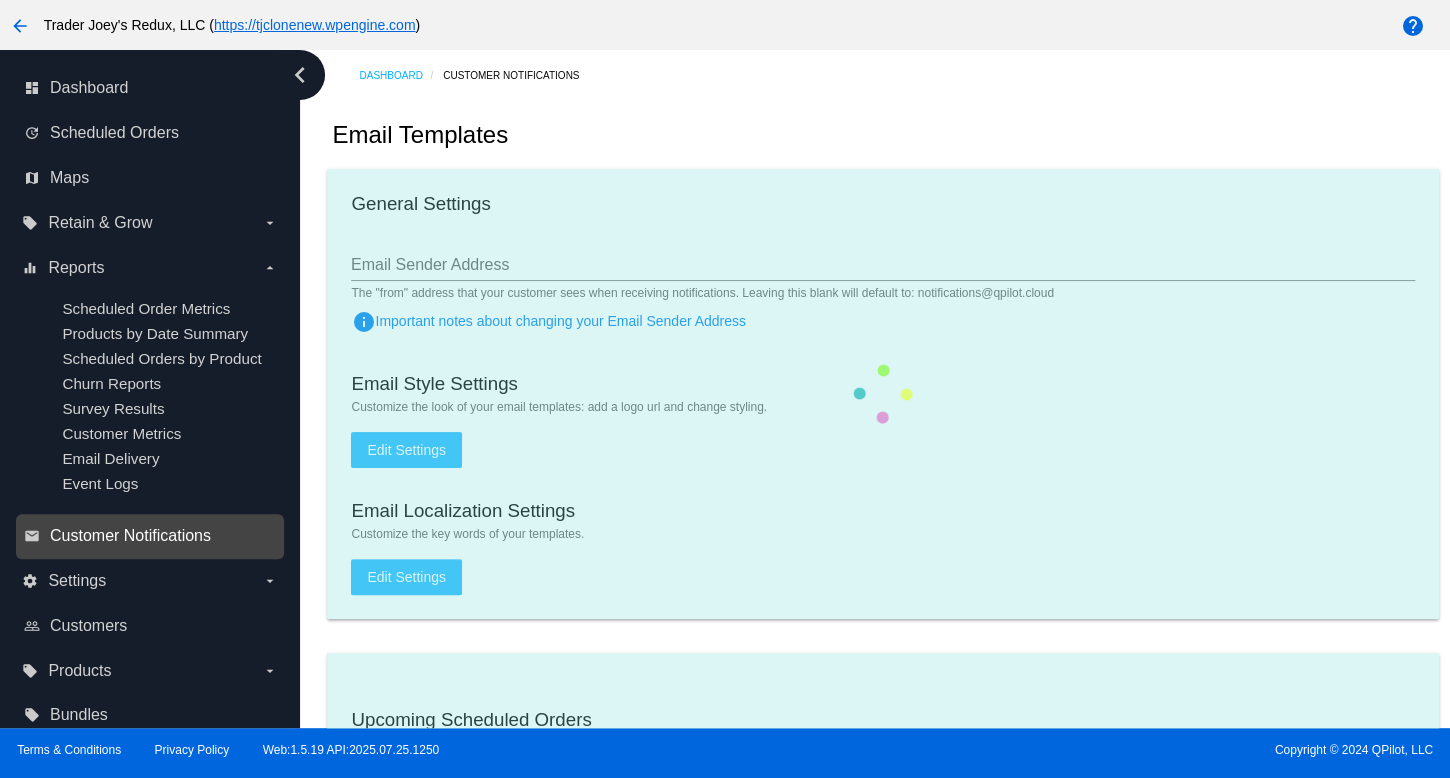 checkbox on "true" 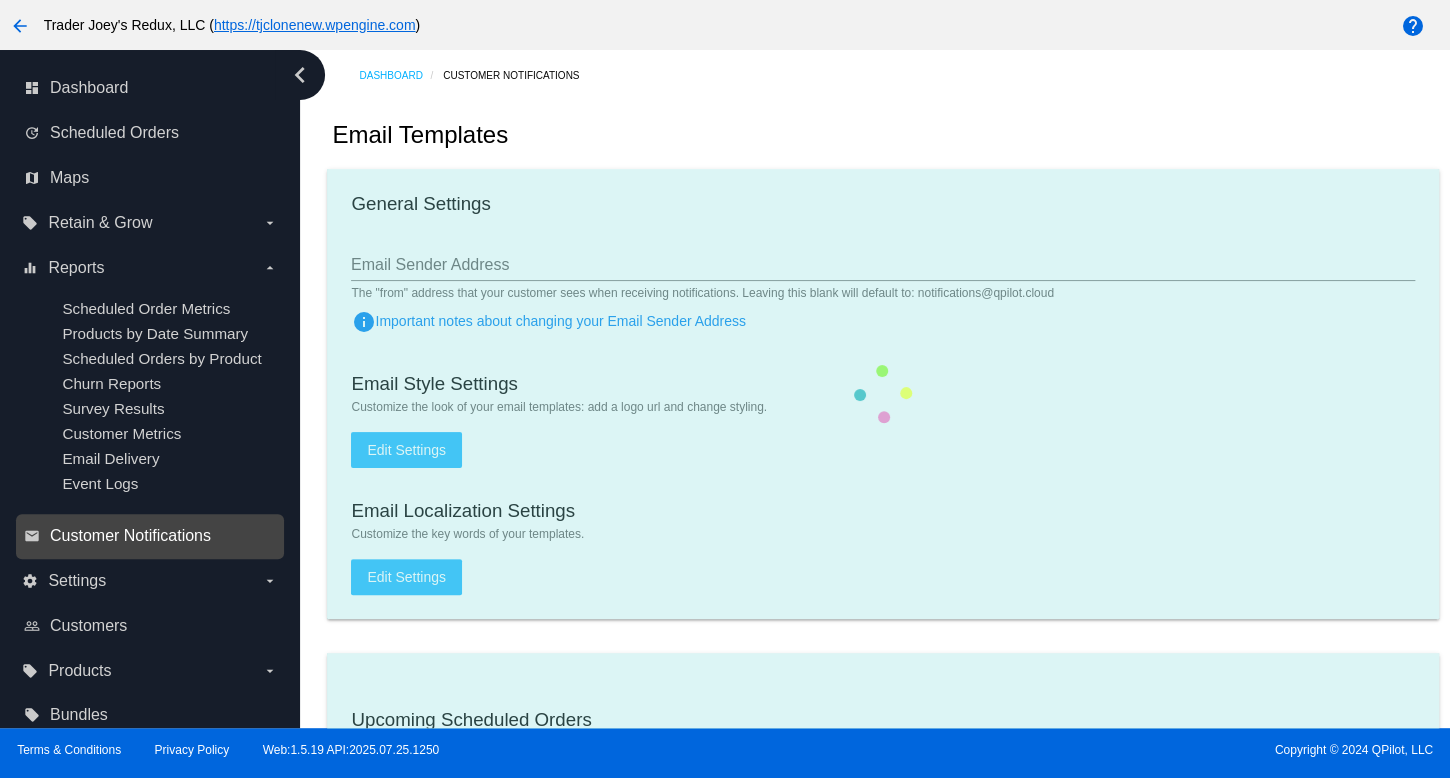 checkbox on "true" 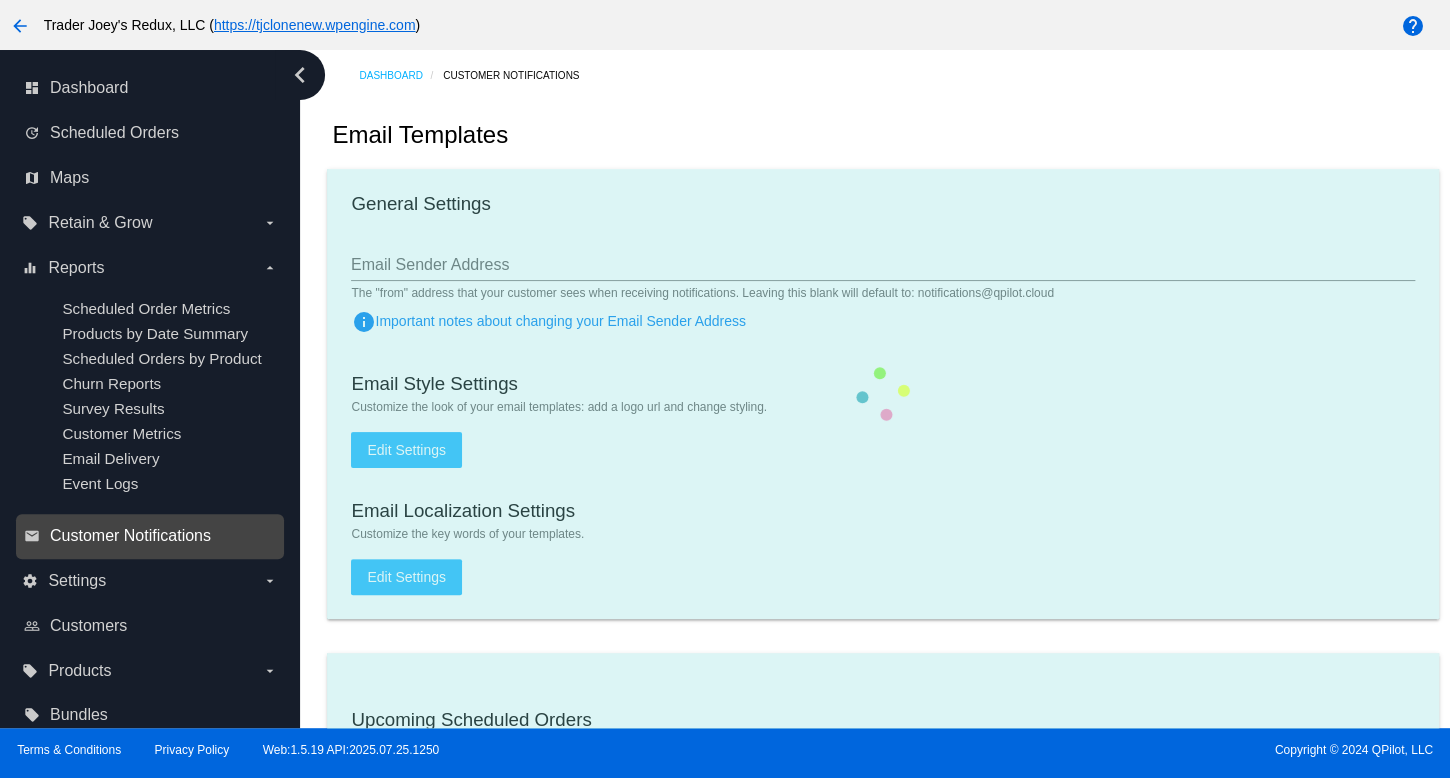 checkbox on "true" 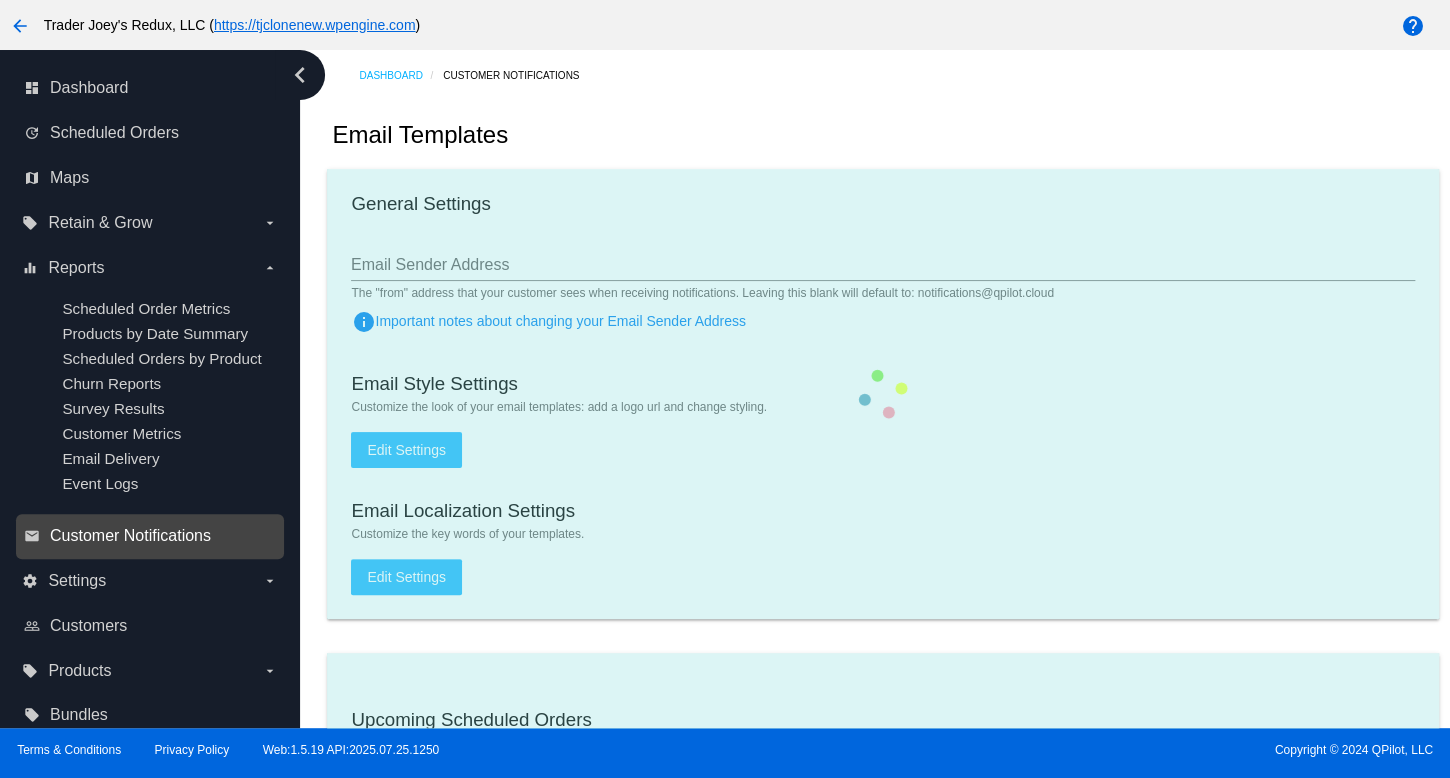 type on "[EMAIL]" 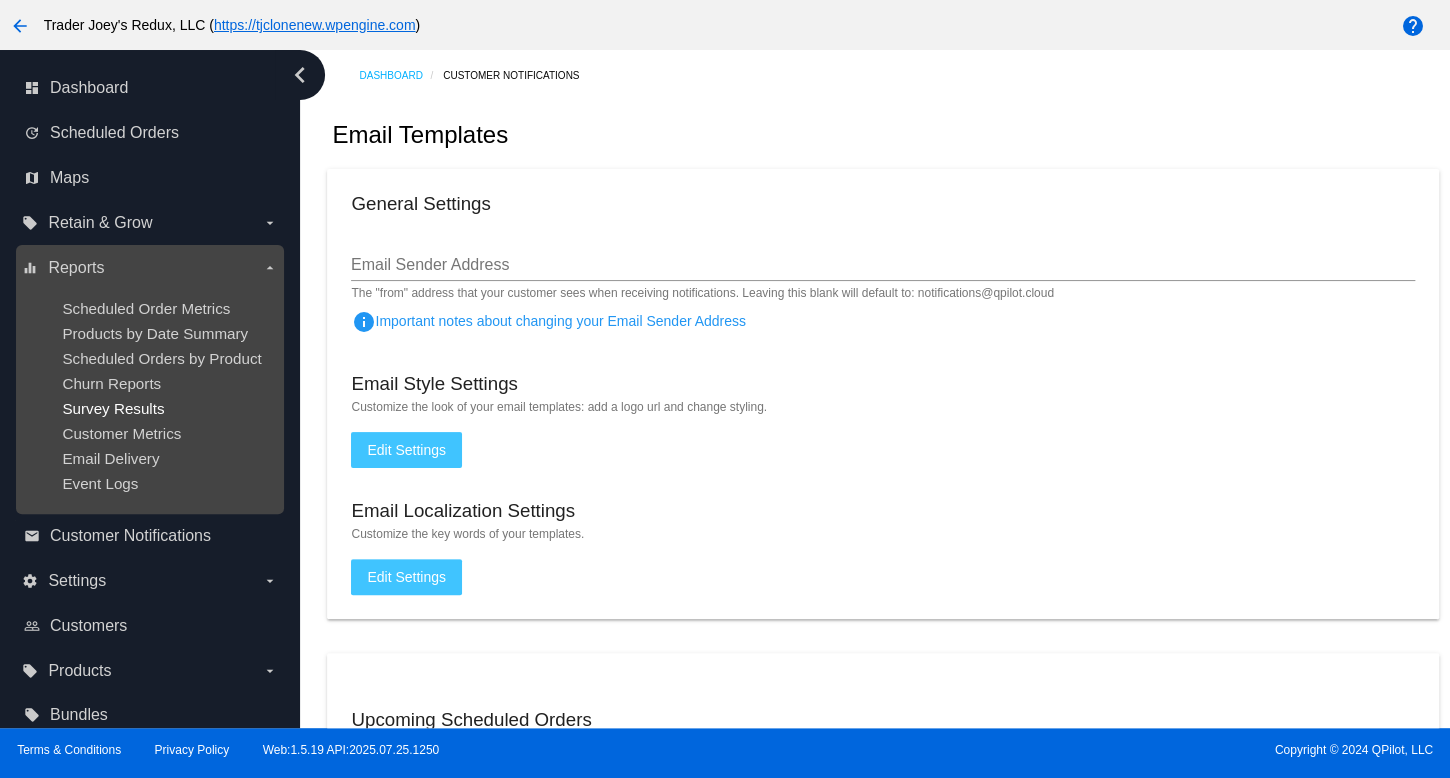 drag, startPoint x: 115, startPoint y: 397, endPoint x: 124, endPoint y: 402, distance: 10.29563 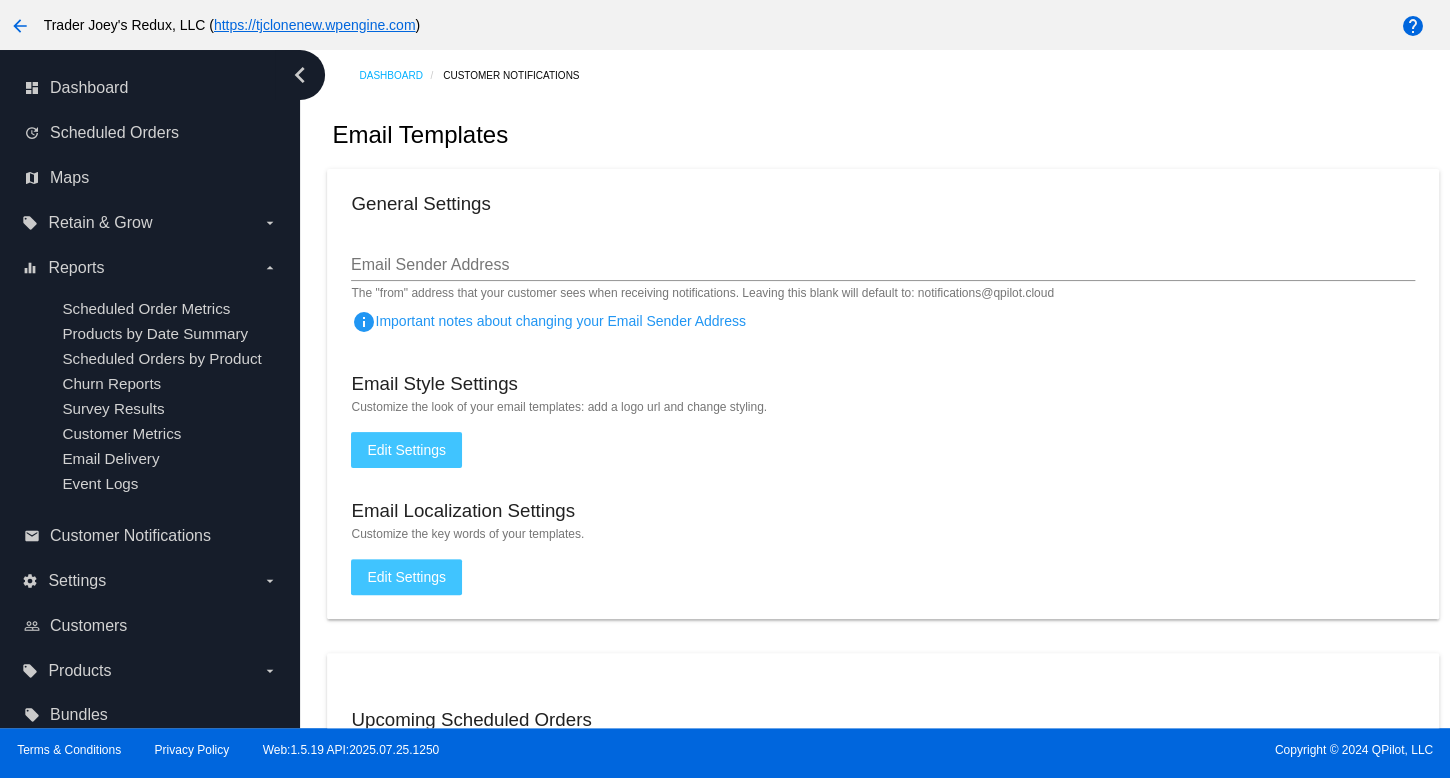 click on "General Settings
Email Sender Address The "from" address that your customer sees when receiving notifications. Leaving this blank
will default to: notifications@qpilot.cloud
info Important notes about changing your Email Sender Address
Email Style Settings
Customize the look of your email templates: add a logo url and change styling.
Edit Settings
Email Localization Settings
Customize the key words of your templates.
Edit Settings" 